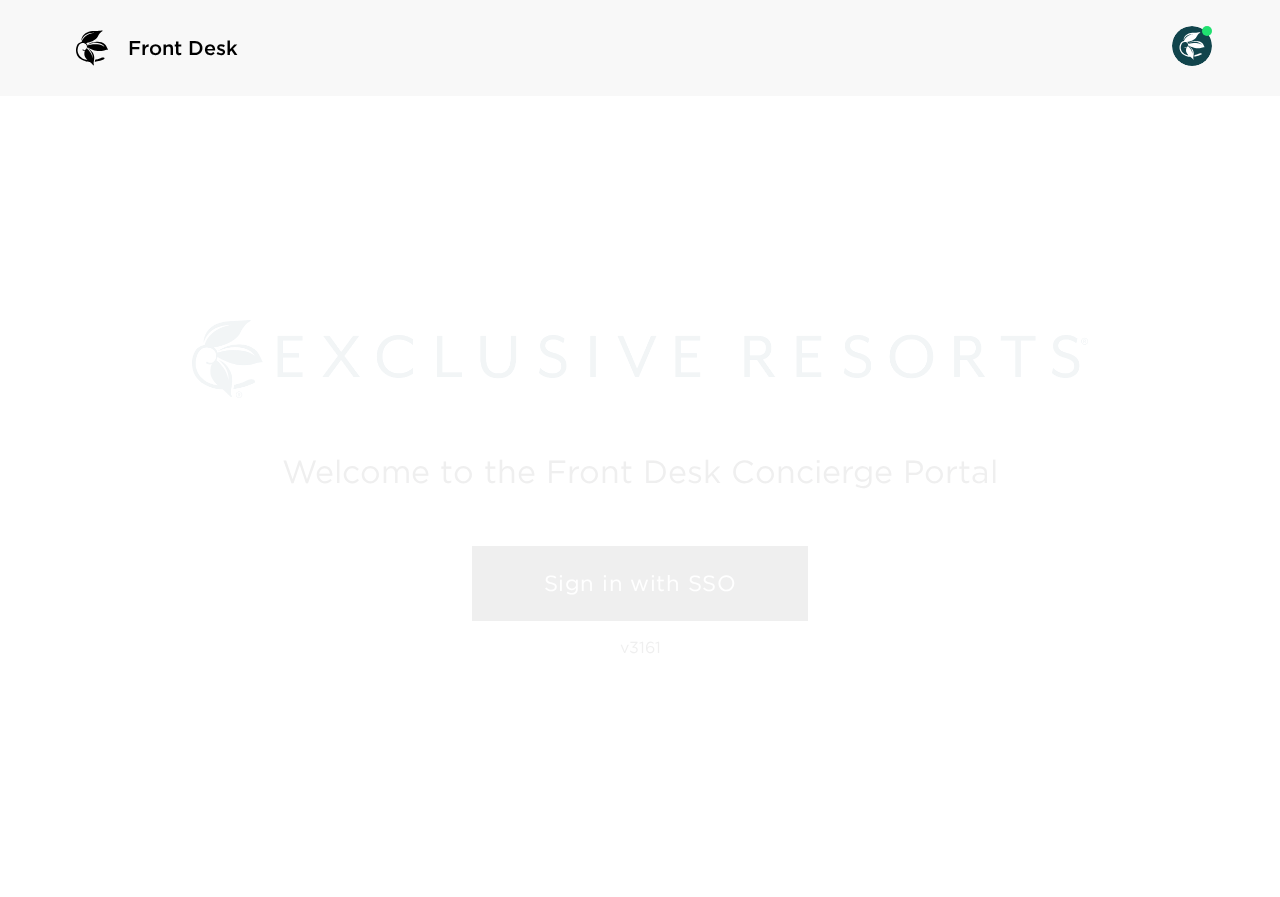 scroll, scrollTop: 0, scrollLeft: 0, axis: both 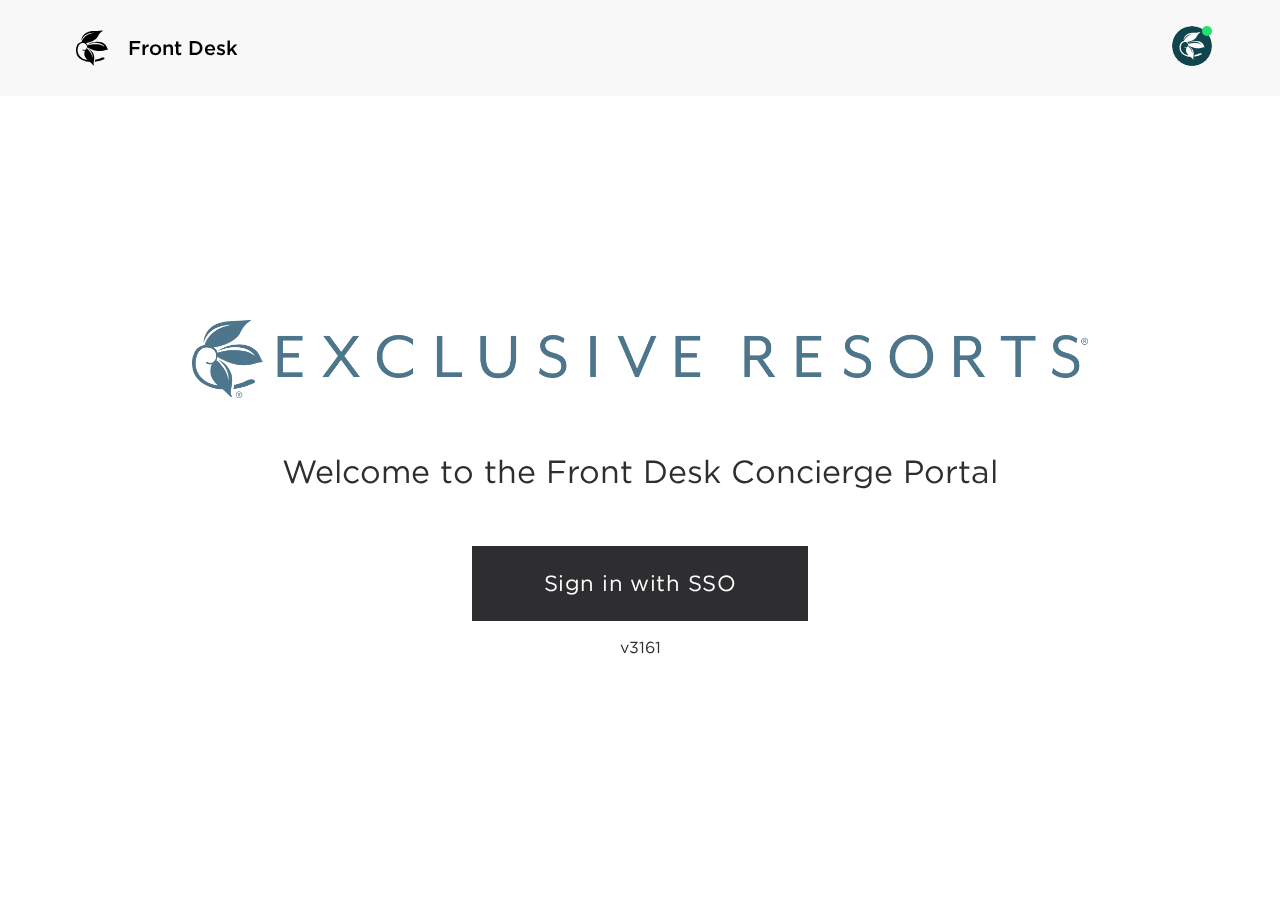 click on "Sign in with SSO" at bounding box center (640, 584) 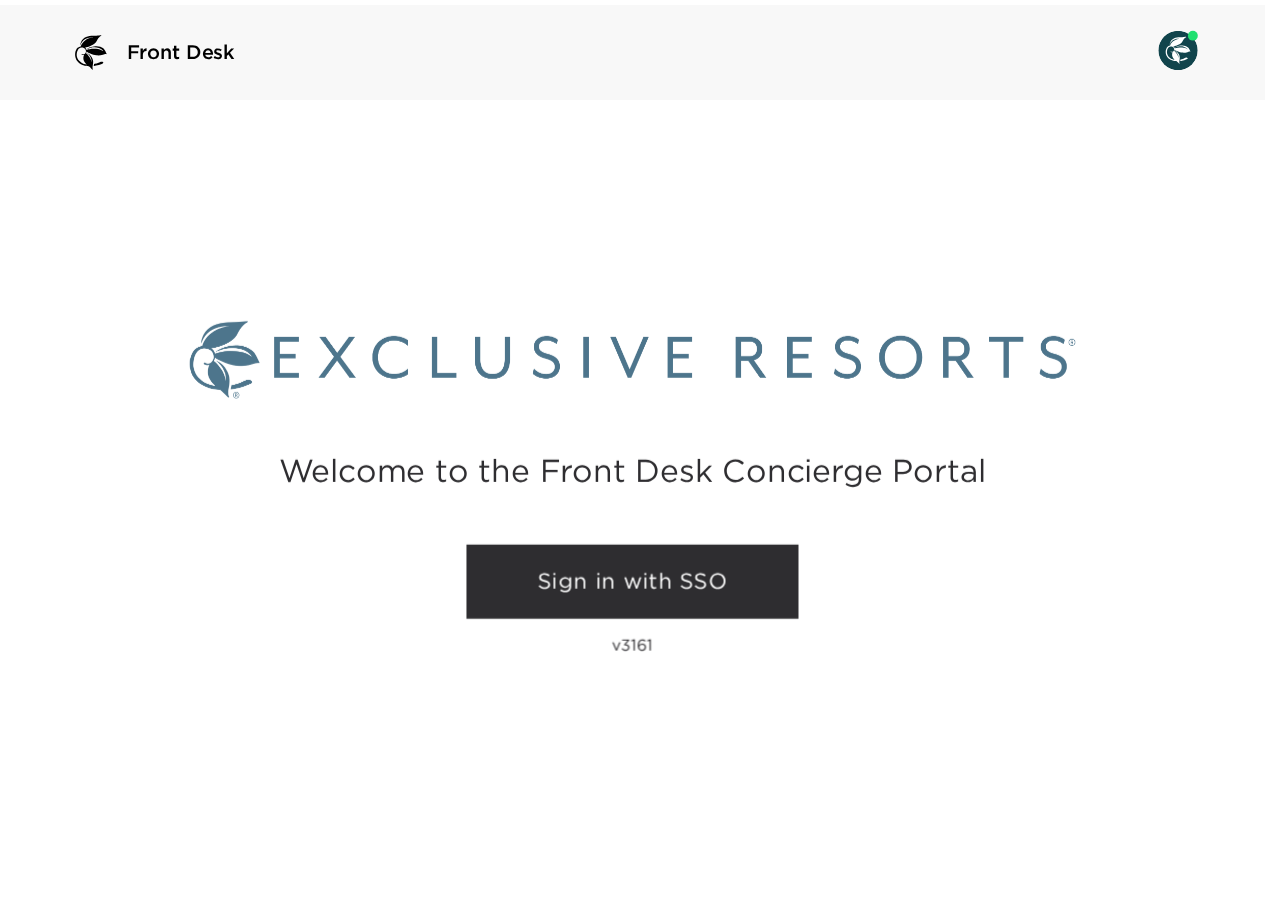 scroll, scrollTop: 0, scrollLeft: 0, axis: both 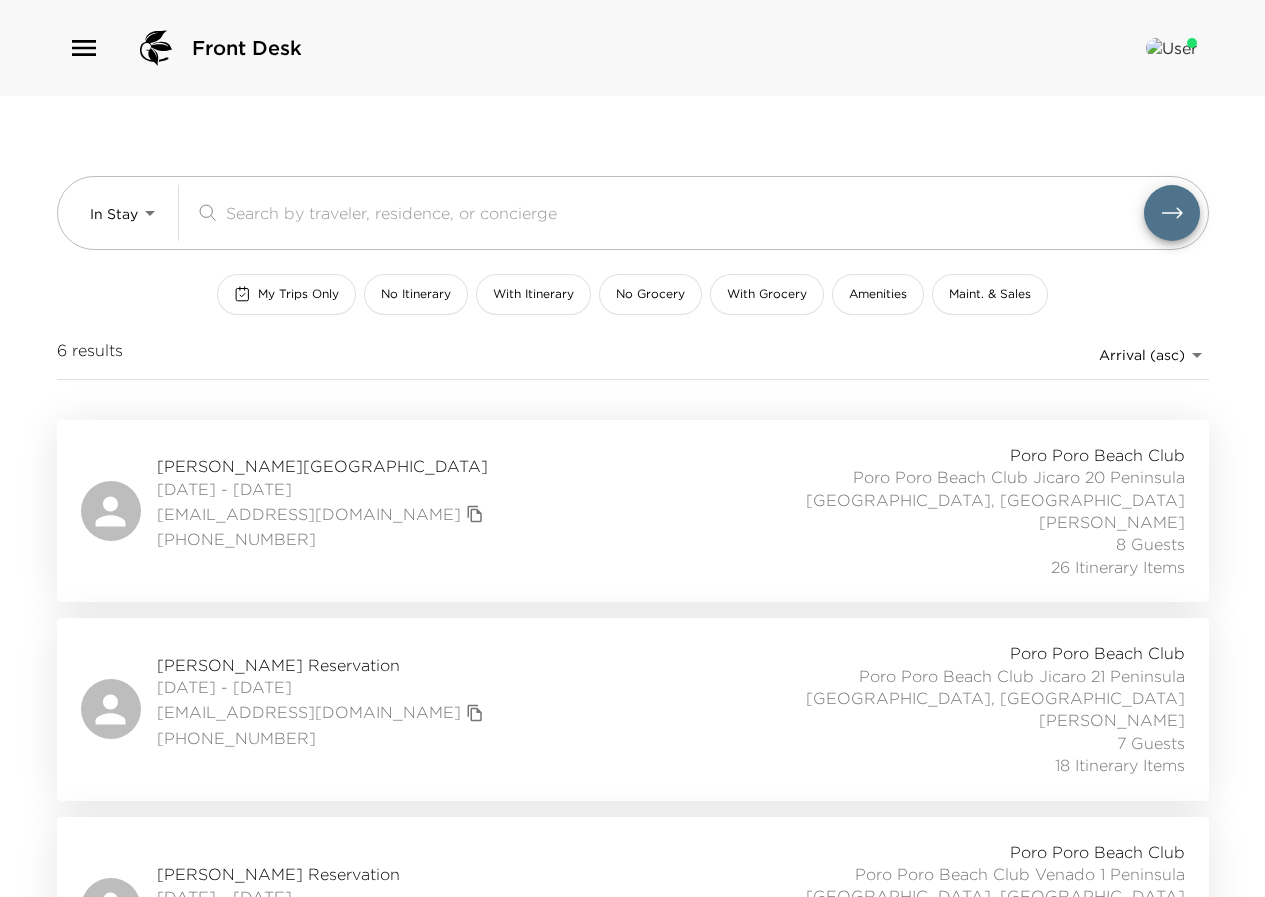 click on "[PERSON_NAME][GEOGRAPHIC_DATA]" at bounding box center [323, 466] 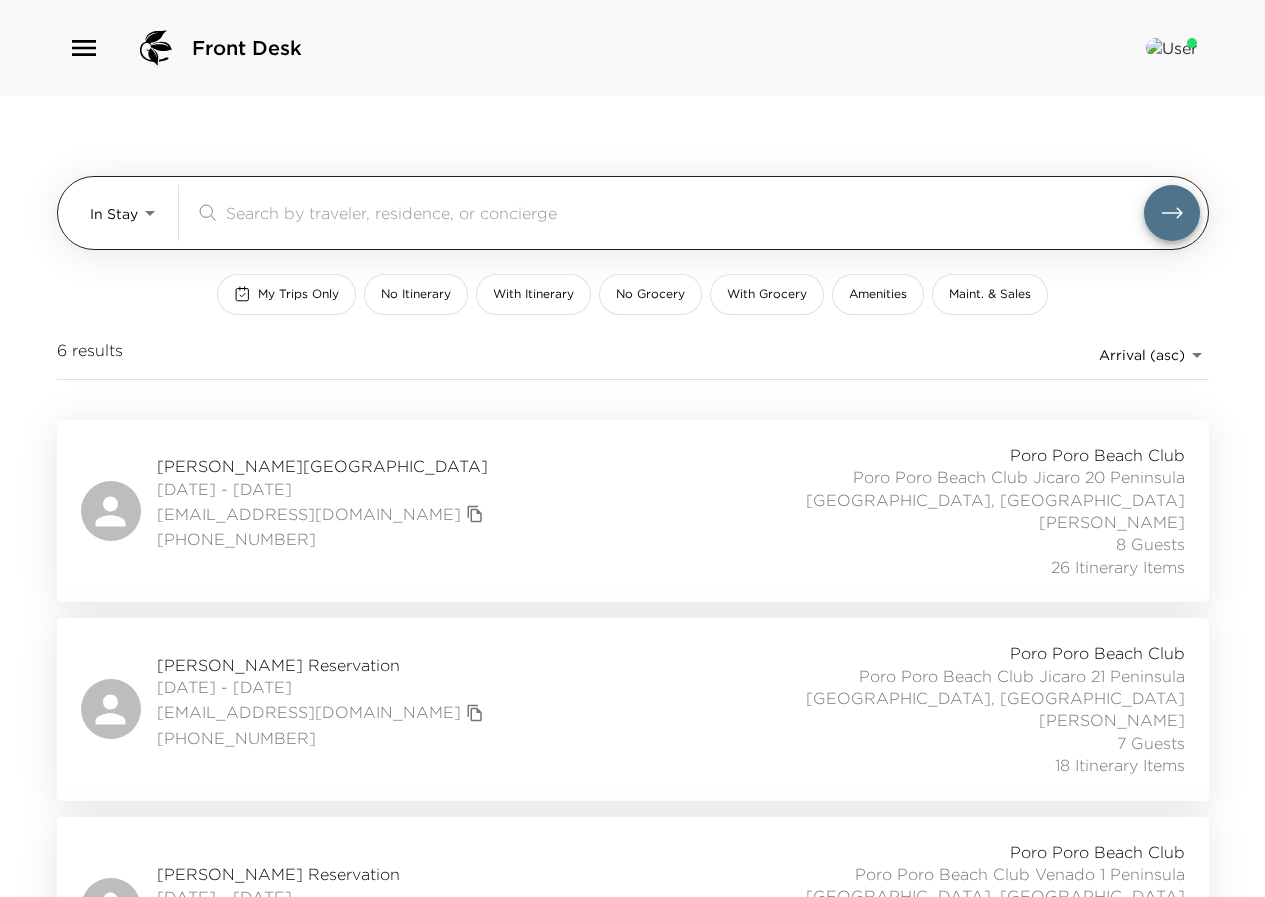 click at bounding box center [685, 212] 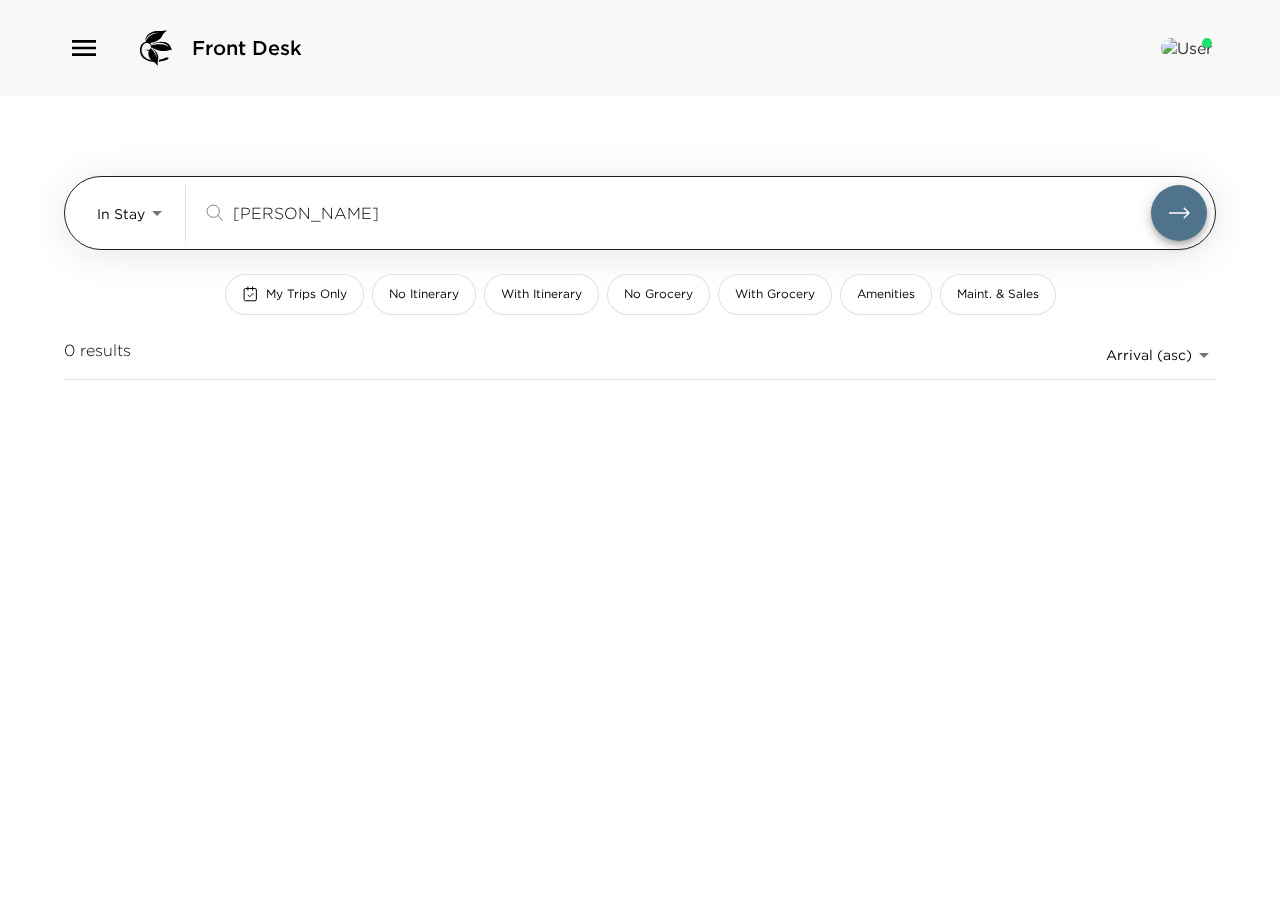 type on "neal" 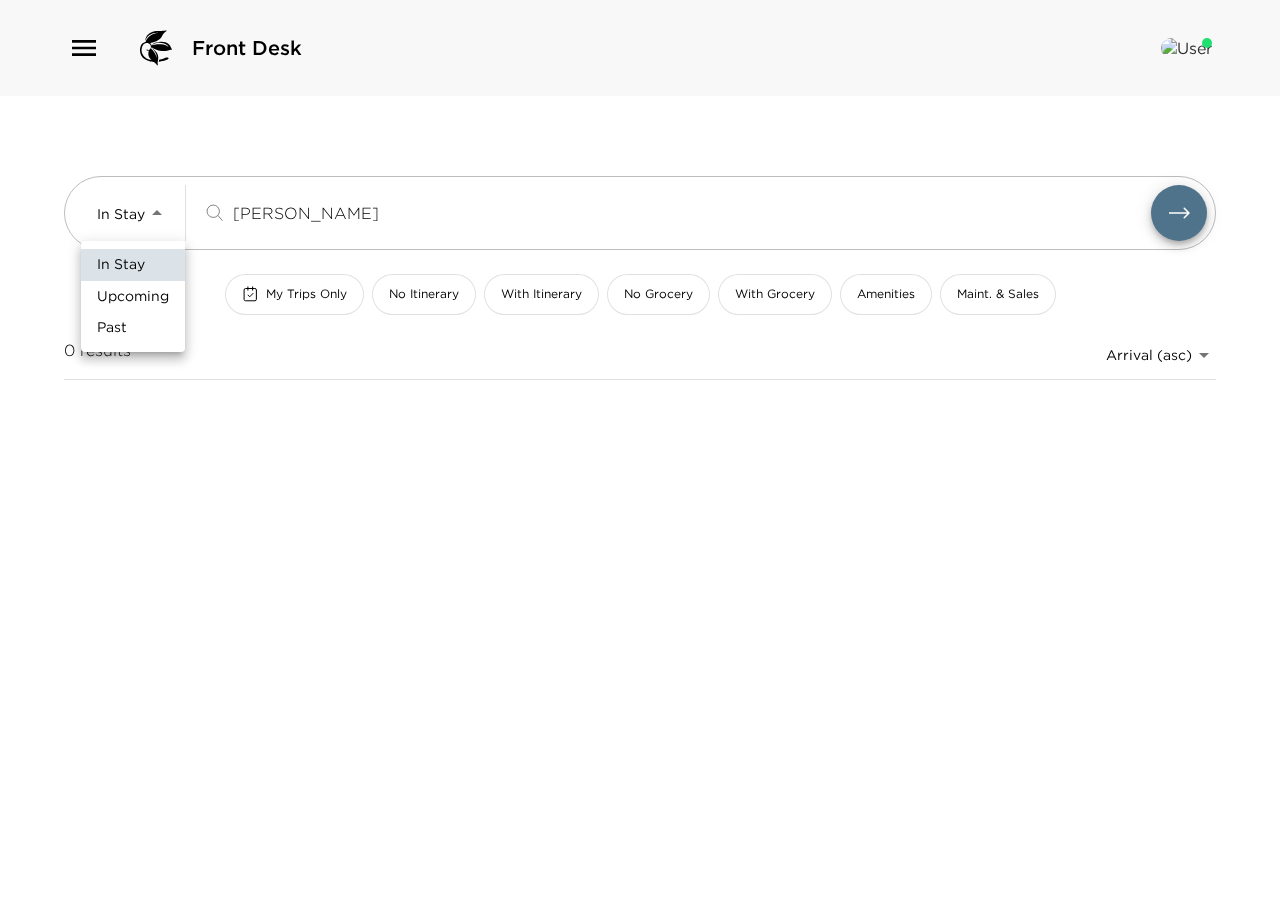 click on "Upcoming" at bounding box center [133, 297] 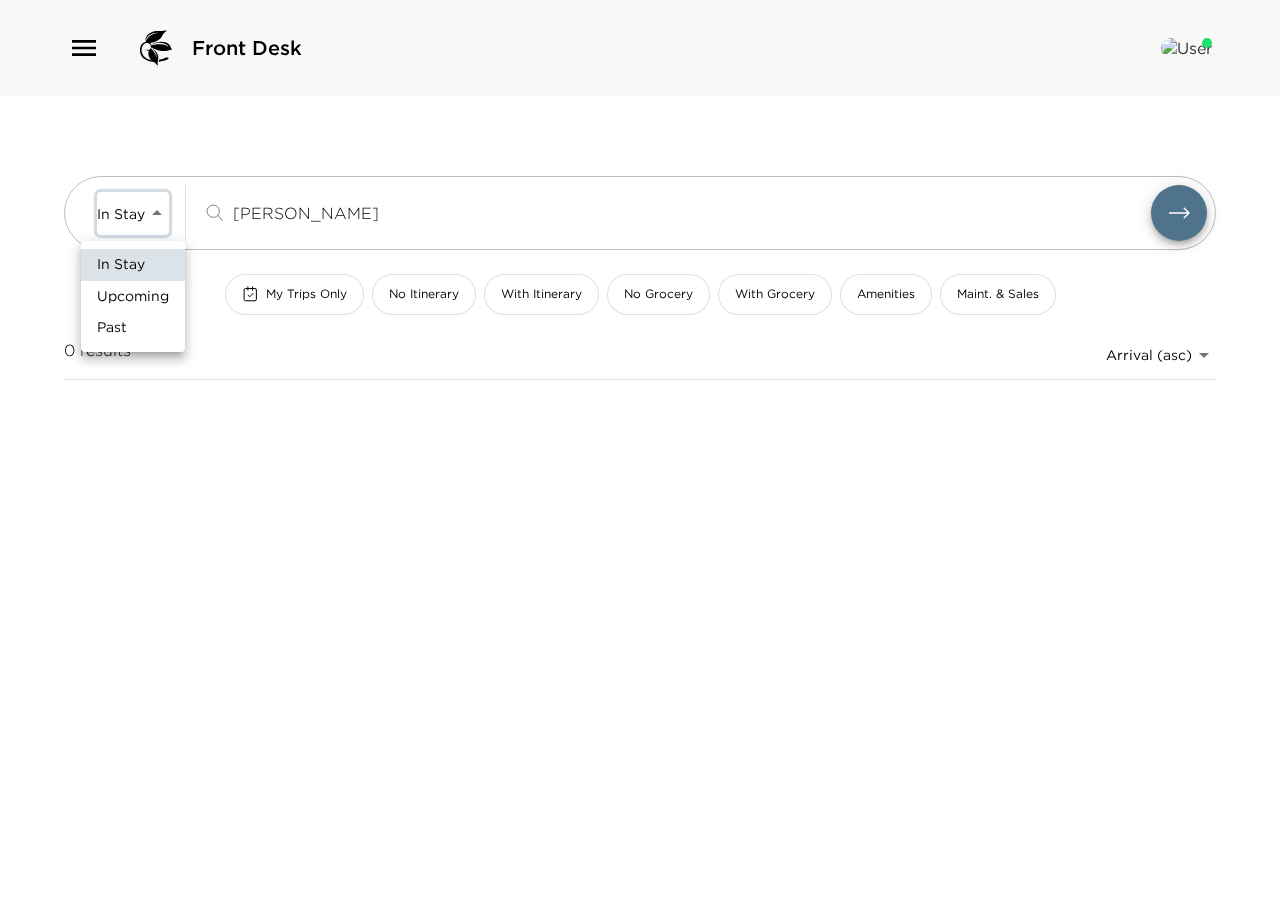type on "Upcoming" 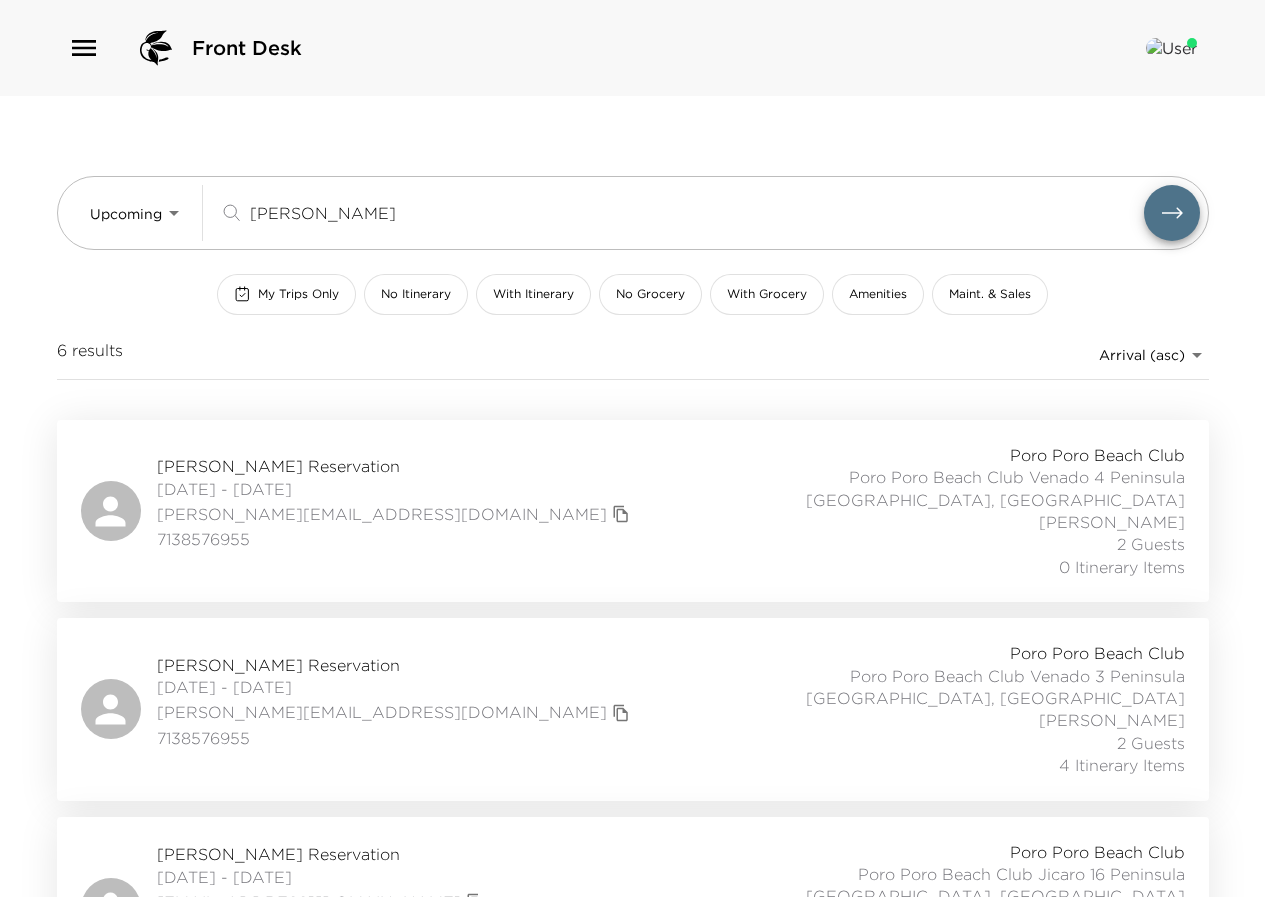 click on "David Neal Reservation" at bounding box center [396, 466] 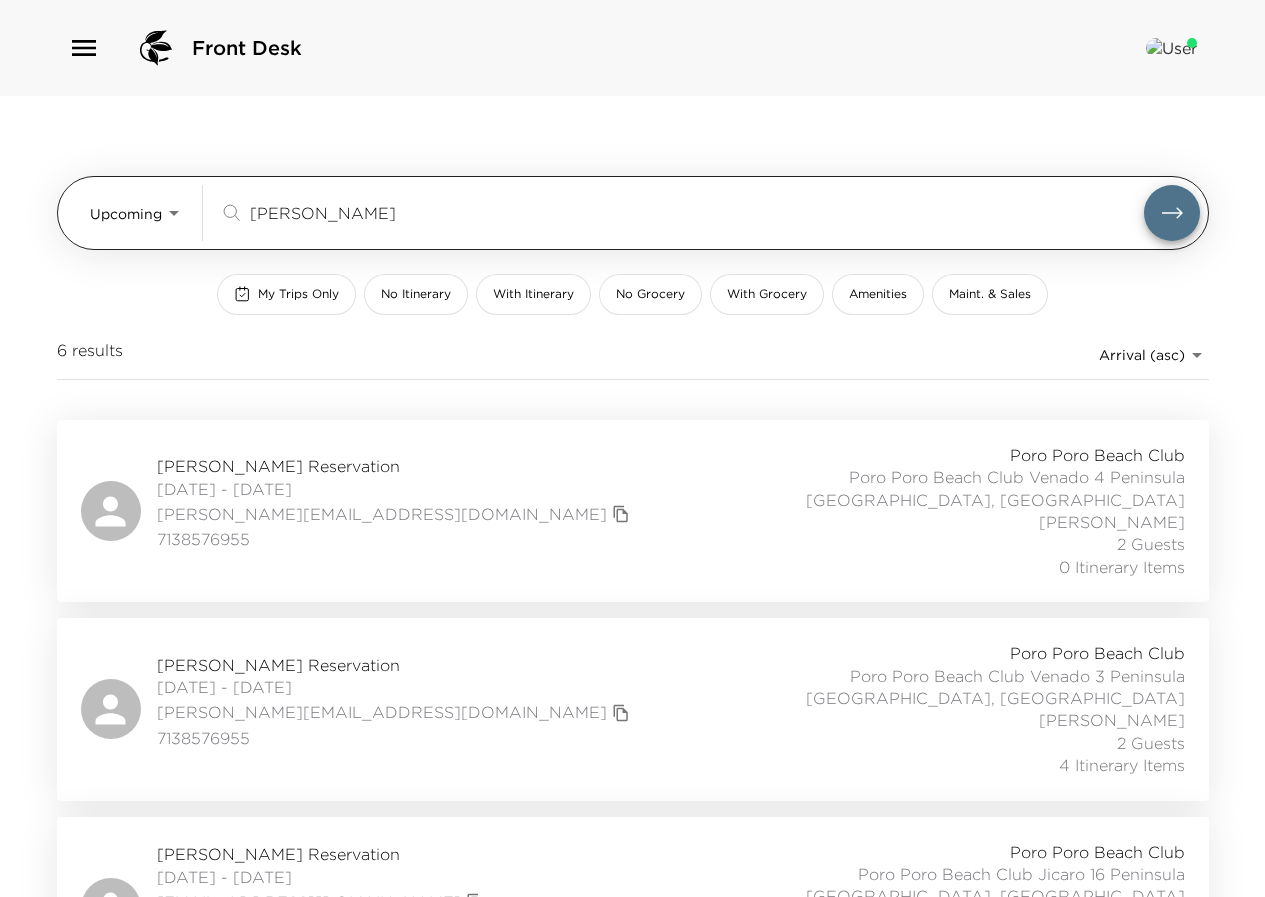 drag, startPoint x: 280, startPoint y: 204, endPoint x: 202, endPoint y: 186, distance: 80.04999 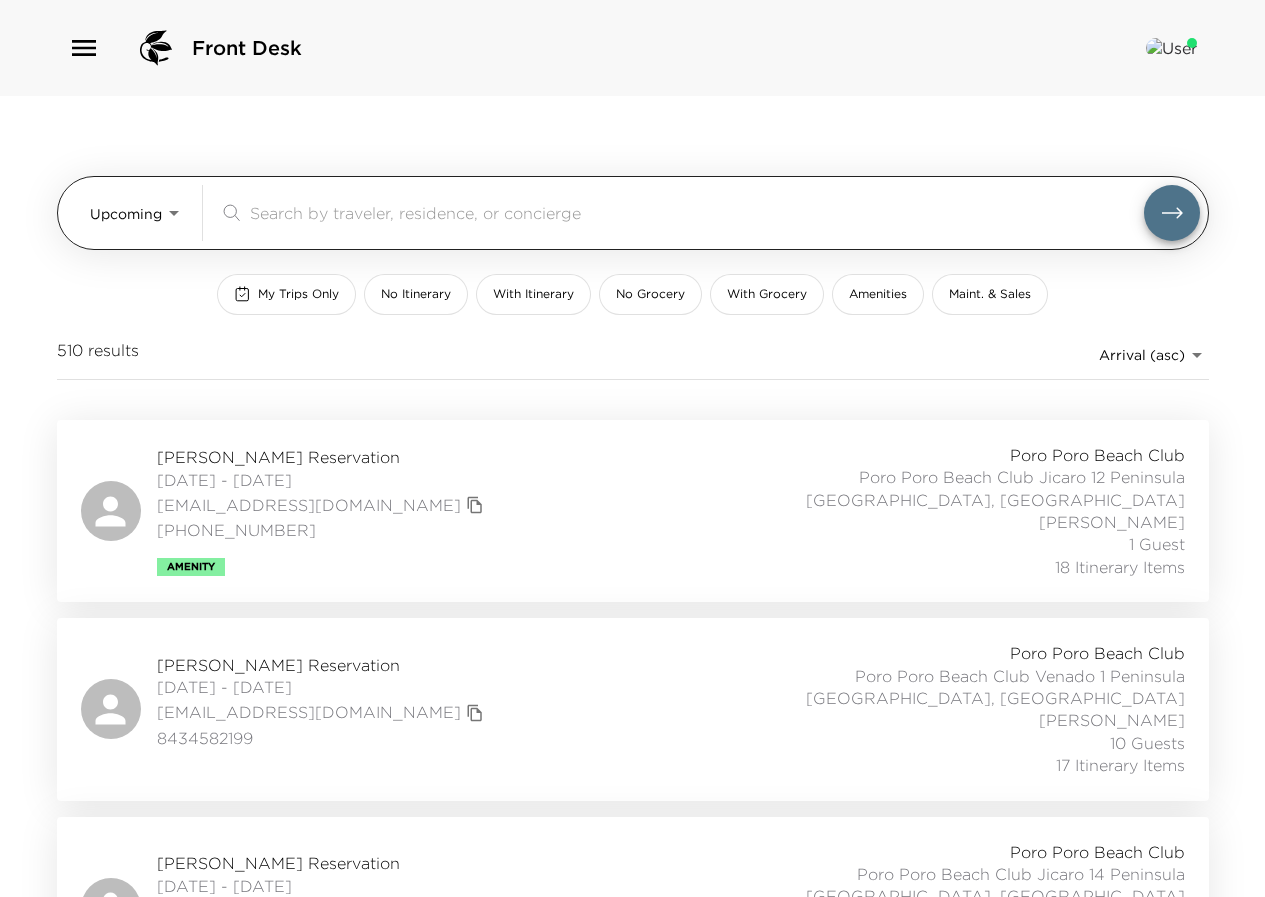 type 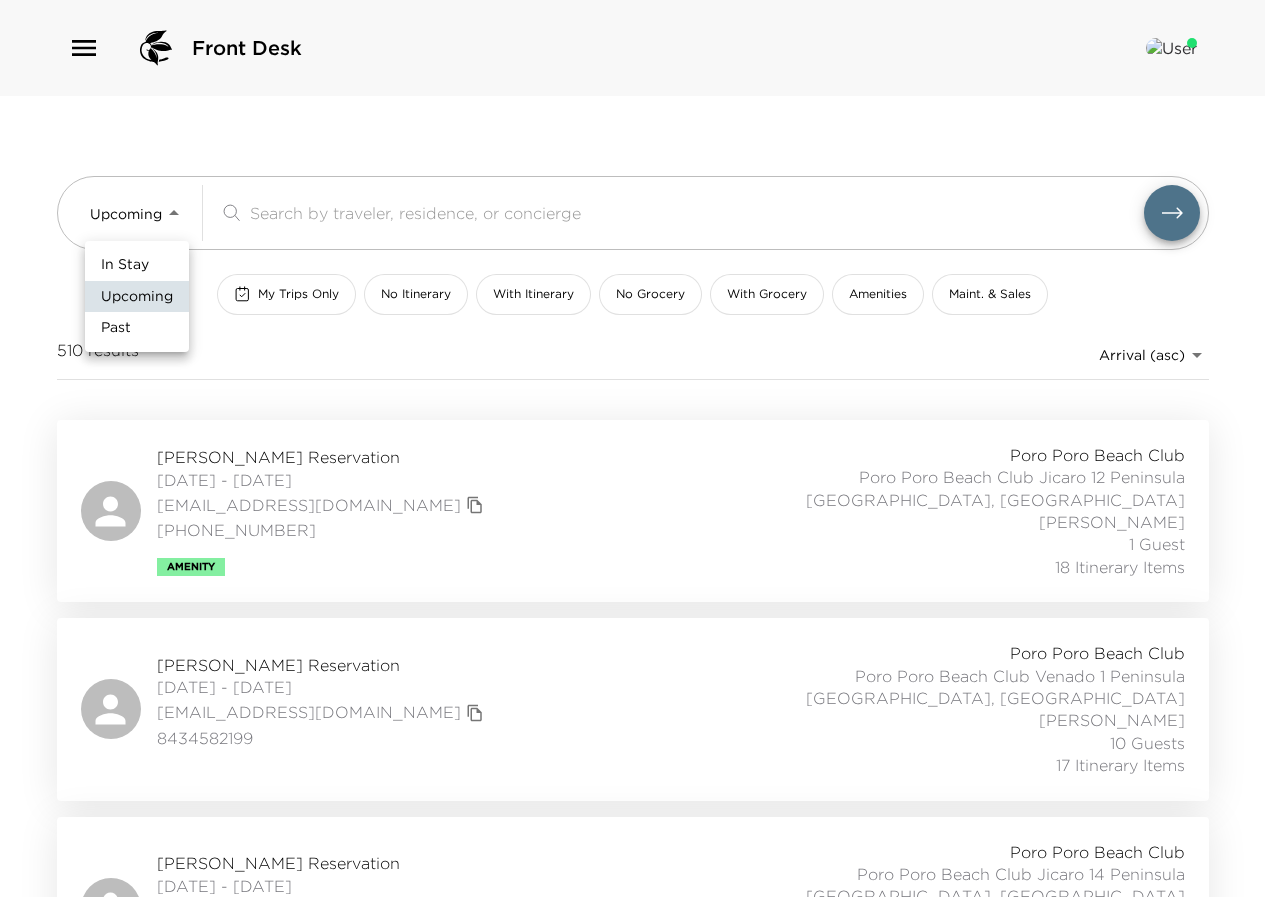 click on "In Stay" at bounding box center [125, 265] 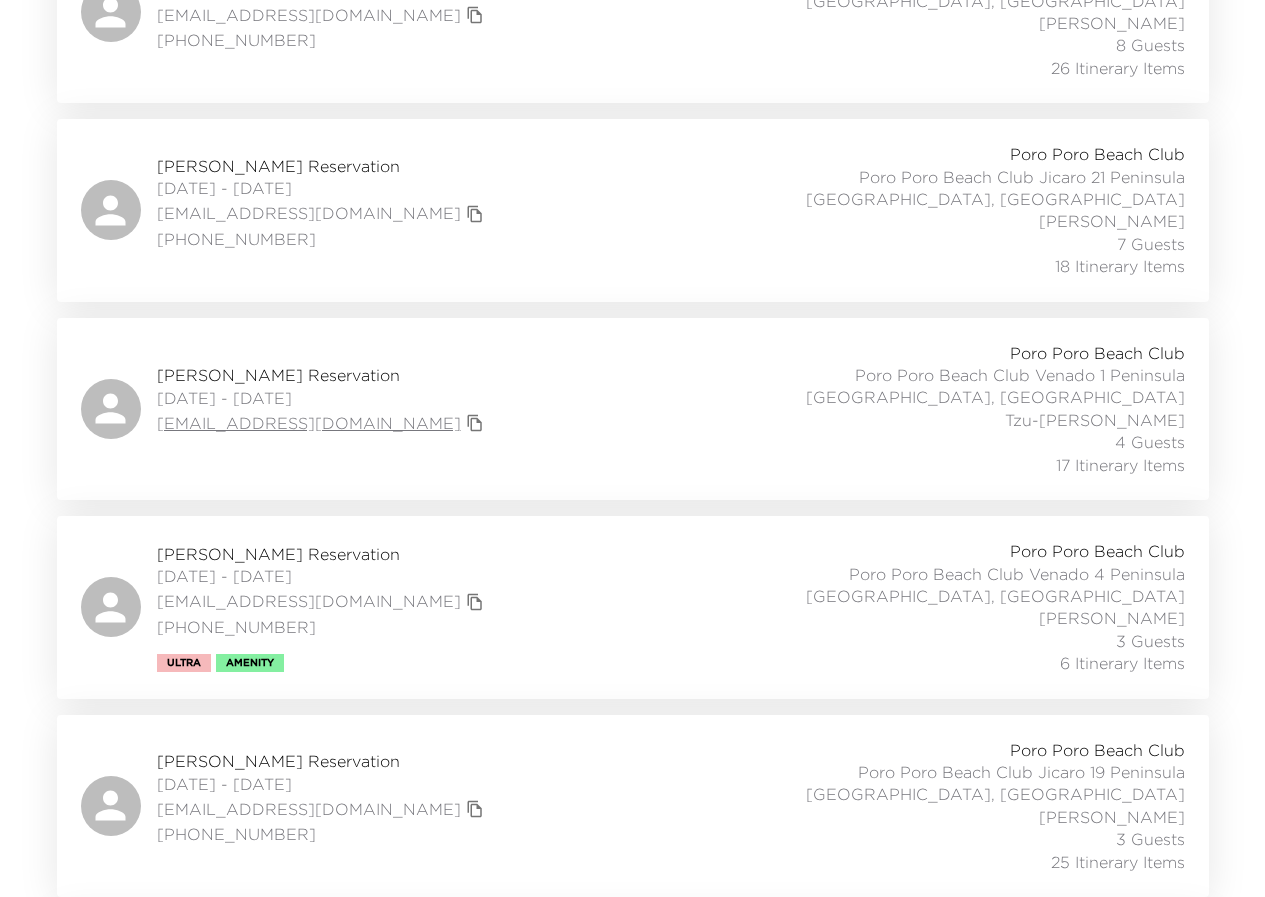 scroll, scrollTop: 500, scrollLeft: 0, axis: vertical 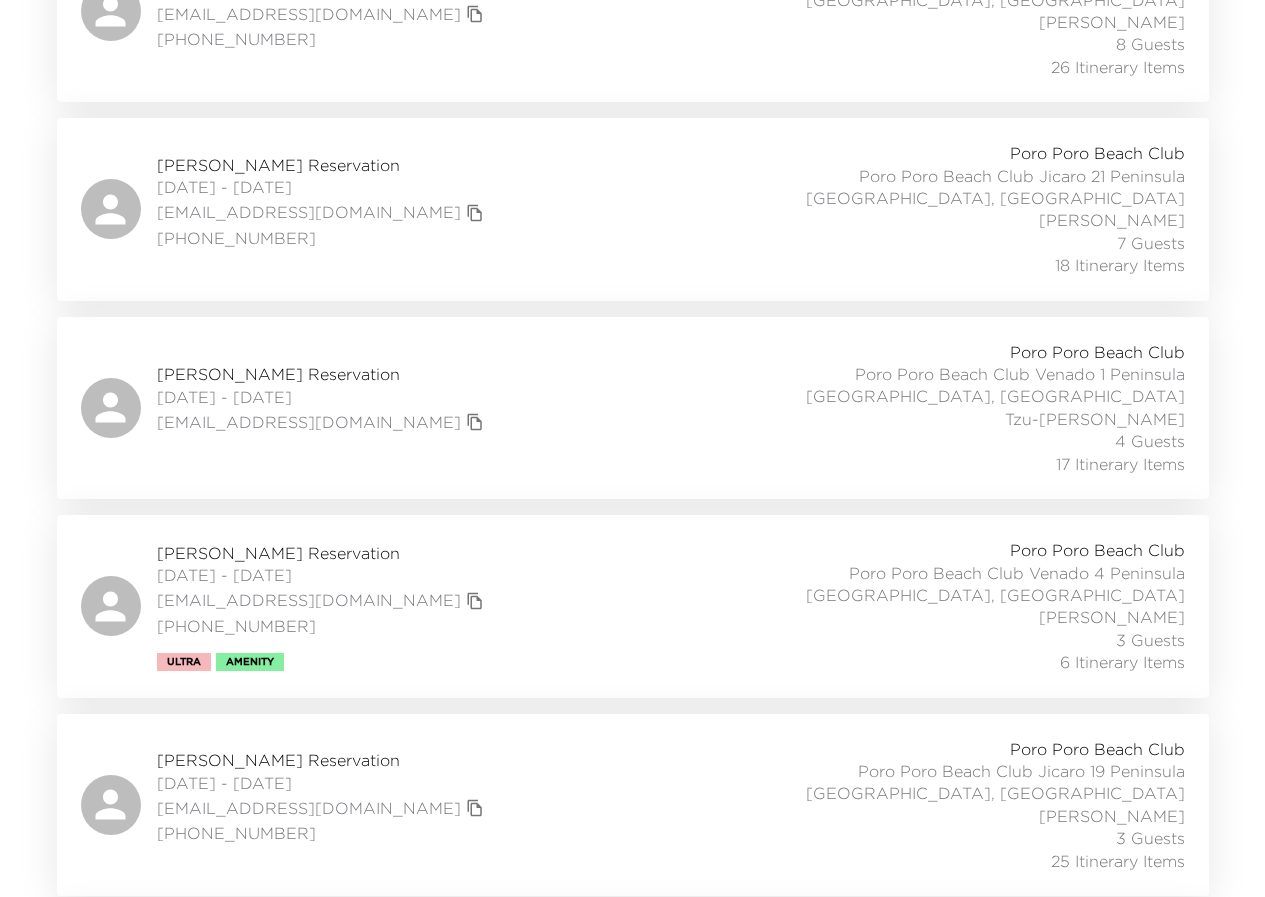 click on "Fernanda  Ruiz Najera Reservation" at bounding box center (323, 374) 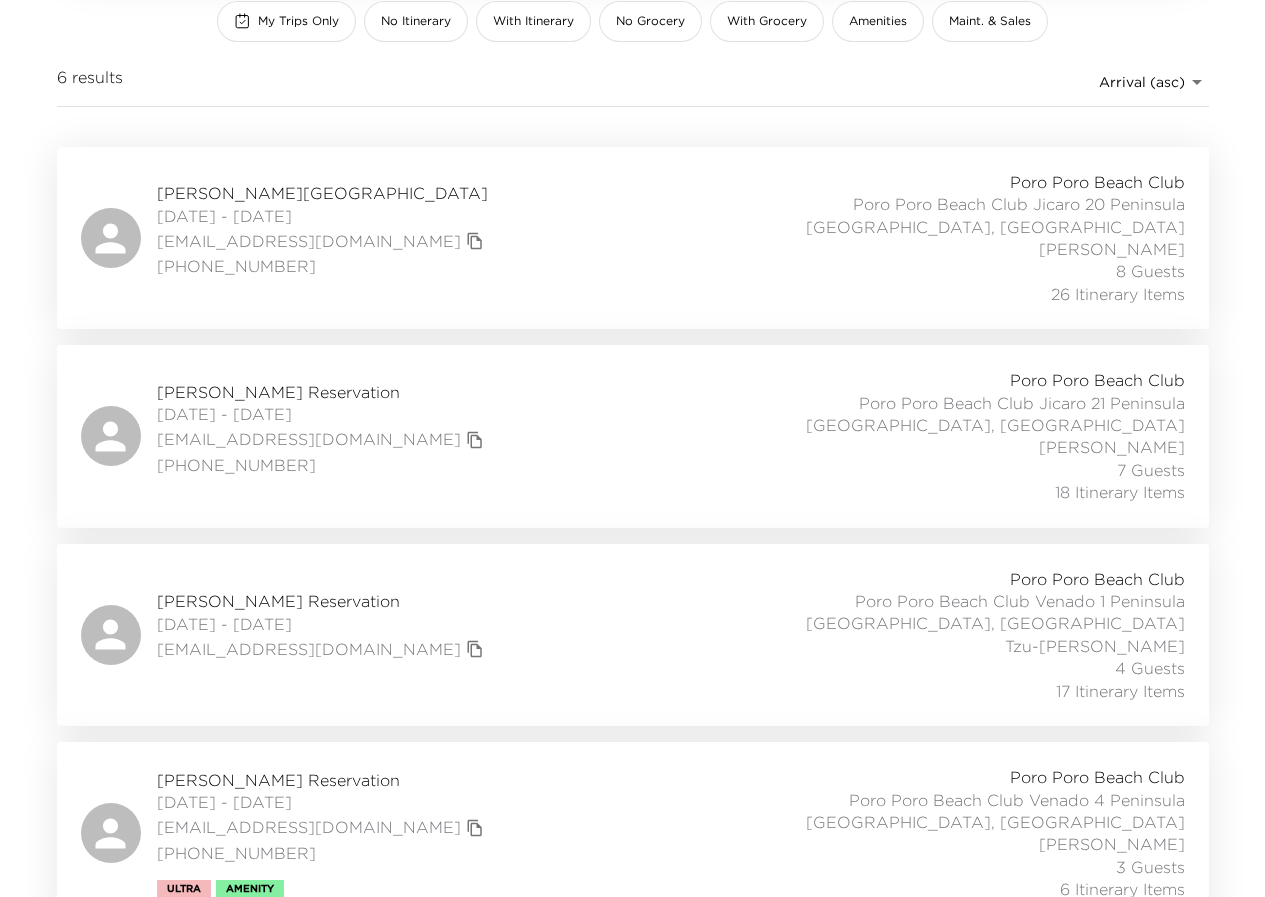 scroll, scrollTop: 0, scrollLeft: 0, axis: both 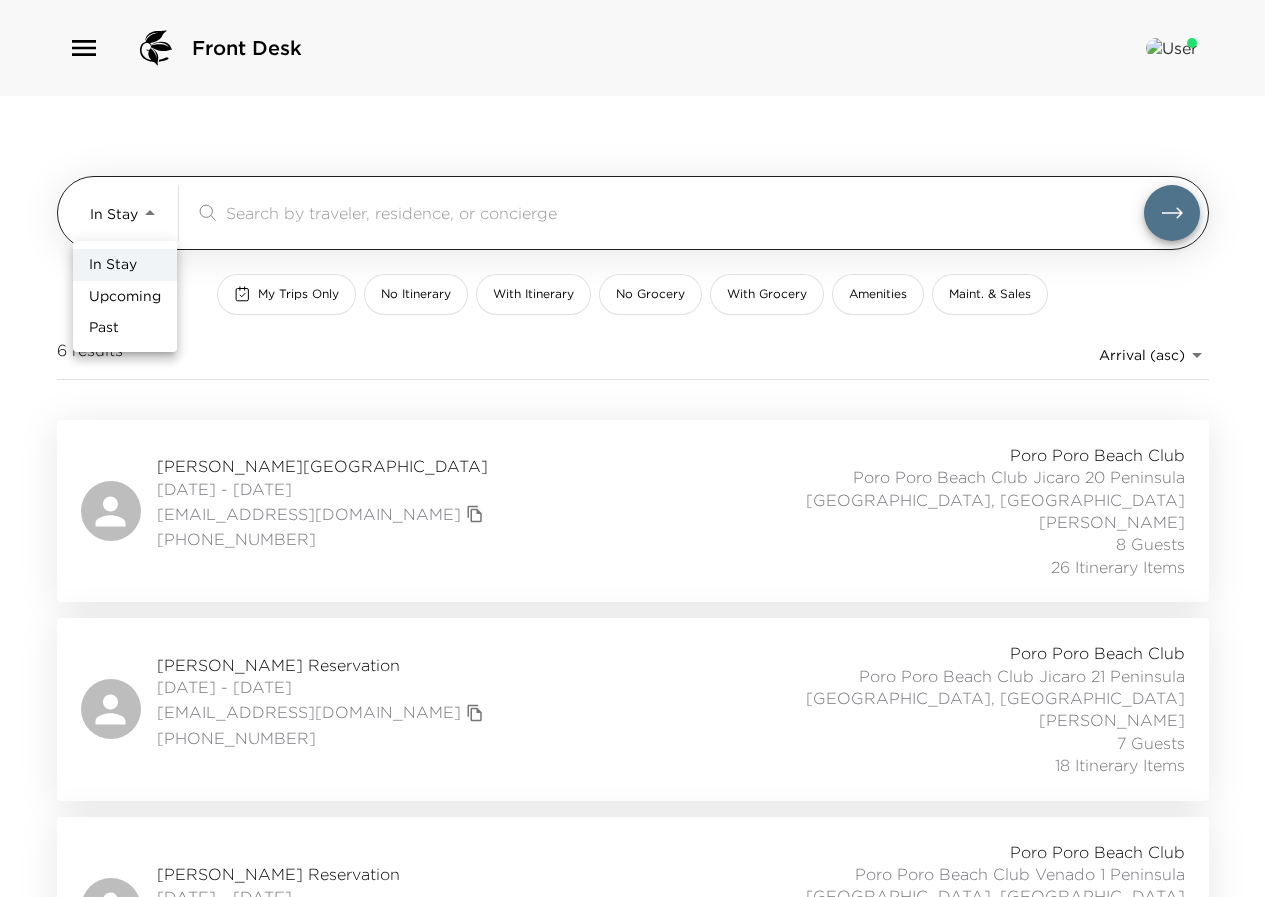 click on "Front Desk In Stay In-Stay ​ My Trips Only No Itinerary With Itinerary No Grocery With Grocery Amenities Maint. & Sales 6 results Arrival (asc) reservations_prod_arrival_asc Jamey Whitlock Reservation 07/04/2025 - 07/11/2025 jameywhitlock@me.com 512-426-1346 Poro Poro Beach Club Poro Poro Beach Club Jicaro 20 Peninsula Papagayo, Costa Rica Elisa Viellard 8 Guests 26 Itinerary Items Sherry Cornwell Reservation 07/05/2025 - 07/12/2025 sherrycornwell1@mac.com 512-771-6787 Poro Poro Beach Club Poro Poro Beach Club Jicaro 21 Peninsula Papagayo, Costa Rica Elisa Viellard 7 Guests 18 Itinerary Items Fernanda  Ruiz Najera Reservation 07/06/2025 - 07/12/2025 fertellez13@gmail.com Poro Poro Beach Club Poro Poro Beach Club Venado 1 Peninsula Papagayo, Costa Rica Tzu-Yin Melendez 4 Guests 17 Itinerary Items Trent Hancock Reservation 07/08/2025 - 07/13/2025 trenthancock@gmail.com 858-926-8224 Ultra Amenity Poro Poro Beach Club Poro Poro Beach Club Venado 4 Peninsula Papagayo, Costa Rica Mario Fallas 3 Guests 3 Guests" at bounding box center (640, 448) 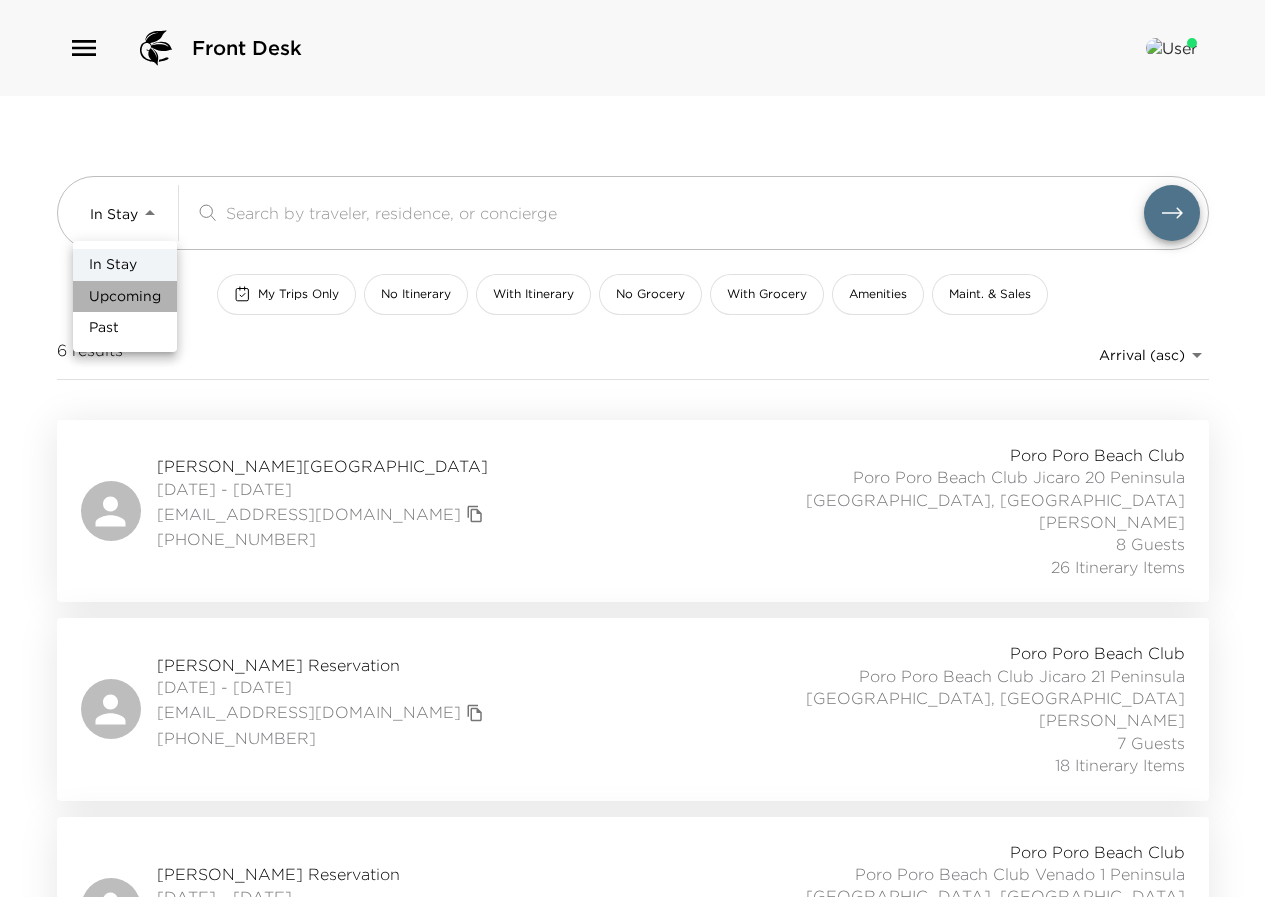 click on "Upcoming" at bounding box center (125, 297) 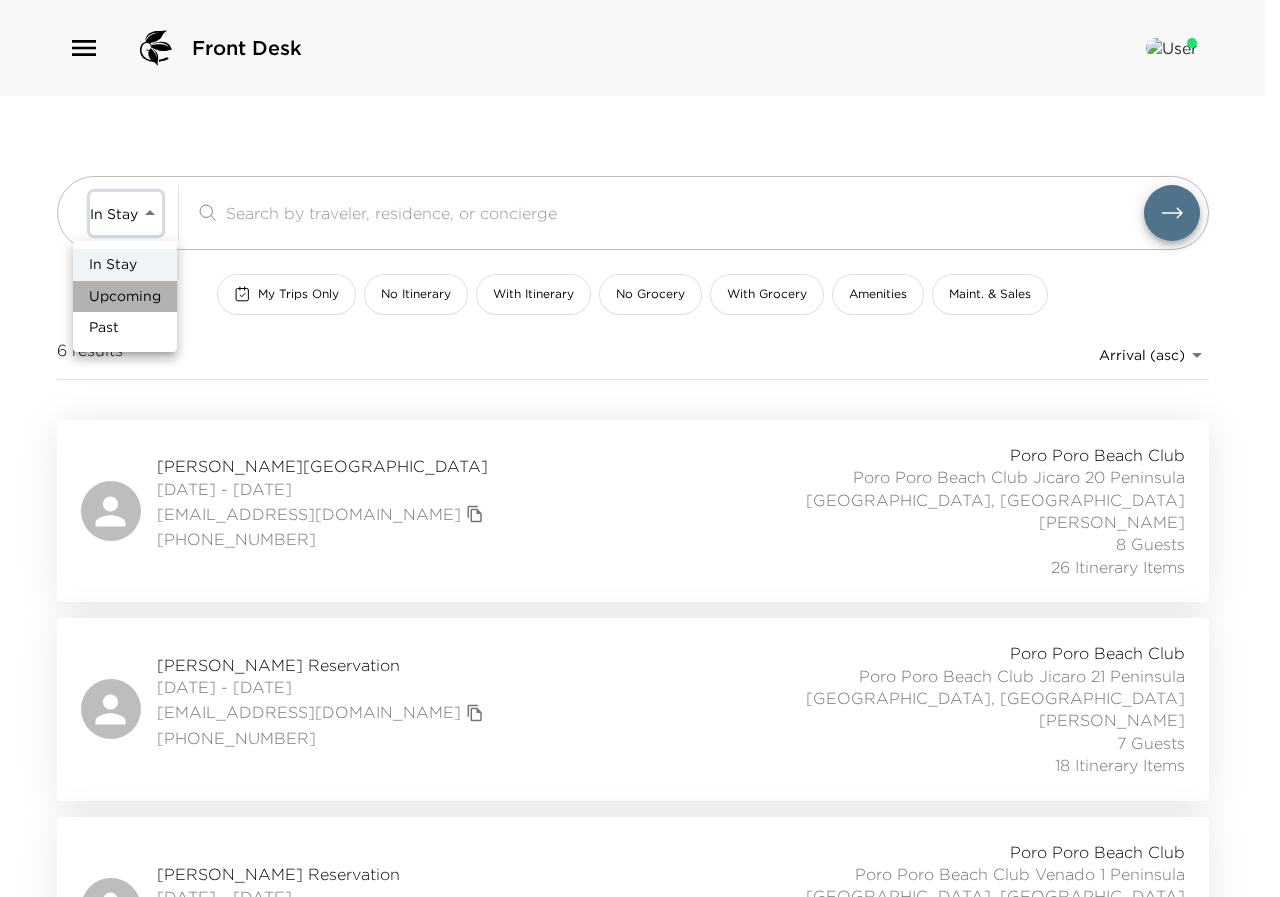 type on "Upcoming" 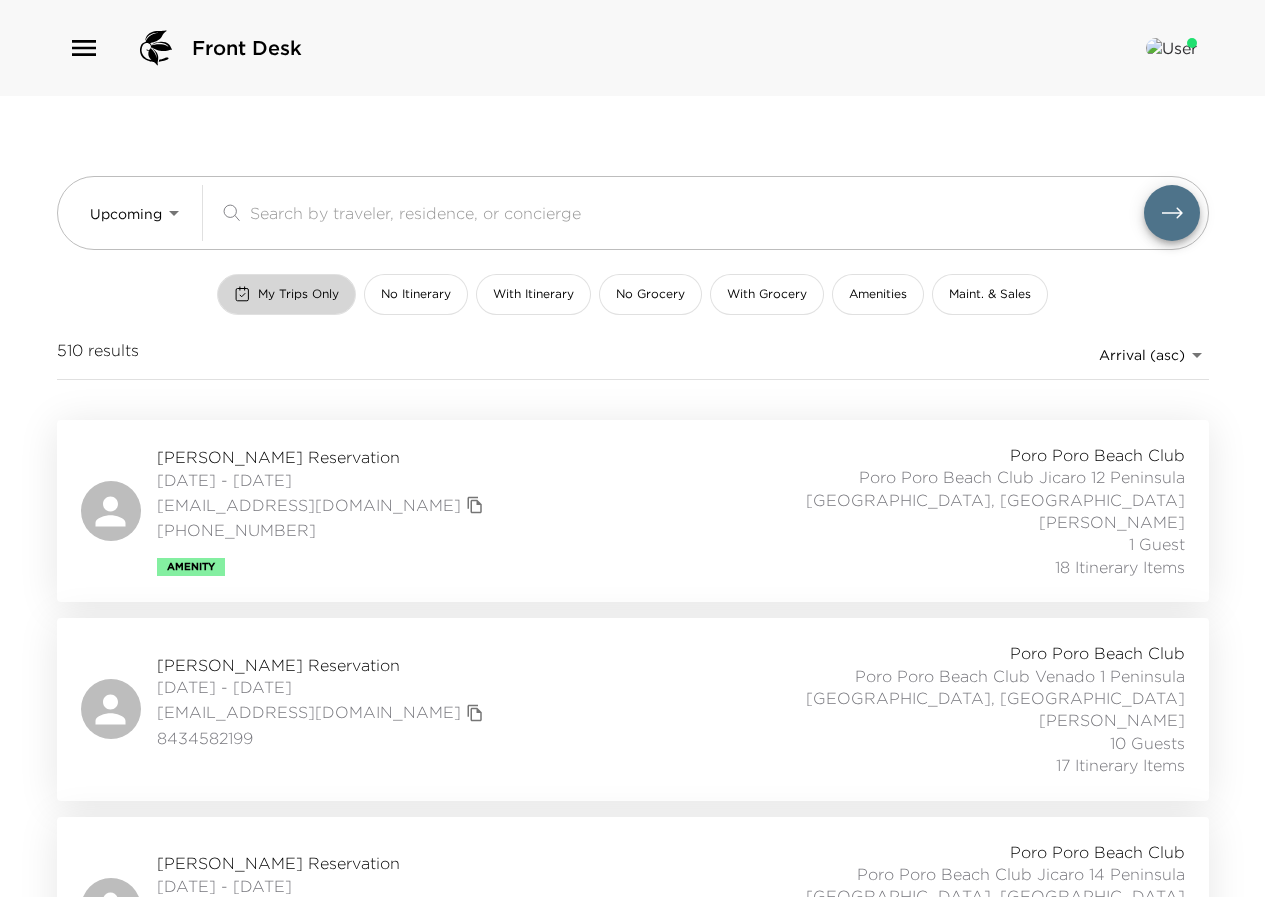 click on "My Trips Only" at bounding box center (298, 294) 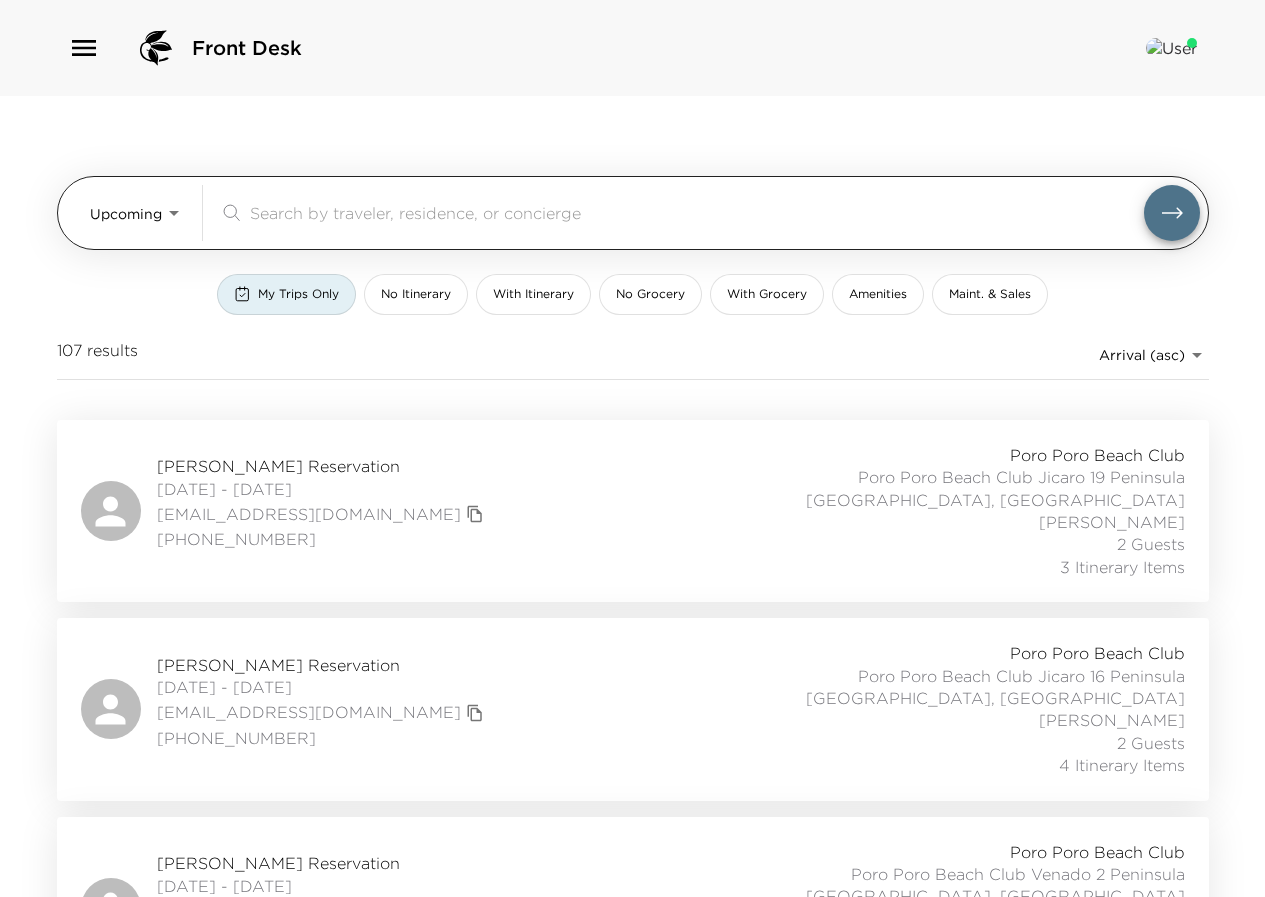 click at bounding box center (697, 212) 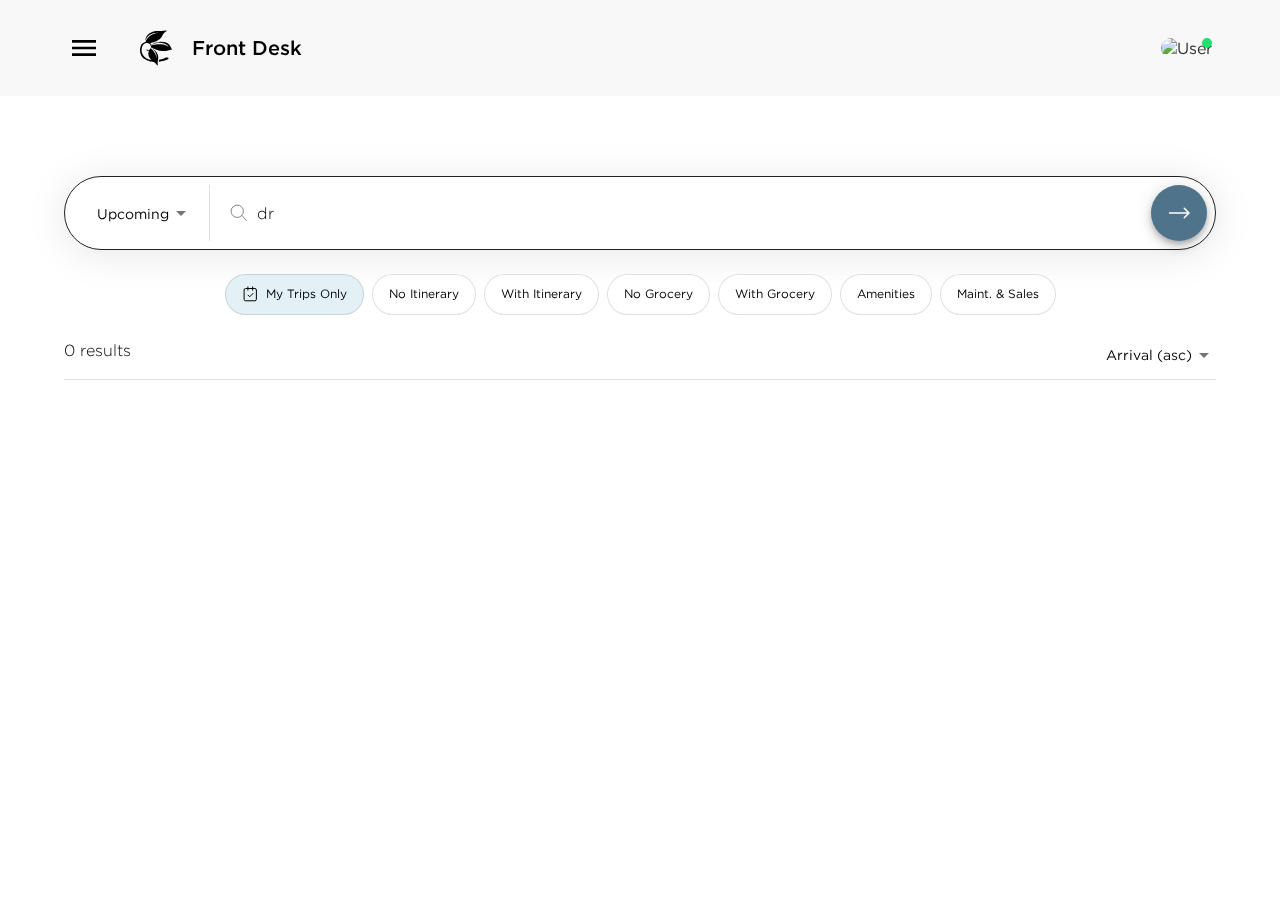 type on "d" 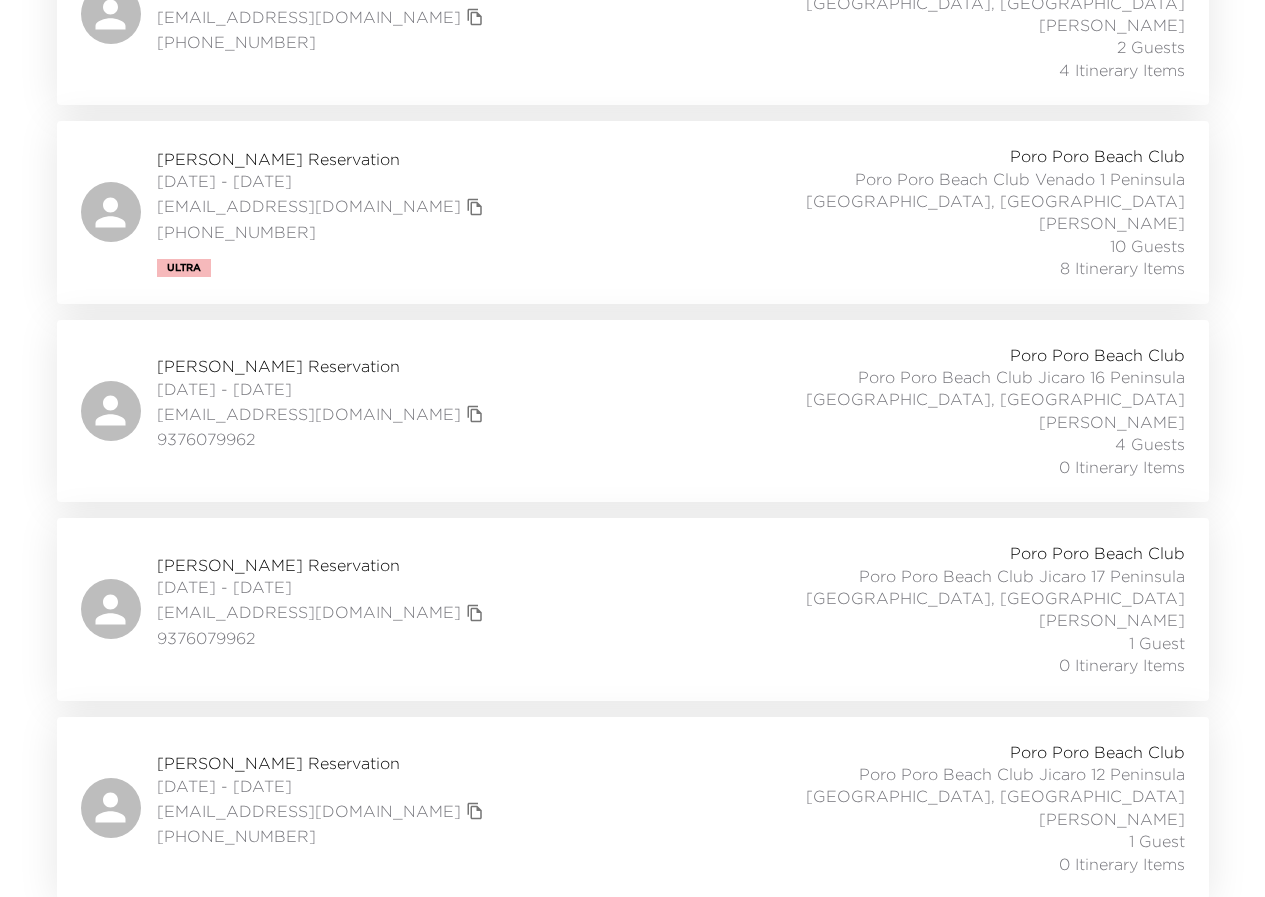 scroll, scrollTop: 499, scrollLeft: 0, axis: vertical 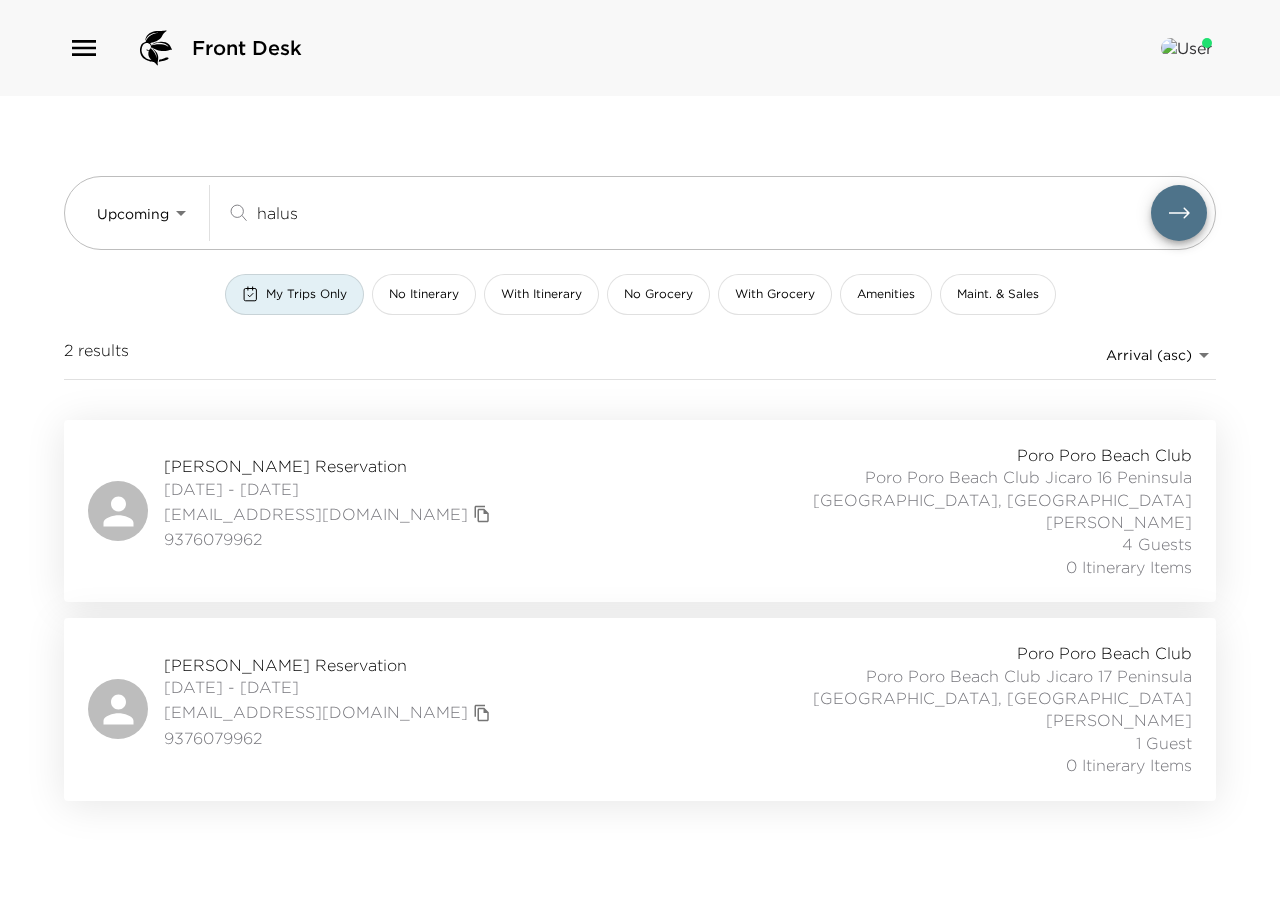 type on "halus" 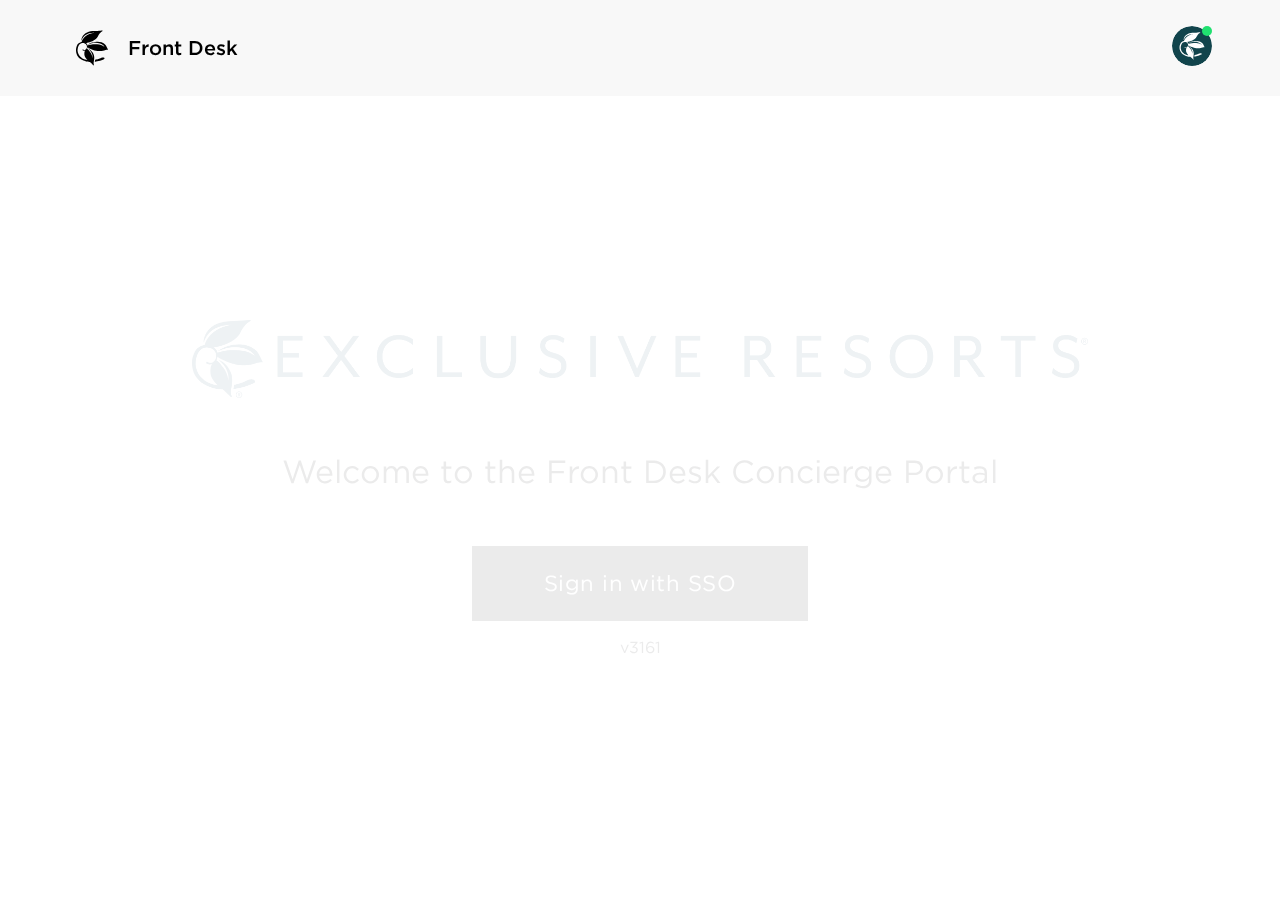 scroll, scrollTop: 0, scrollLeft: 0, axis: both 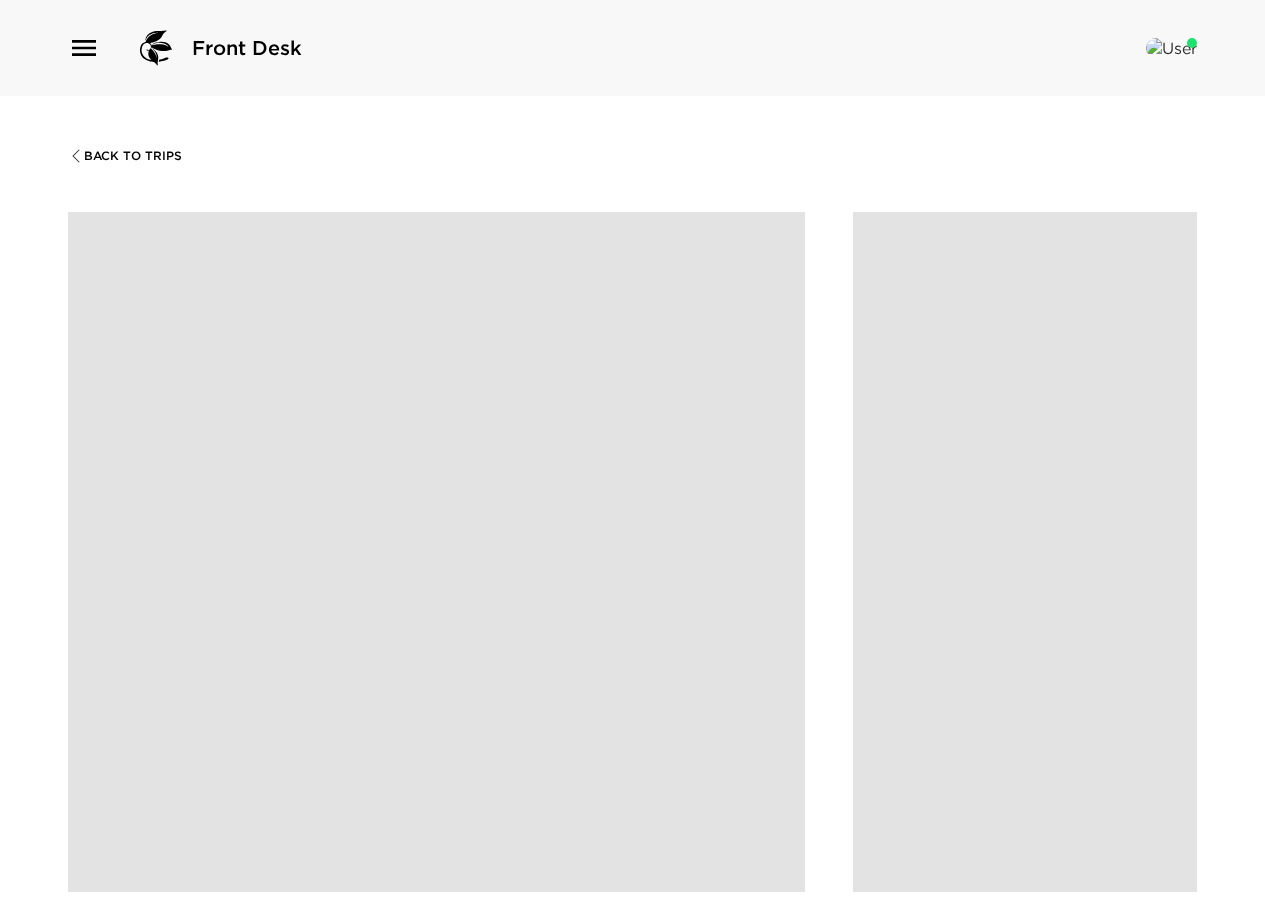click 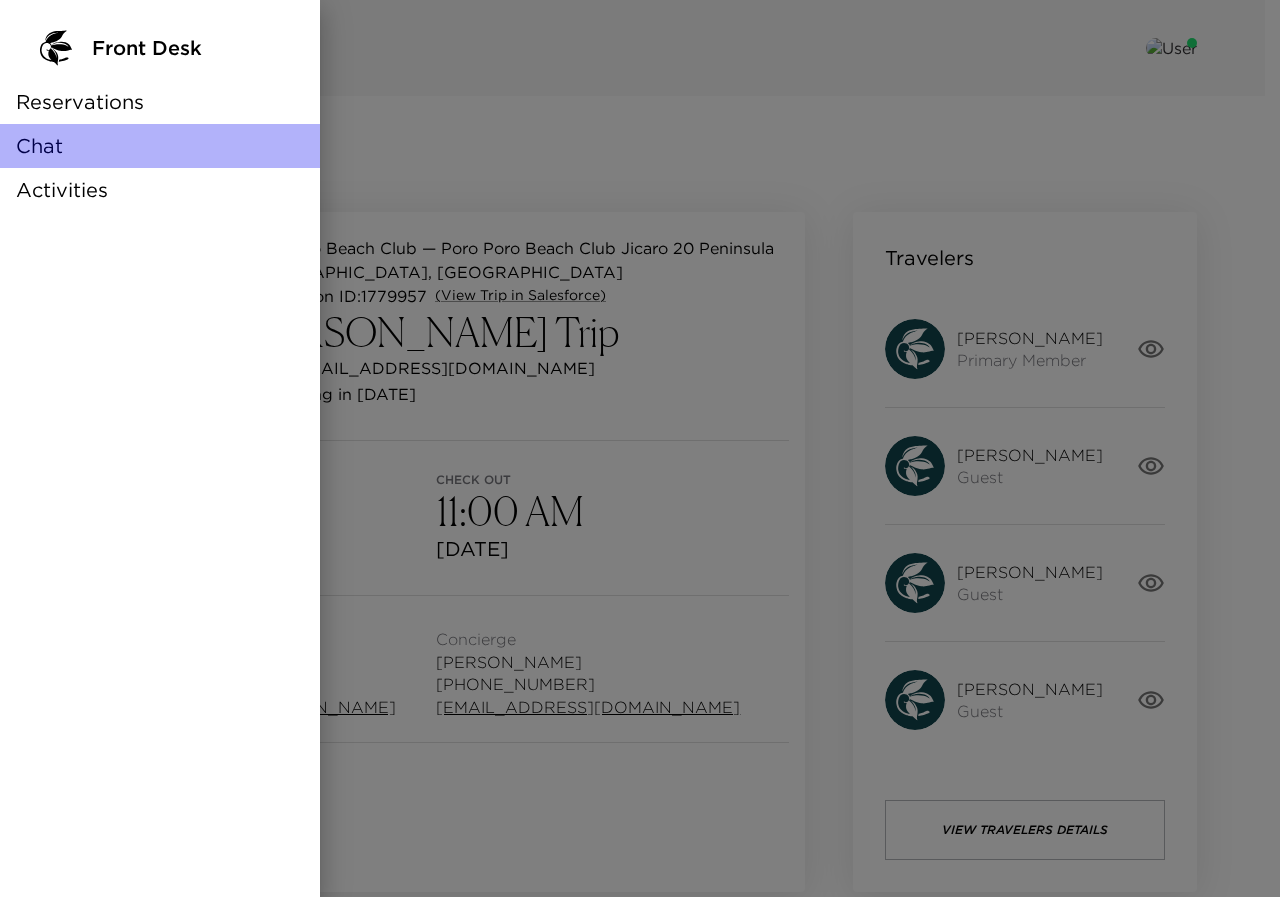 click on "Chat" at bounding box center [39, 146] 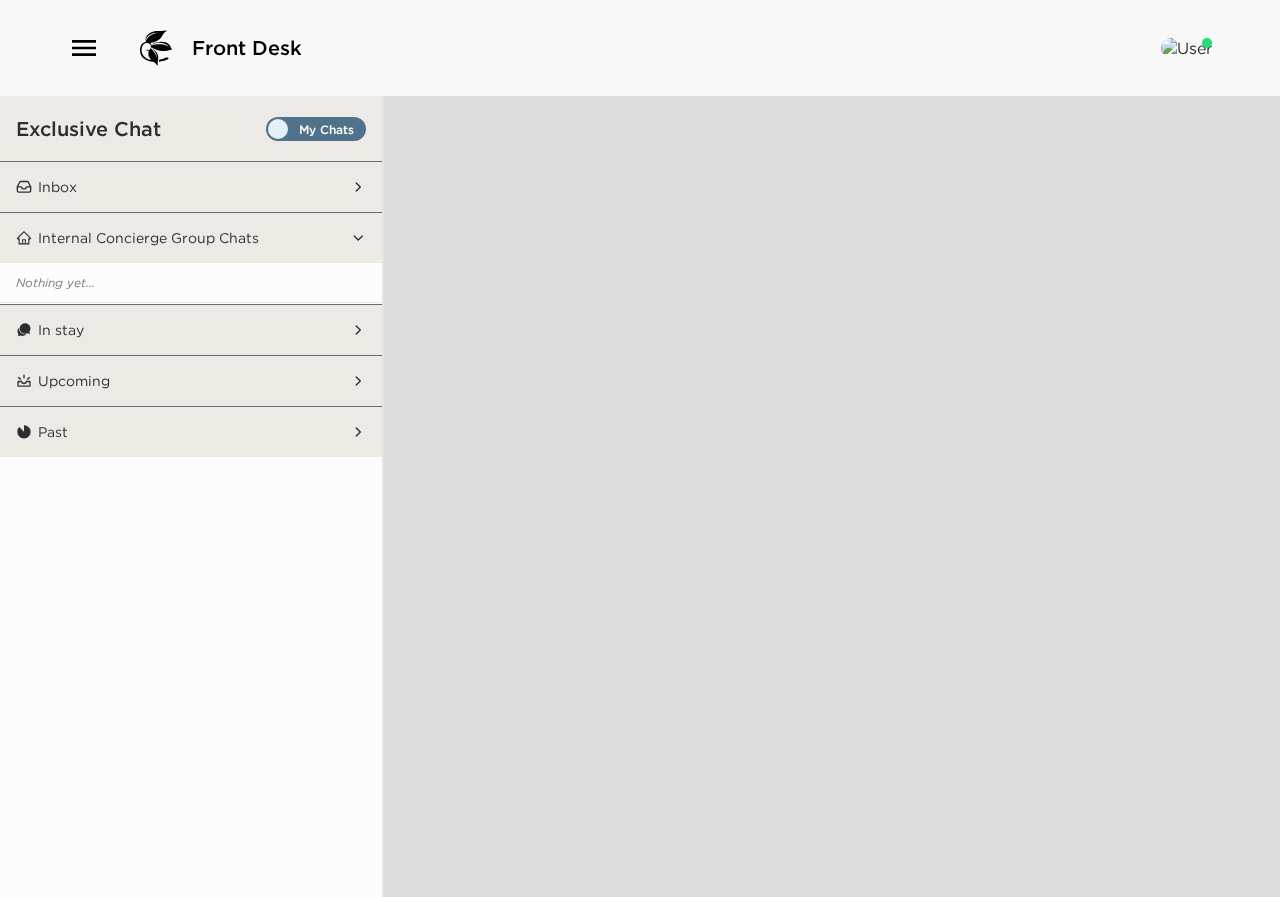 click on "Inbox" at bounding box center (191, 187) 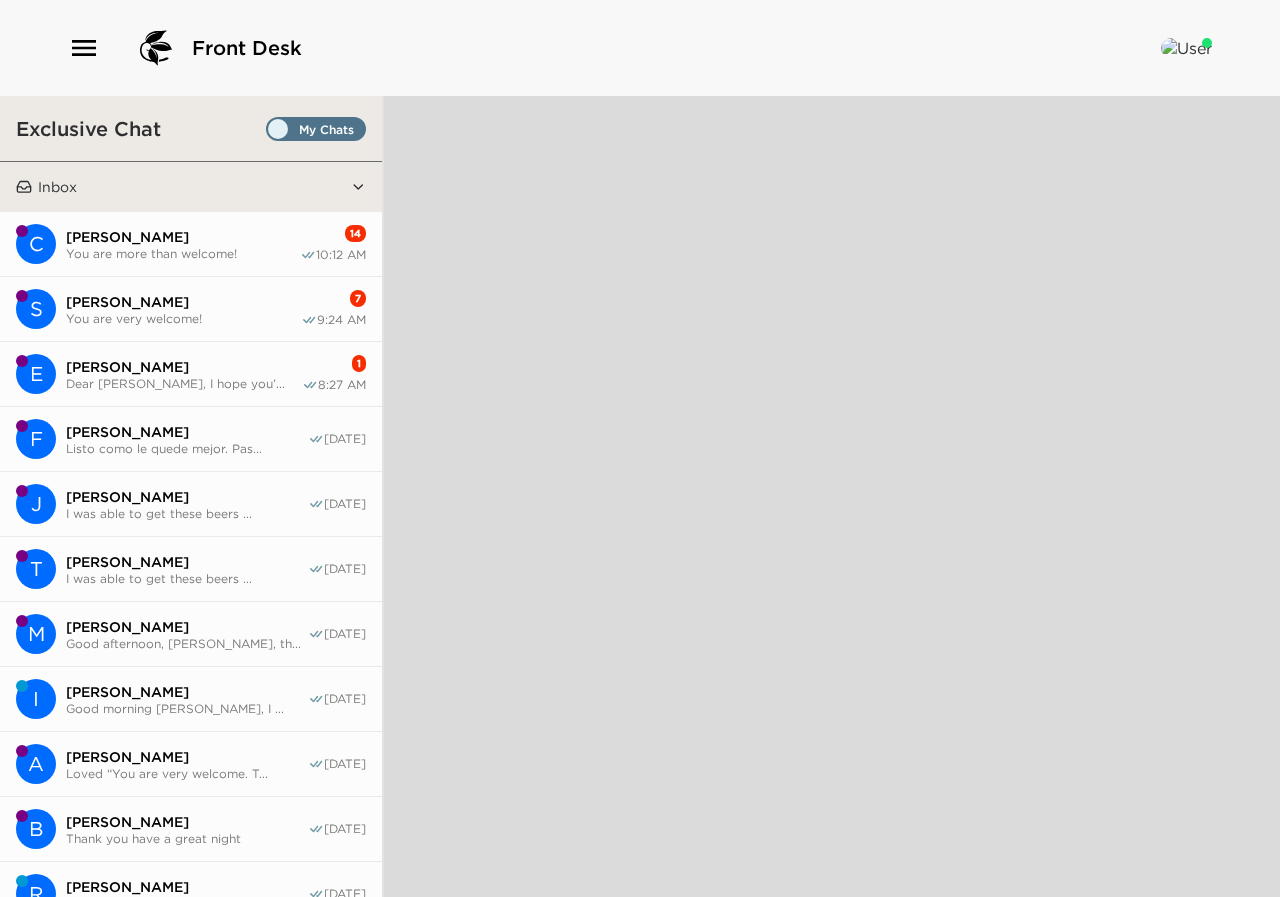 click on "E Sevak Adamyan Dear Mr. Adamyan,
I hope you’... 1 8:27 AM" at bounding box center [191, 374] 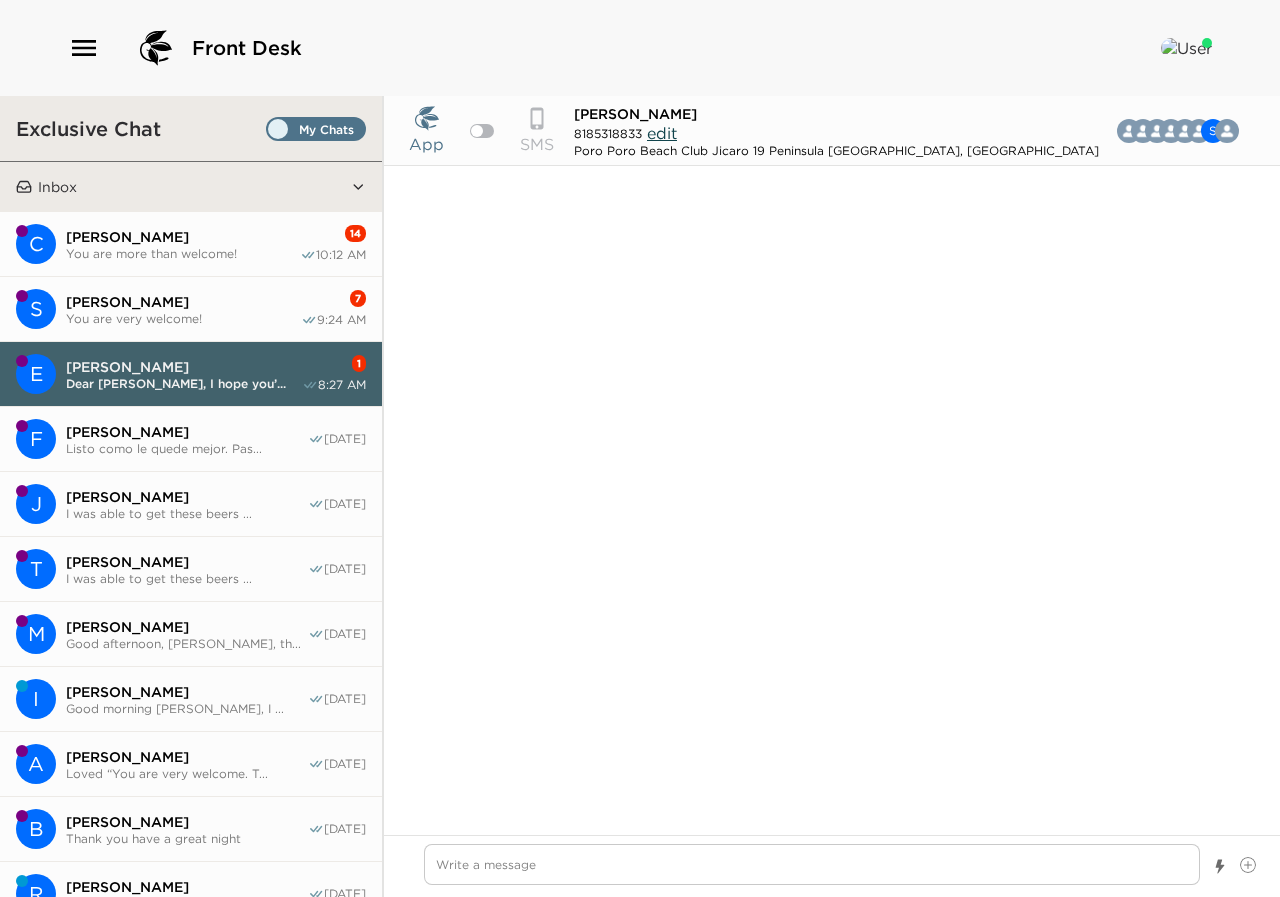 click on "You are very welcome!" at bounding box center (183, 318) 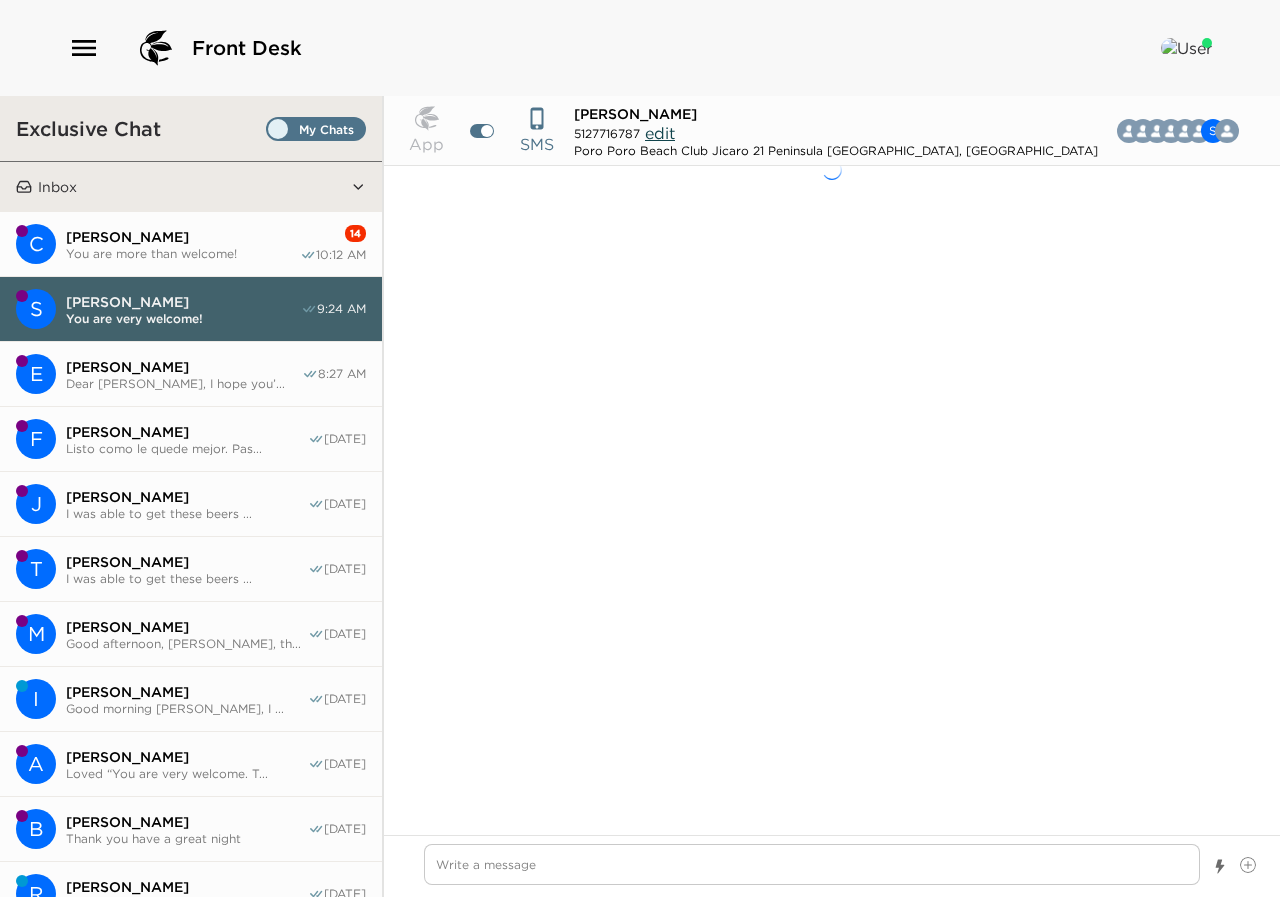 click on "You are more than welcome!" at bounding box center [183, 253] 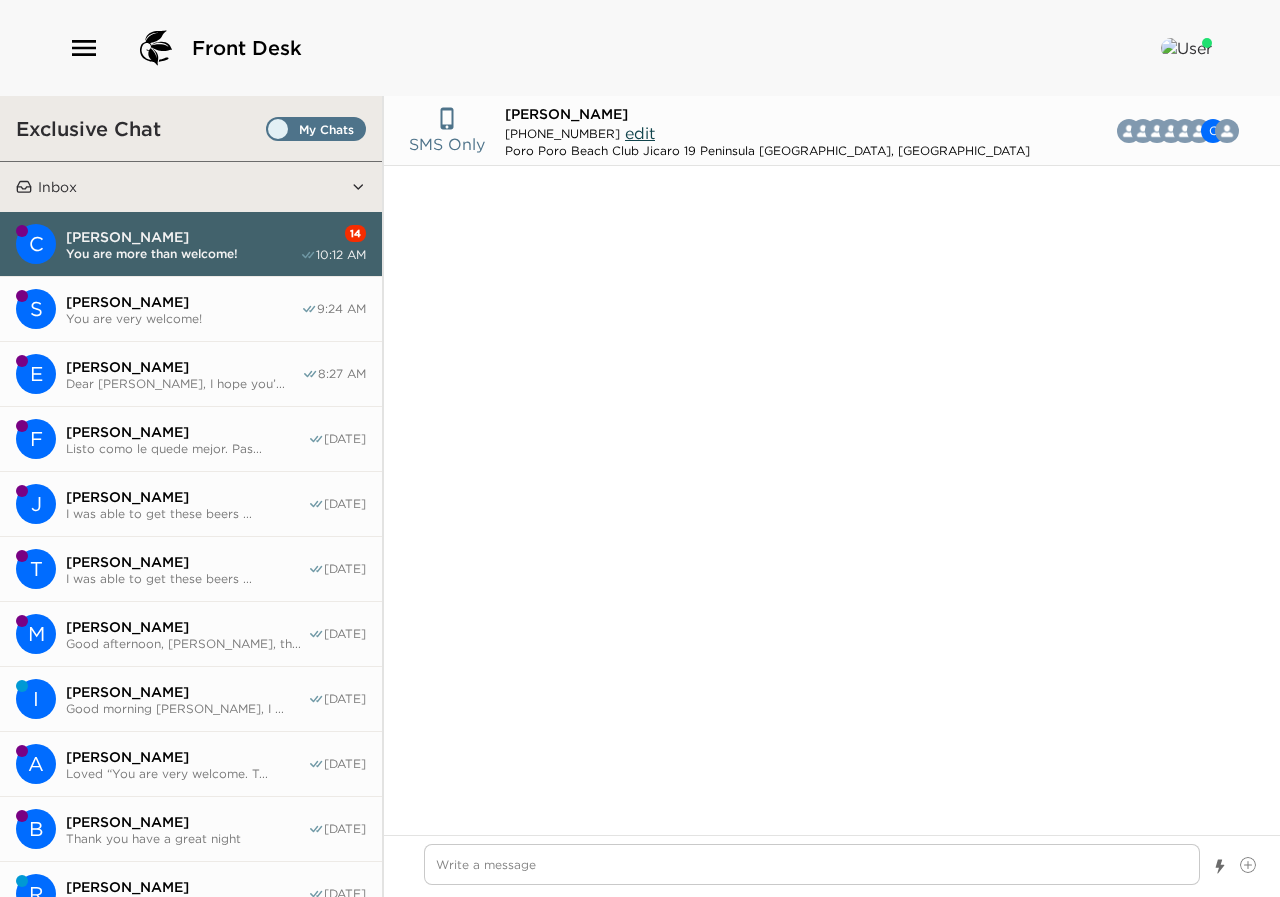 scroll, scrollTop: 1301, scrollLeft: 0, axis: vertical 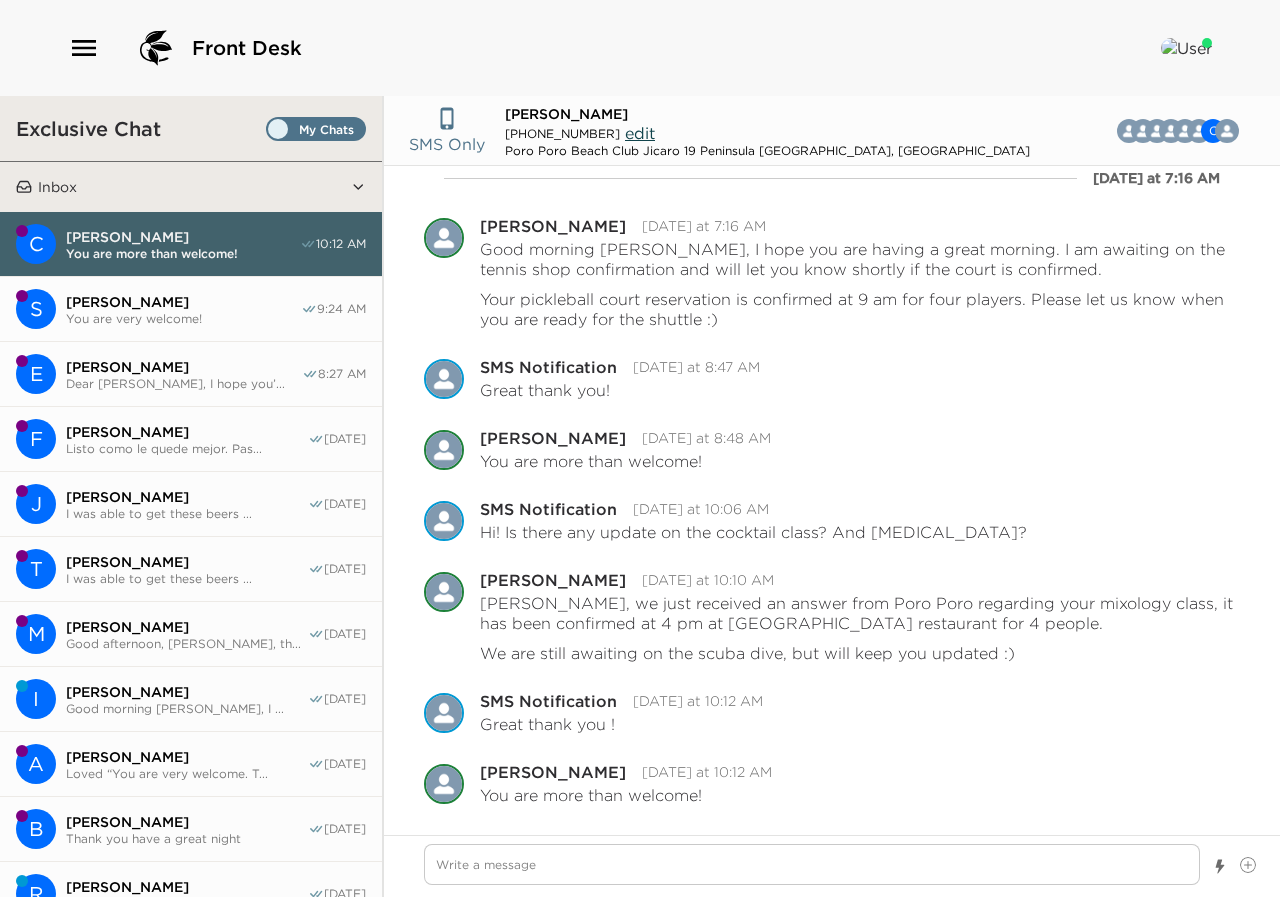 type on "x" 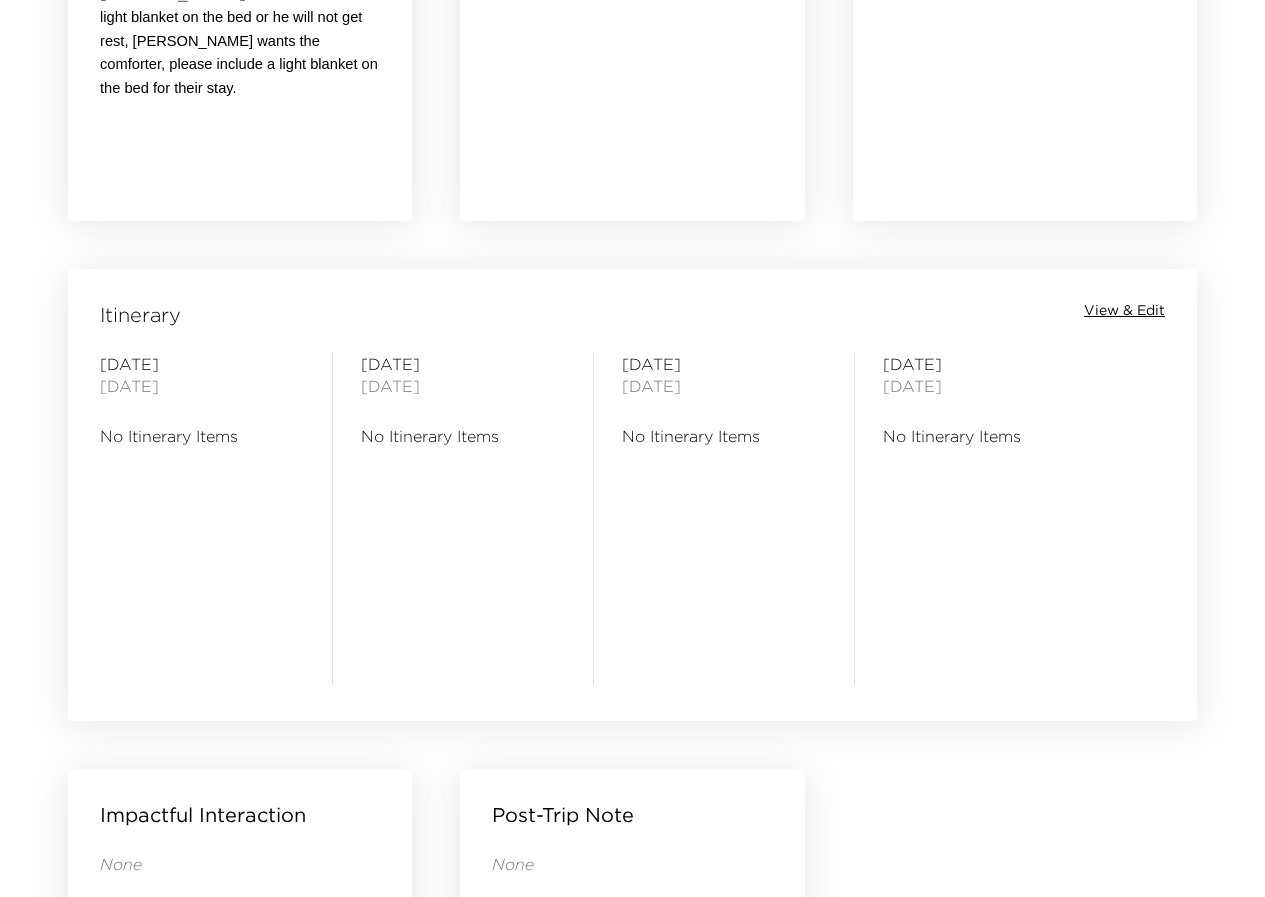 scroll, scrollTop: 1400, scrollLeft: 0, axis: vertical 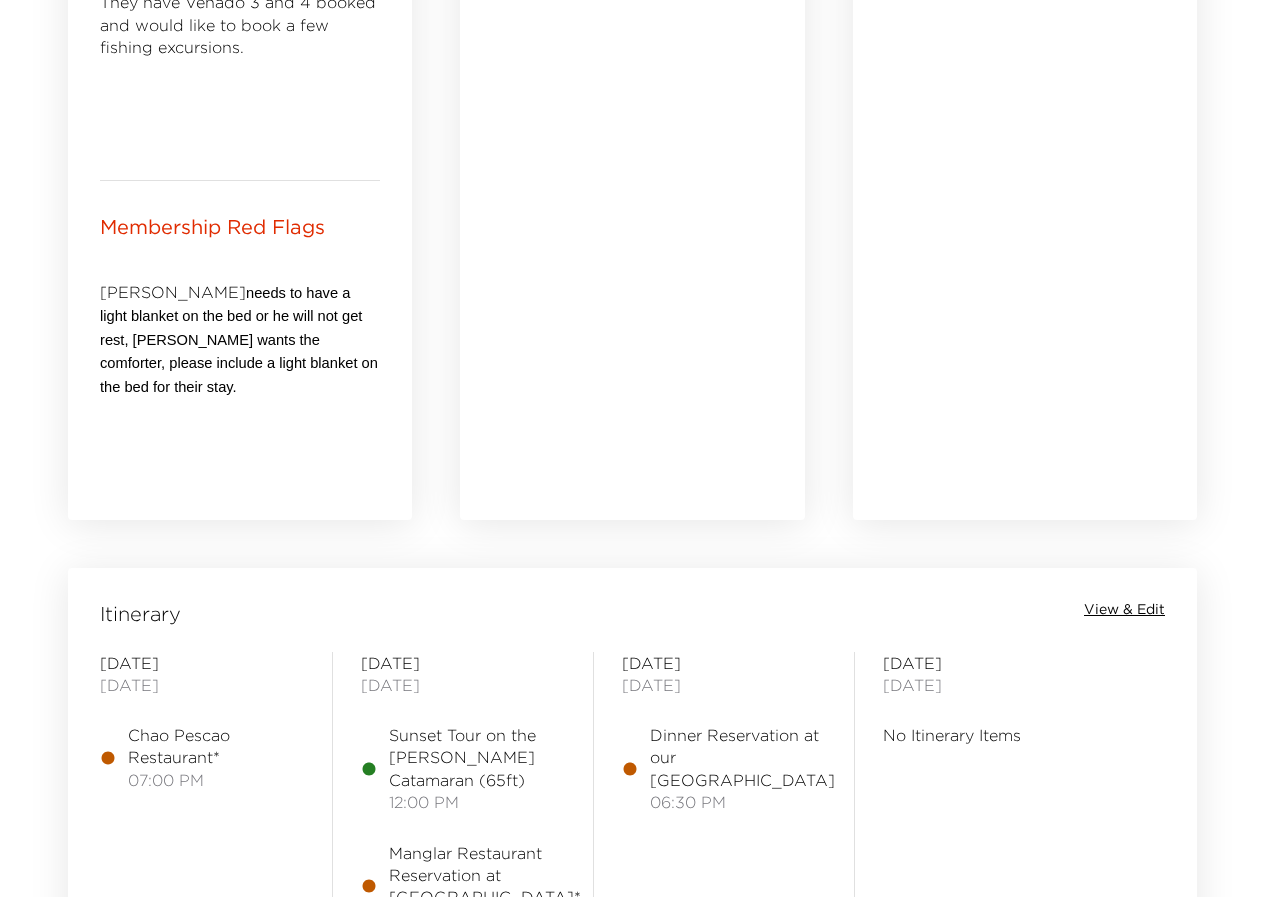 click on "View & Edit" at bounding box center [1124, 610] 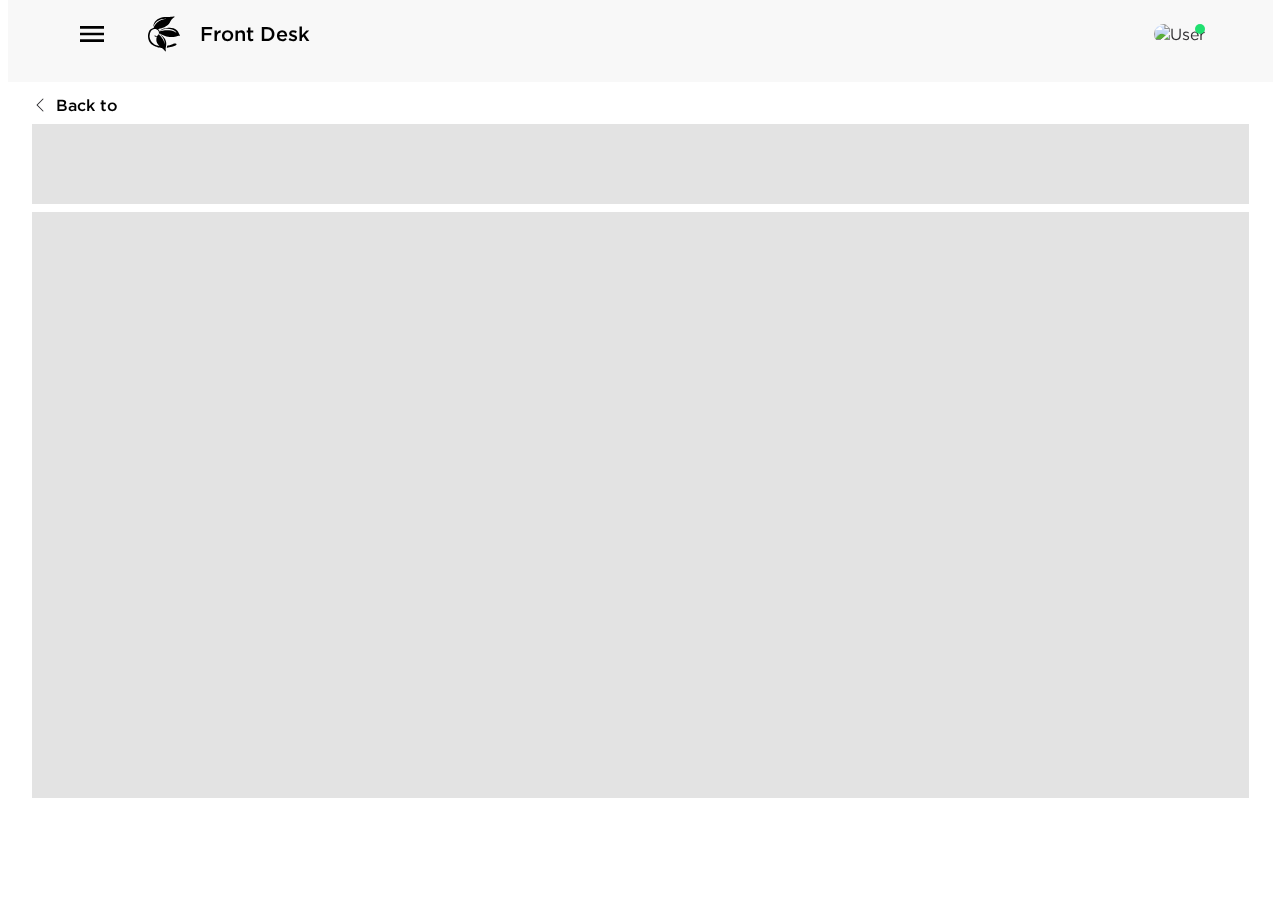 scroll, scrollTop: 0, scrollLeft: 0, axis: both 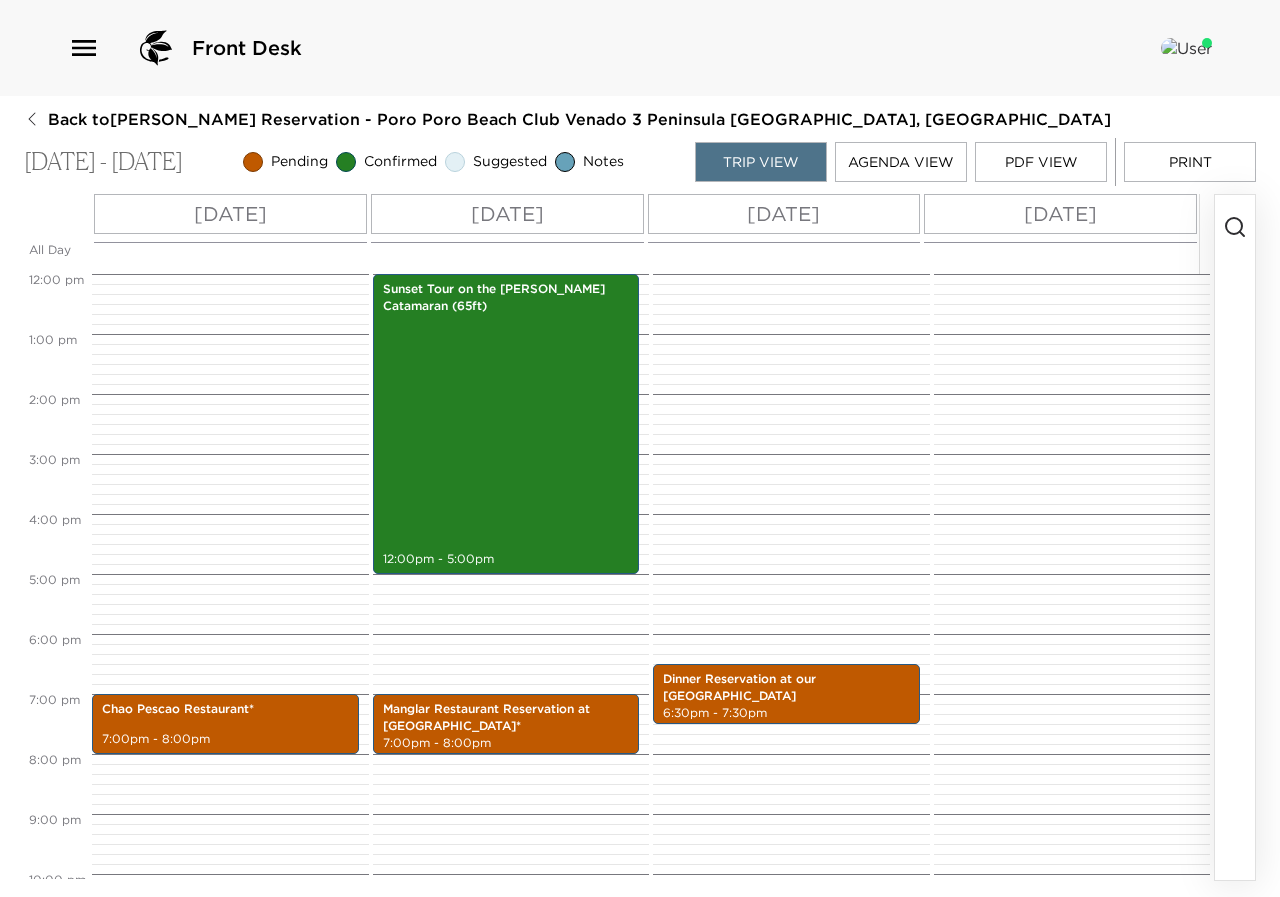 drag, startPoint x: 869, startPoint y: 205, endPoint x: 724, endPoint y: 218, distance: 145.58159 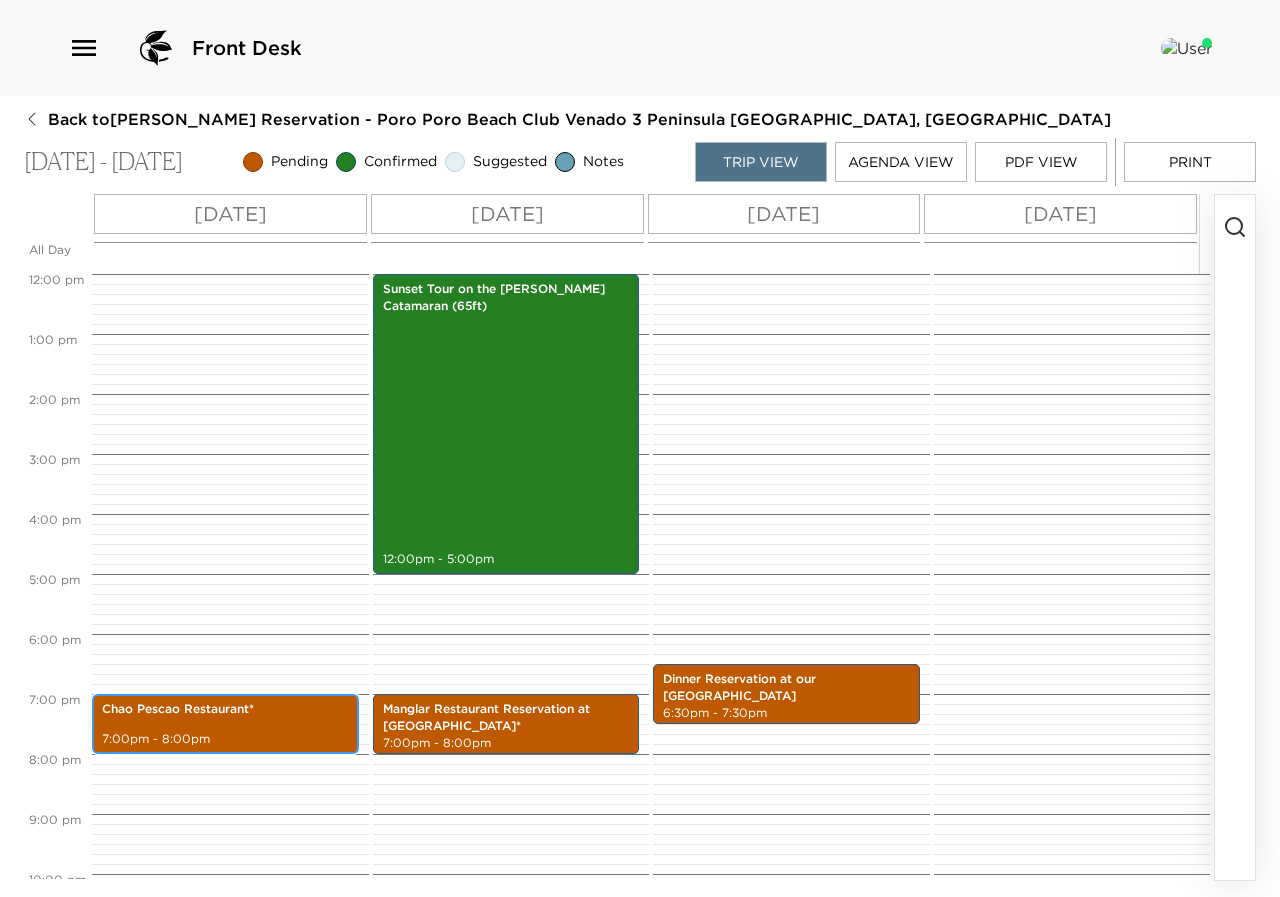 click on "Chao Pescao Restaurant*" at bounding box center (225, 709) 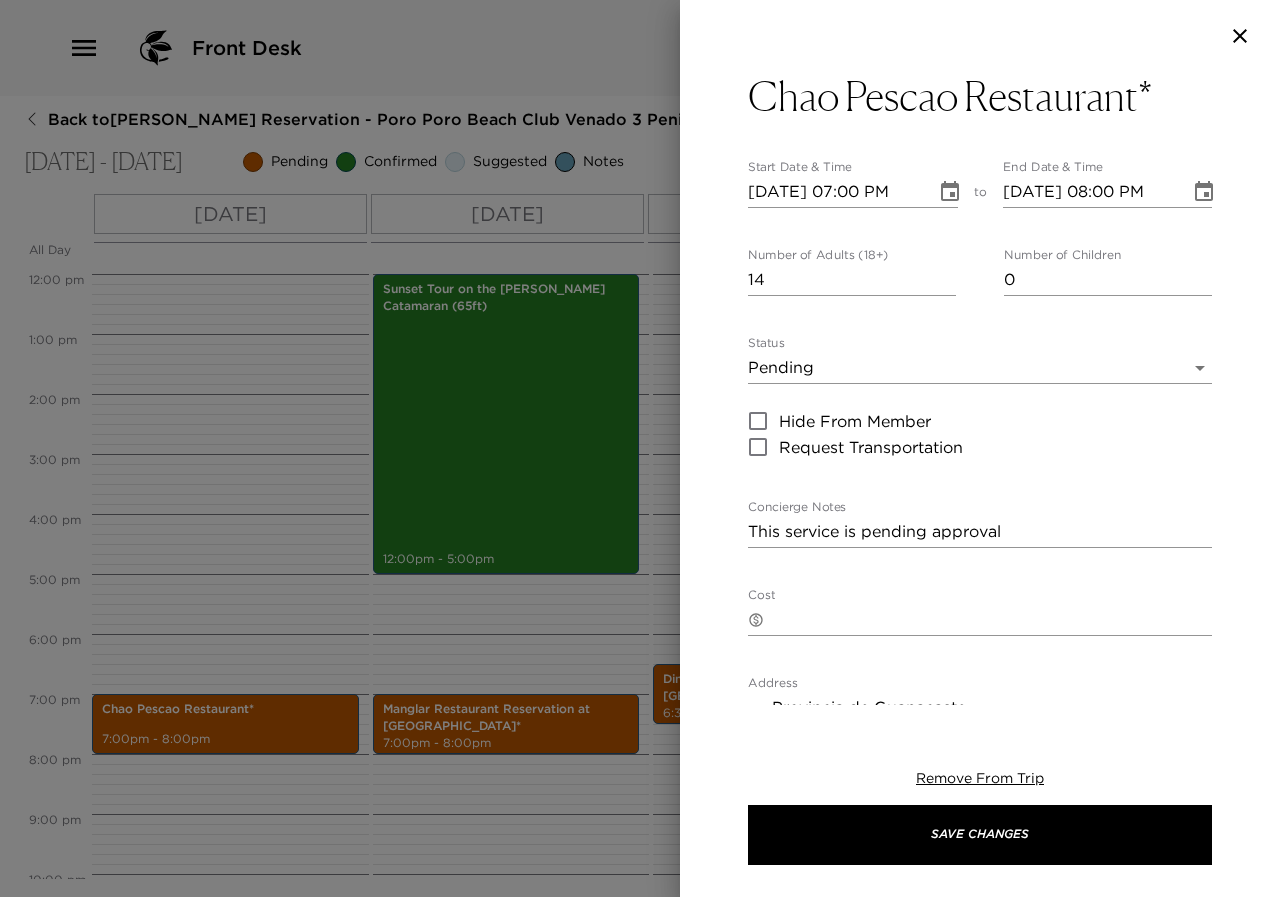 click at bounding box center (640, 448) 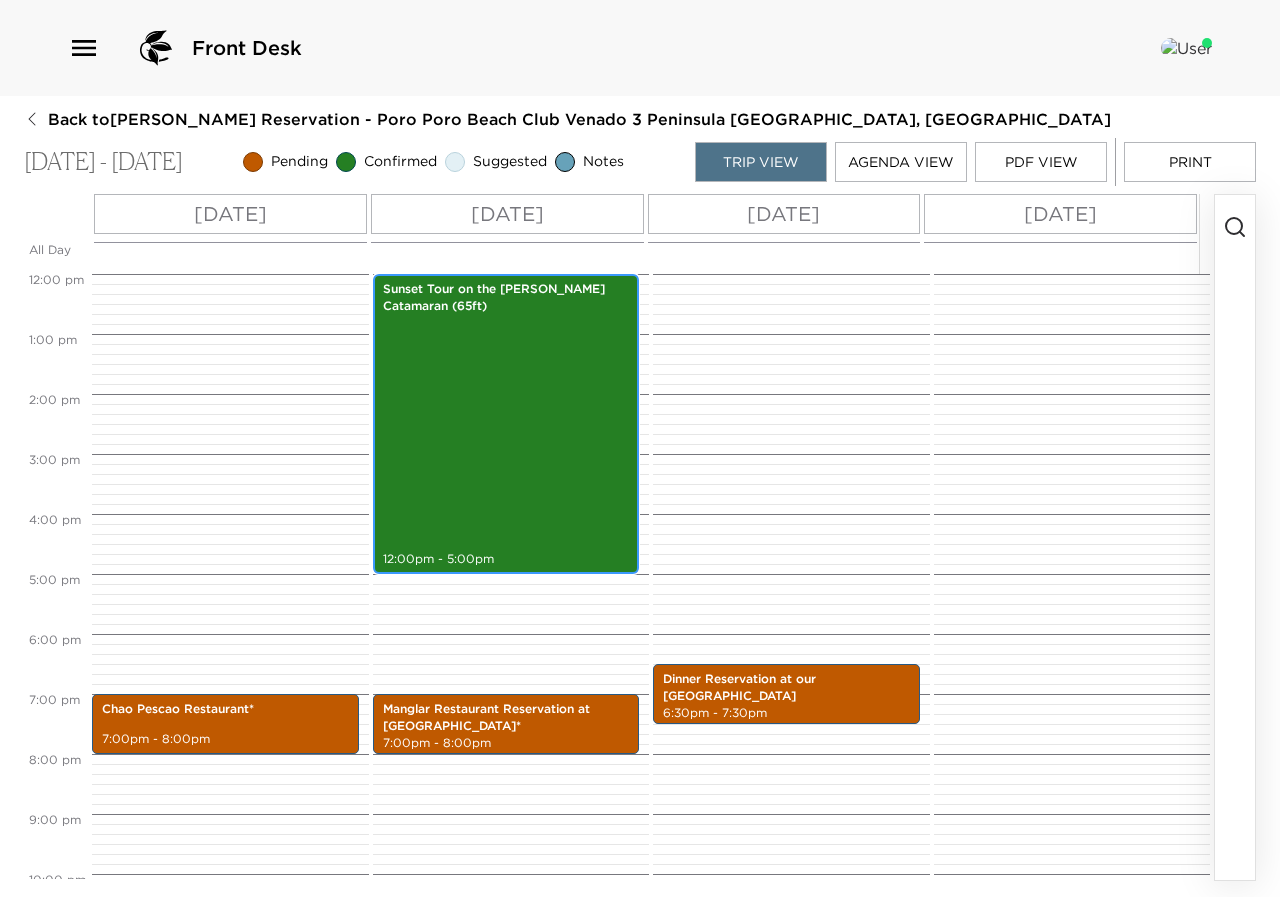click on "Sunset Tour on the Lohe Lani Catamaran (65ft) 12:00pm - 5:00pm" at bounding box center (506, 424) 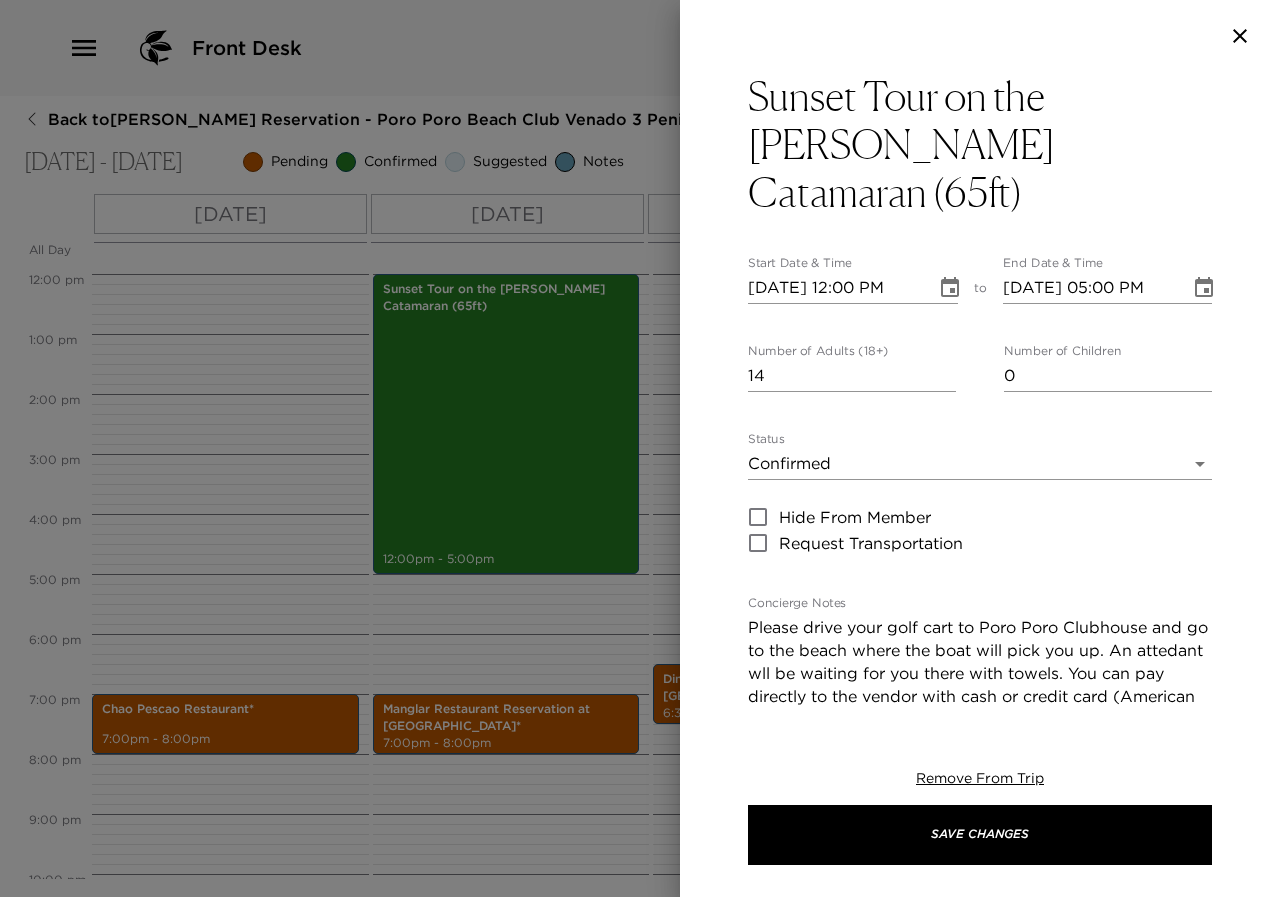 click at bounding box center [640, 448] 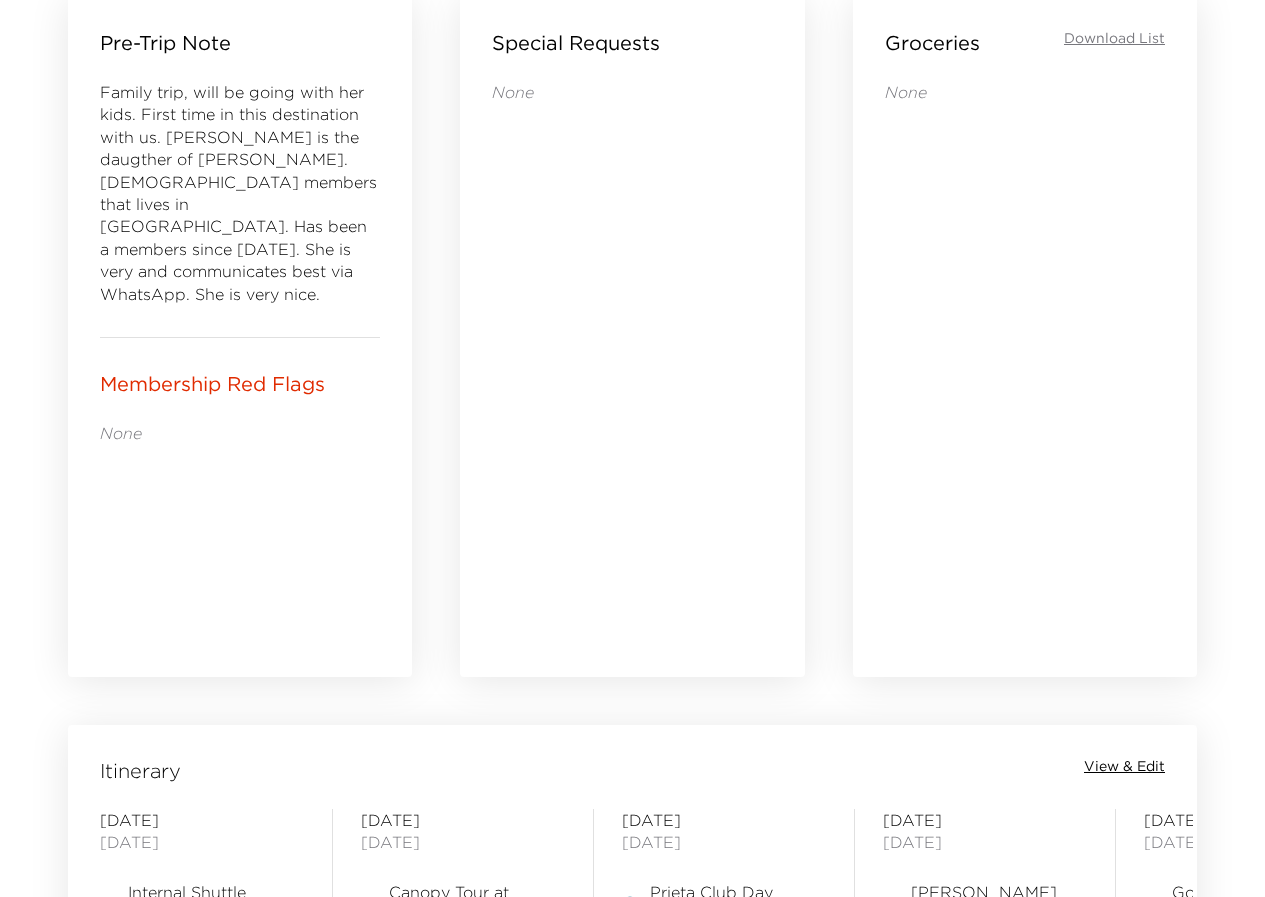 scroll, scrollTop: 1100, scrollLeft: 0, axis: vertical 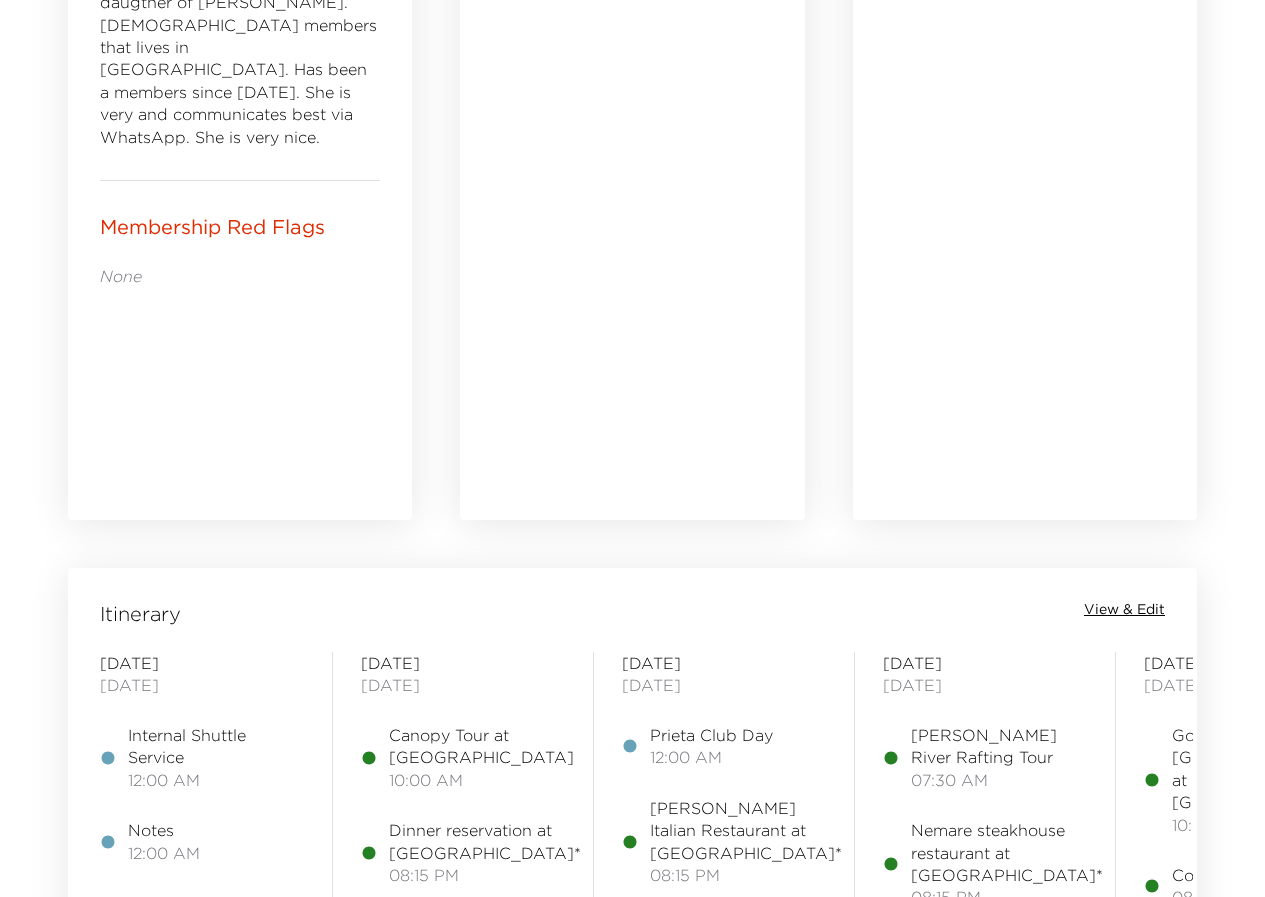 click on "View & Edit" at bounding box center (1124, 610) 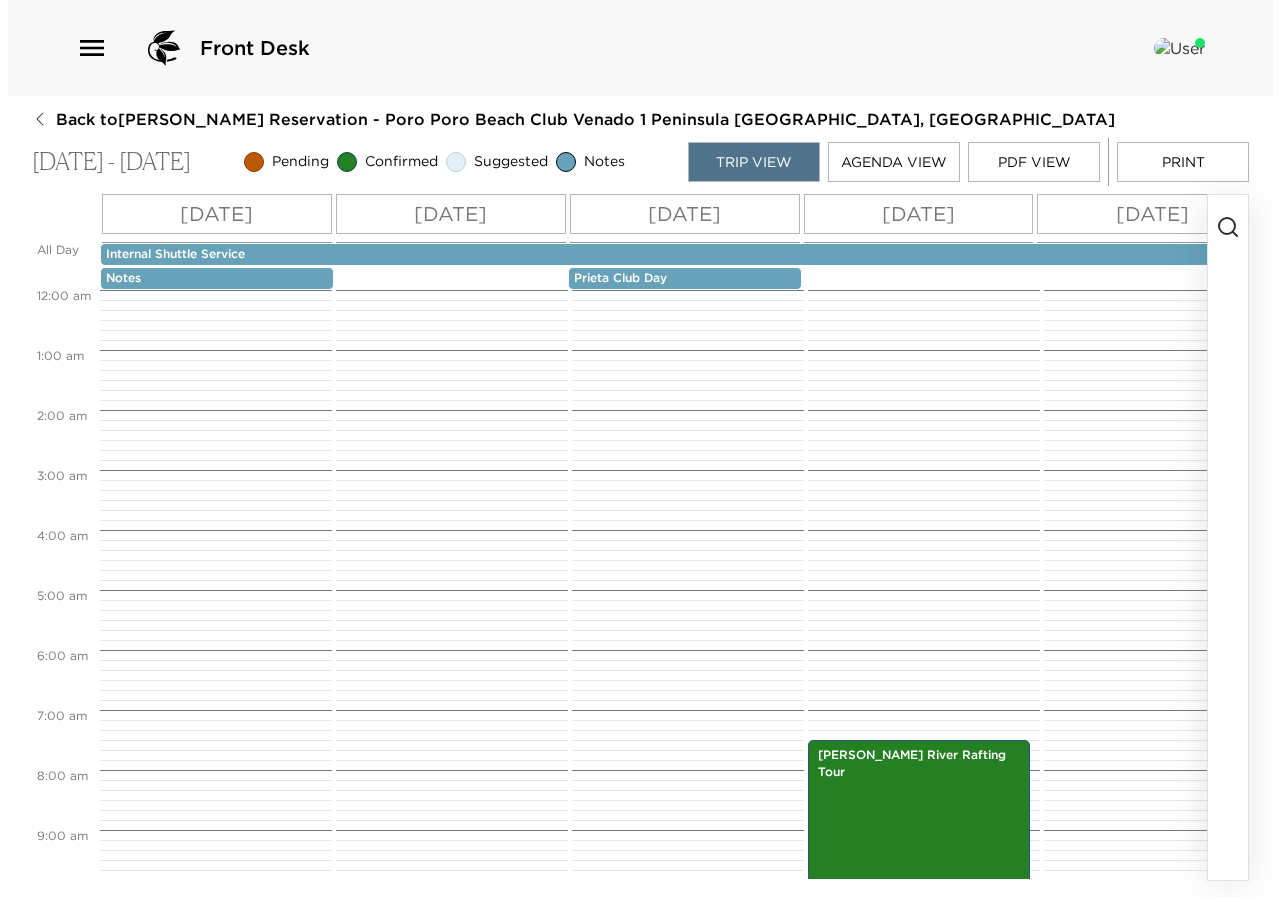 scroll, scrollTop: 0, scrollLeft: 0, axis: both 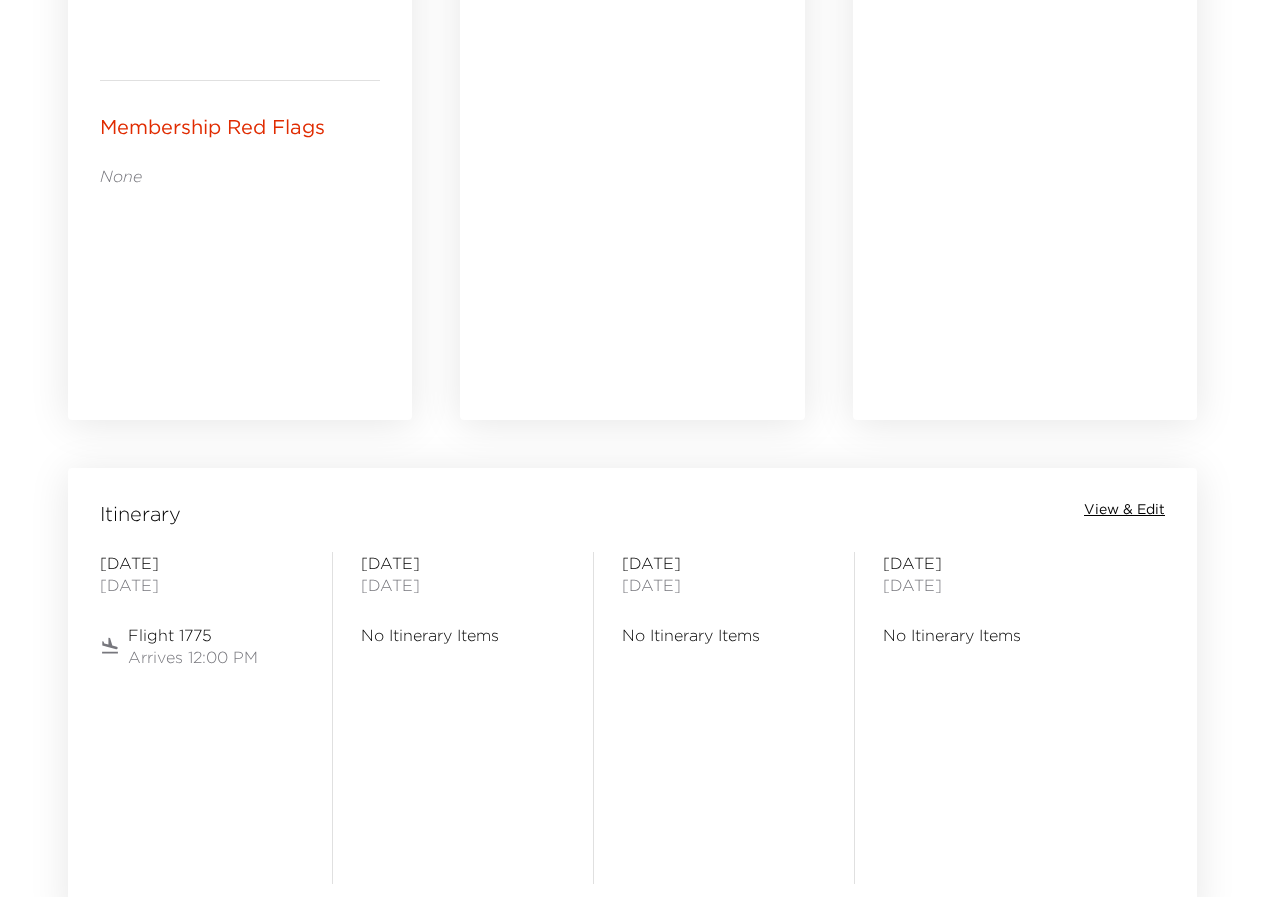 click on "View & Edit" at bounding box center [1124, 510] 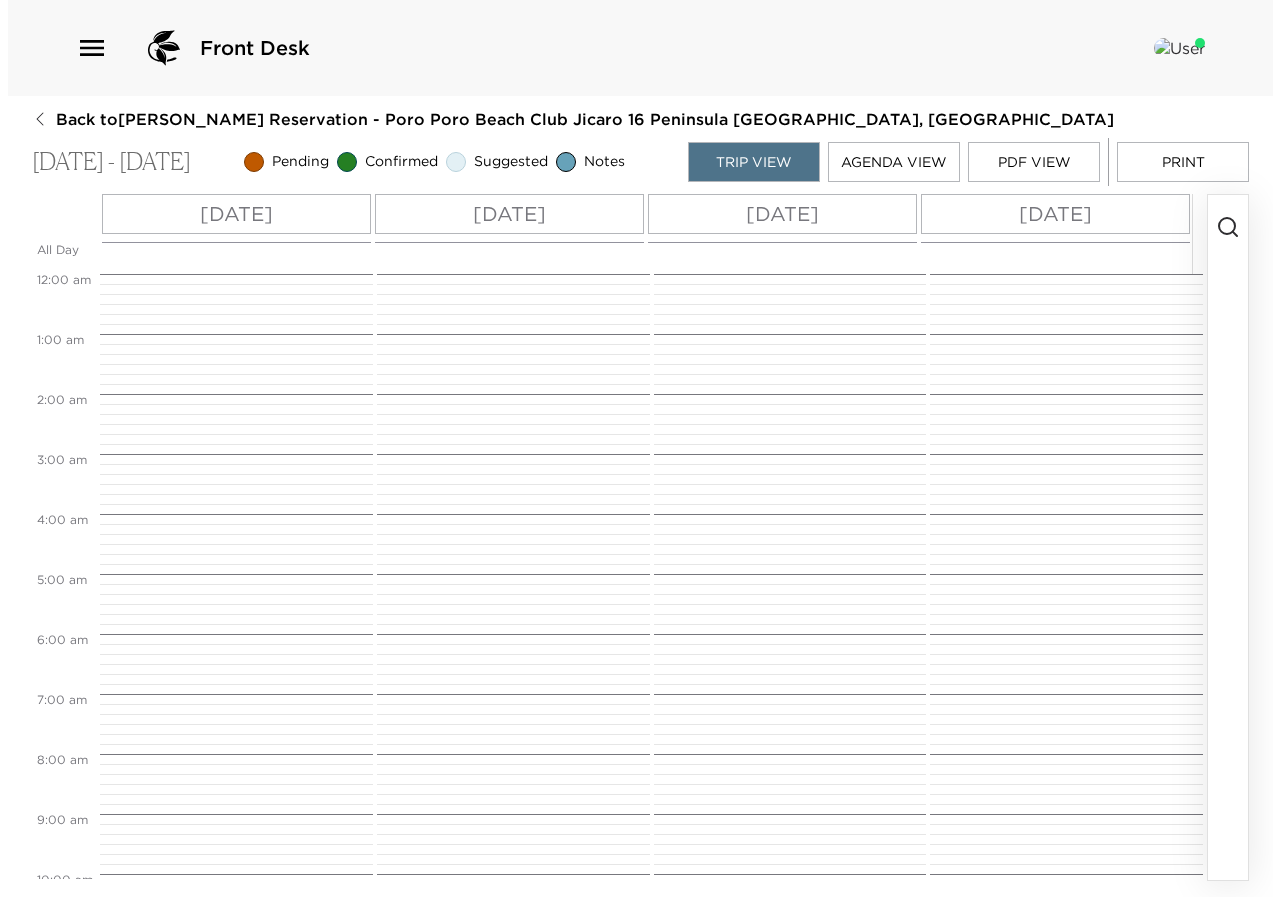 scroll, scrollTop: 0, scrollLeft: 0, axis: both 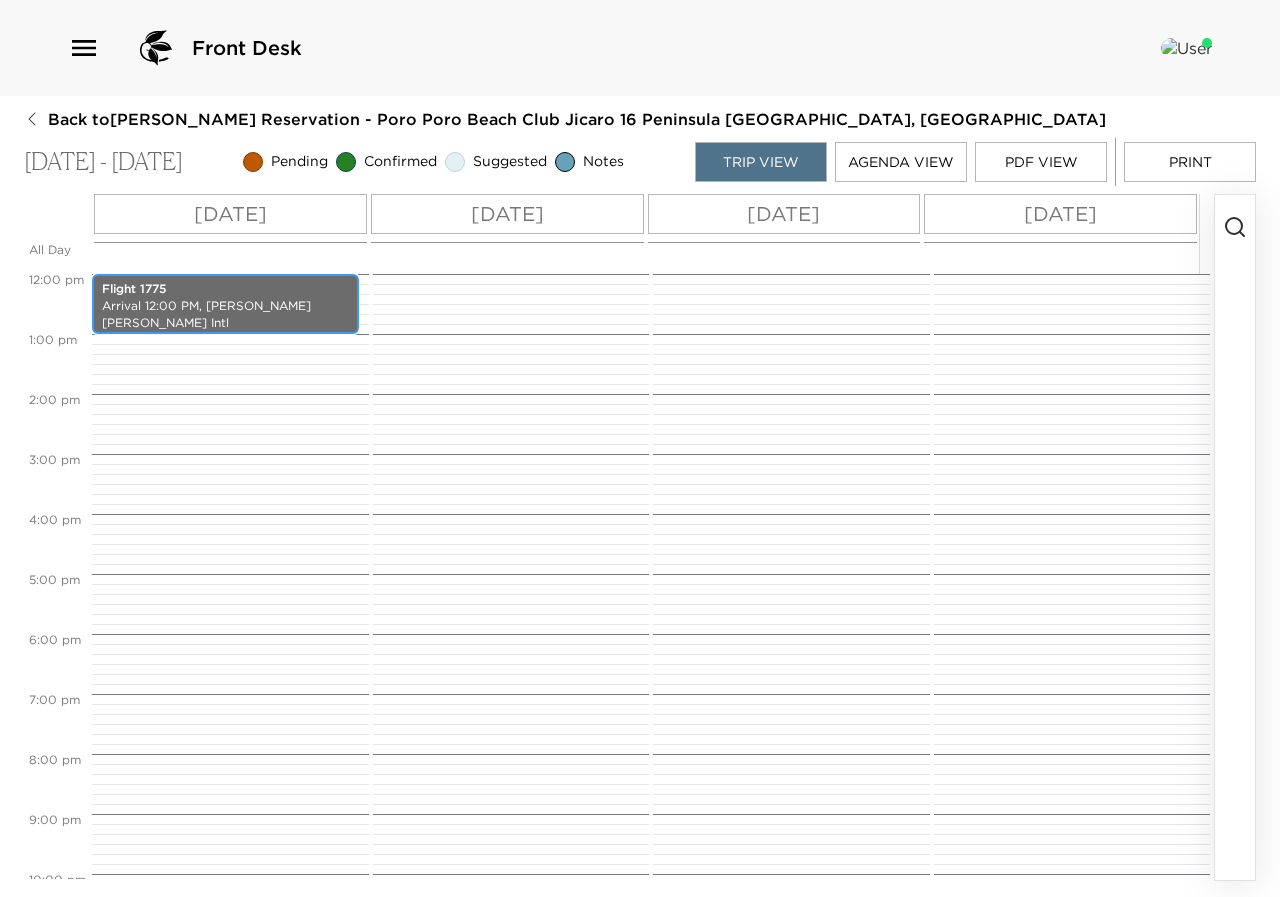 click on "Arrival 12:00 PM, Daniel Oduber Quiros Intl" at bounding box center (225, 315) 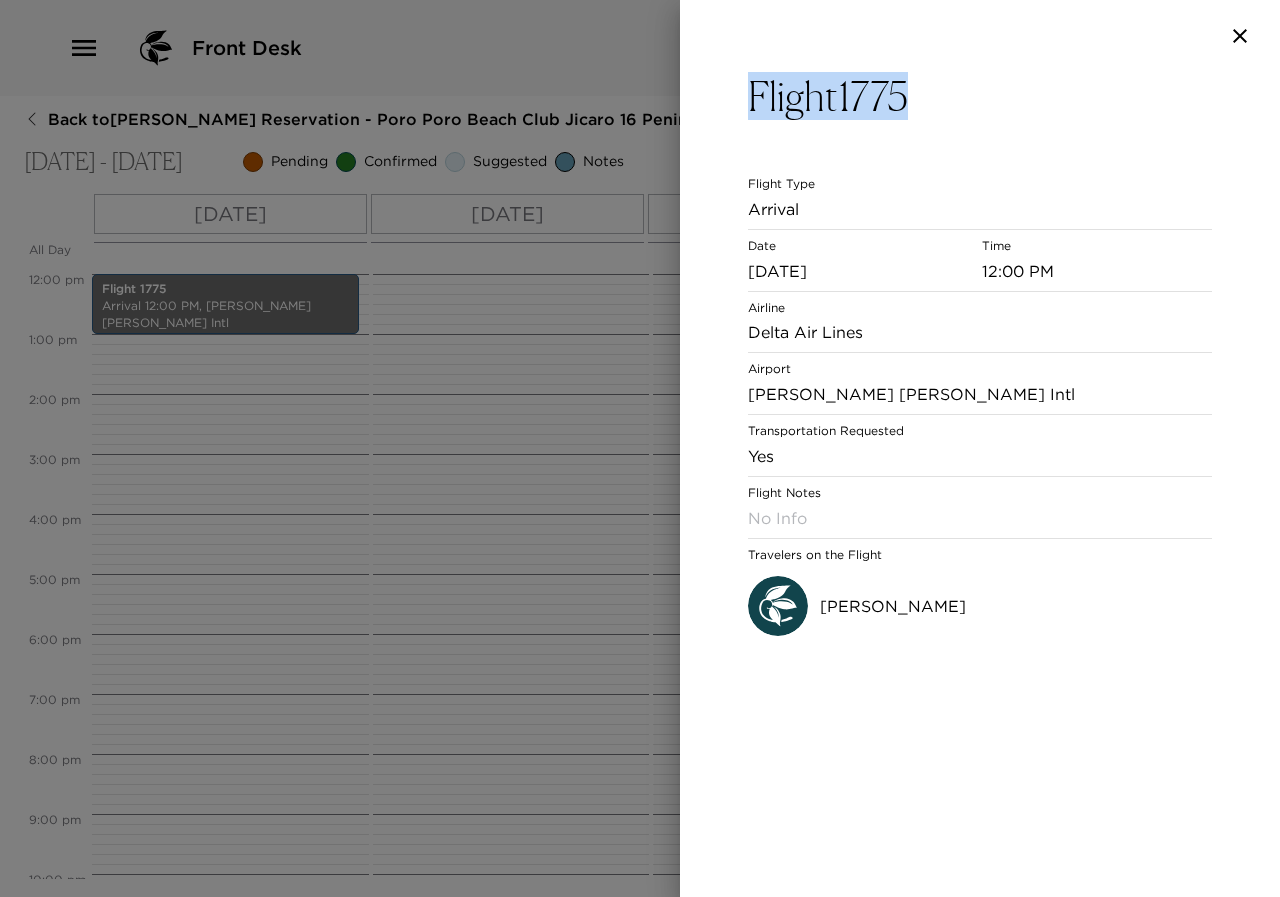 drag, startPoint x: 926, startPoint y: 103, endPoint x: 754, endPoint y: 101, distance: 172.01163 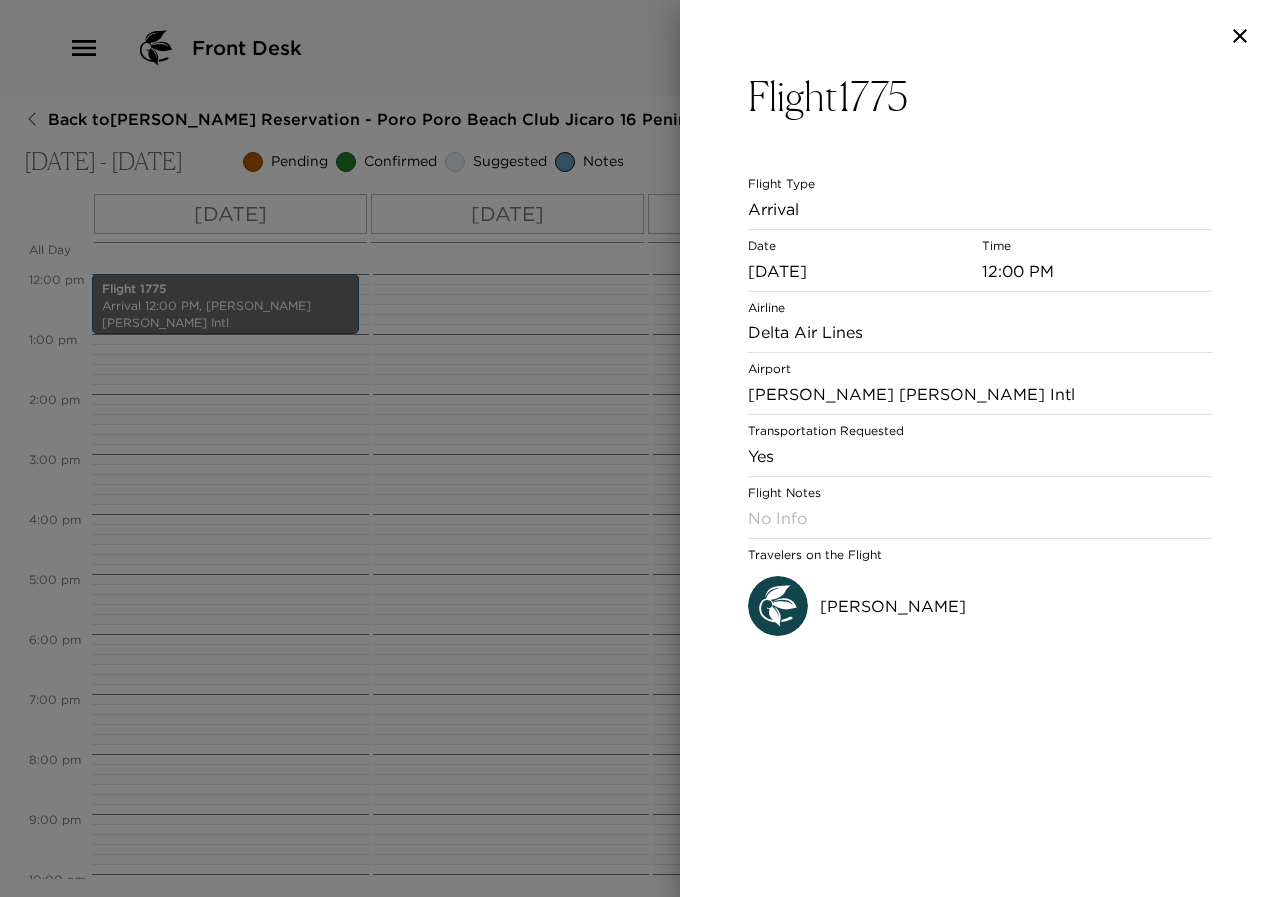 click at bounding box center (640, 448) 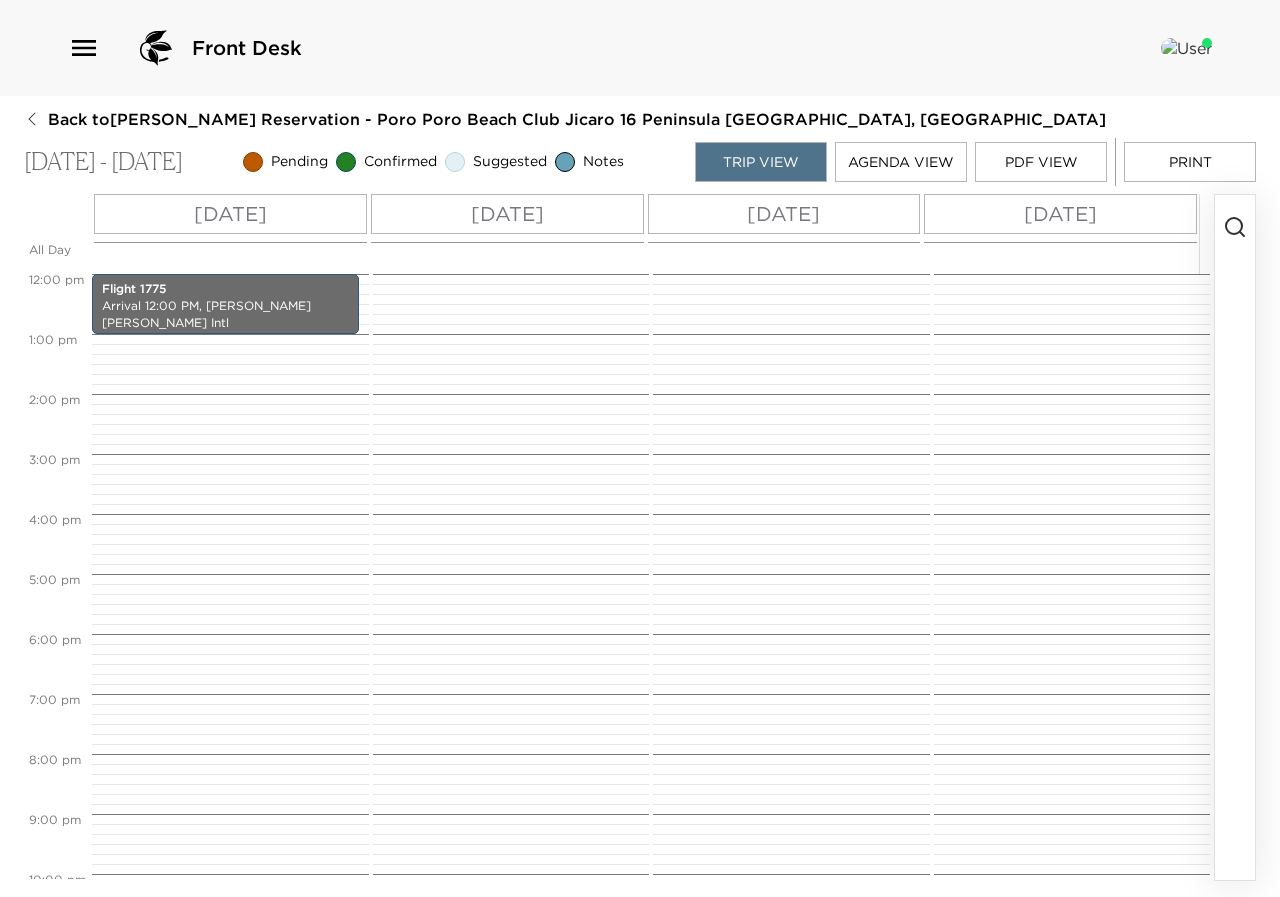 click 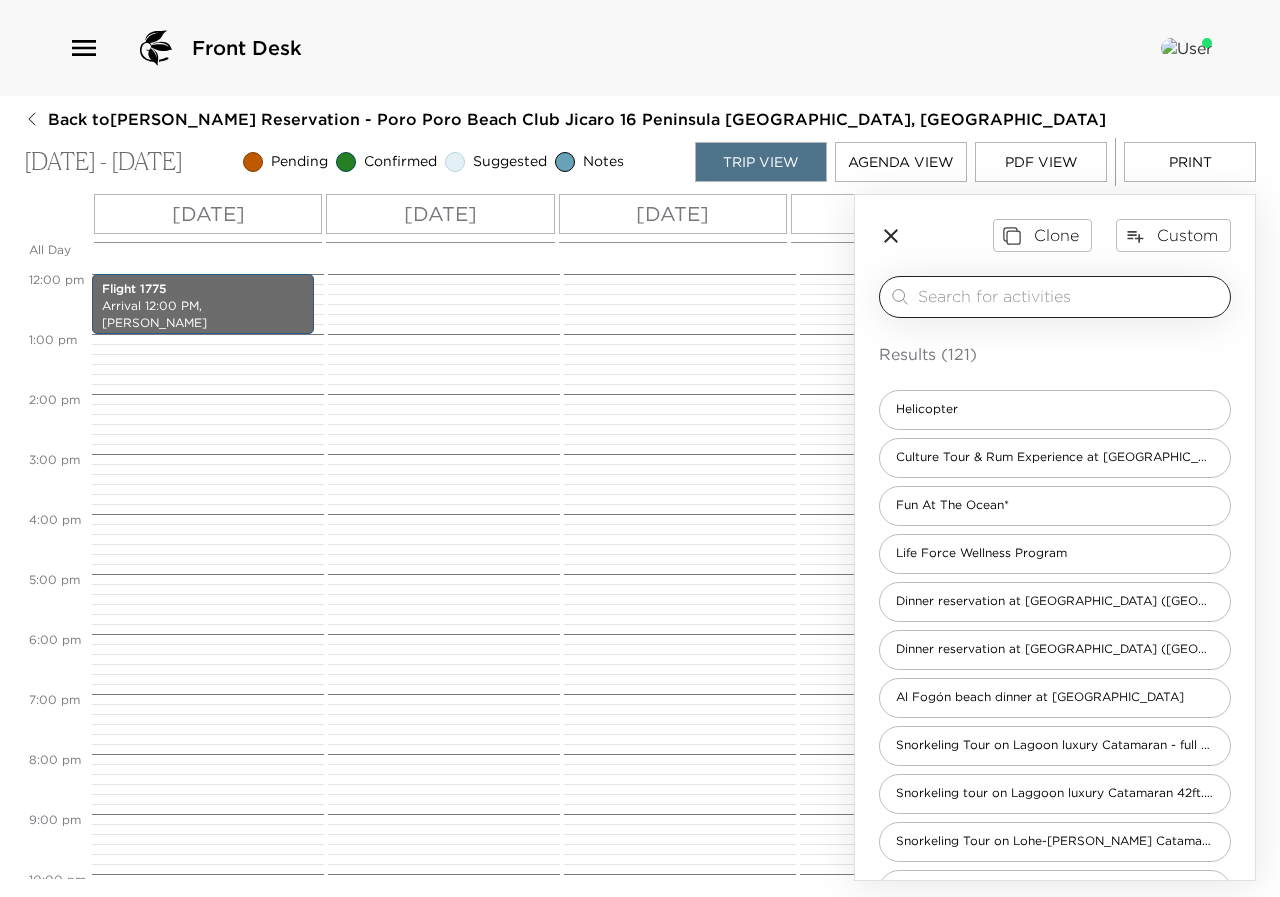 click on "​" at bounding box center (1055, 297) 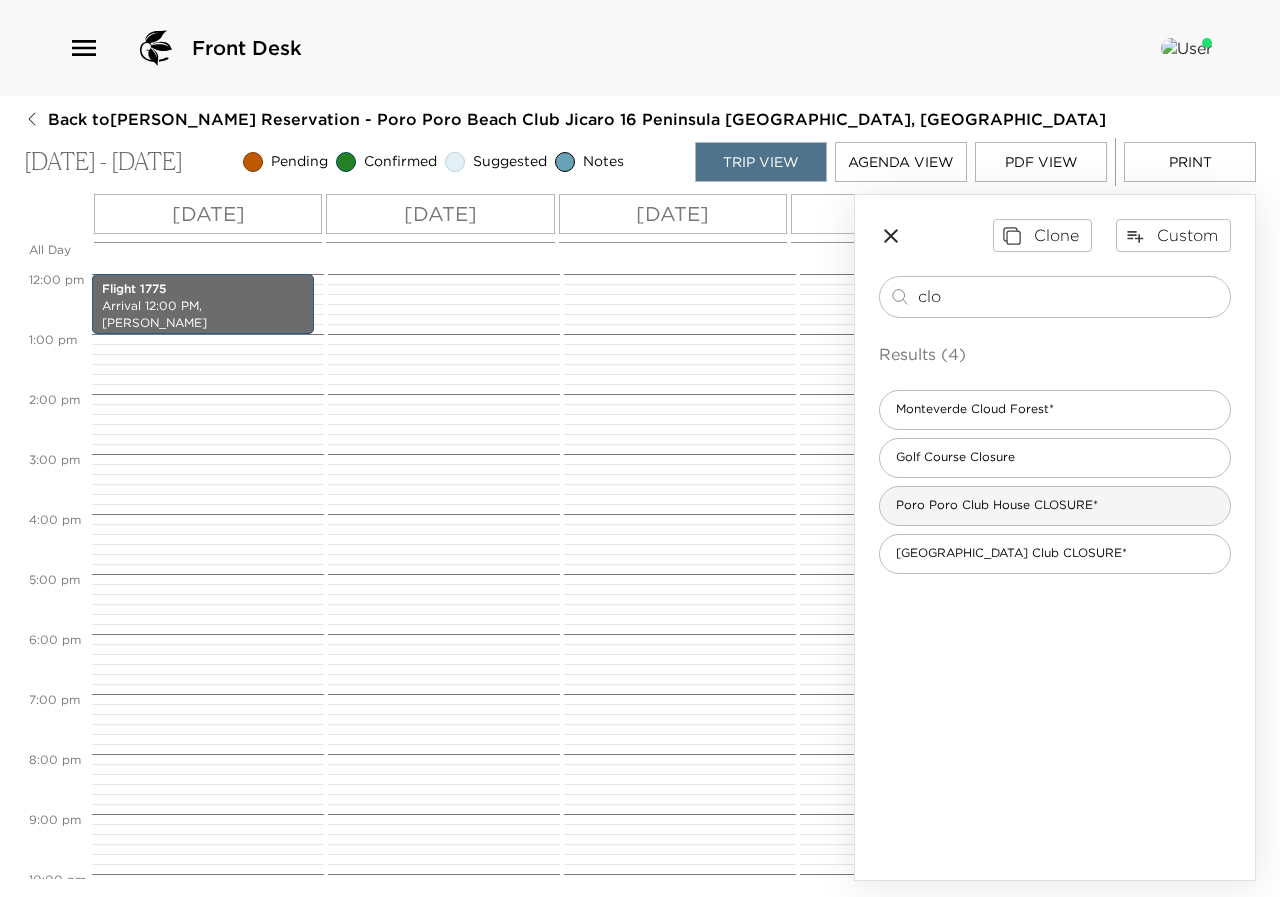 type on "clo" 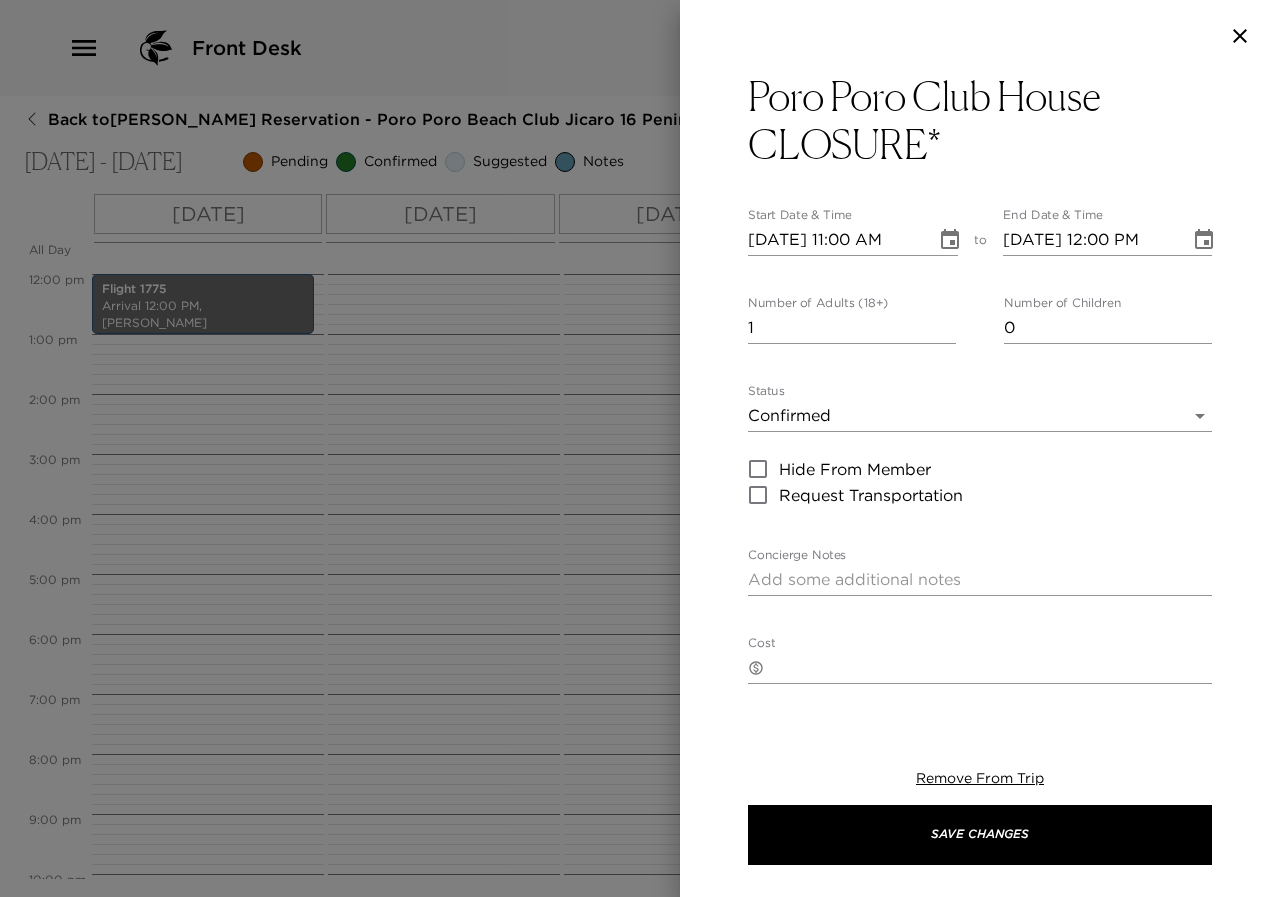type on "IMPORTANT INFORMATION ABOUT PORO PORO CLUB HOUSE! Please be advised that our Poro Poro Club House will be closed today (Thursday). During this time, no Food & Beverage service will be available. Please contact your concierge to get assistance arranging any different plans for today." 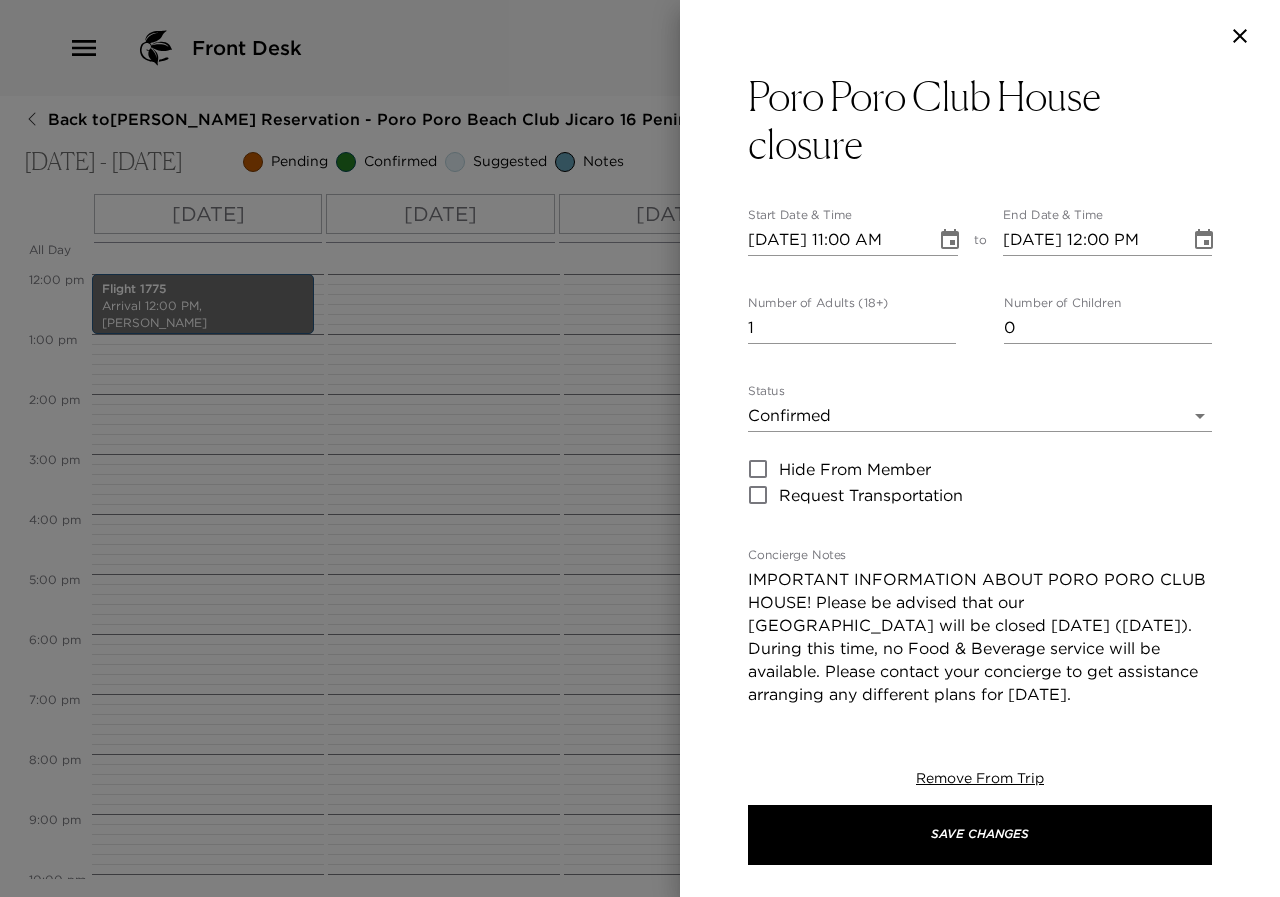 click on "07/30/2025 11:00 AM" at bounding box center [835, 240] 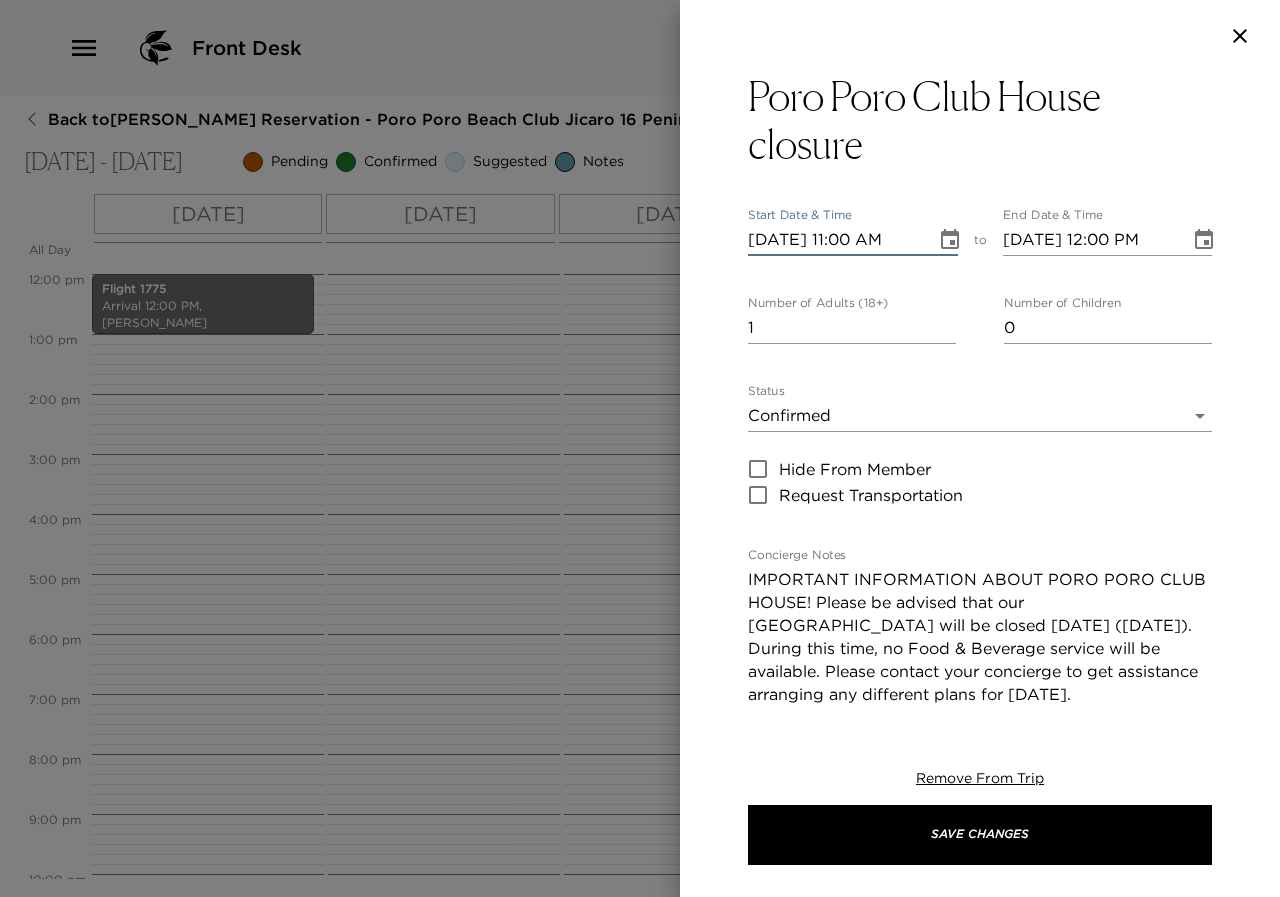 type on "07/03/2025 11:00 AM" 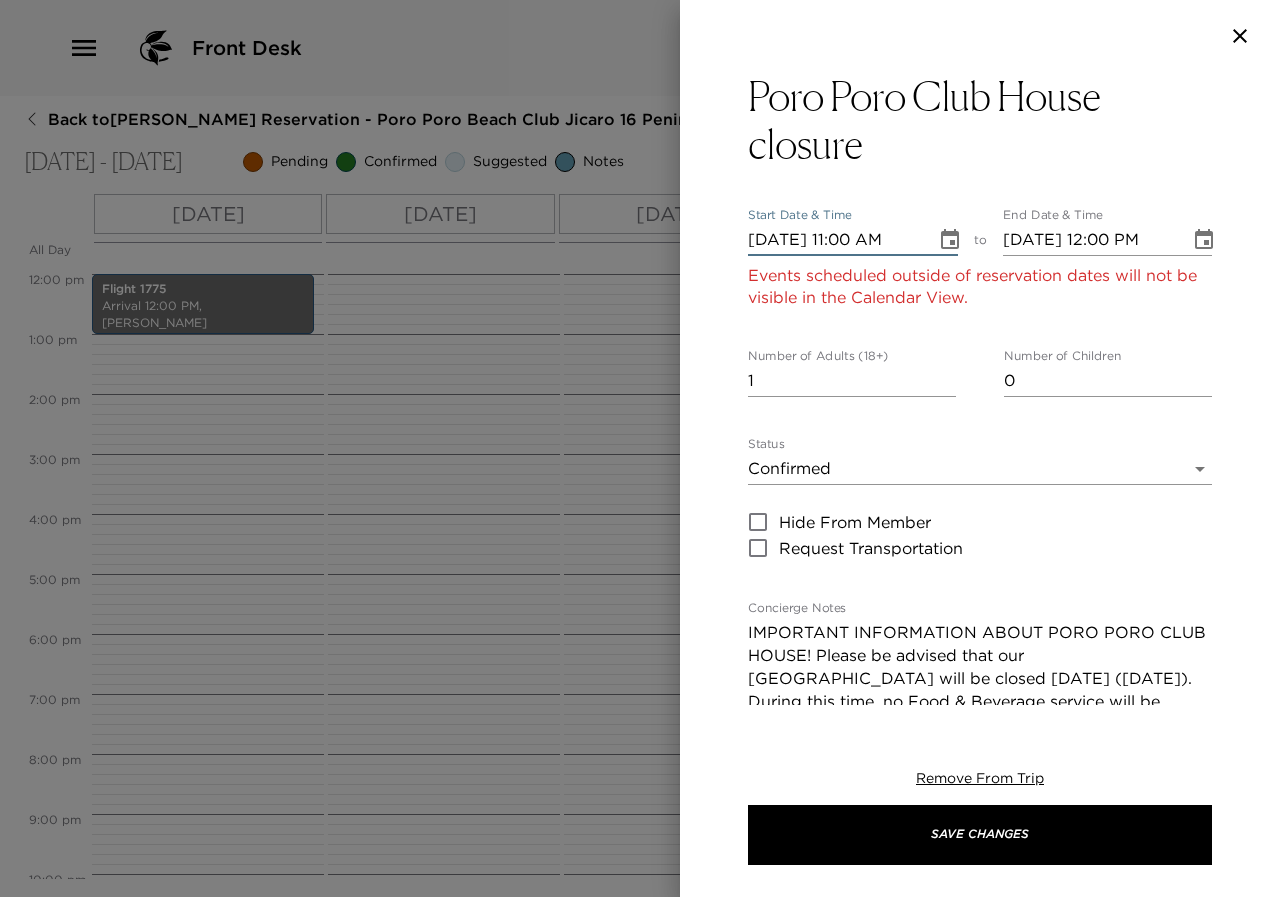 type on "07/31/2025 11:00 AM" 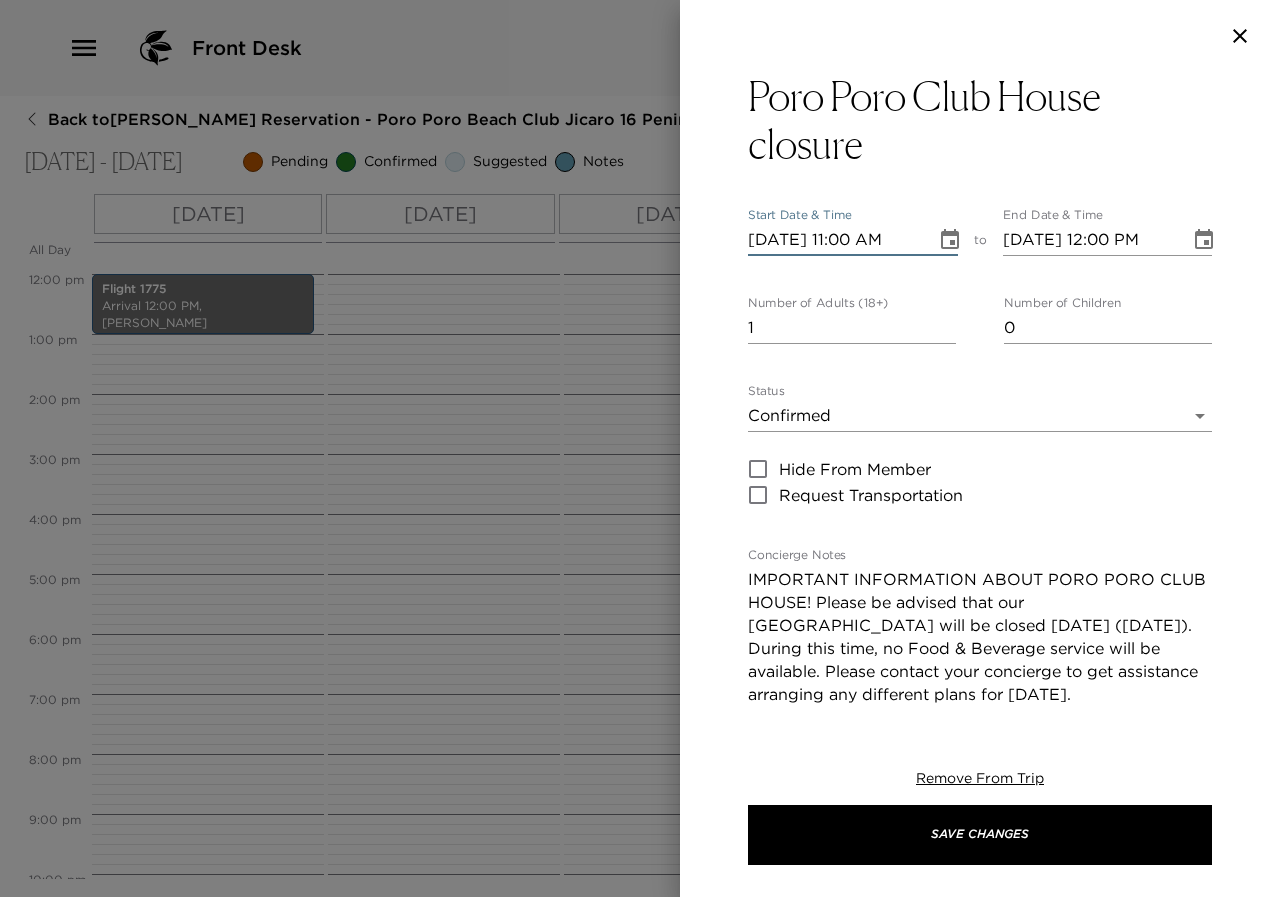 type on "07/31/2025 11:00 AM" 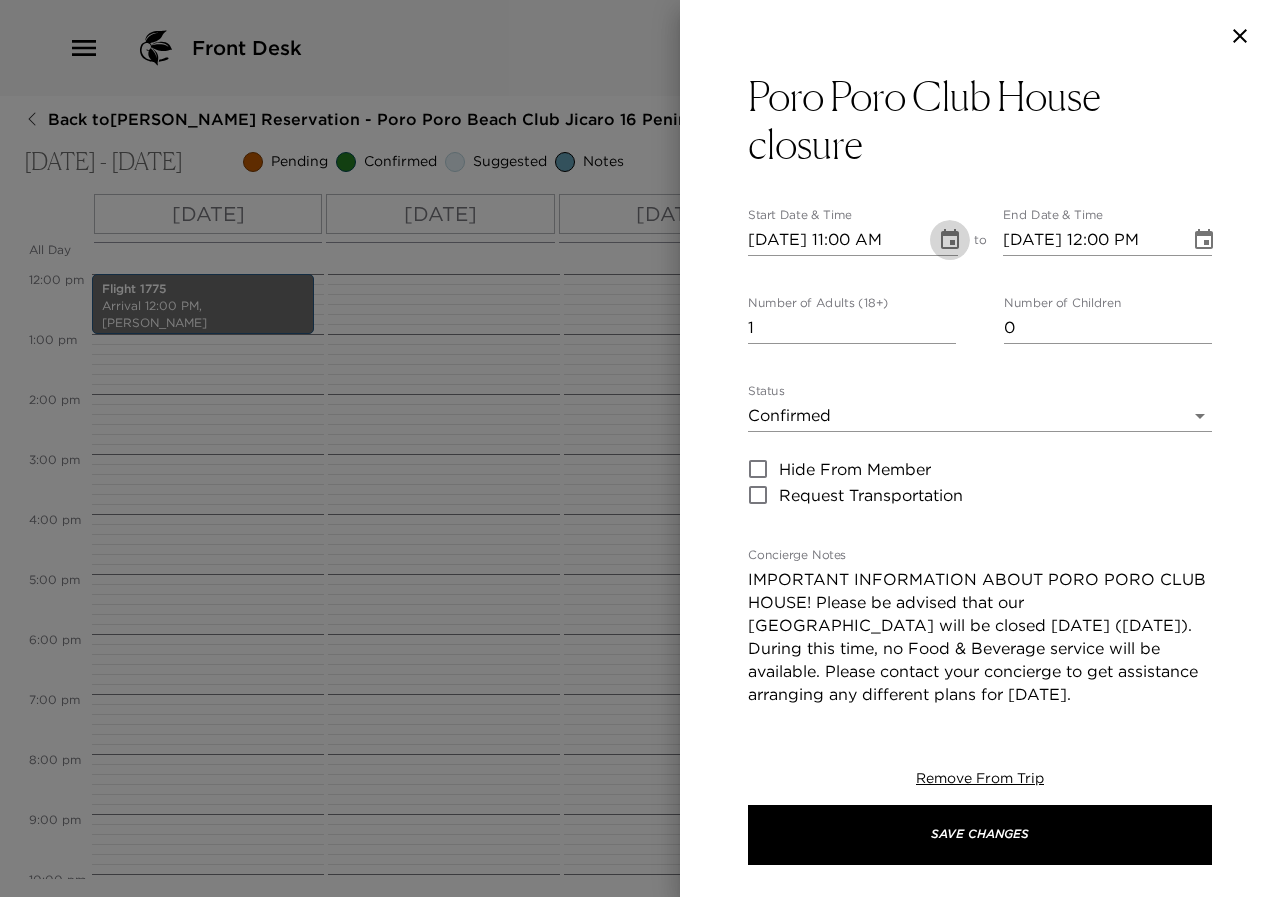 click 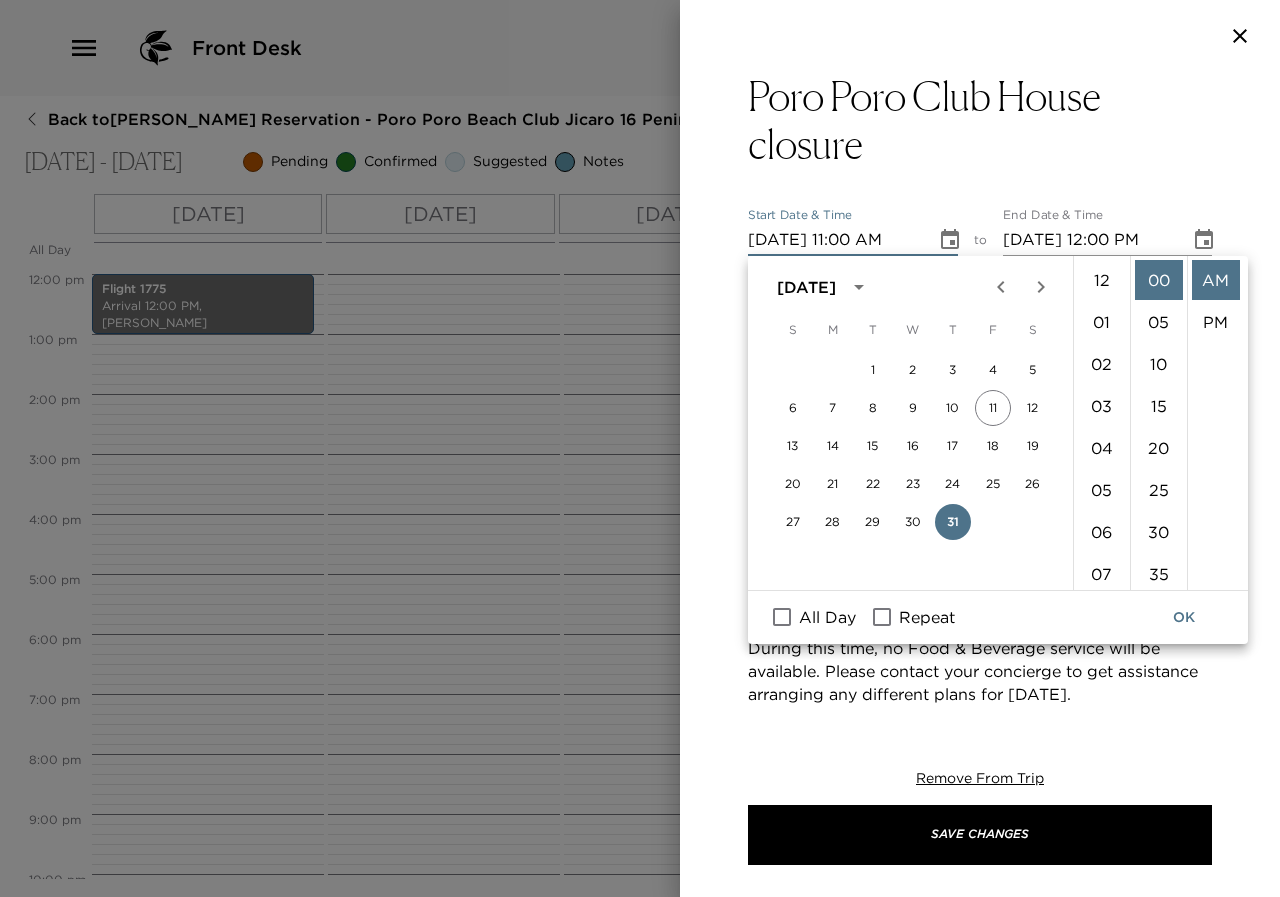 scroll, scrollTop: 462, scrollLeft: 0, axis: vertical 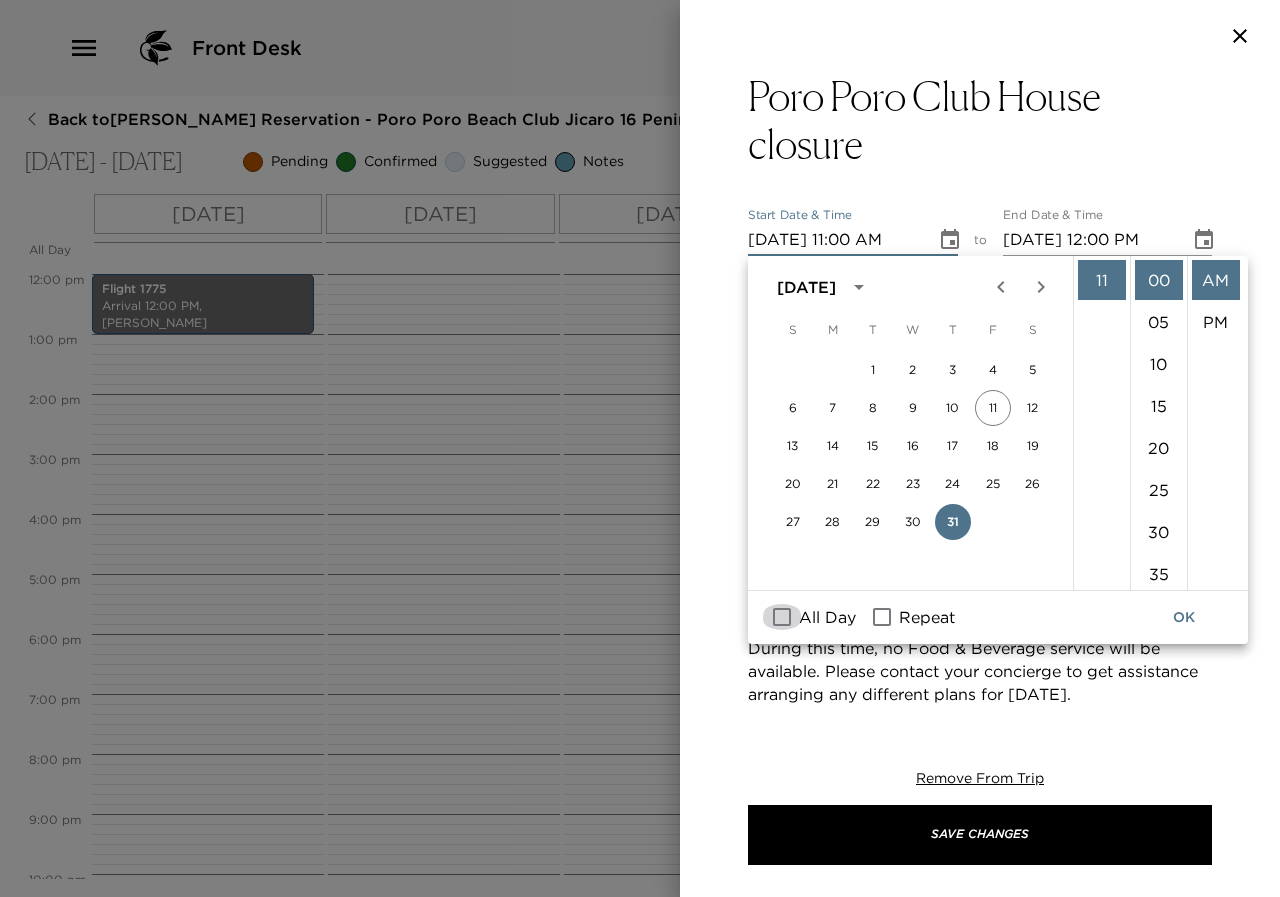 click on "All Day" at bounding box center (782, 617) 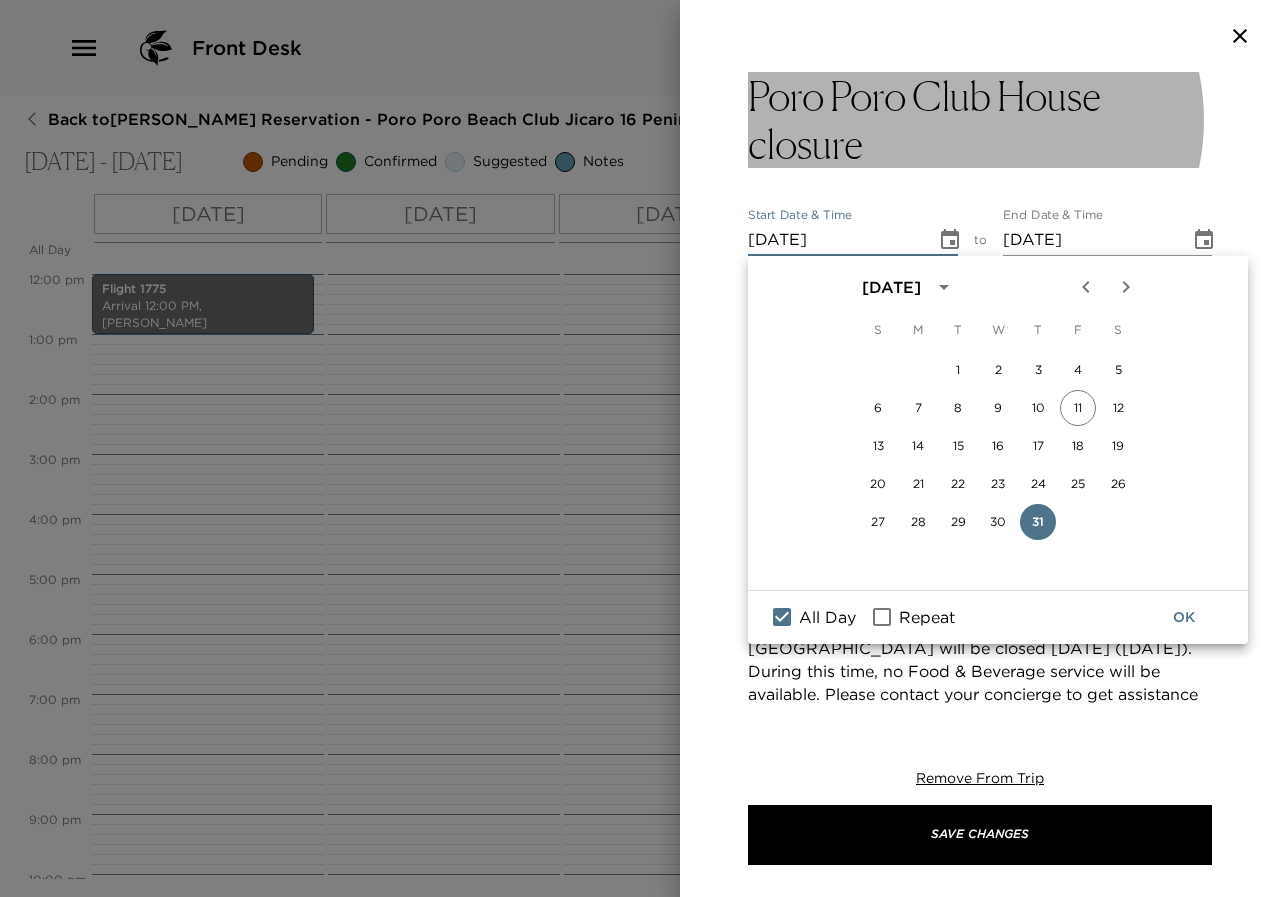click on "Poro Poro Club House closure" at bounding box center [980, 120] 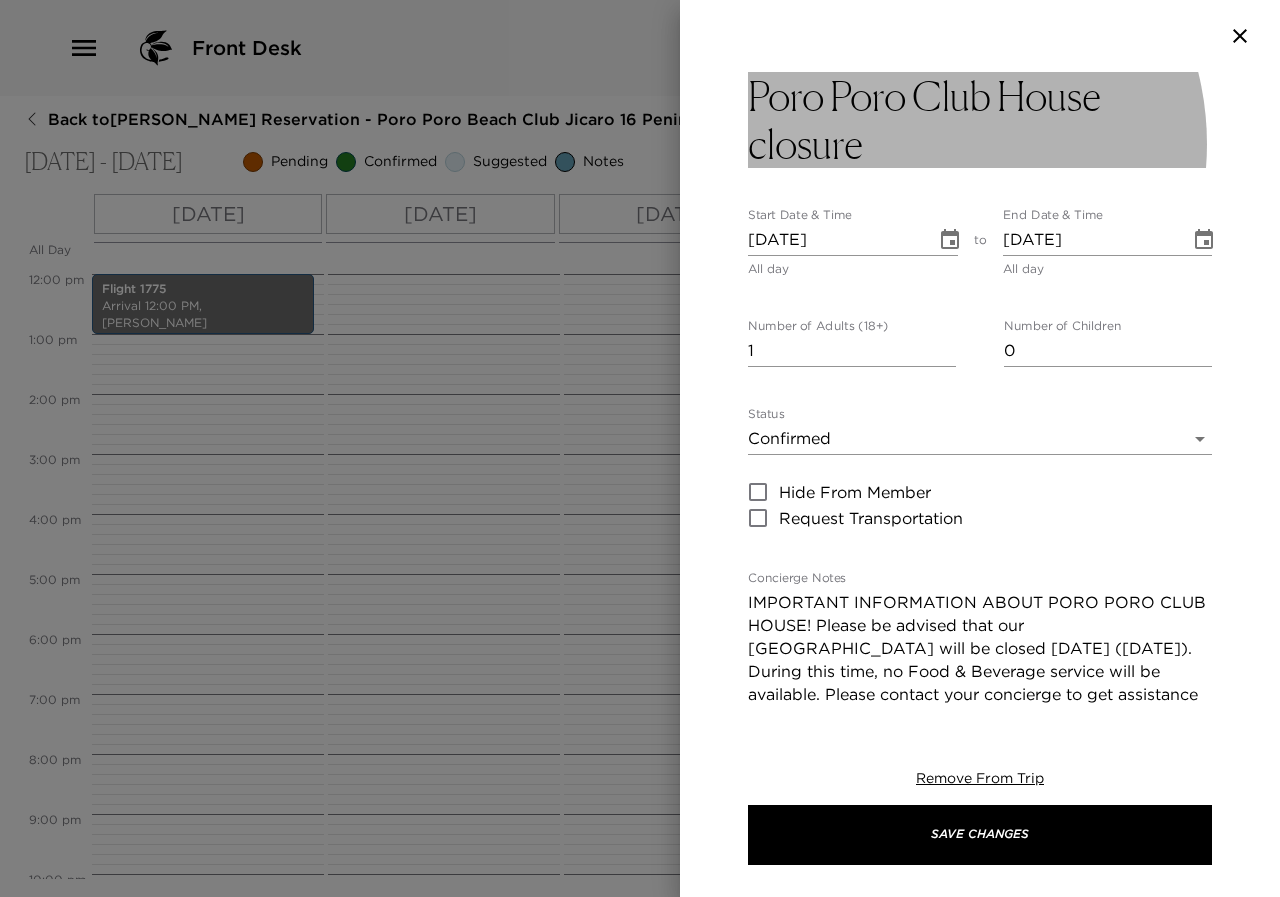click on "Poro Poro Club House closure" at bounding box center [980, 120] 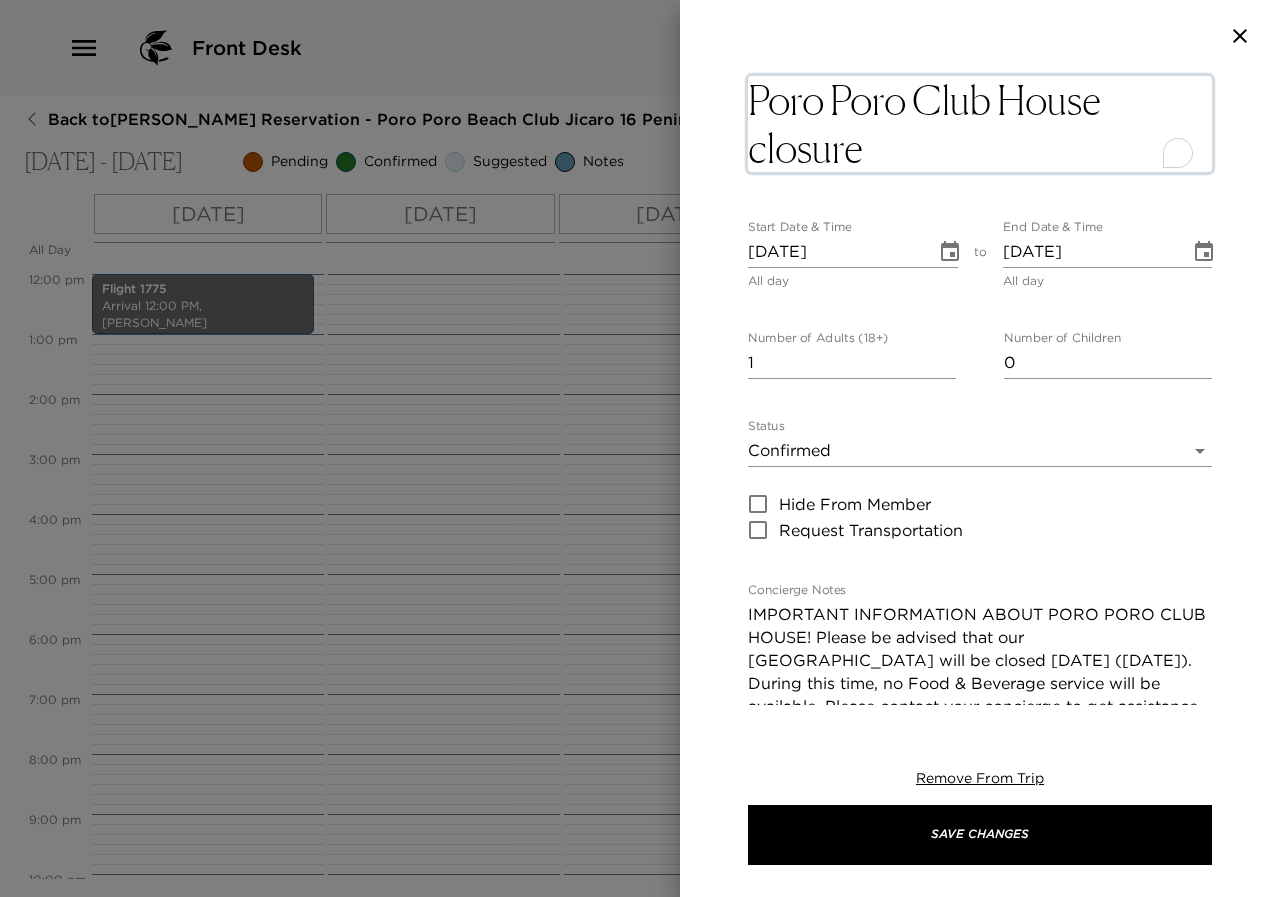 click on "Poro Poro Club House closure" at bounding box center (980, 124) 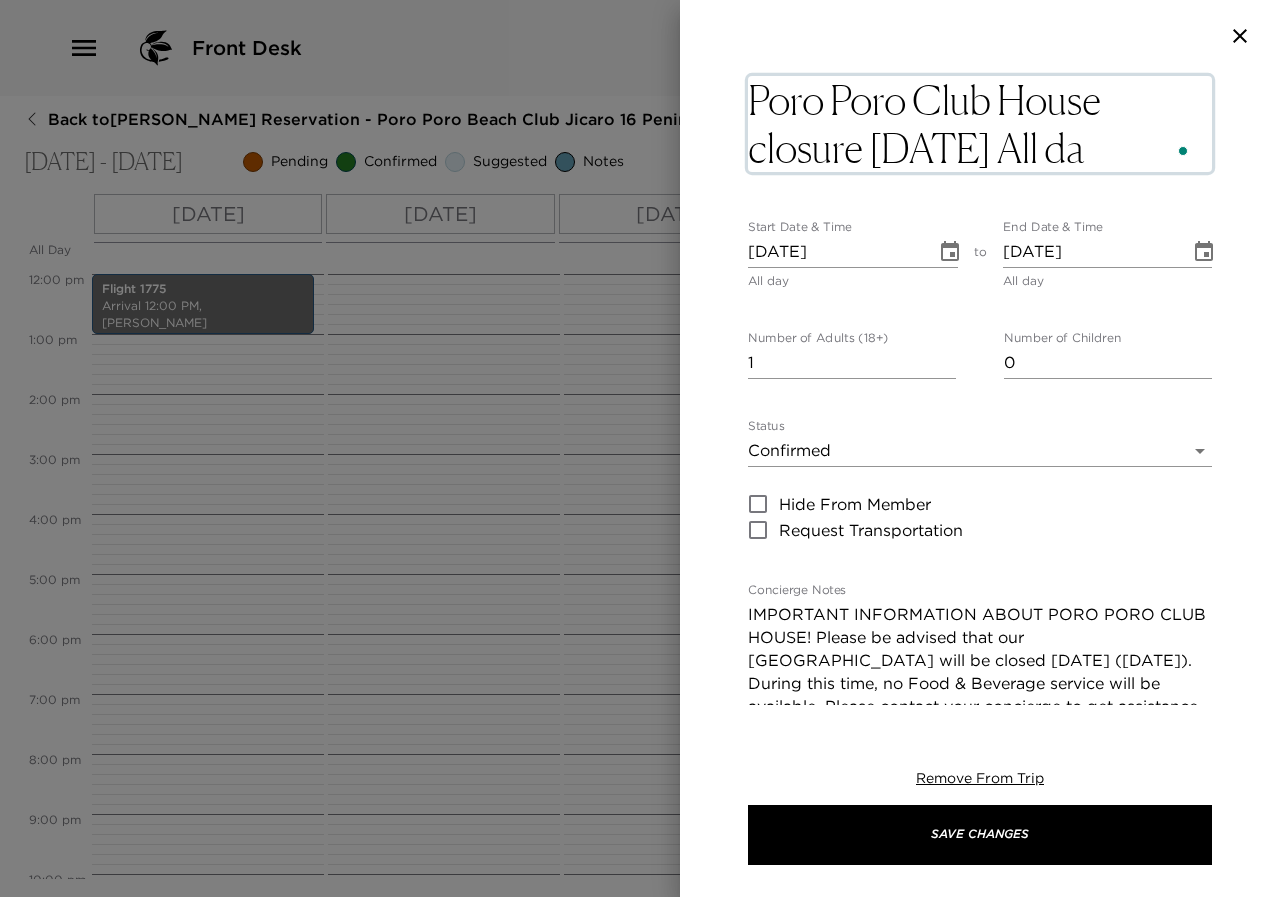 type on "Poro Poro Club House closure Thursday All day" 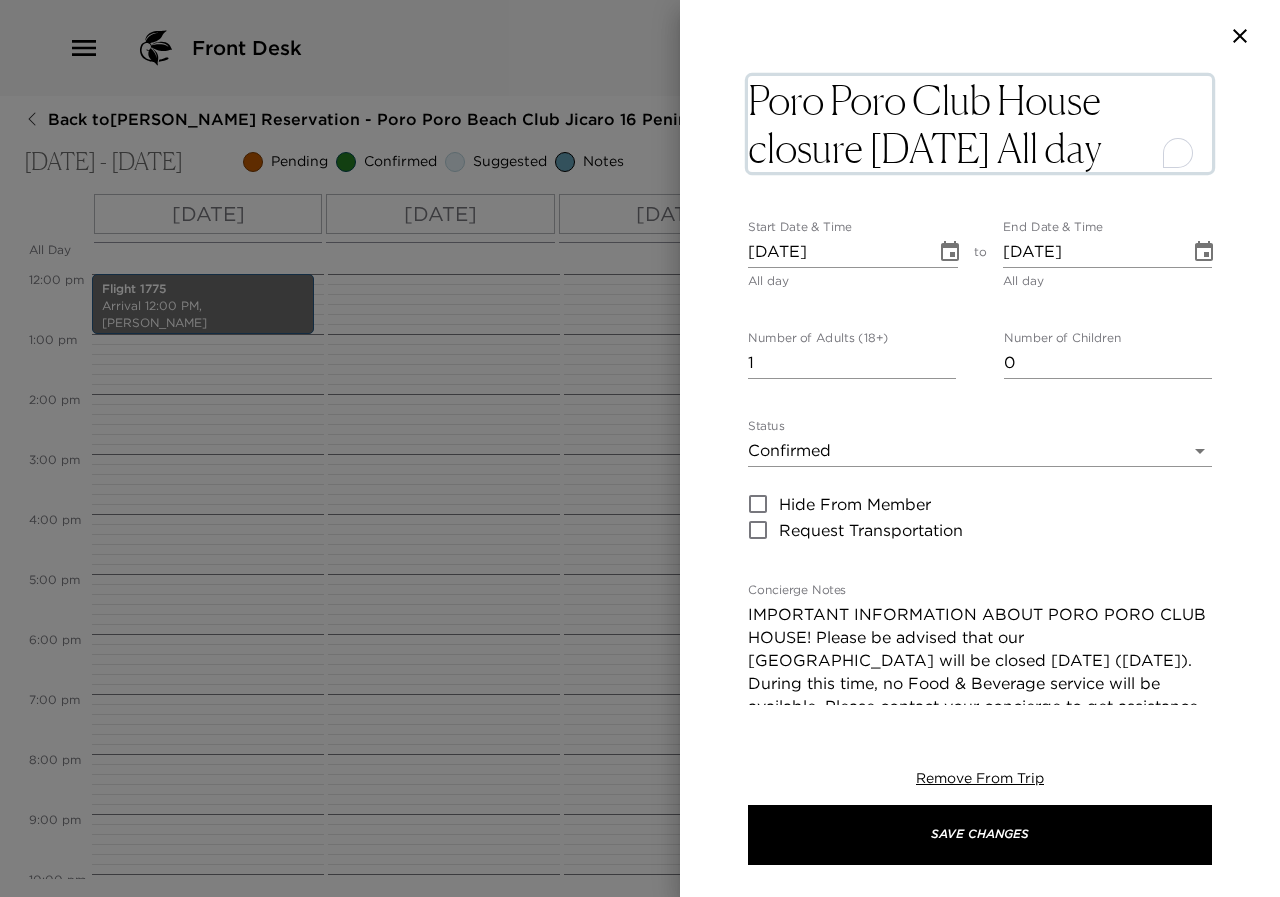 click on "Front Desk Back to  John Haluschak Reservation - Poro Poro Beach Club Jicaro 16 Peninsula Papagayo, Costa Rica Jul 30 - Aug 02, 2025 Pending Confirmed Suggested Notes Trip View Agenda View PDF View Print All Day Wed 07/30 Thu 07/31 Fri 08/01 Sat 08/02 12:00 AM 1:00 AM 2:00 AM 3:00 AM 4:00 AM 5:00 AM 6:00 AM 7:00 AM 8:00 AM 9:00 AM 10:00 AM 11:00 AM 12:00 PM 1:00 PM 2:00 PM 3:00 PM 4:00 PM 5:00 PM 6:00 PM 7:00 PM 8:00 PM 9:00 PM 10:00 PM 11:00 PM Flight 1775 Arrival 12:00 PM, Daniel Oduber Quiros Intl Clone Custom clo ​ Results (4) Monteverde Cloud Forest* Golf Course Closure Poro Poro Club House CLOSURE* Playa Prieta Beach Club CLOSURE* Poro Poro Club House closure Thursday All day x Start Date & Time 07/31/2025 All day to End Date & Time 07/31/2025 All day Number of Adults (18+) 1 Number of Children 0 Status Confirmed Confirmed Hide From Member Request Transportation Concierge Notes x Cost ​ x Address ​ Poro Poro Club house
Costa Rica x Phone Number ​ Email ​ Website ​ Cancellation Policy ​ ​" at bounding box center [640, 448] 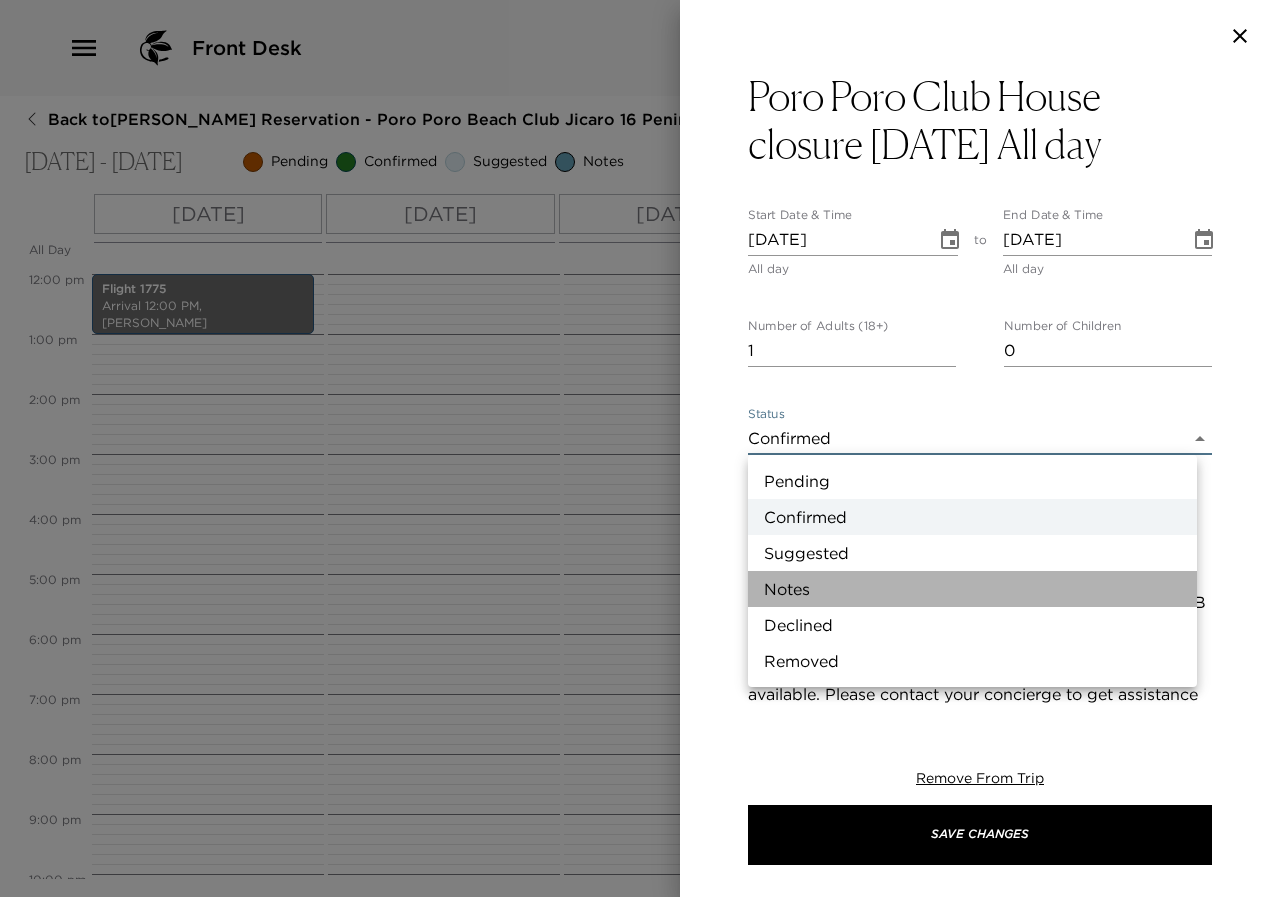 click on "Notes" at bounding box center (972, 589) 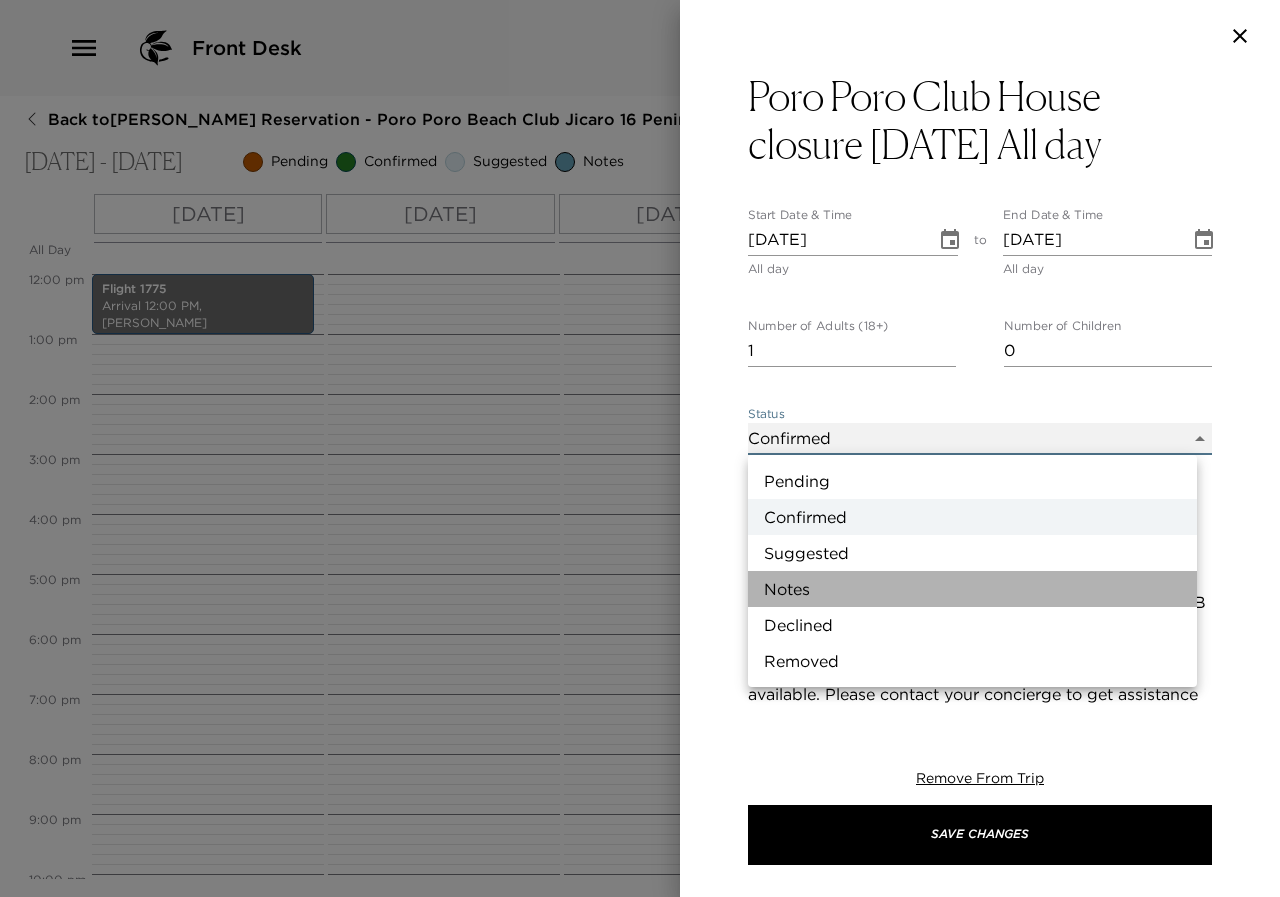type on "Concierge Note" 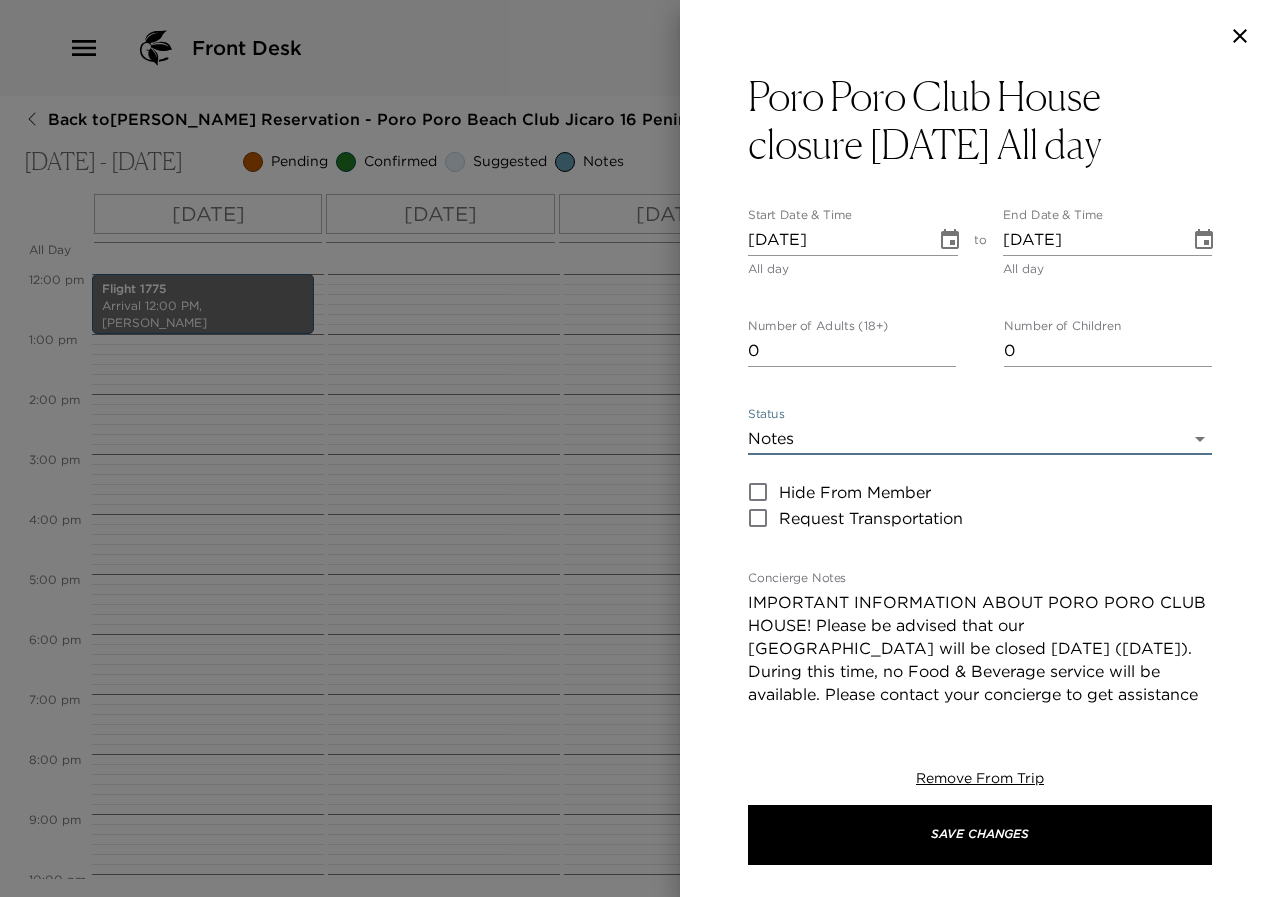 type on "0" 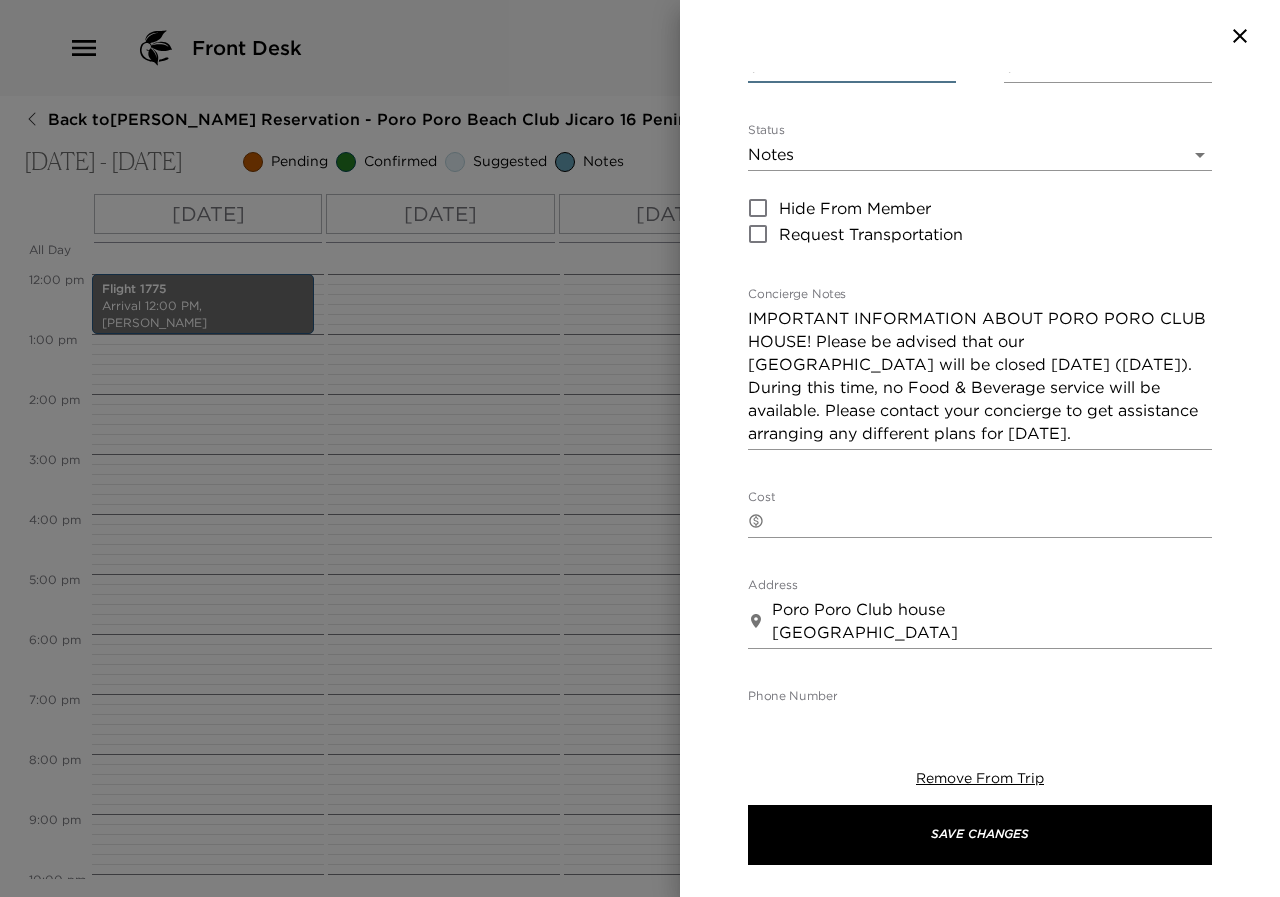 scroll, scrollTop: 300, scrollLeft: 0, axis: vertical 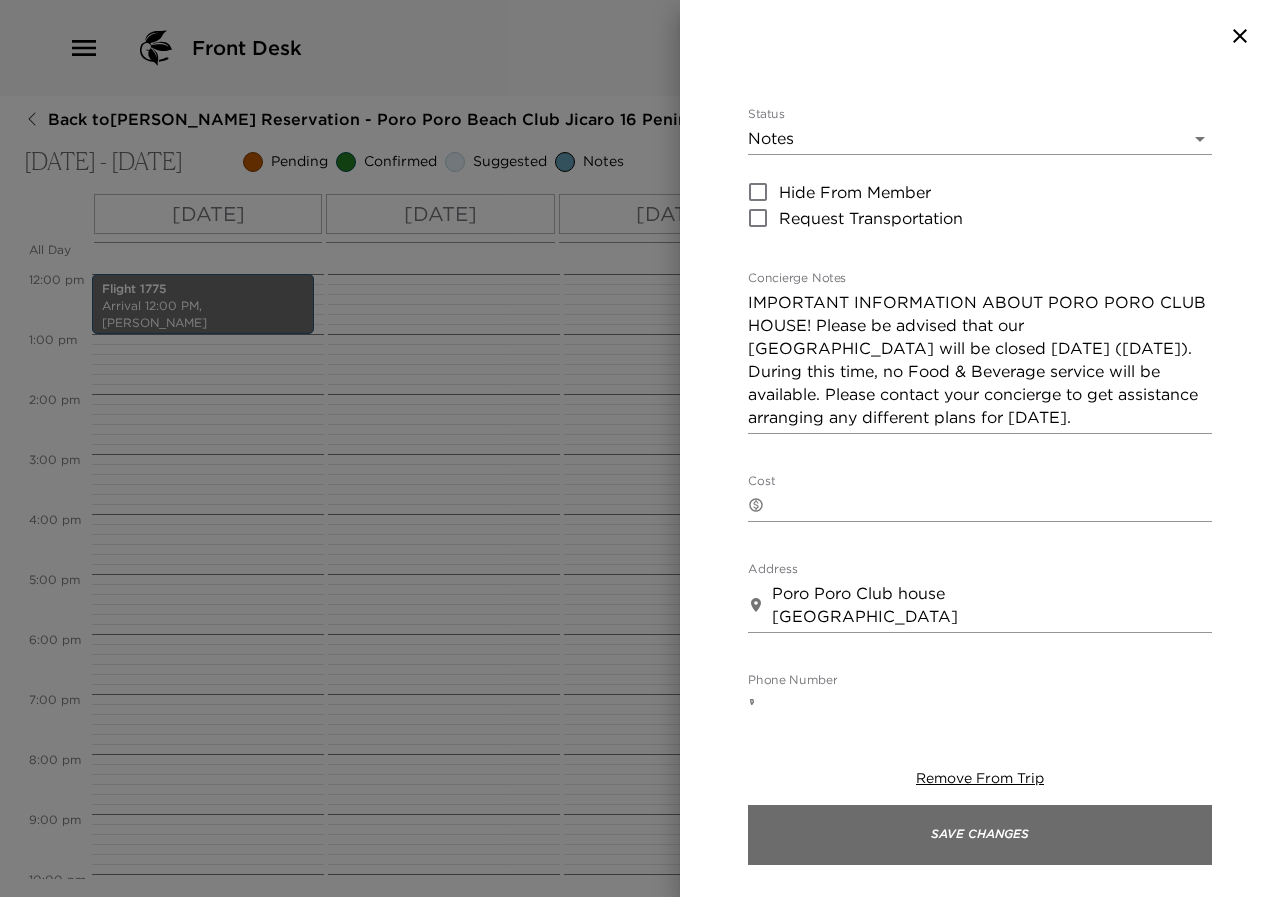 click on "Save Changes" at bounding box center (980, 835) 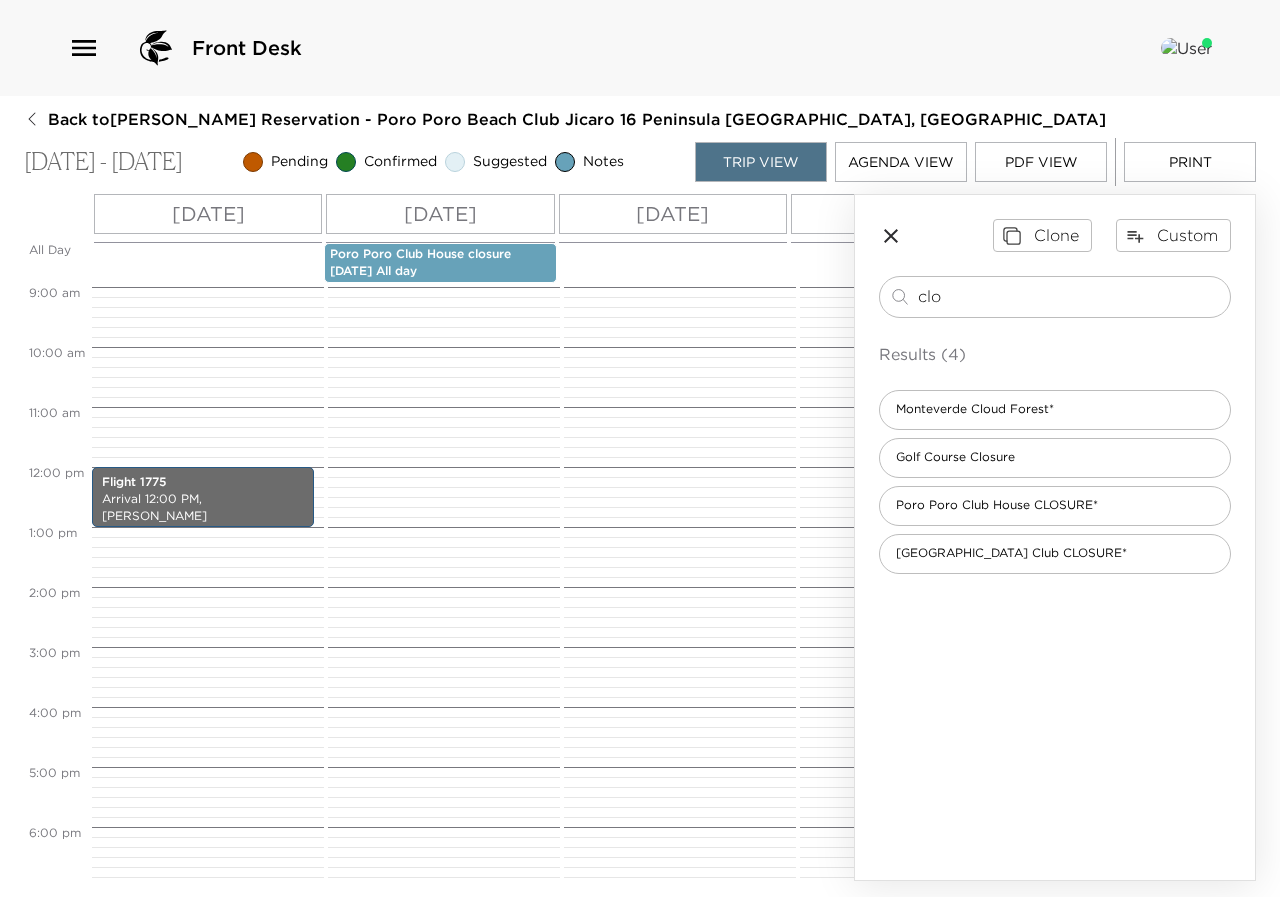 scroll, scrollTop: 820, scrollLeft: 0, axis: vertical 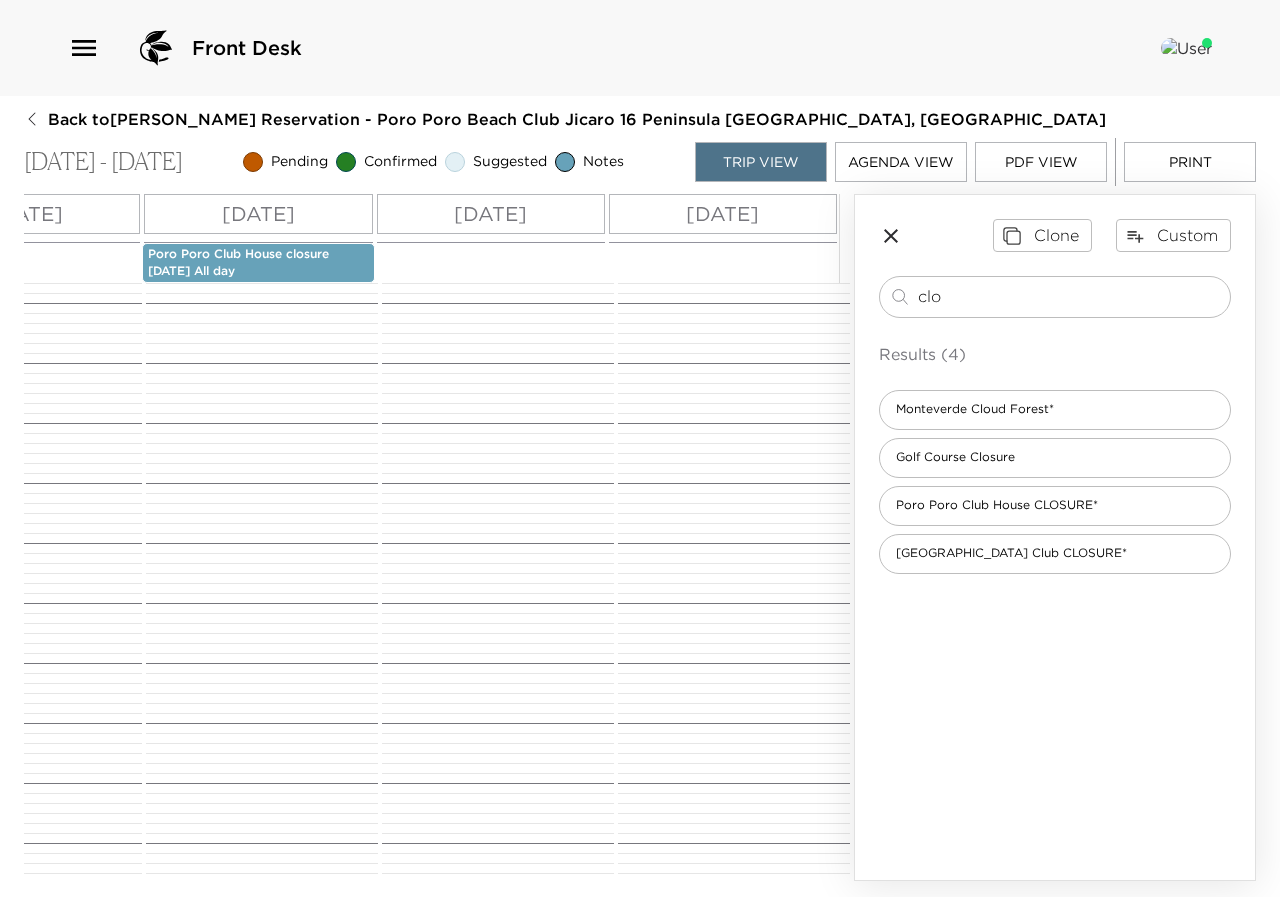 drag, startPoint x: 860, startPoint y: 278, endPoint x: 846, endPoint y: 276, distance: 14.142136 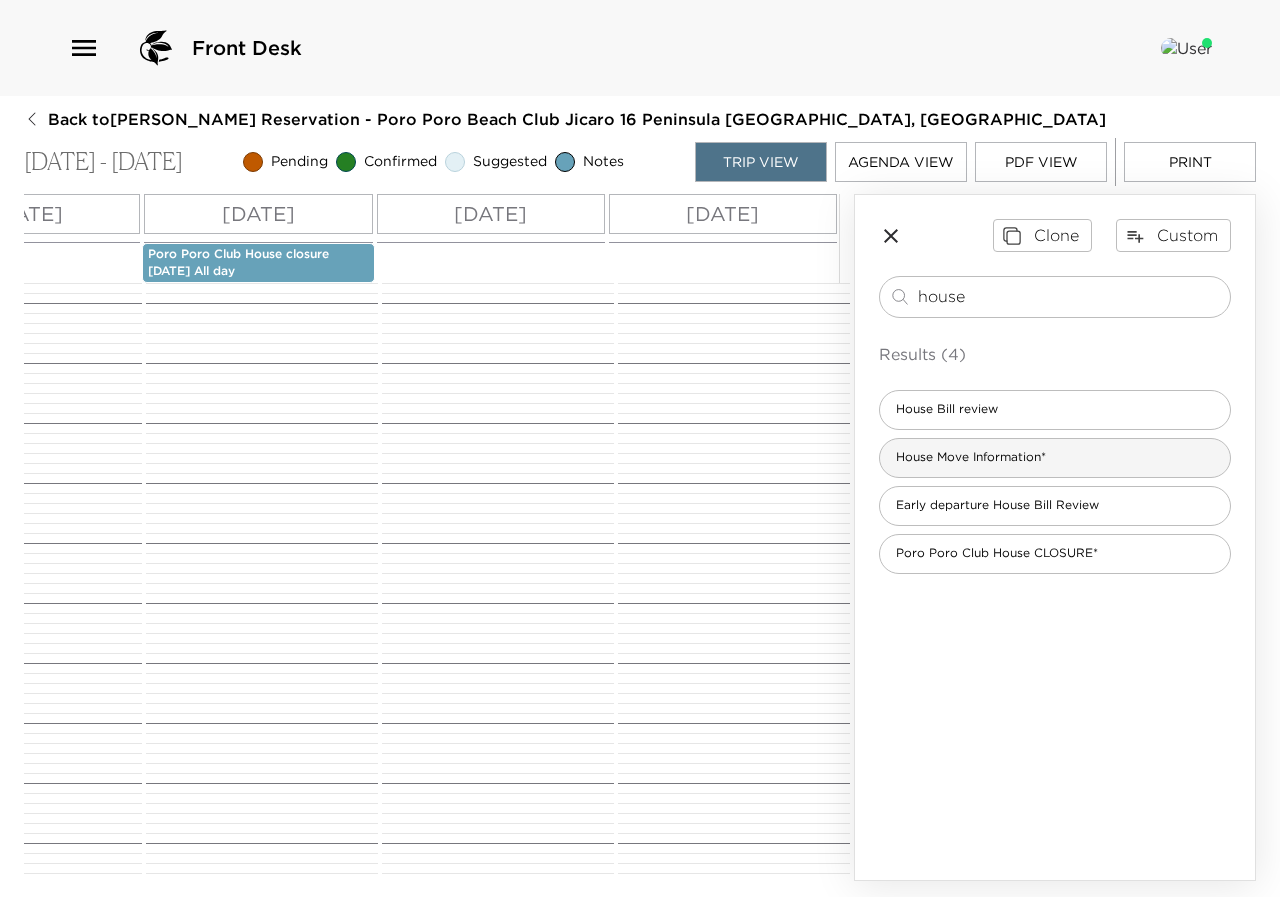type on "house" 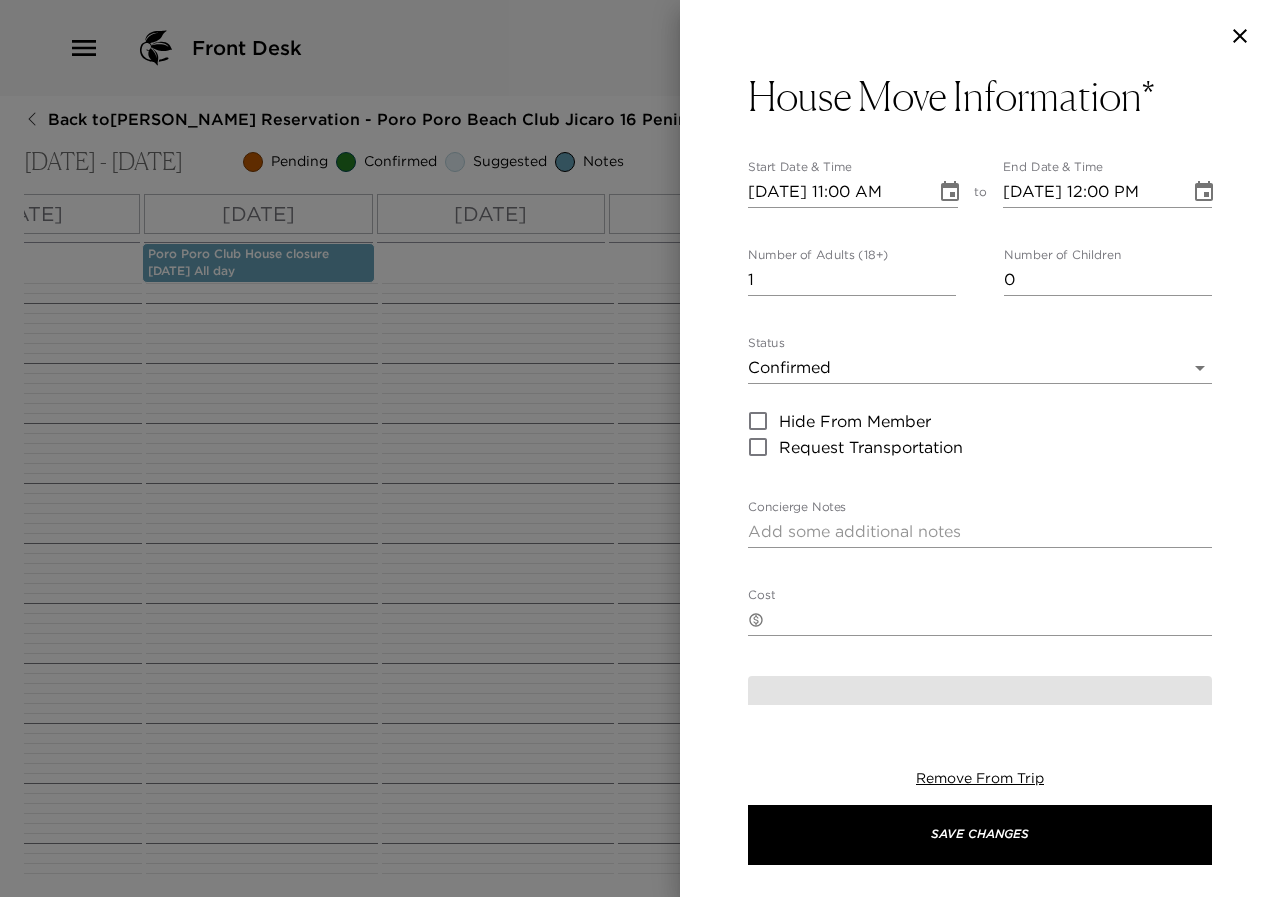 type on "House Move  Your family is scheduled to move from Villa  to Villa  on this day. Please have your luggage packed and be ready to depart the residence at our standard check-out time of 11:00 am. Bellmen will be in charge of move carefully all your luggage and groceries.Your new residence will be ready for your arrival by 4:00 pm.  You have indicated that you plan to spend the day at the Club House with your family during the transition." 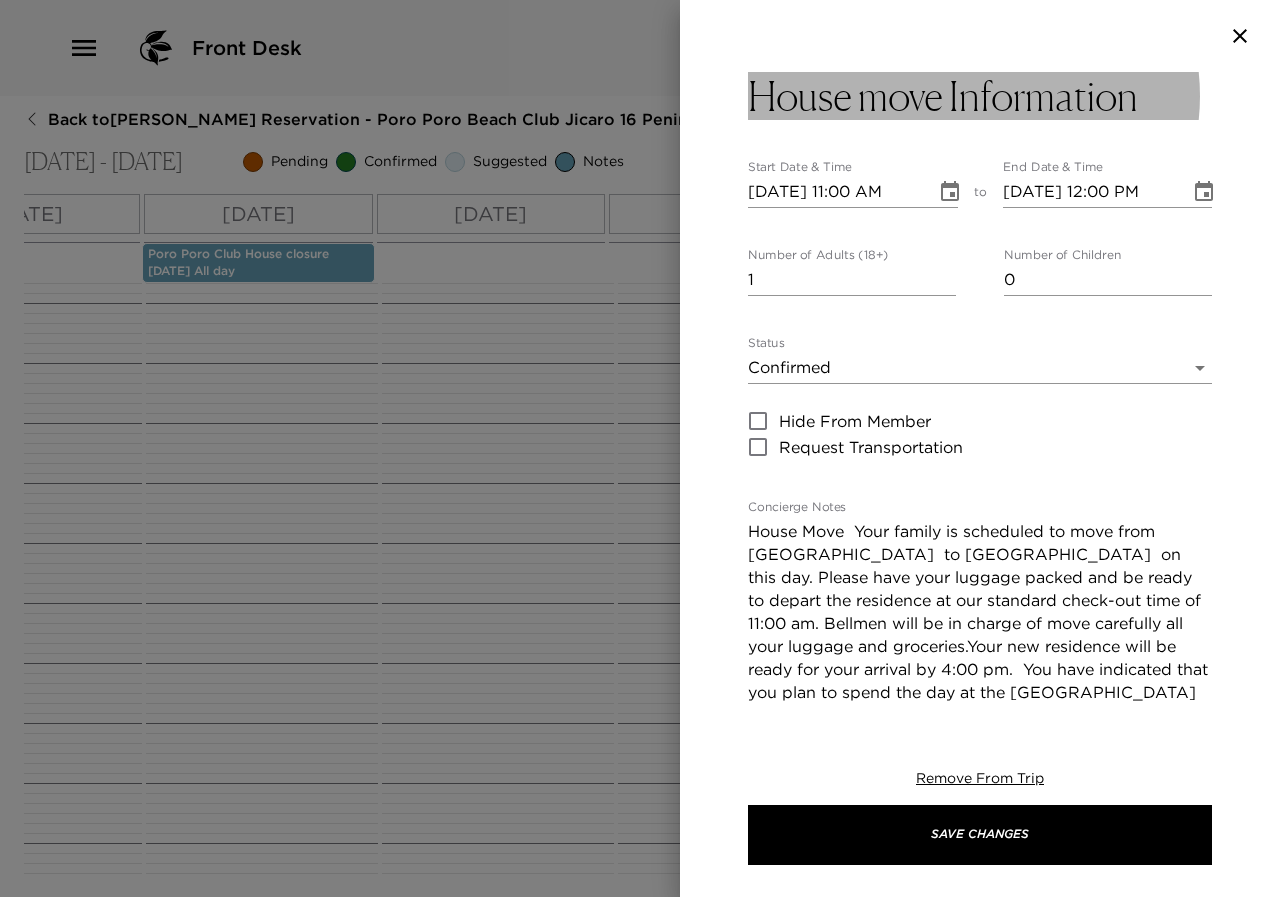click on "House move Information" at bounding box center (980, 96) 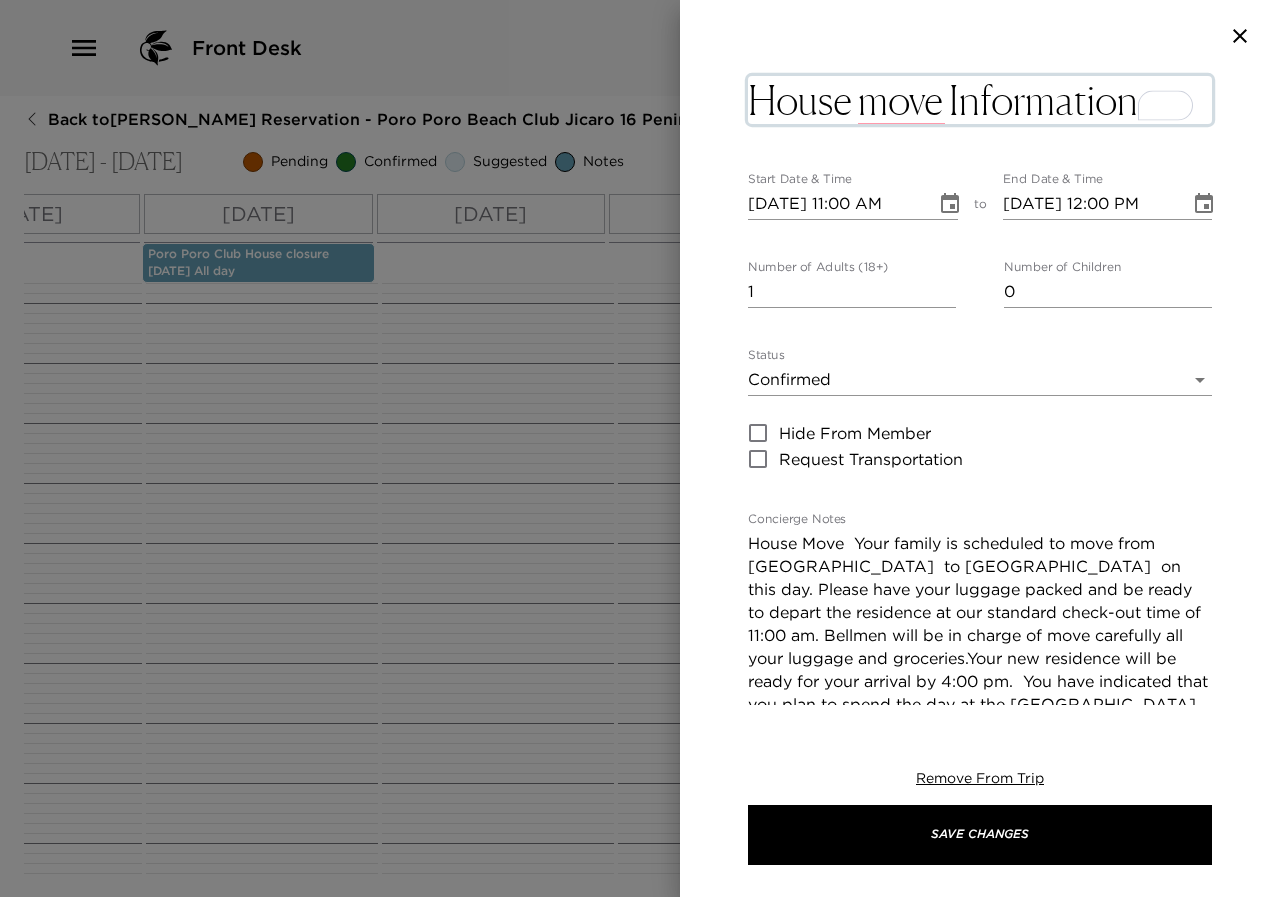 click on "House move Information" at bounding box center (980, 100) 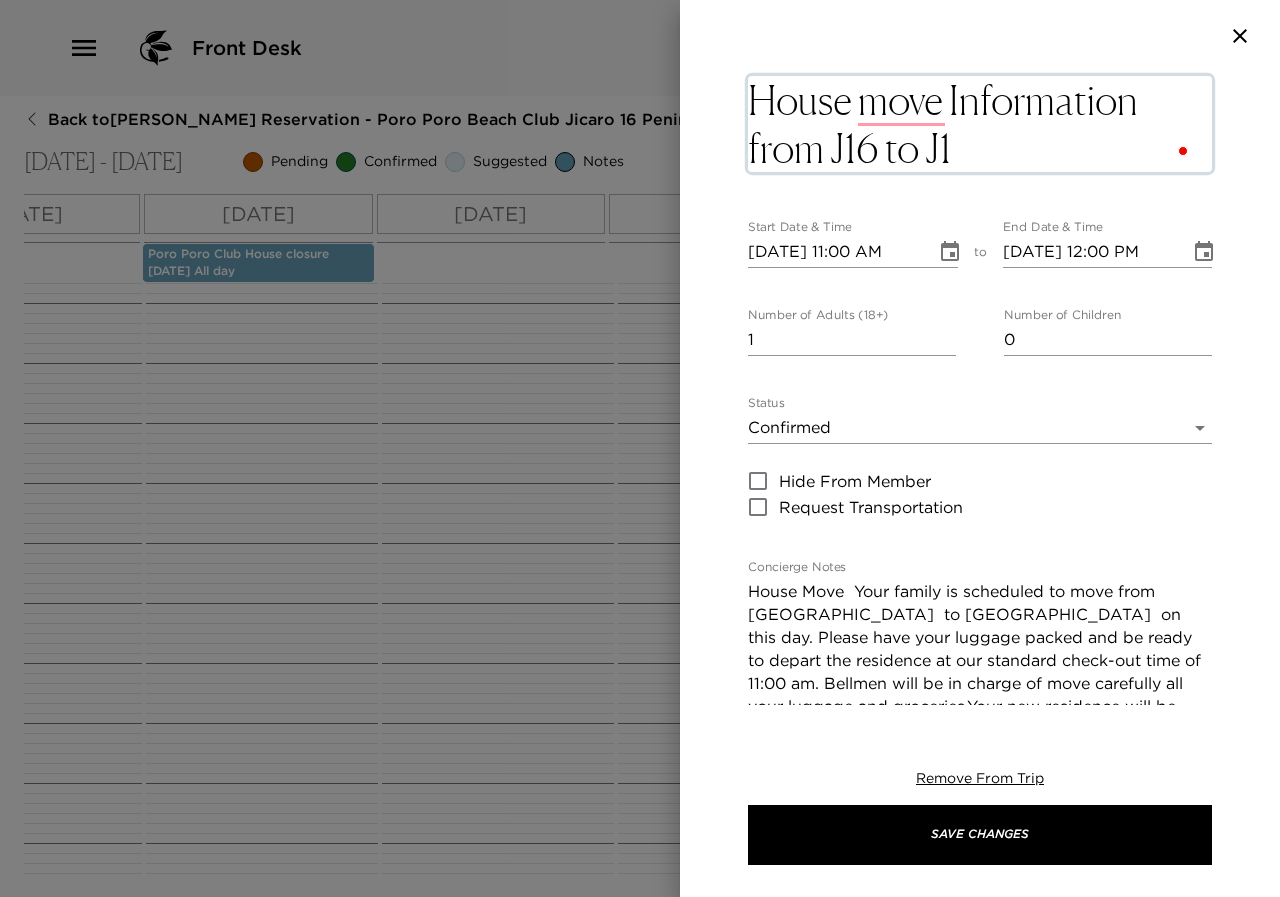 type on "House move Information from J16 to J17" 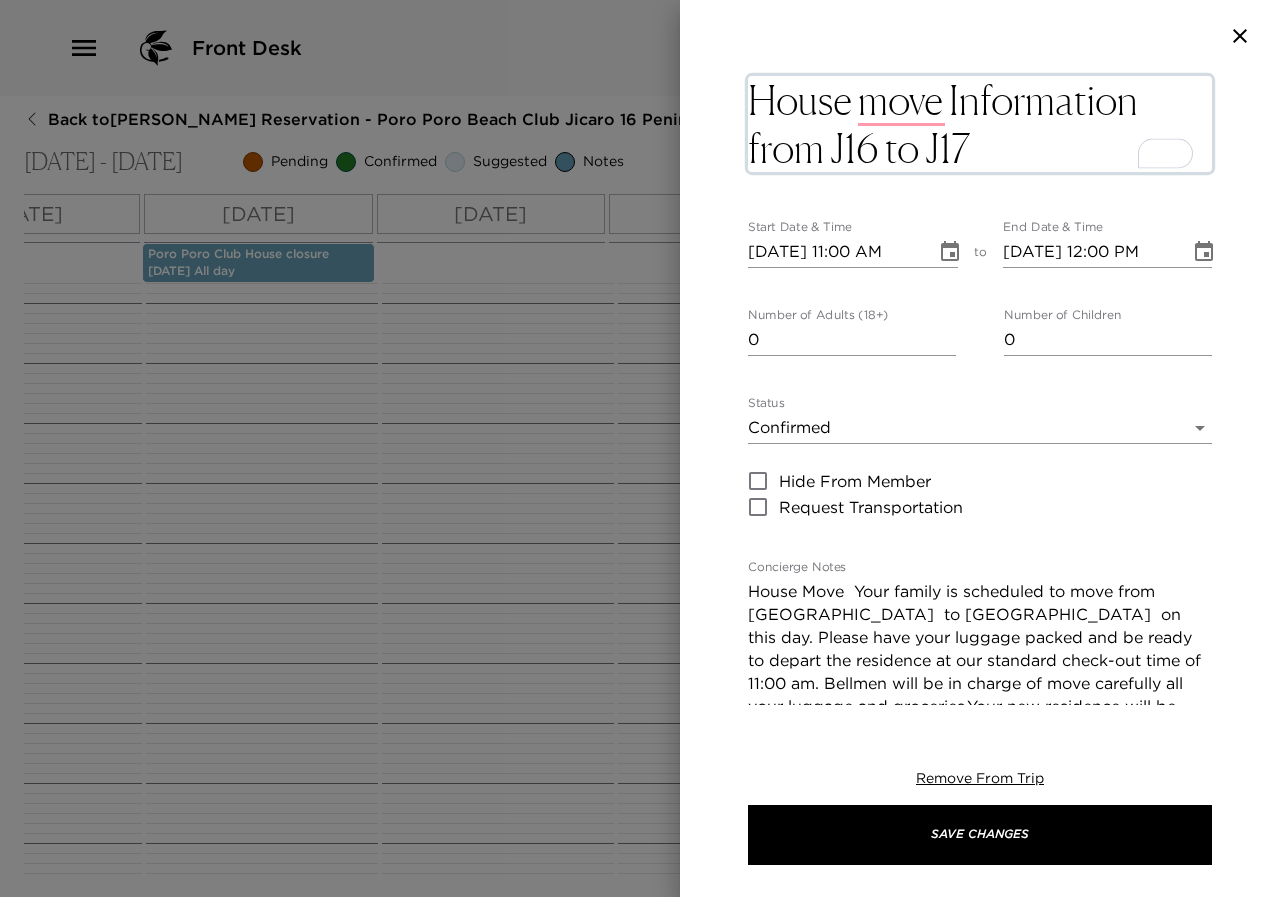 click on "0" at bounding box center [852, 340] 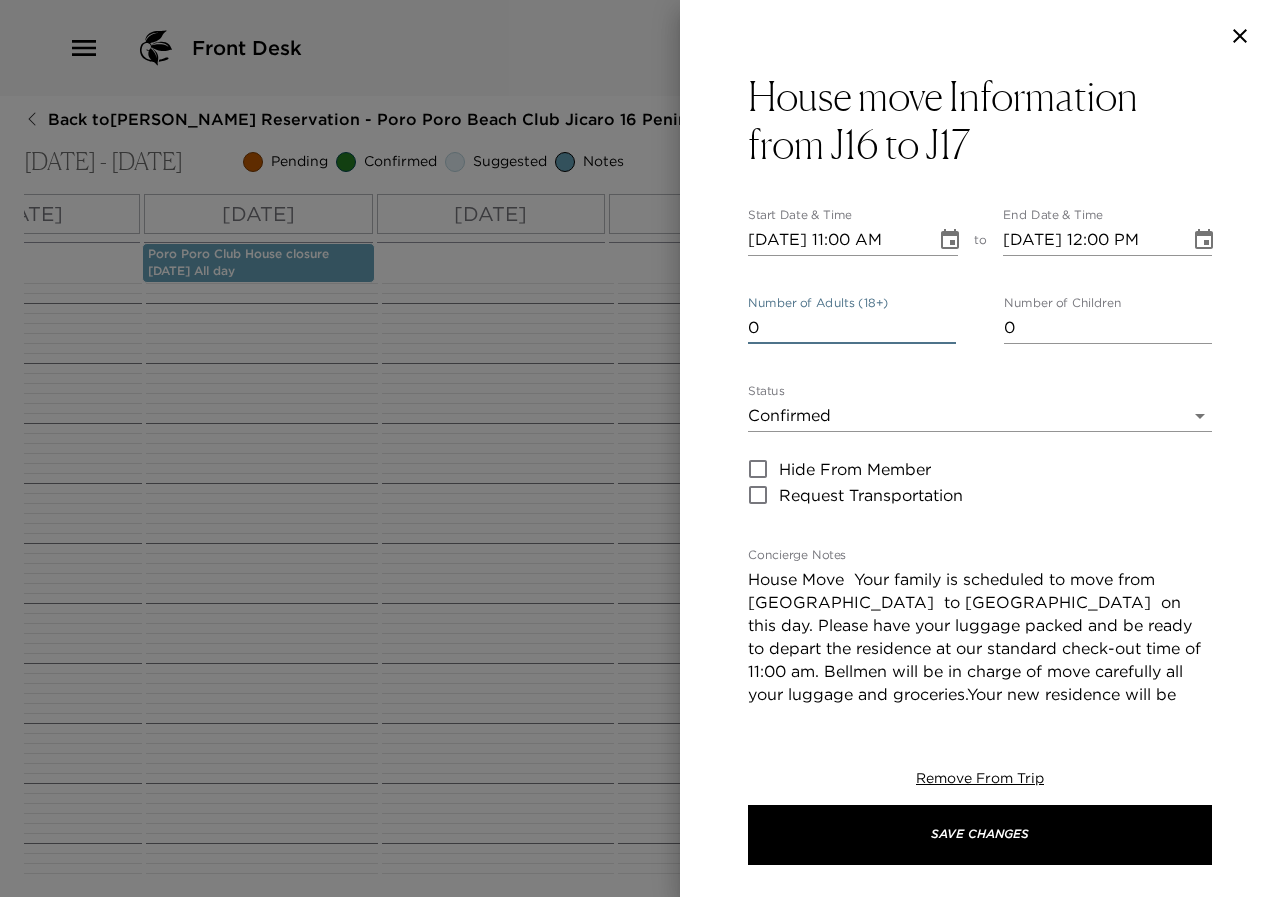 click on "0" at bounding box center [852, 328] 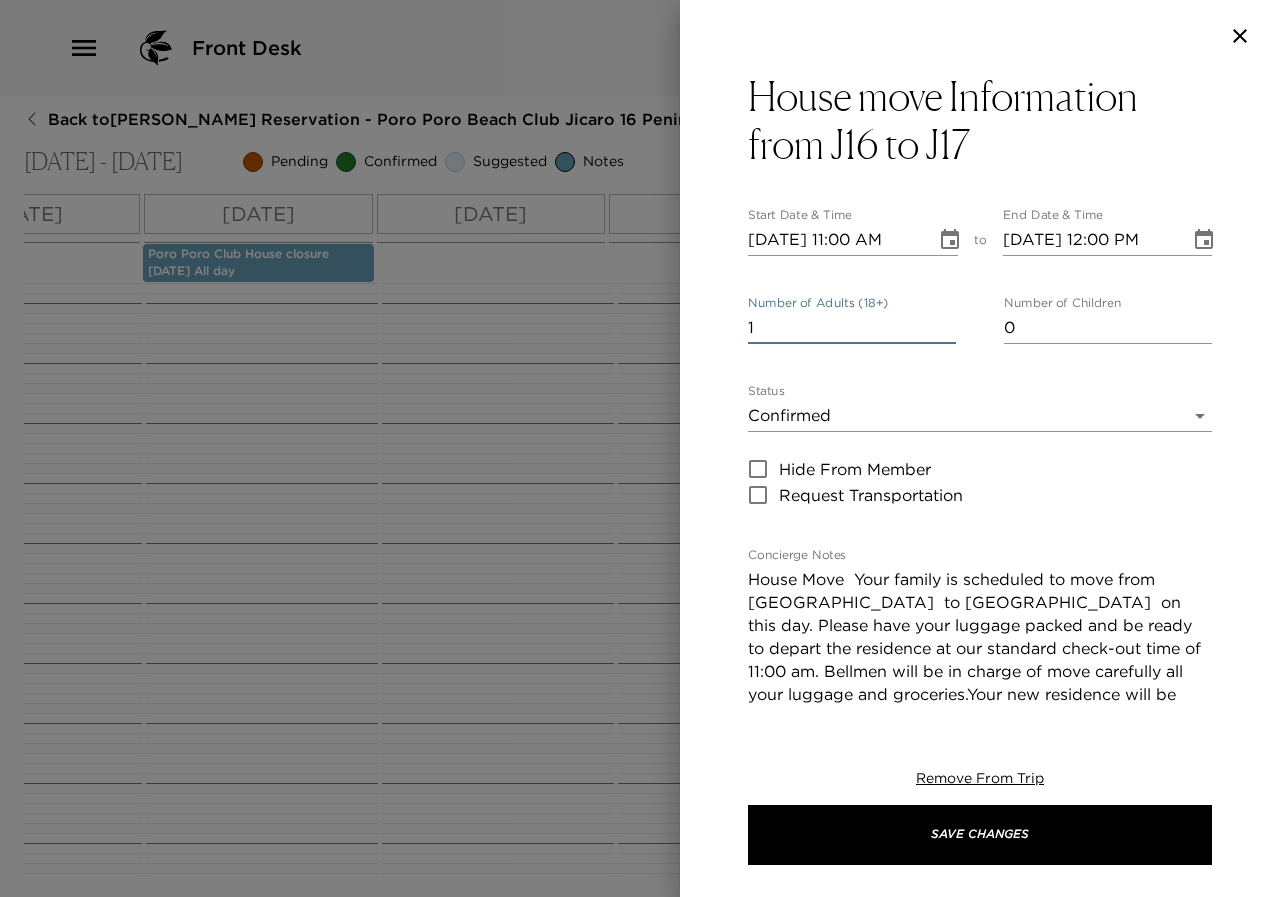 click on "1" at bounding box center (852, 328) 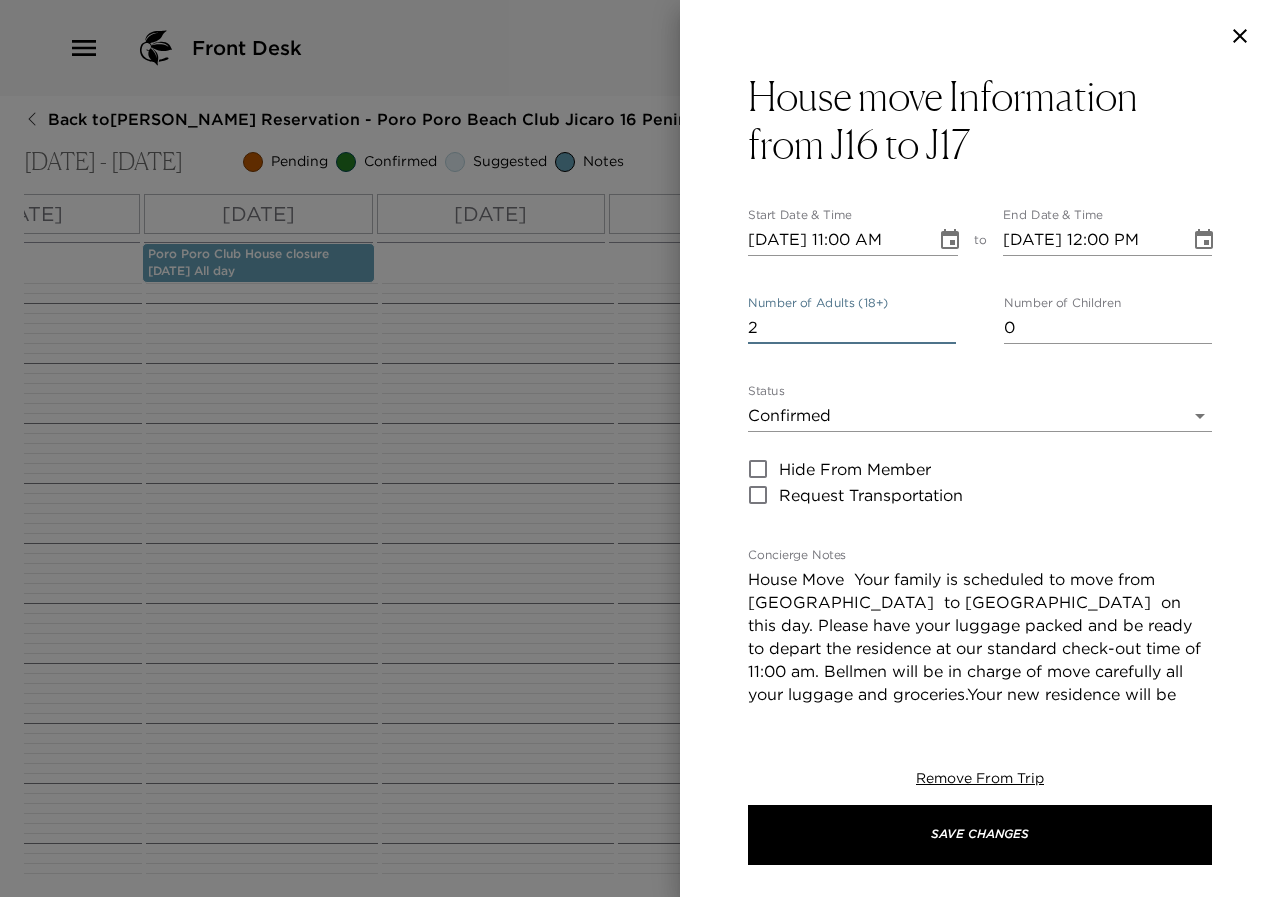 click on "2" at bounding box center [852, 328] 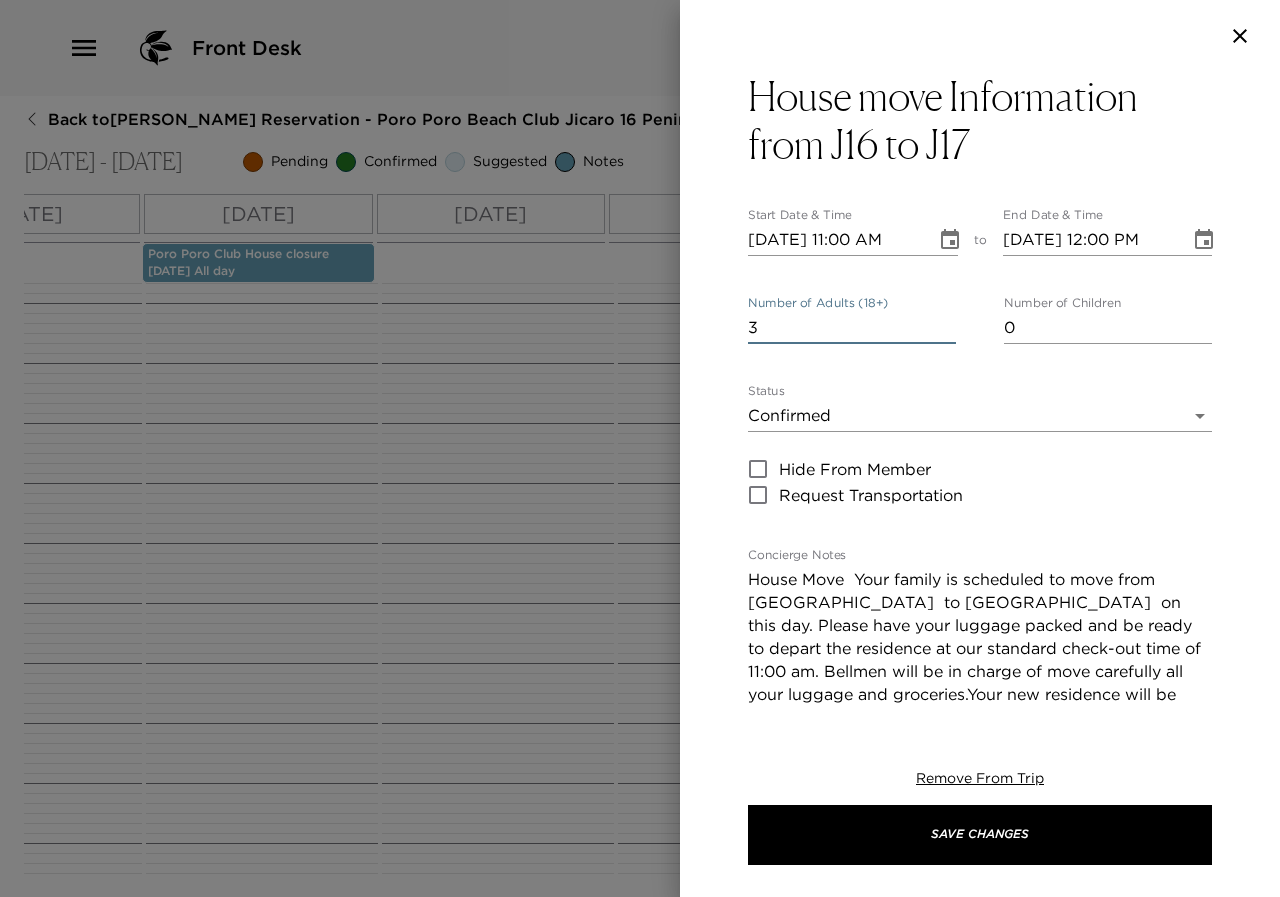 click on "3" at bounding box center [852, 328] 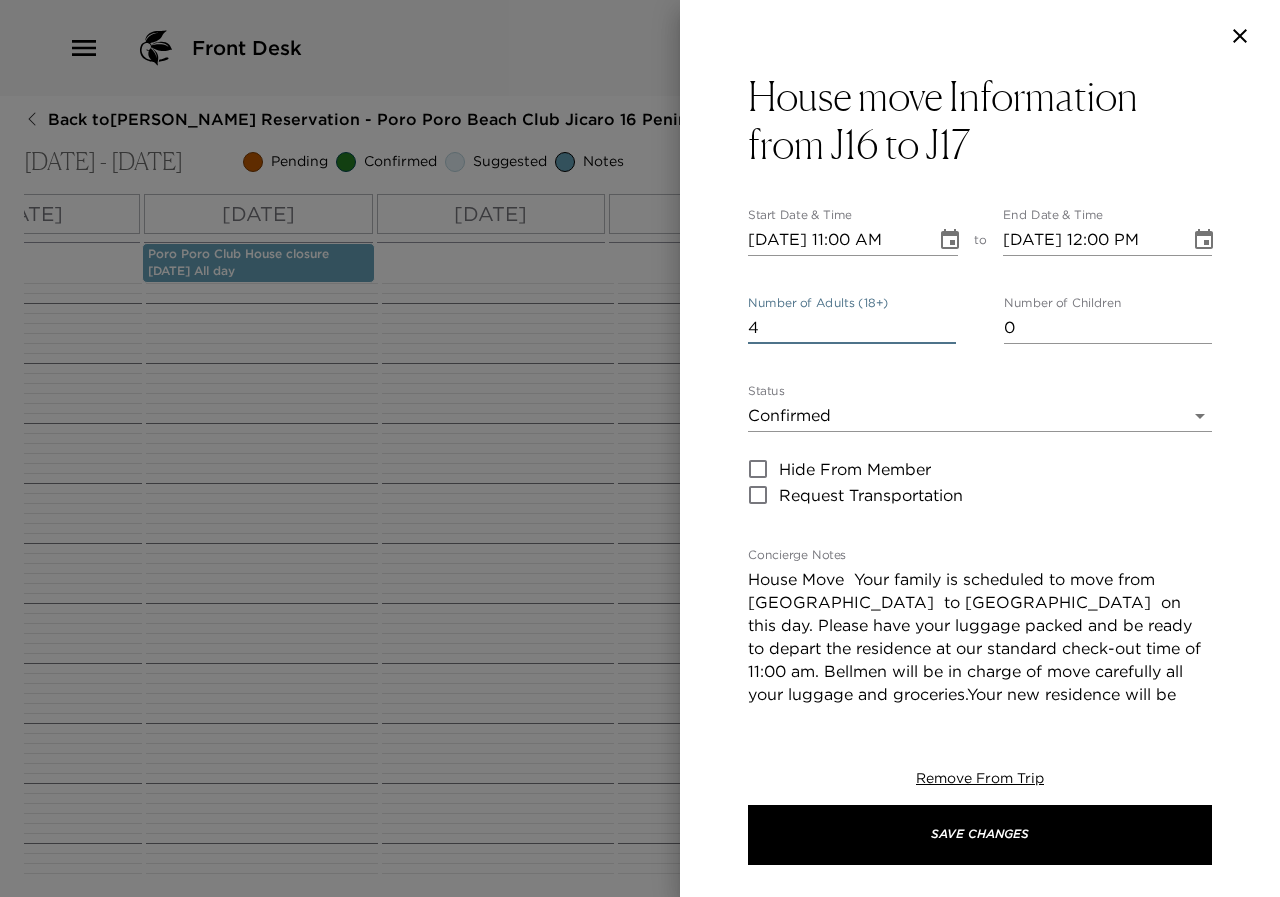 type on "4" 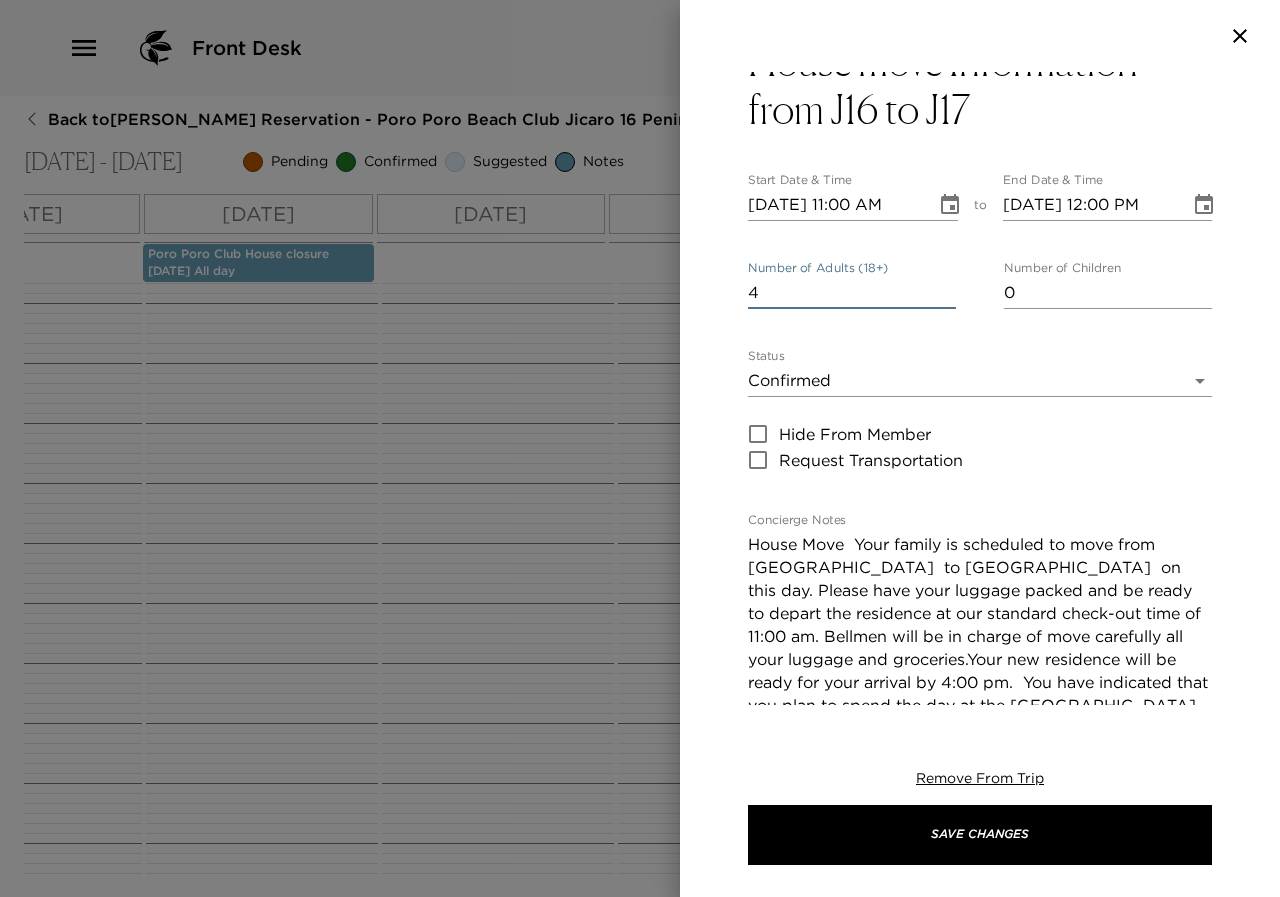 scroll, scrollTop: 0, scrollLeft: 0, axis: both 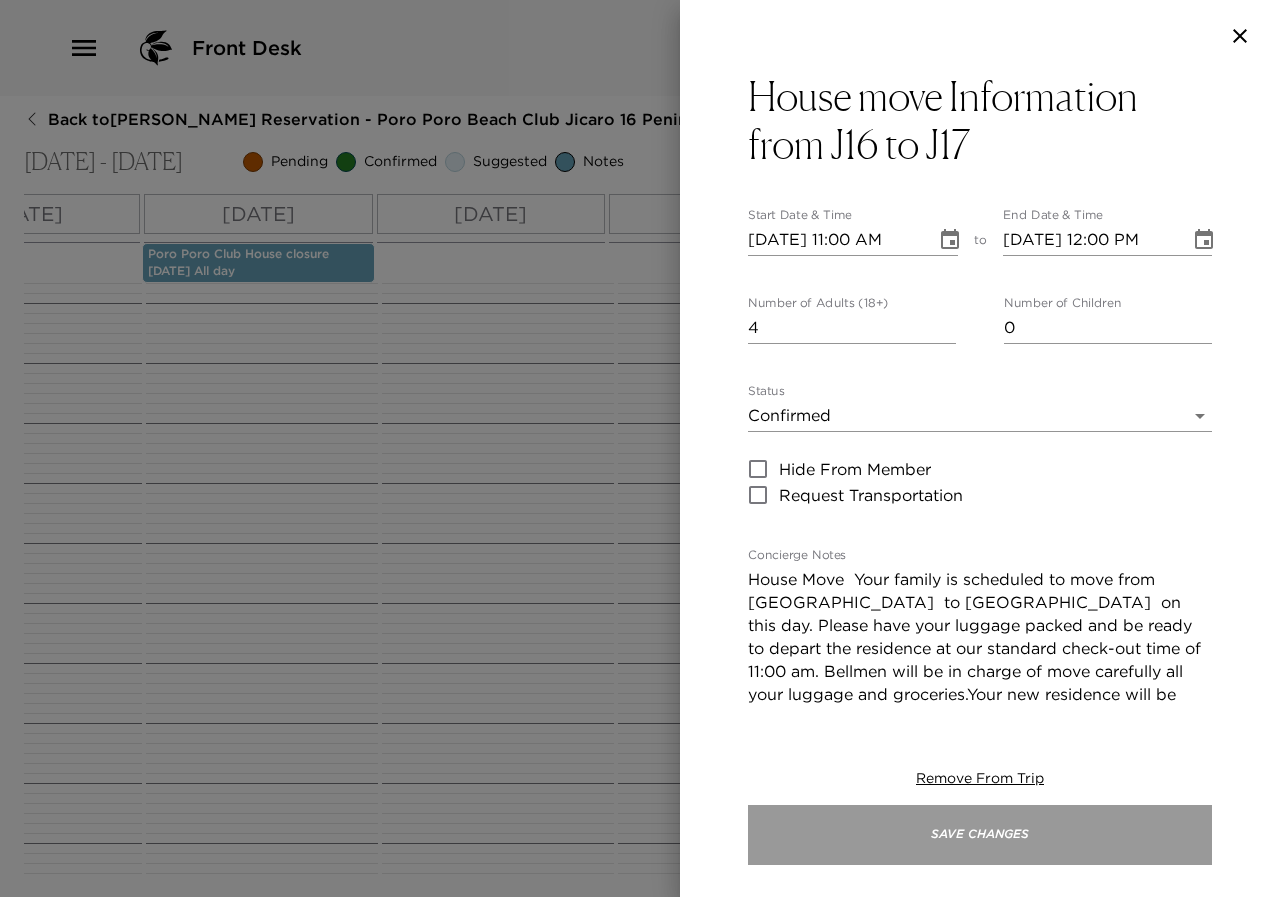 click on "Save Changes" at bounding box center [980, 835] 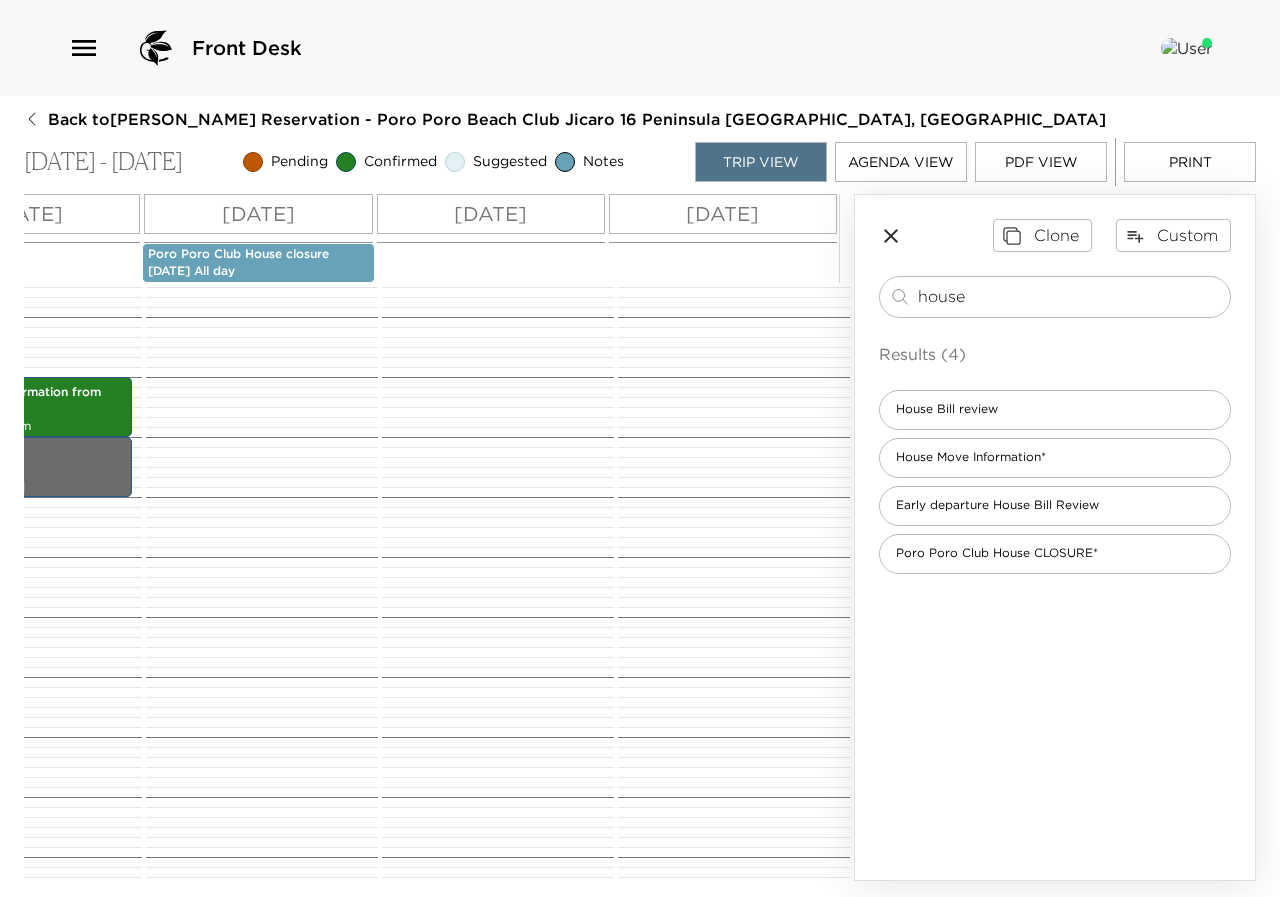 scroll, scrollTop: 420, scrollLeft: 0, axis: vertical 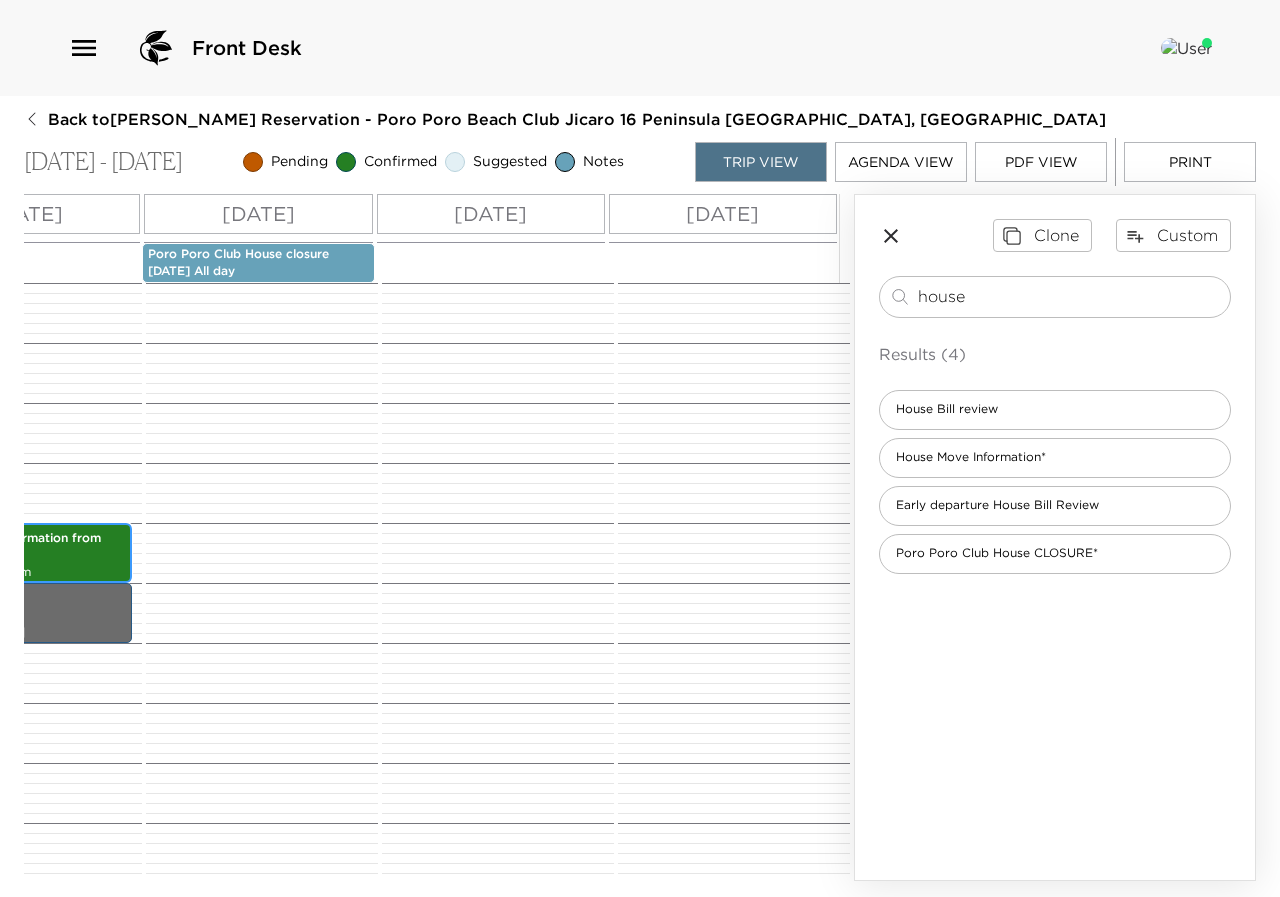click on "House move Information from J16 to J17" at bounding box center (21, 547) 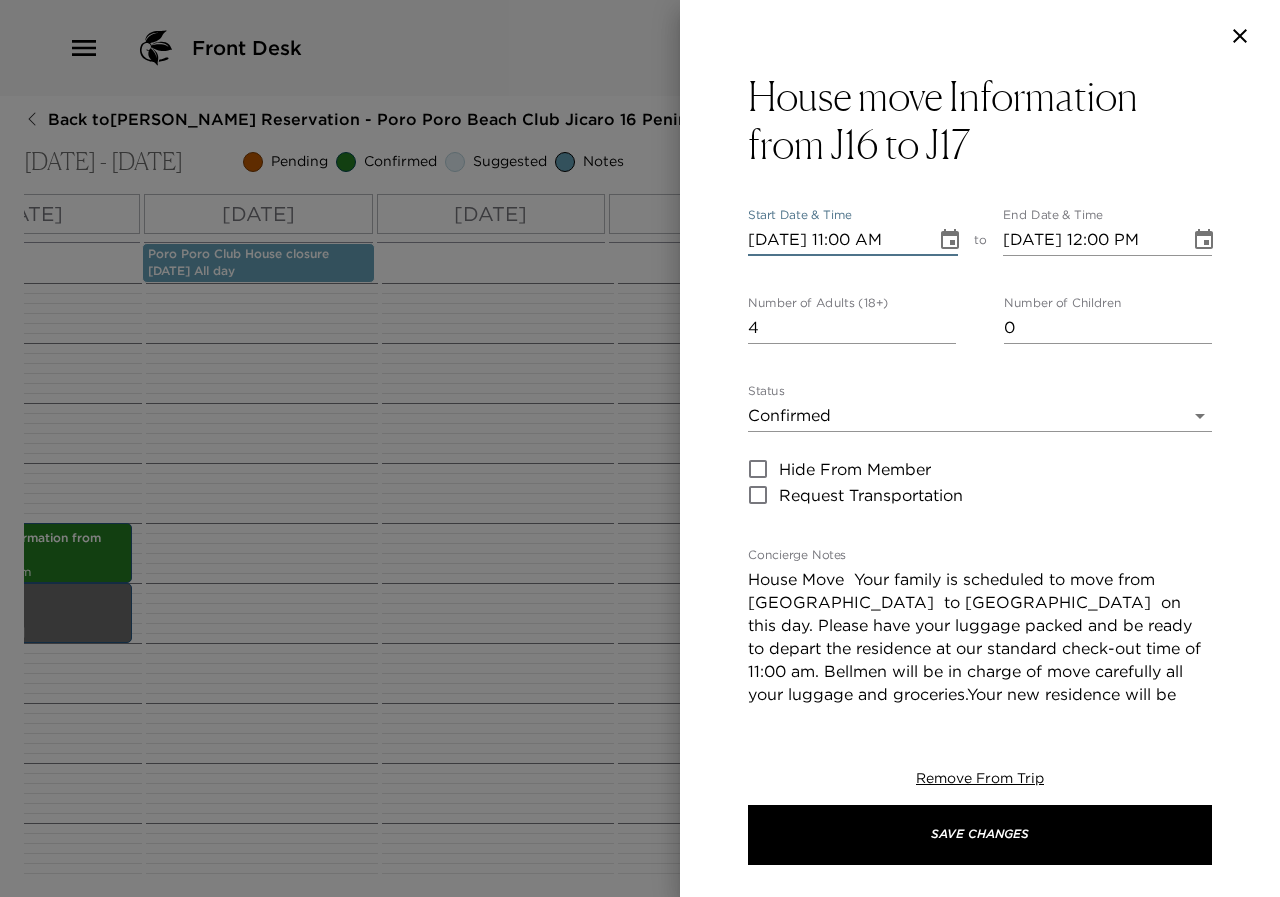 click on "07/30/2025 11:00 AM" at bounding box center (835, 240) 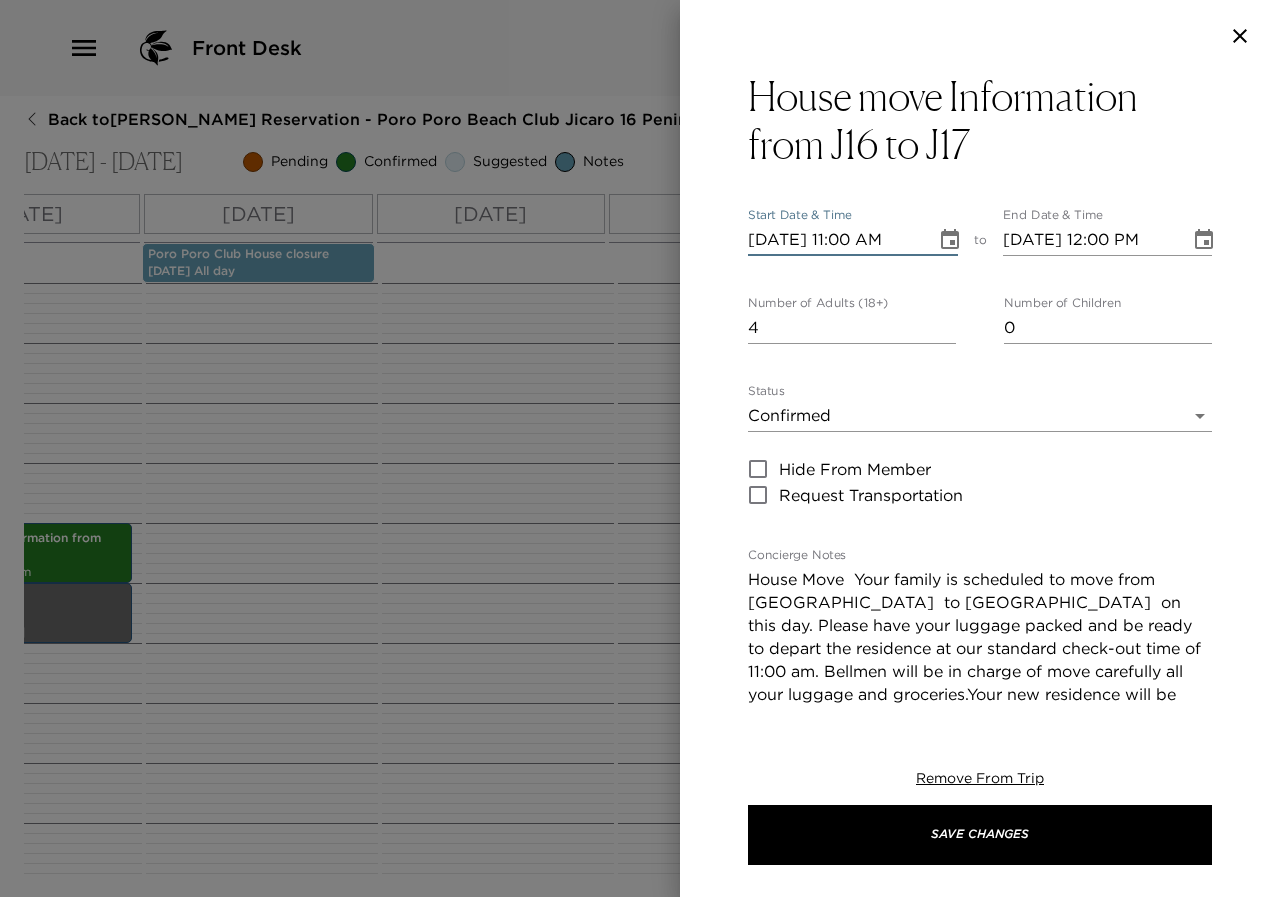 type on "08/02/2025 11:00 AM" 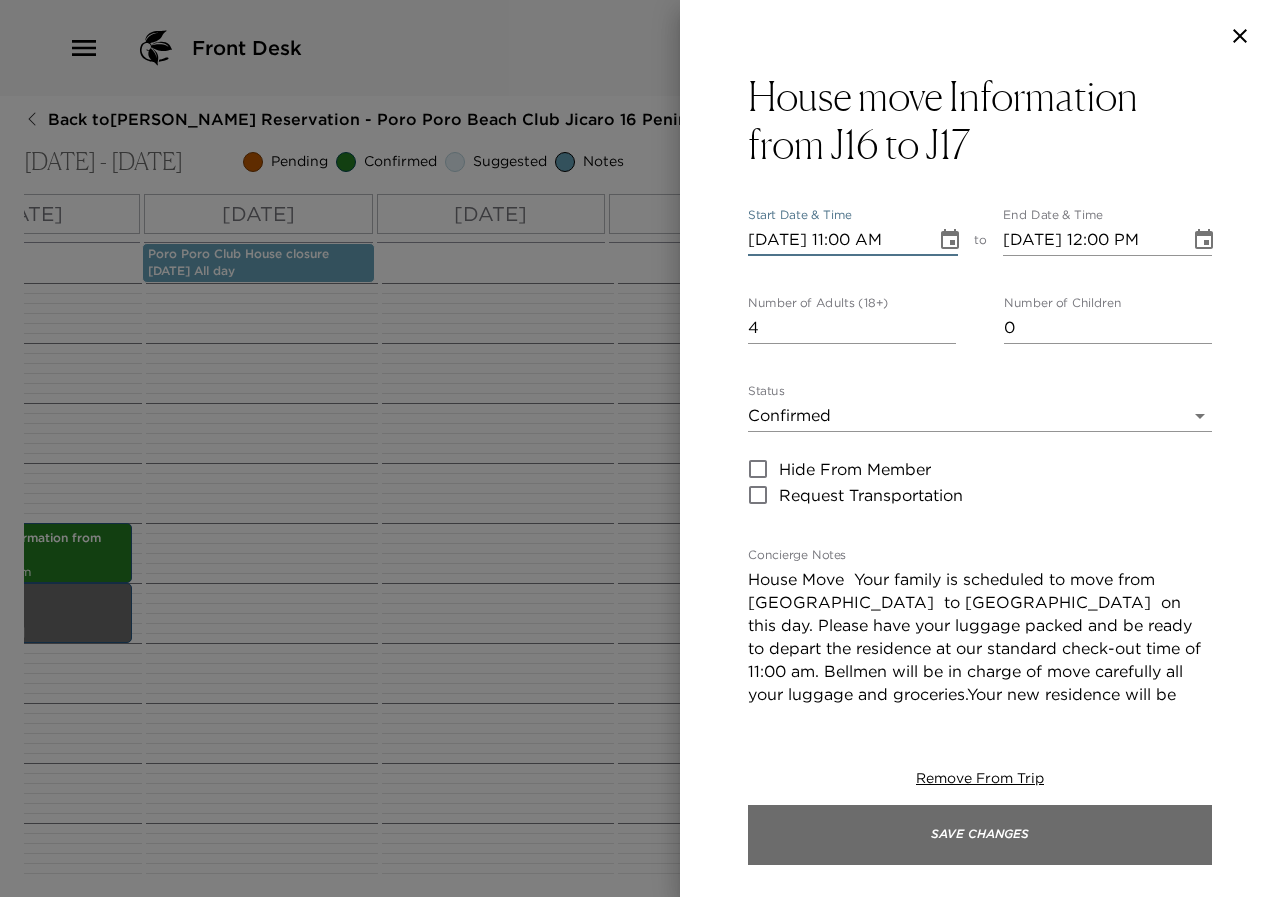 type on "08/02/2025 11:00 AM" 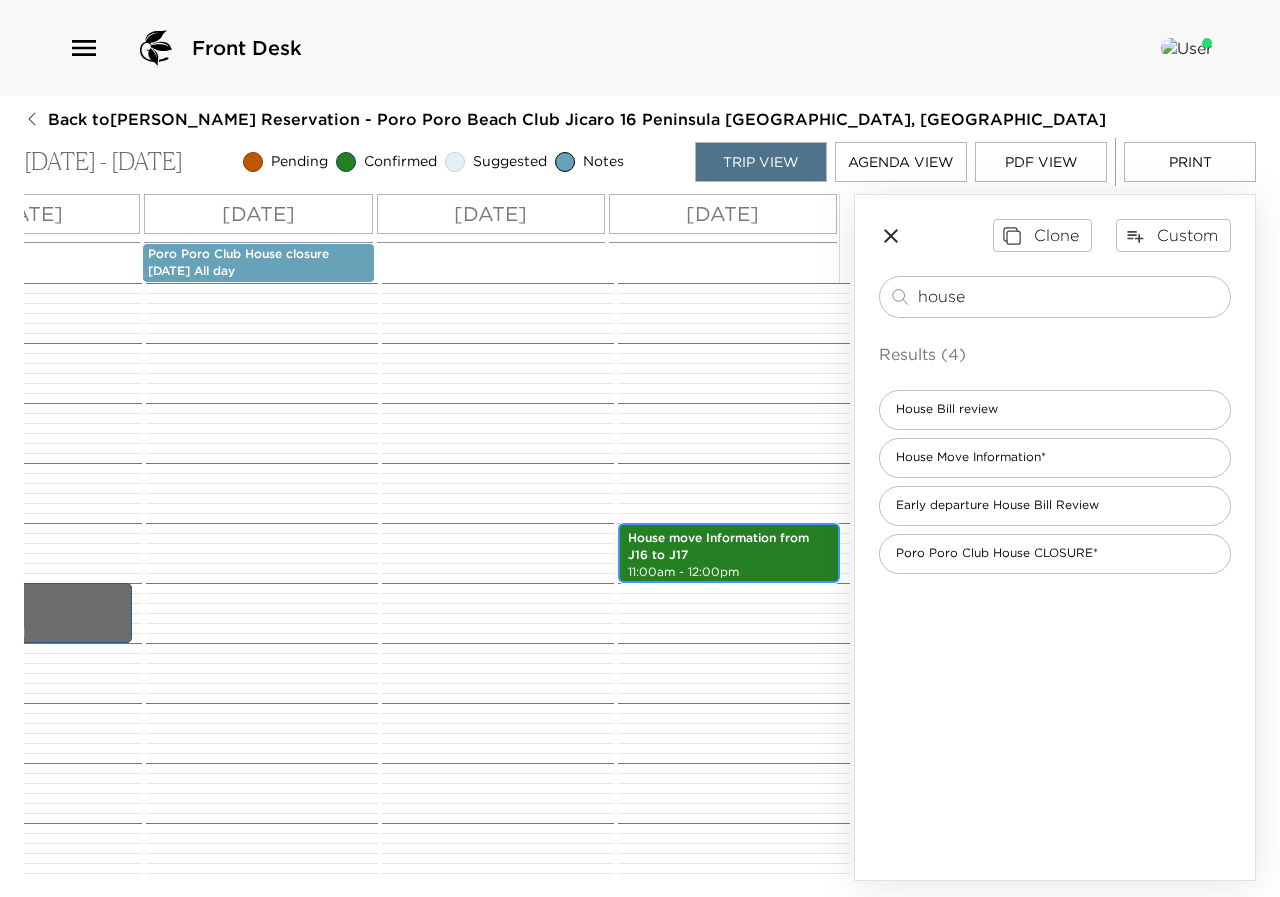 click on "House move Information from J16 to J17" at bounding box center [729, 547] 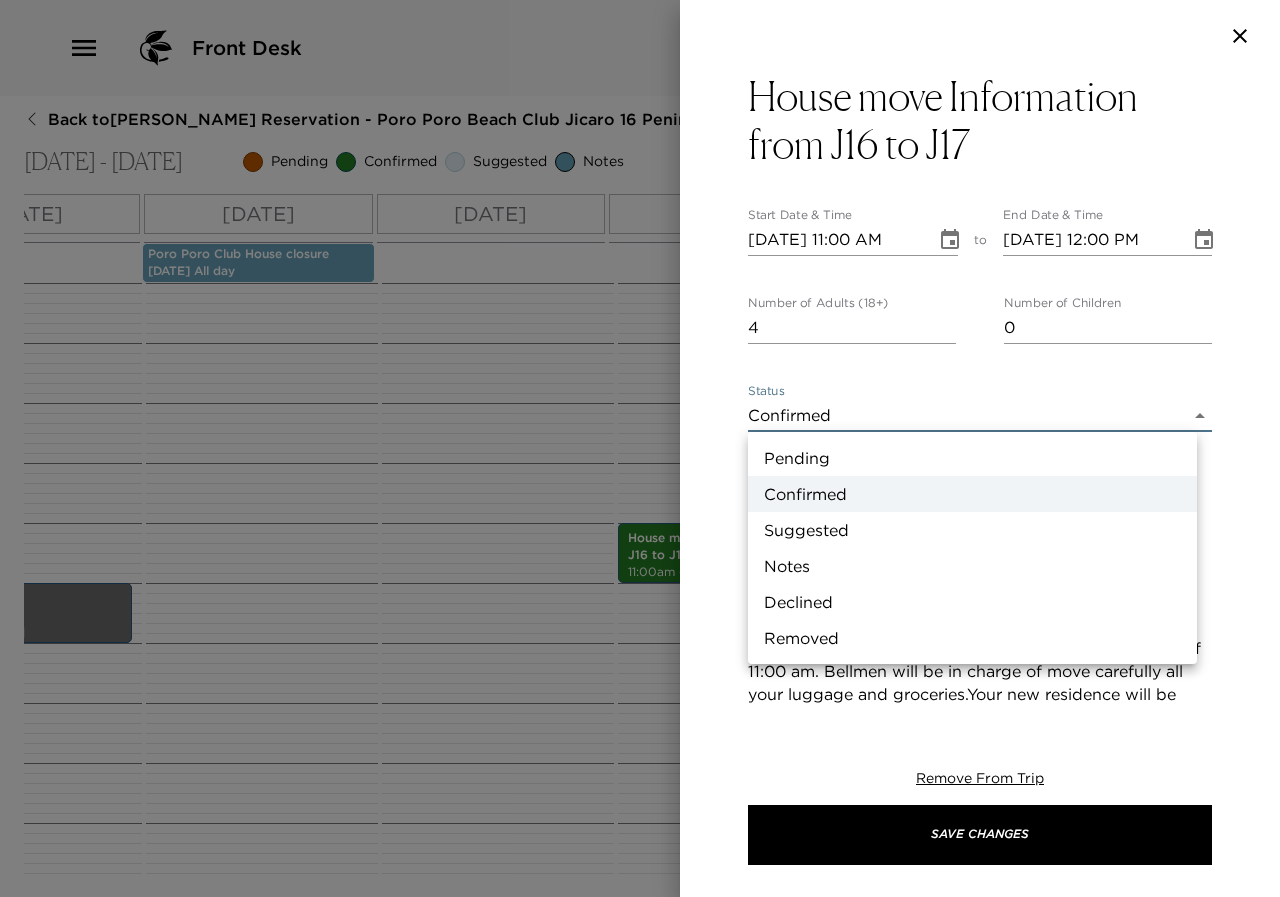 click on "Front Desk Back to  John Haluschak Reservation - Poro Poro Beach Club Jicaro 16 Peninsula Papagayo, Costa Rica Jul 30 - Aug 02, 2025 Pending Confirmed Suggested Notes Trip View Agenda View PDF View Print All Day Wed 07/30 Thu 07/31 Fri 08/01 Sat 08/02   Poro Poro Club House closure Thursday All day 12:00 AM 1:00 AM 2:00 AM 3:00 AM 4:00 AM 5:00 AM 6:00 AM 7:00 AM 8:00 AM 9:00 AM 10:00 AM 11:00 AM 12:00 PM 1:00 PM 2:00 PM 3:00 PM 4:00 PM 5:00 PM 6:00 PM 7:00 PM 8:00 PM 9:00 PM 10:00 PM 11:00 PM Flight 1775 Arrival 12:00 PM, Daniel Oduber Quiros Intl House move Information from J16 to J17 11:00am - 12:00pm Clone Custom house ​ Results (4) House Bill review House Move Information* Early departure House Bill Review Poro Poro Club House CLOSURE* House move Information from J16 to J17 Start Date & Time 08/02/2025 11:00 AM to End Date & Time 08/02/2025 12:00 PM Number of Adults (18+) 4 Number of Children 0 Status Confirmed Confirmed Hide From Member Request Transportation Concierge Notes x Cost ​ x Address ​ x" at bounding box center (640, 448) 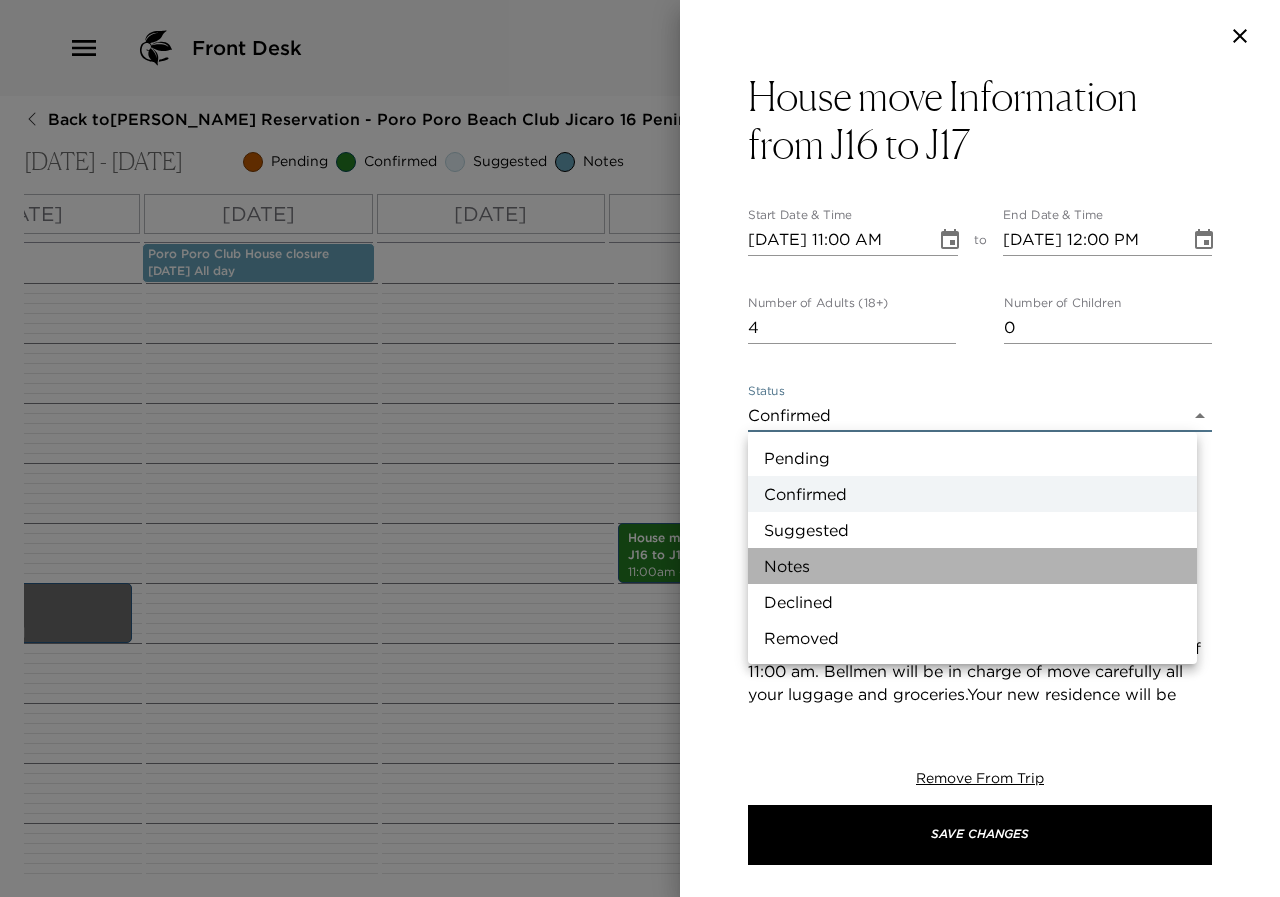 click on "Notes" at bounding box center (972, 566) 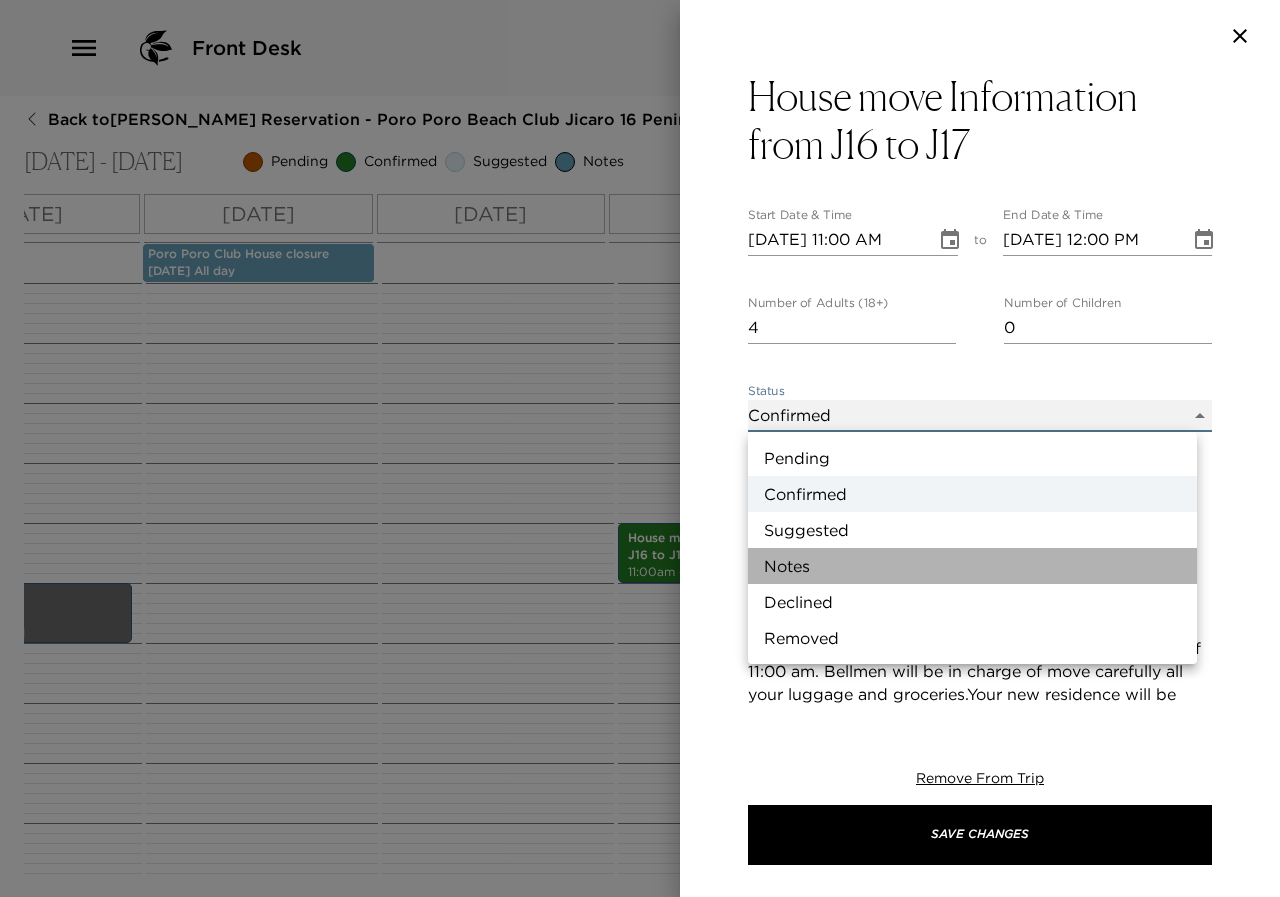 type on "Concierge Note" 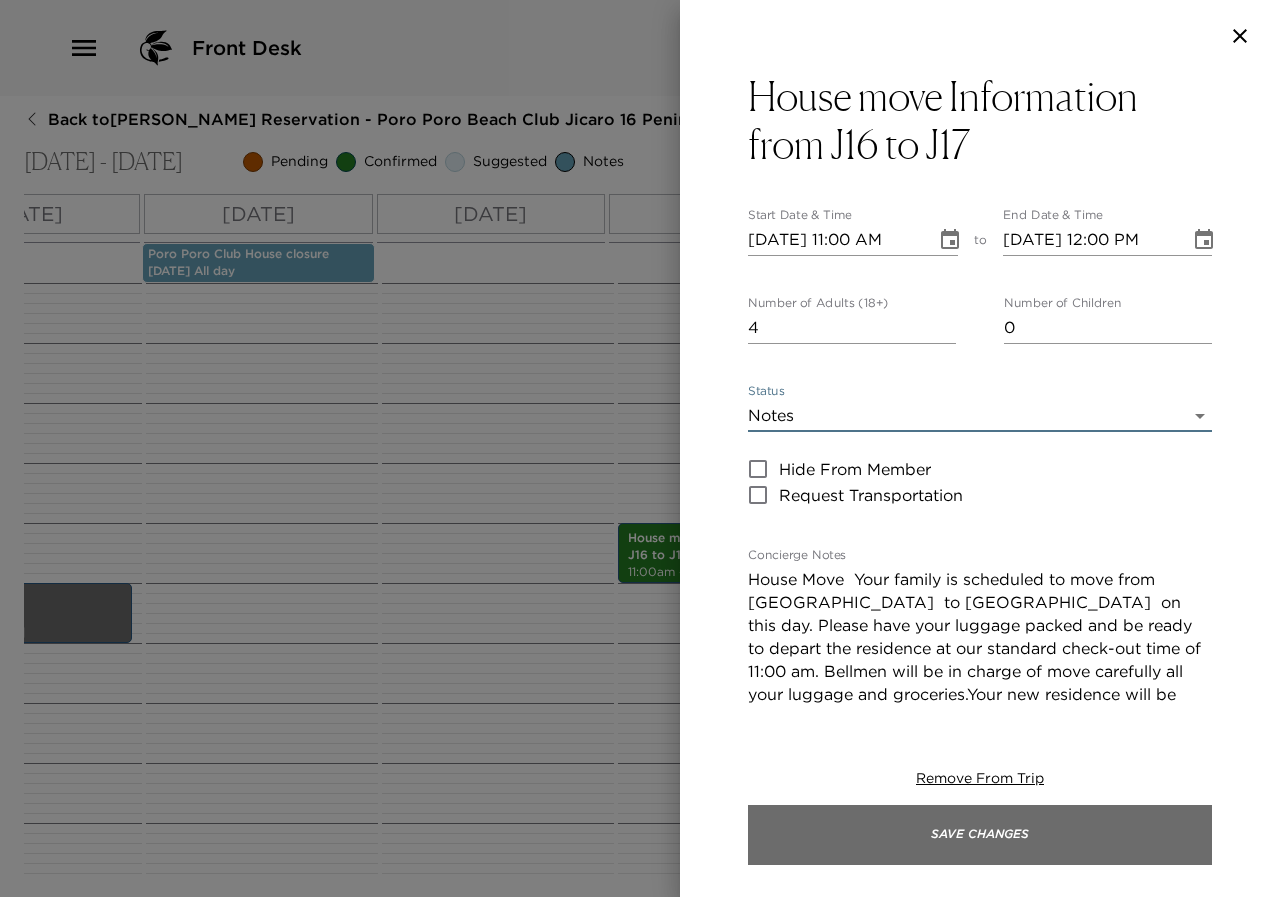 click on "Save Changes" at bounding box center (980, 835) 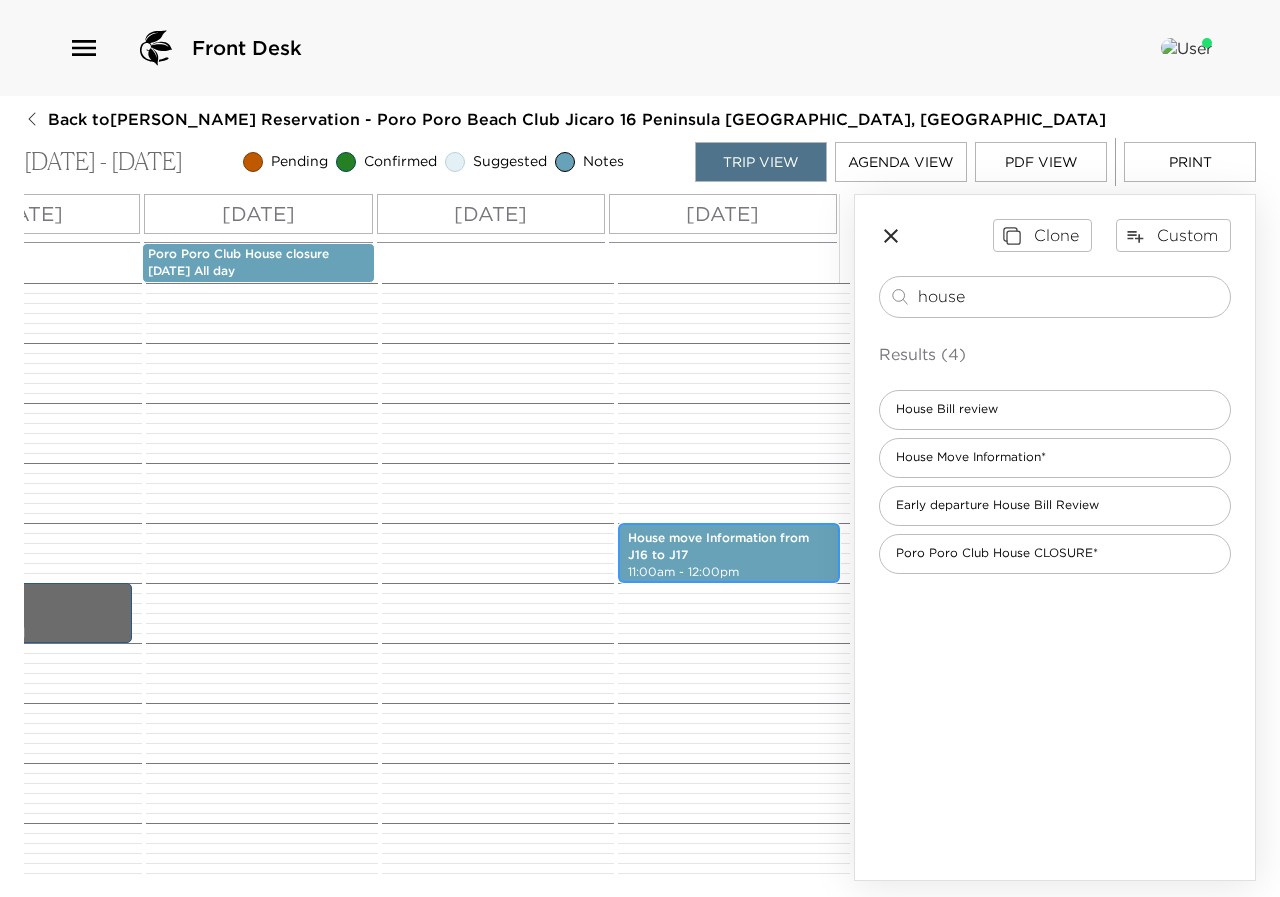 scroll, scrollTop: 0, scrollLeft: 0, axis: both 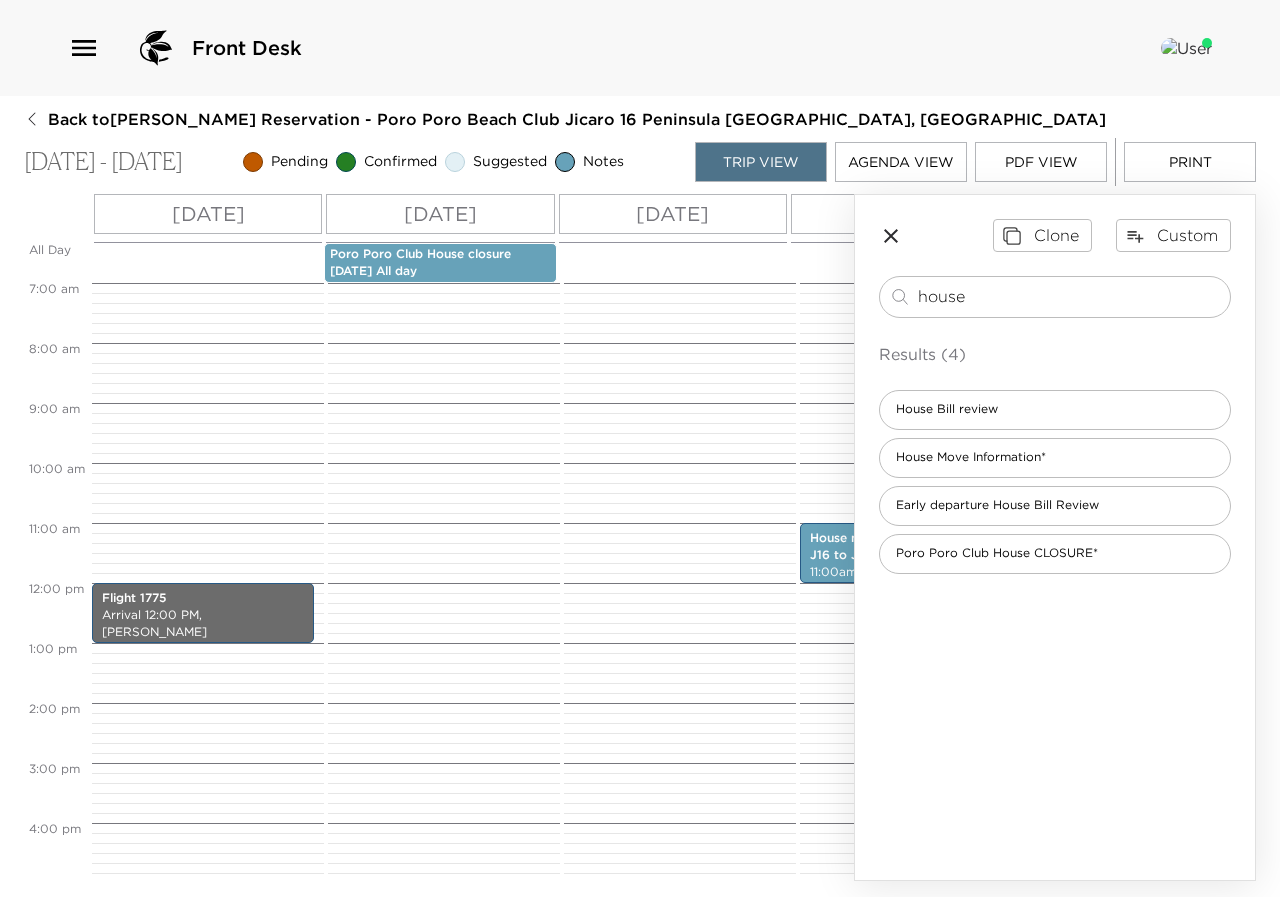 drag, startPoint x: 981, startPoint y: 290, endPoint x: 839, endPoint y: 288, distance: 142.01408 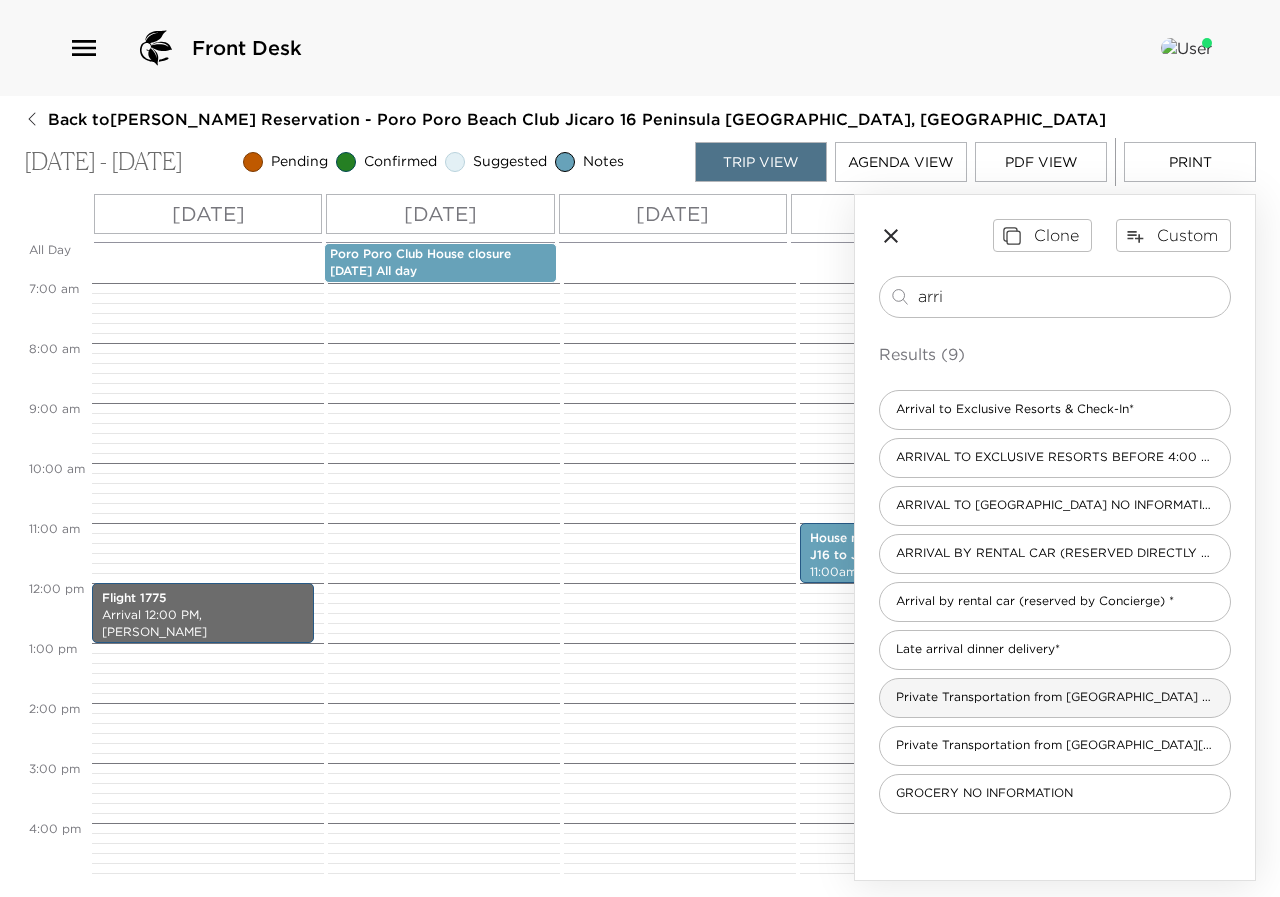 type on "arri" 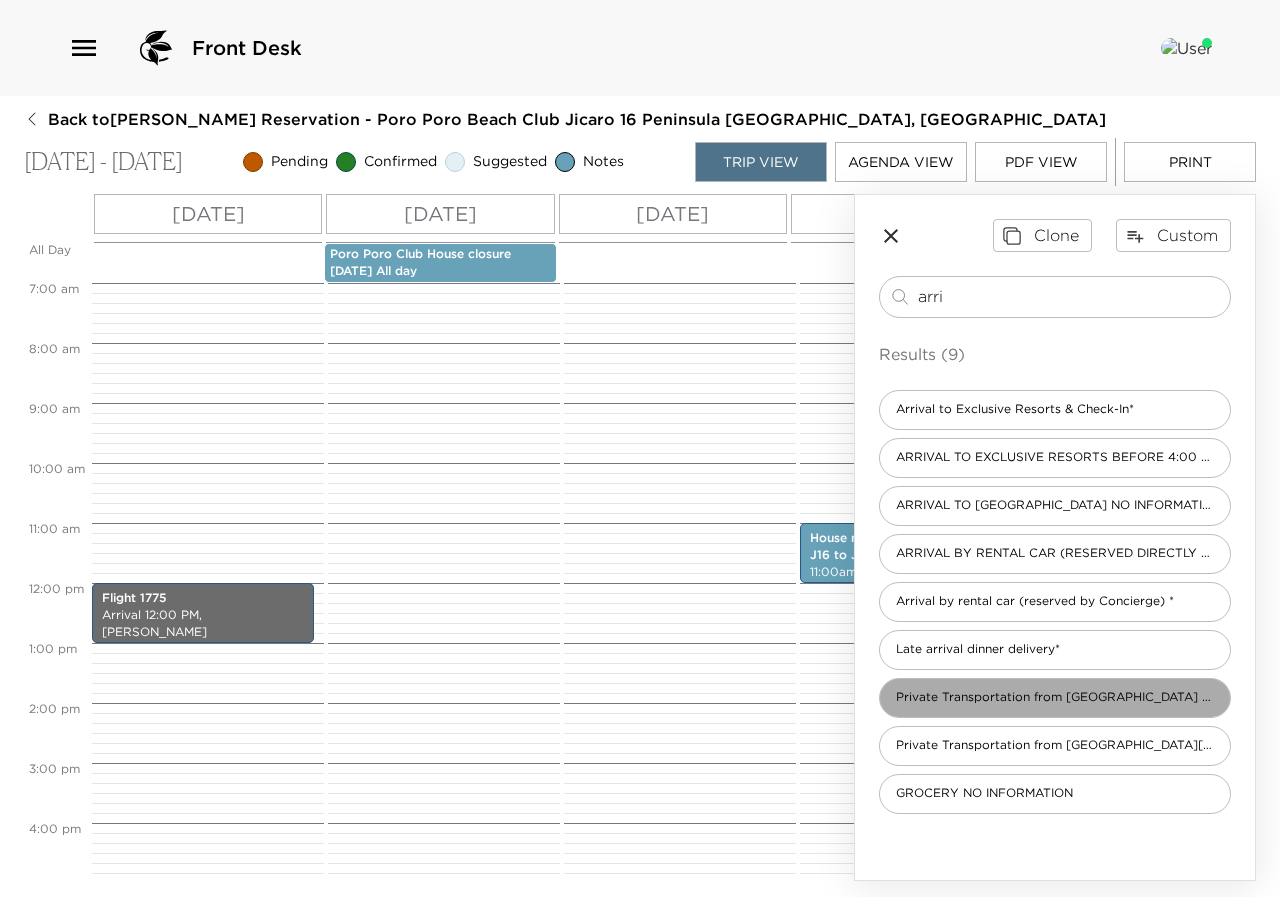 click on "Private Transportation from Liberia Airport (LIR)*" at bounding box center [1055, 697] 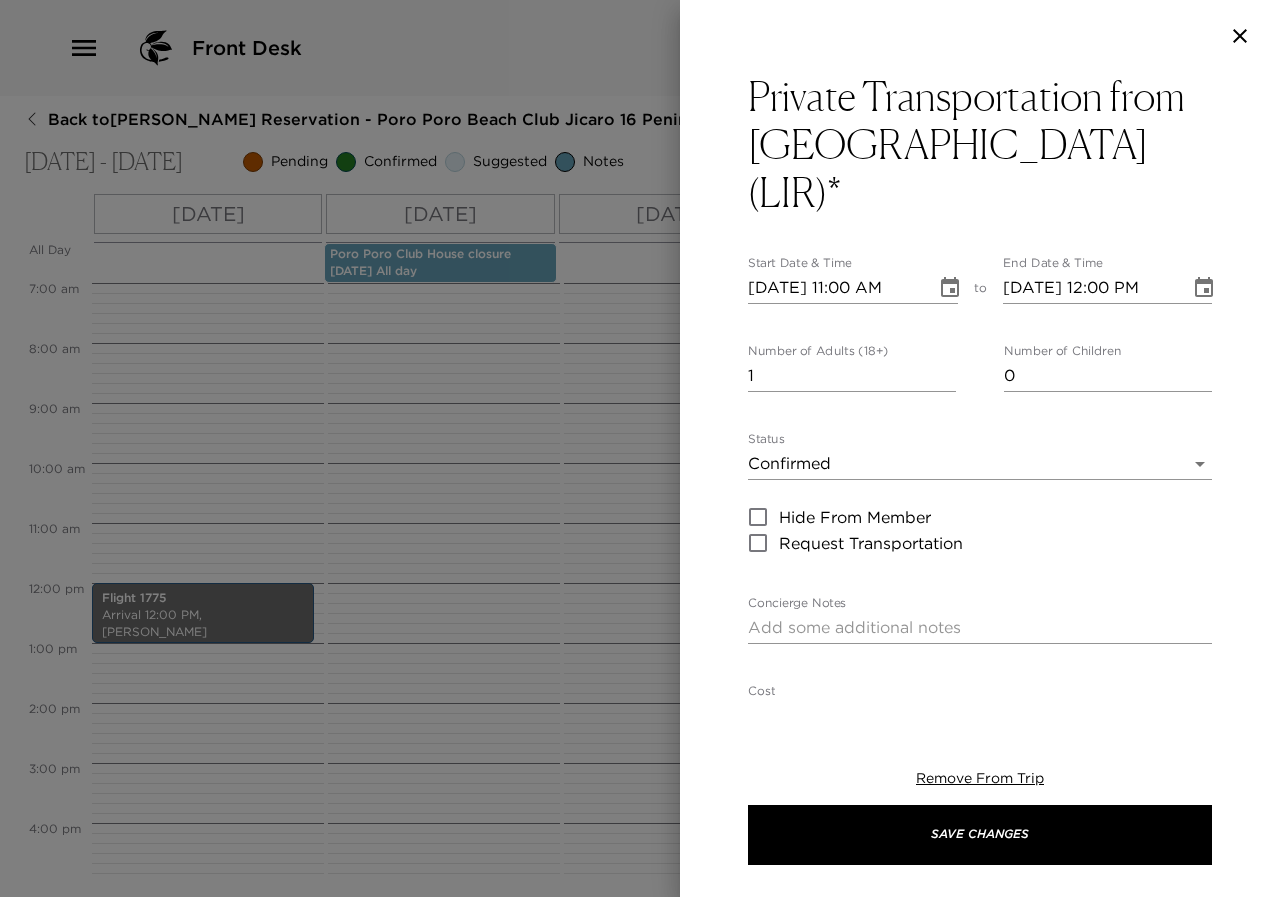 type on "Welcome to Costa Rica!
I anticipate your arrival on (AIRLINE AND FLIGHT #) at (TIME), and have confirmed your private ground transportation to your residence.
After clearing immigration and customs, as you exit the airport, please look for the Three Monkeys tours representative who will be holding an Exclusive Resorts sign.
We expect you to be at our facility around 45 minutes after you leave from the airport." 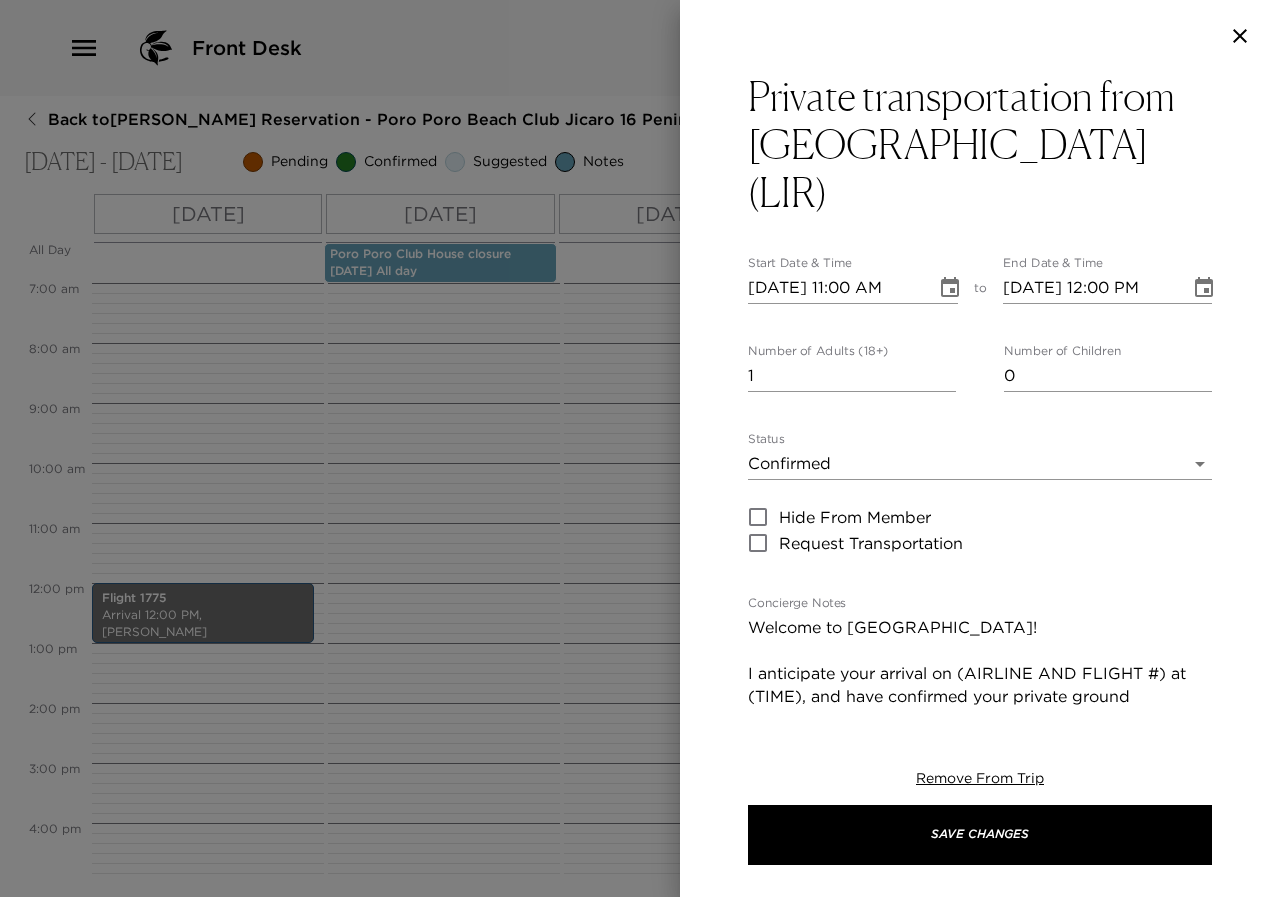 click on "1" at bounding box center [852, 376] 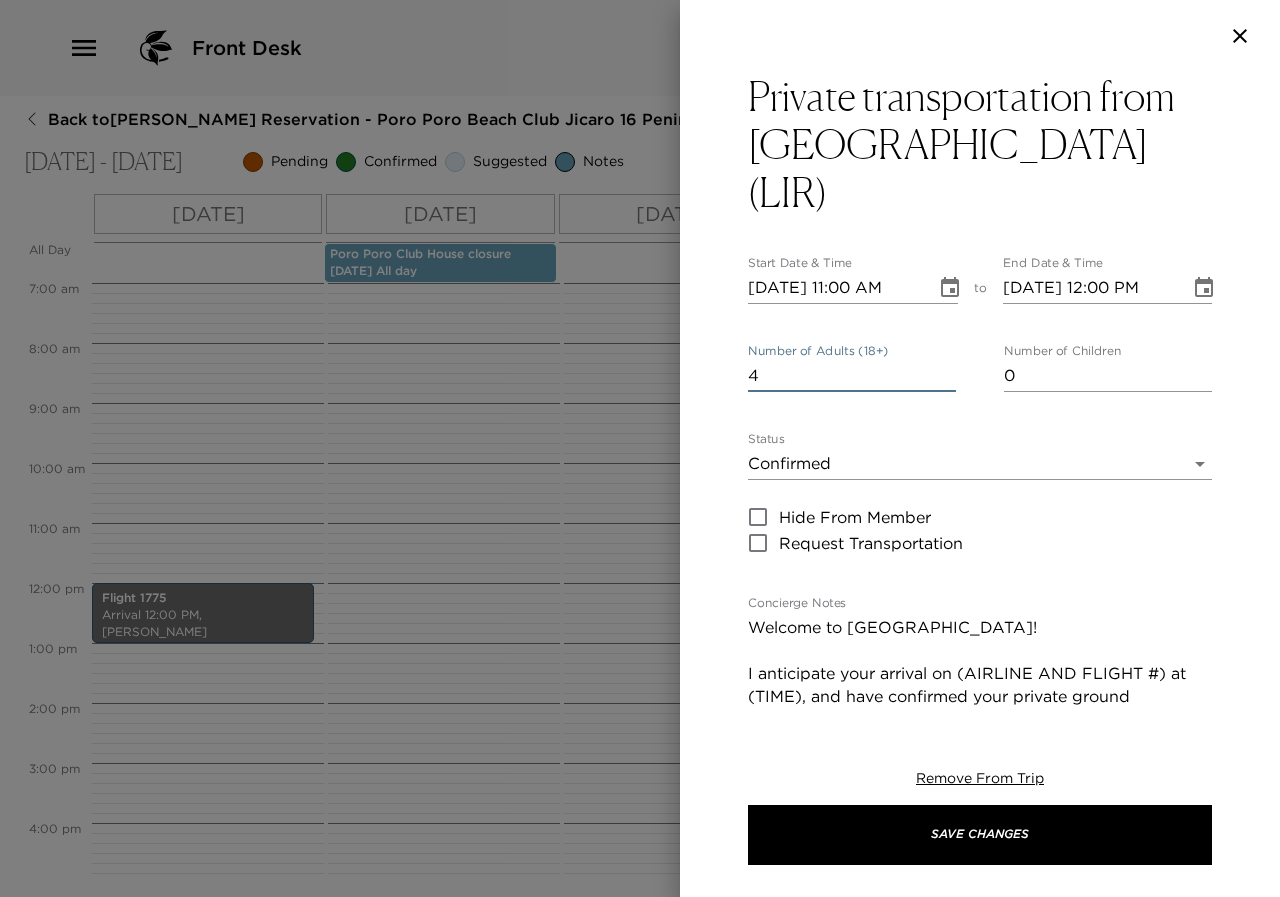 type on "4" 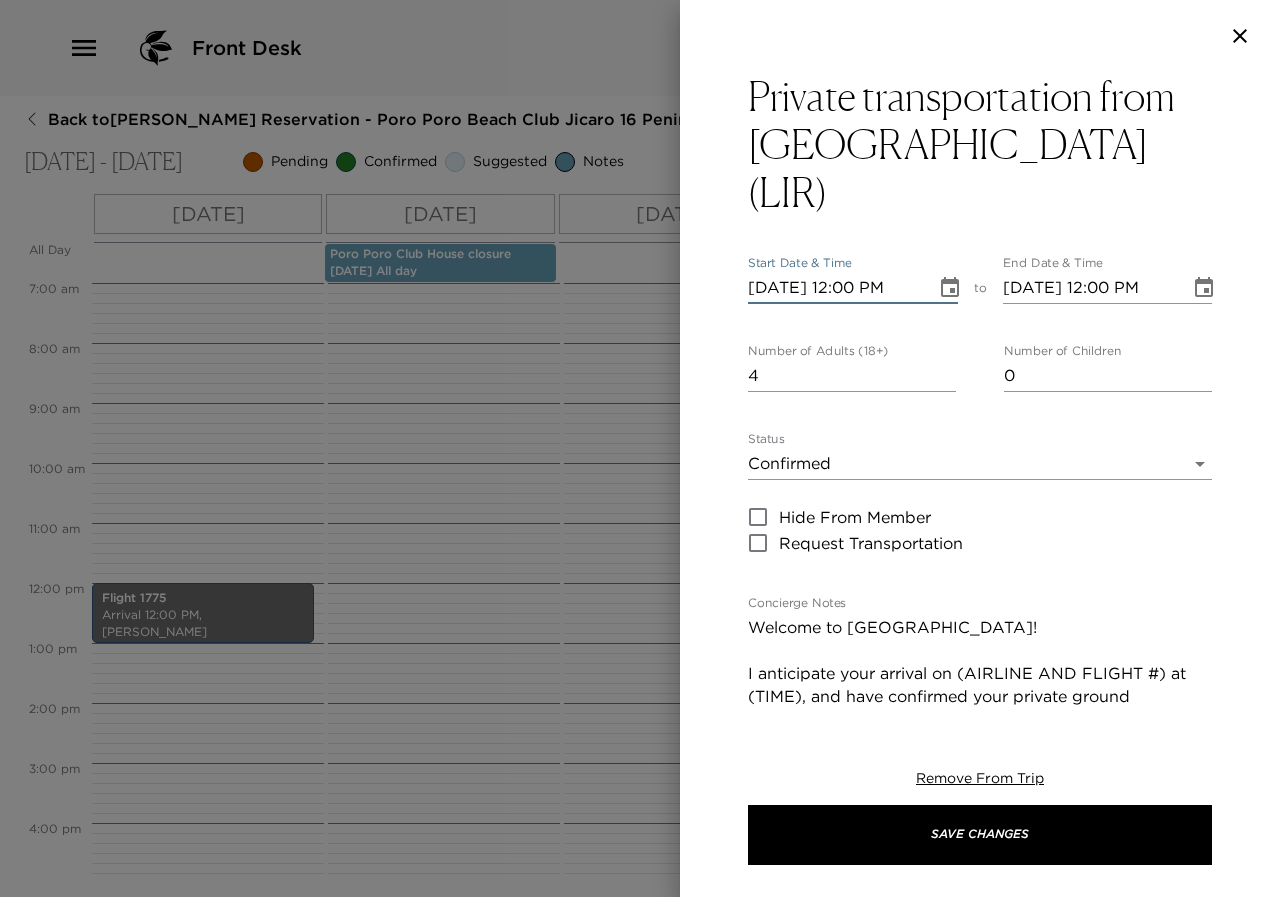 scroll, scrollTop: 0, scrollLeft: 1, axis: horizontal 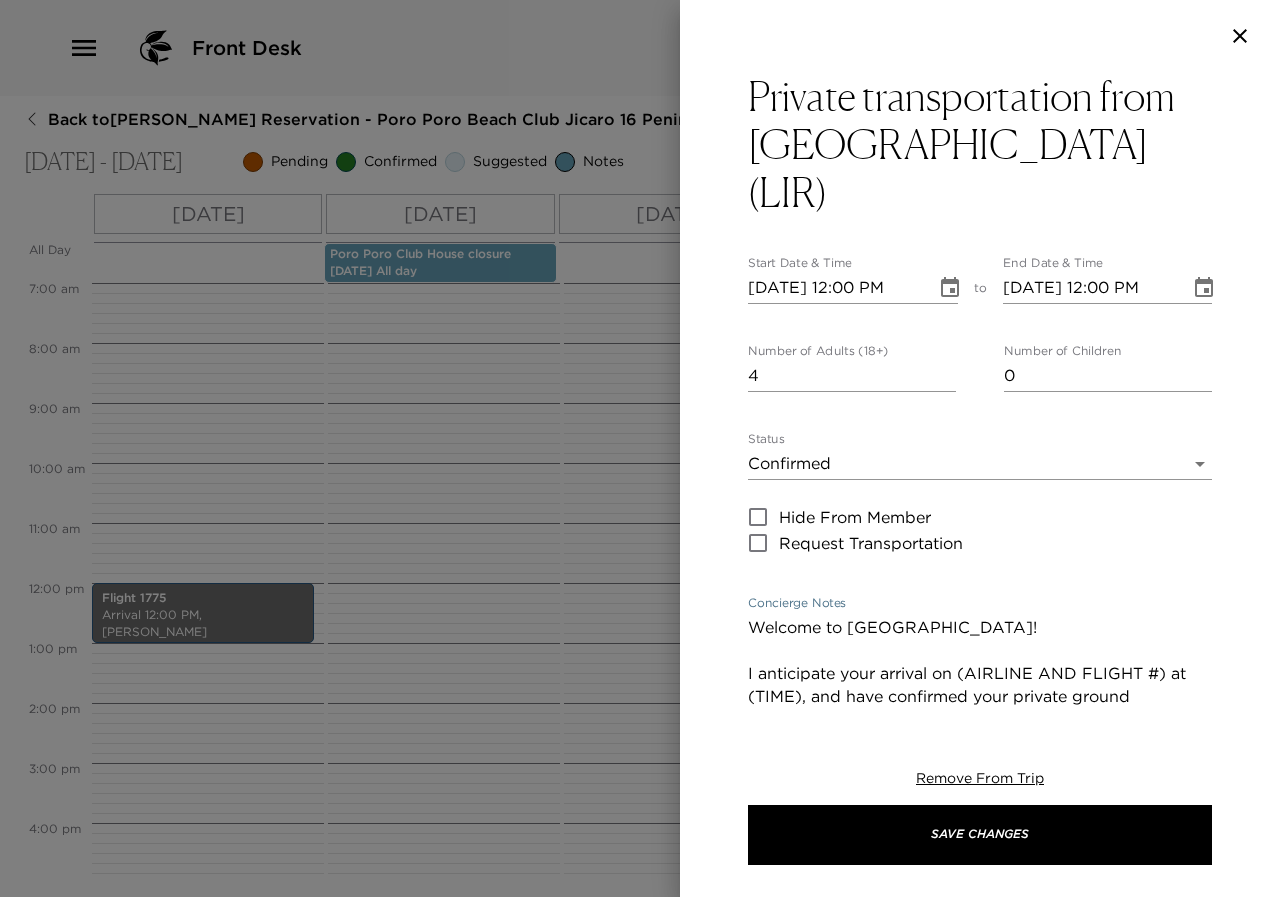 drag, startPoint x: 778, startPoint y: 647, endPoint x: 959, endPoint y: 623, distance: 182.58423 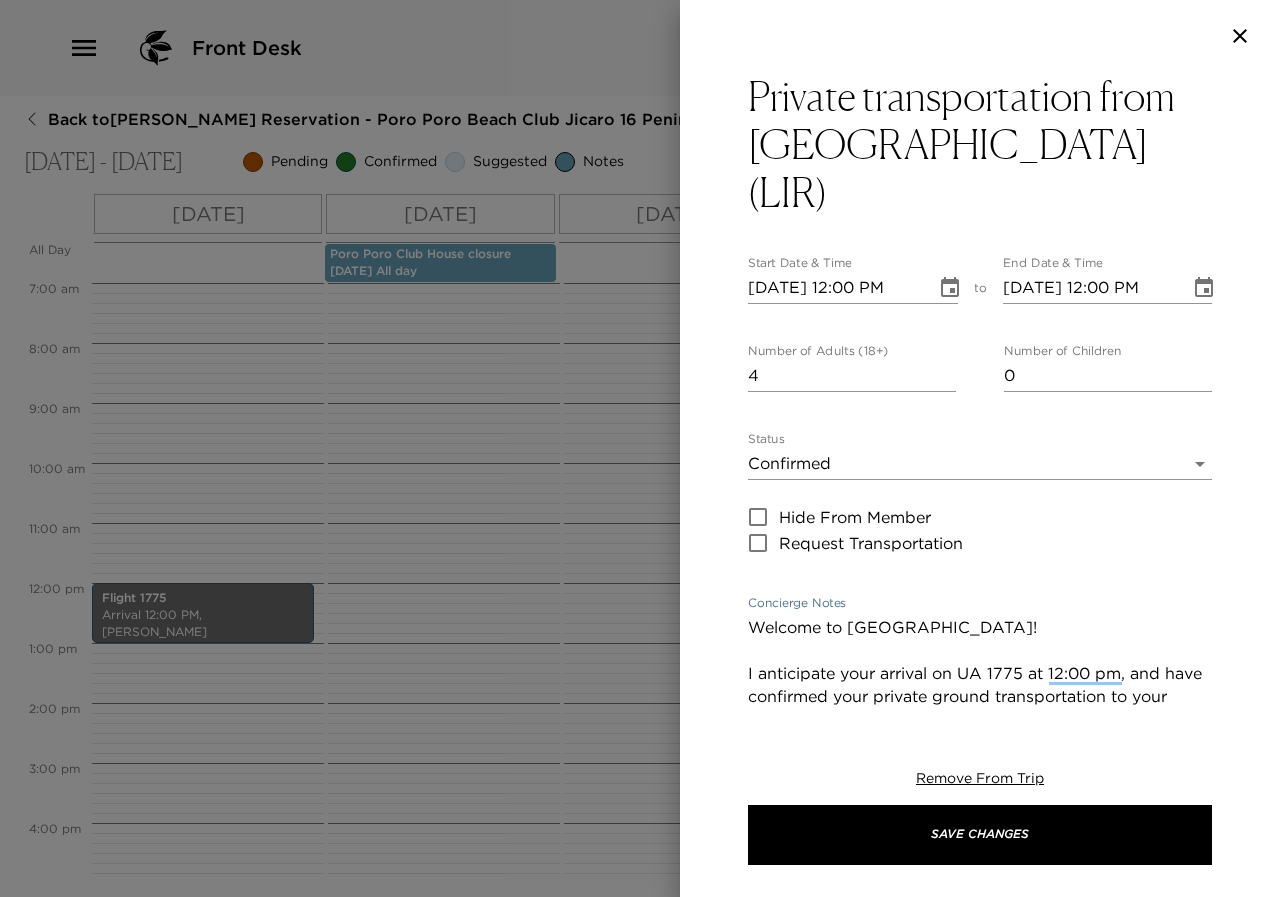 type on "Welcome to Costa Rica!
I anticipate your arrival on UA 1775 at 12:00 pm, and have confirmed your private ground transportation to your residence.
After clearing immigration and customs, as you exit the airport, please look for the Three Monkeys tours representative who will be holding an Exclusive Resorts sign.
We expect you to be at our facility around 45 minutes after you leave from the airport." 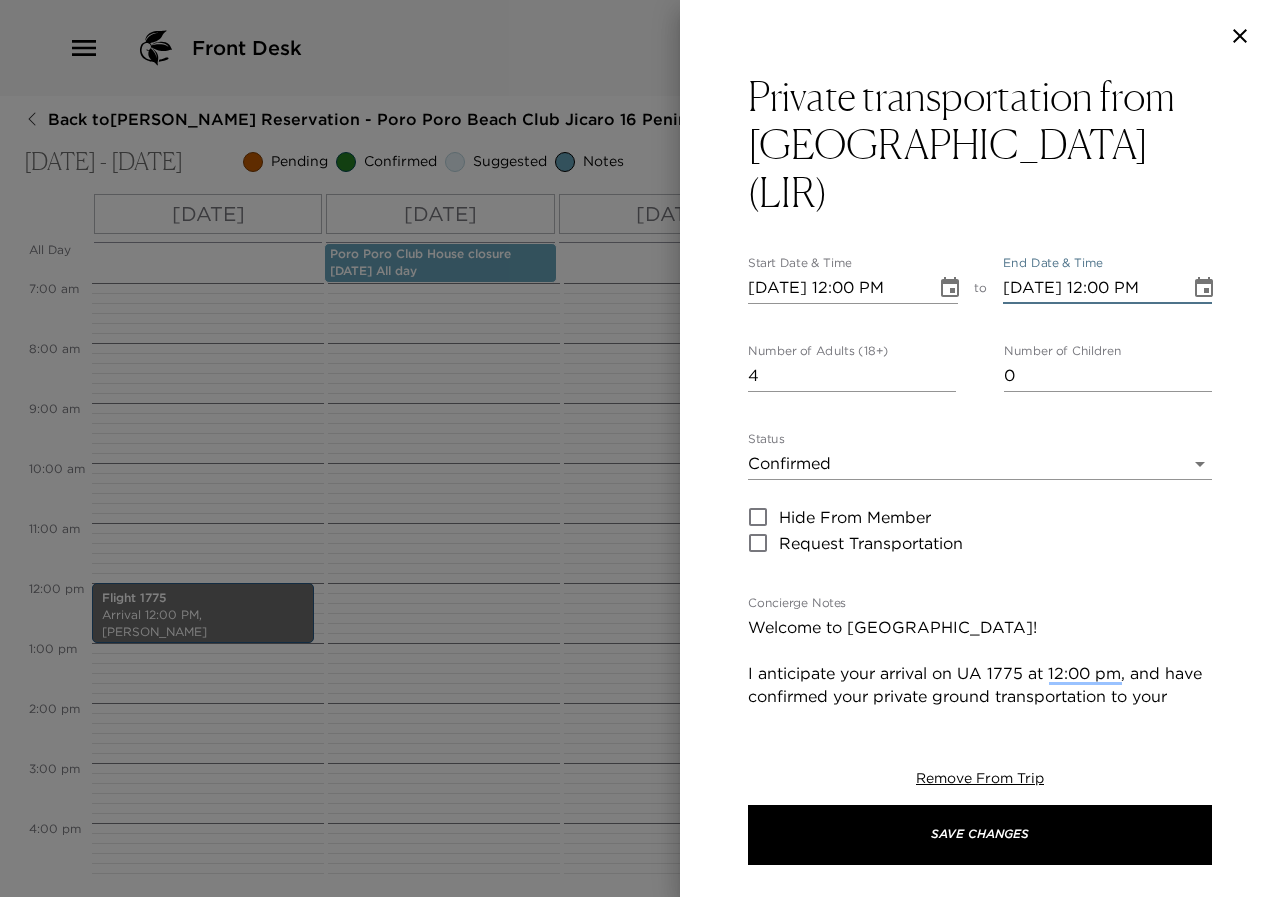 click on "07/30/2025 12:00 PM" at bounding box center [1090, 288] 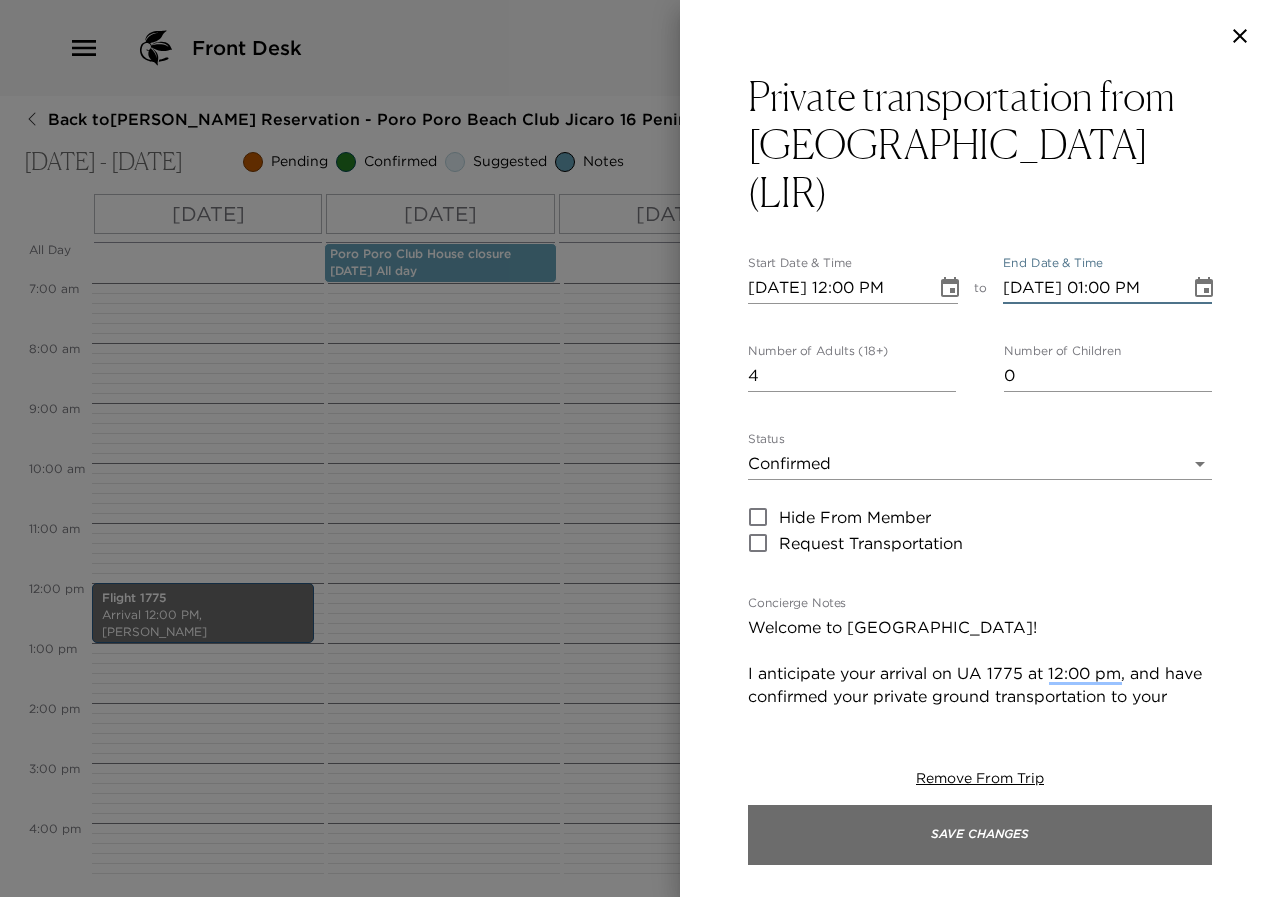type on "07/30/2025 01:00 PM" 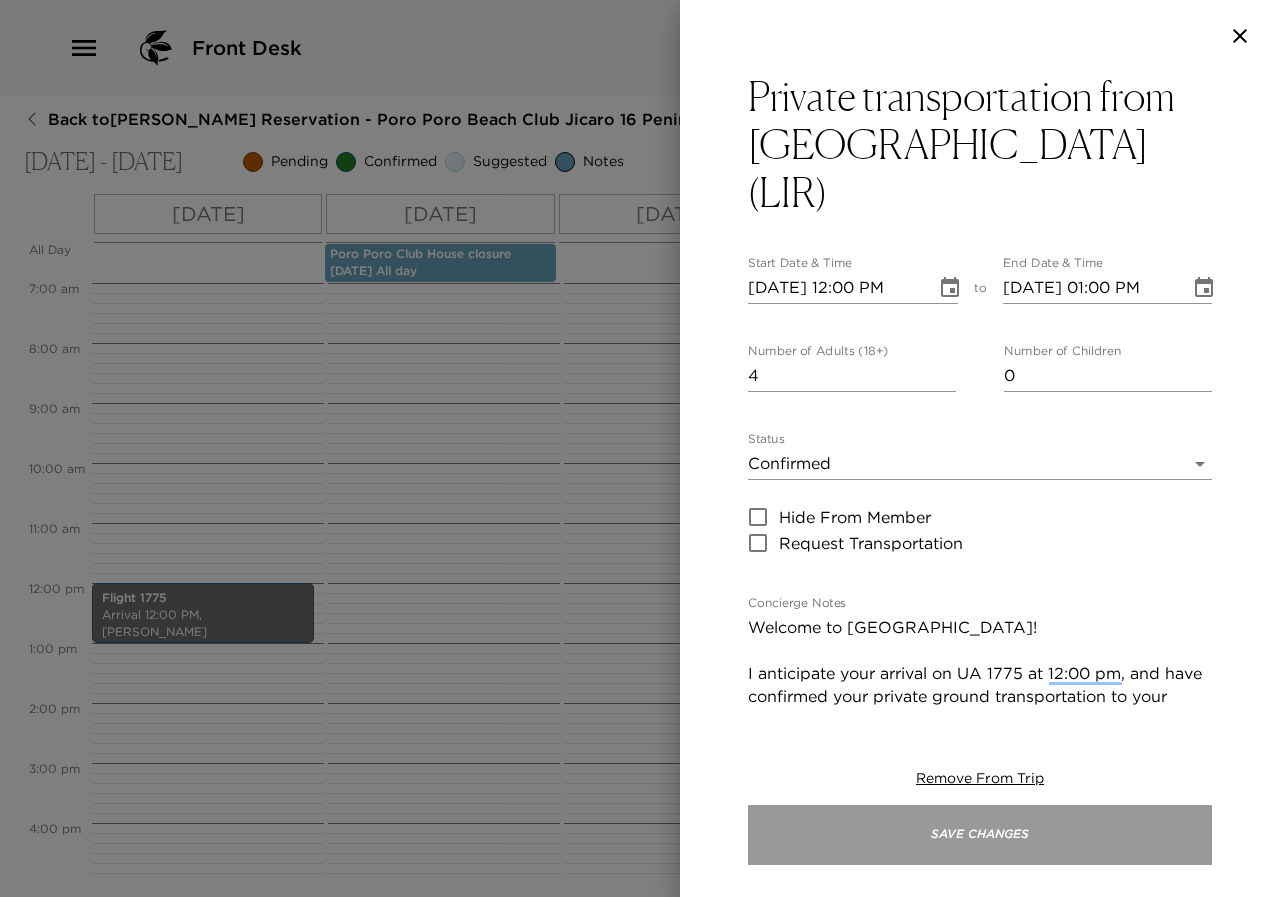 click on "Save Changes" at bounding box center (980, 835) 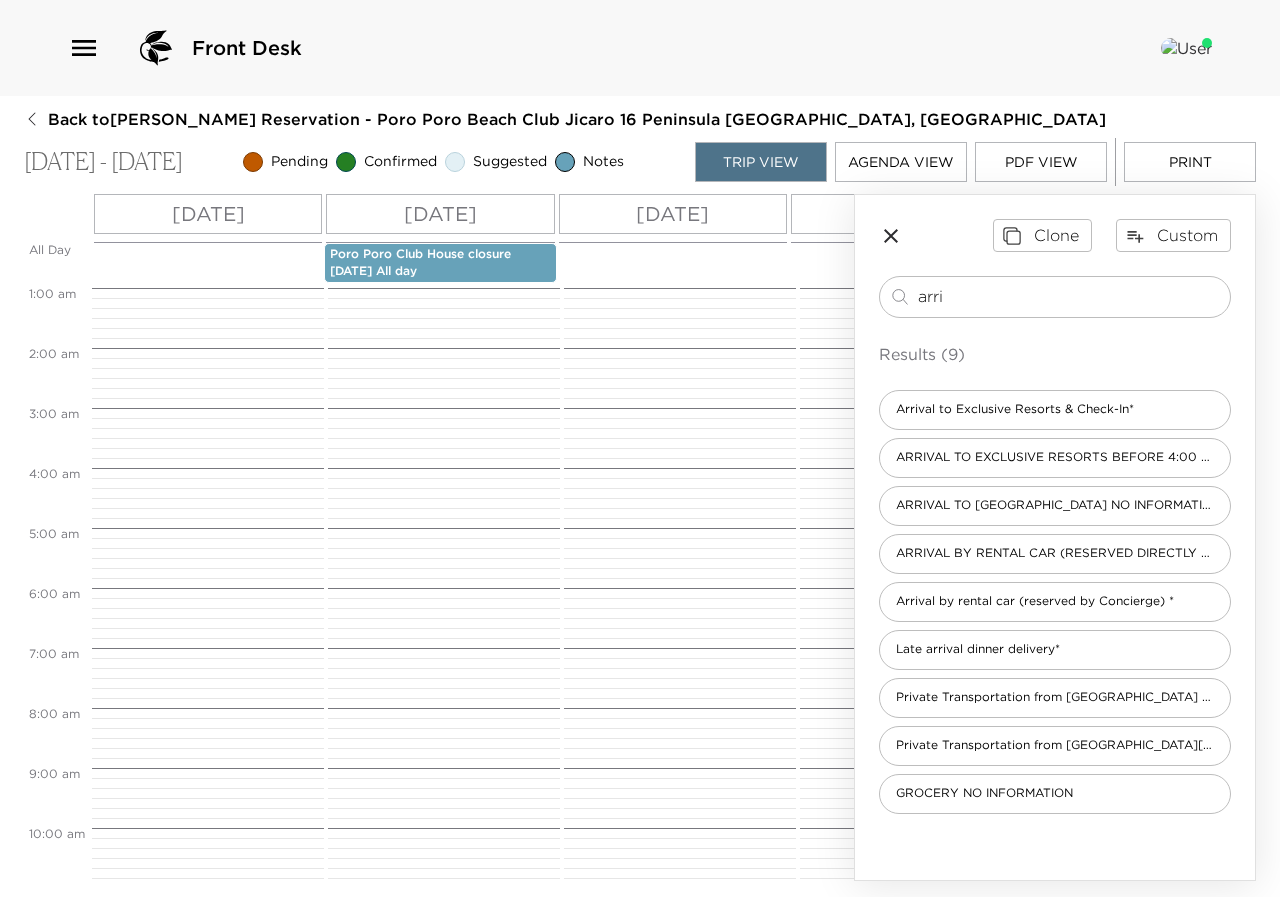 scroll, scrollTop: 420, scrollLeft: 0, axis: vertical 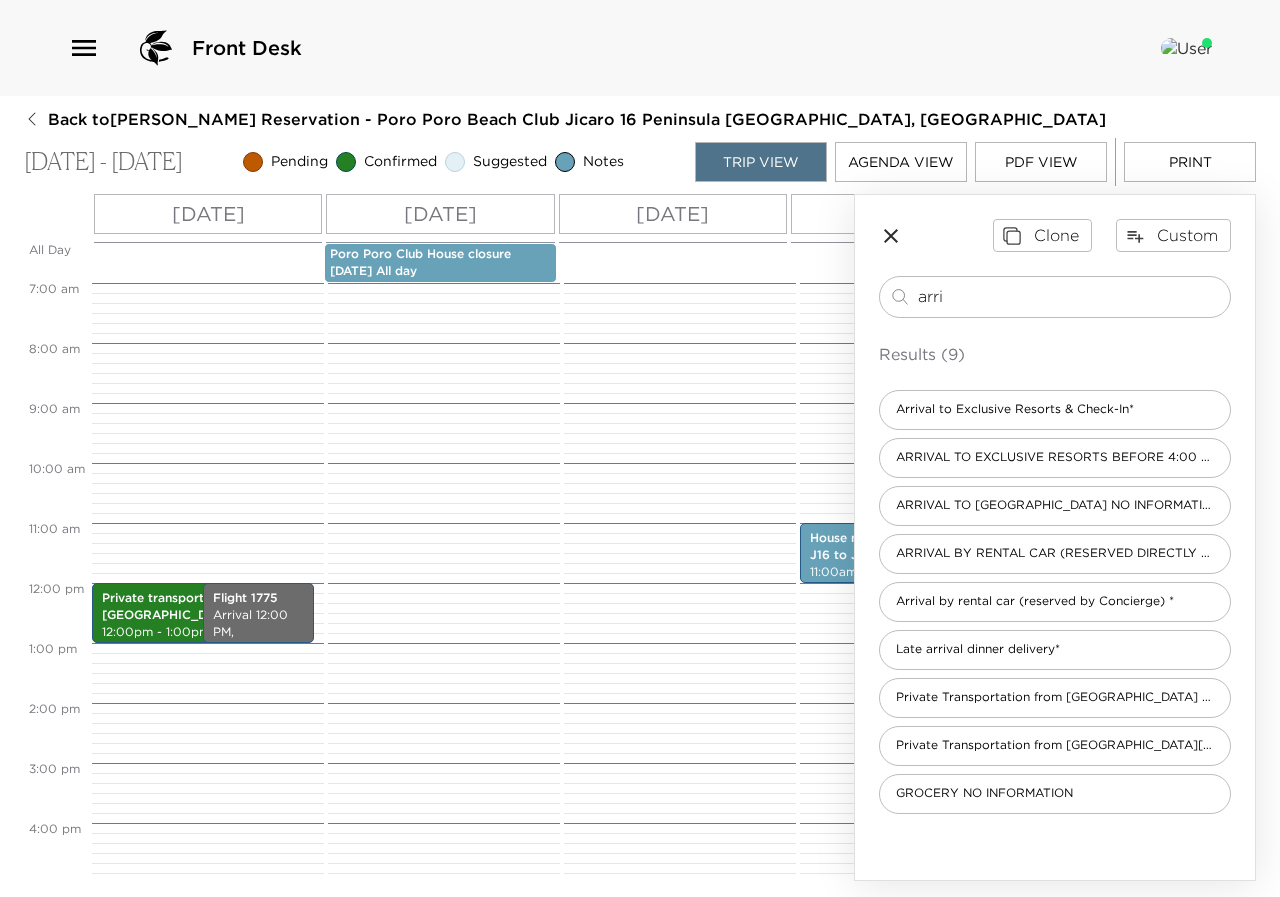 drag, startPoint x: 519, startPoint y: 201, endPoint x: 383, endPoint y: 201, distance: 136 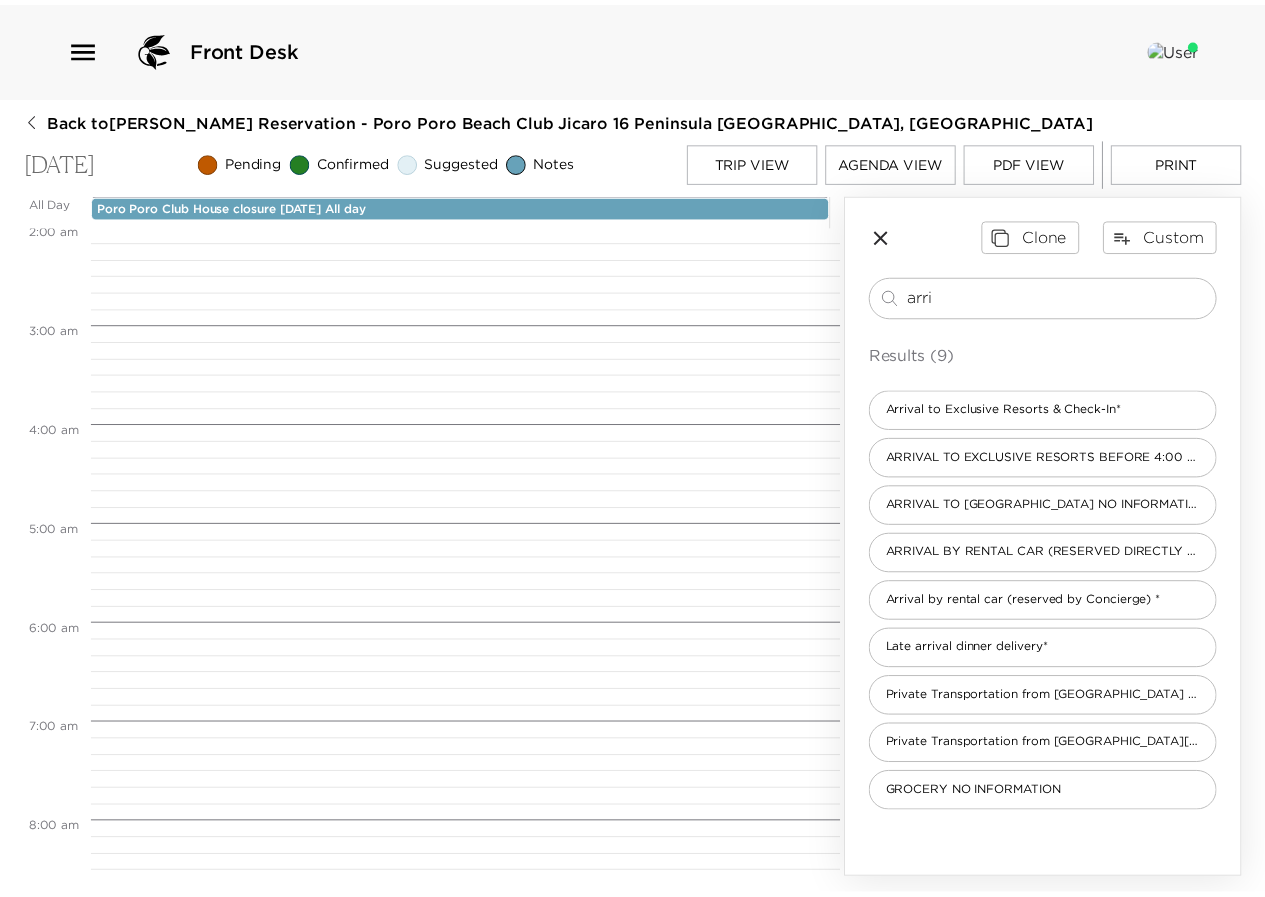 scroll, scrollTop: 200, scrollLeft: 0, axis: vertical 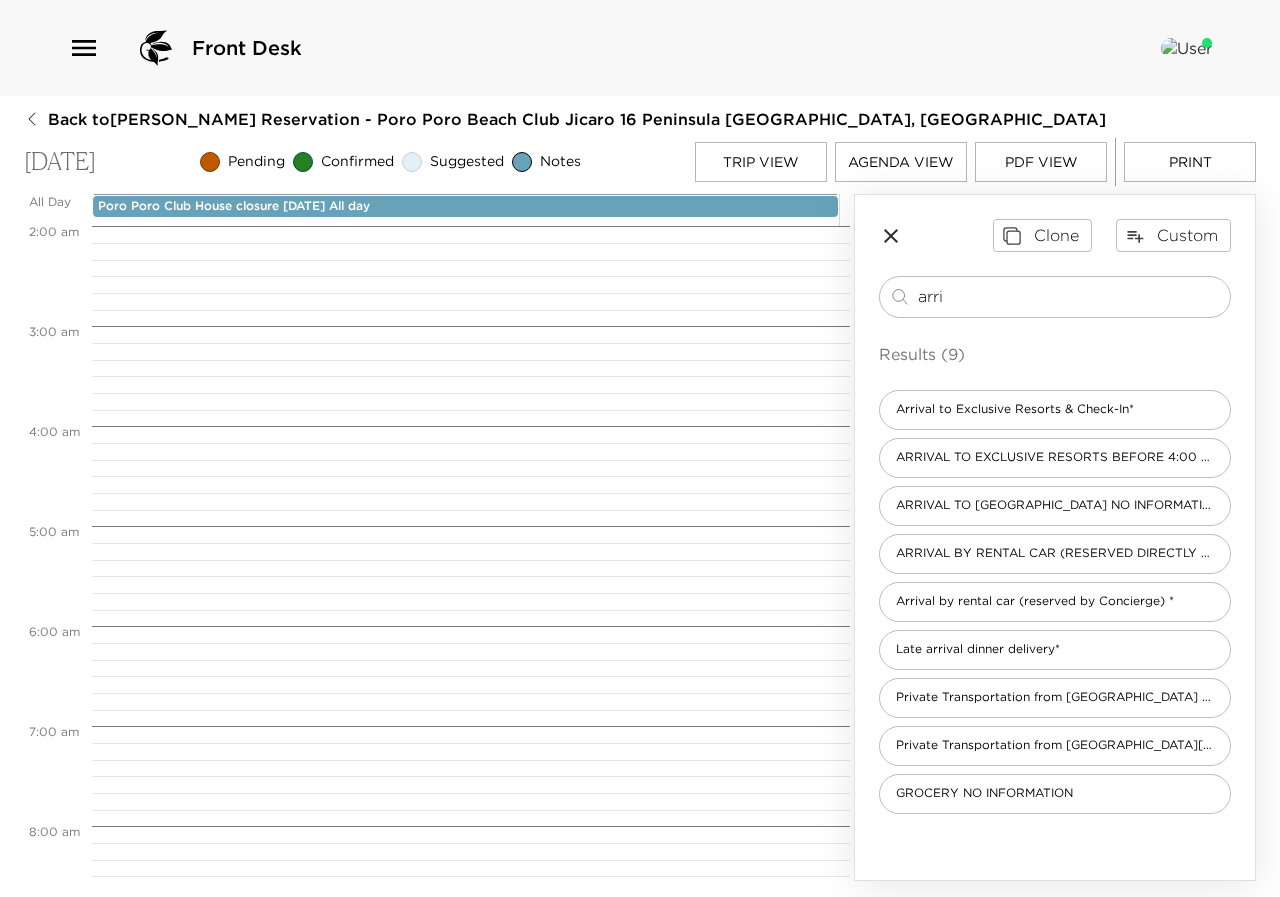 click on "Poro Poro Club House closure Thursday All day" at bounding box center (465, 206) 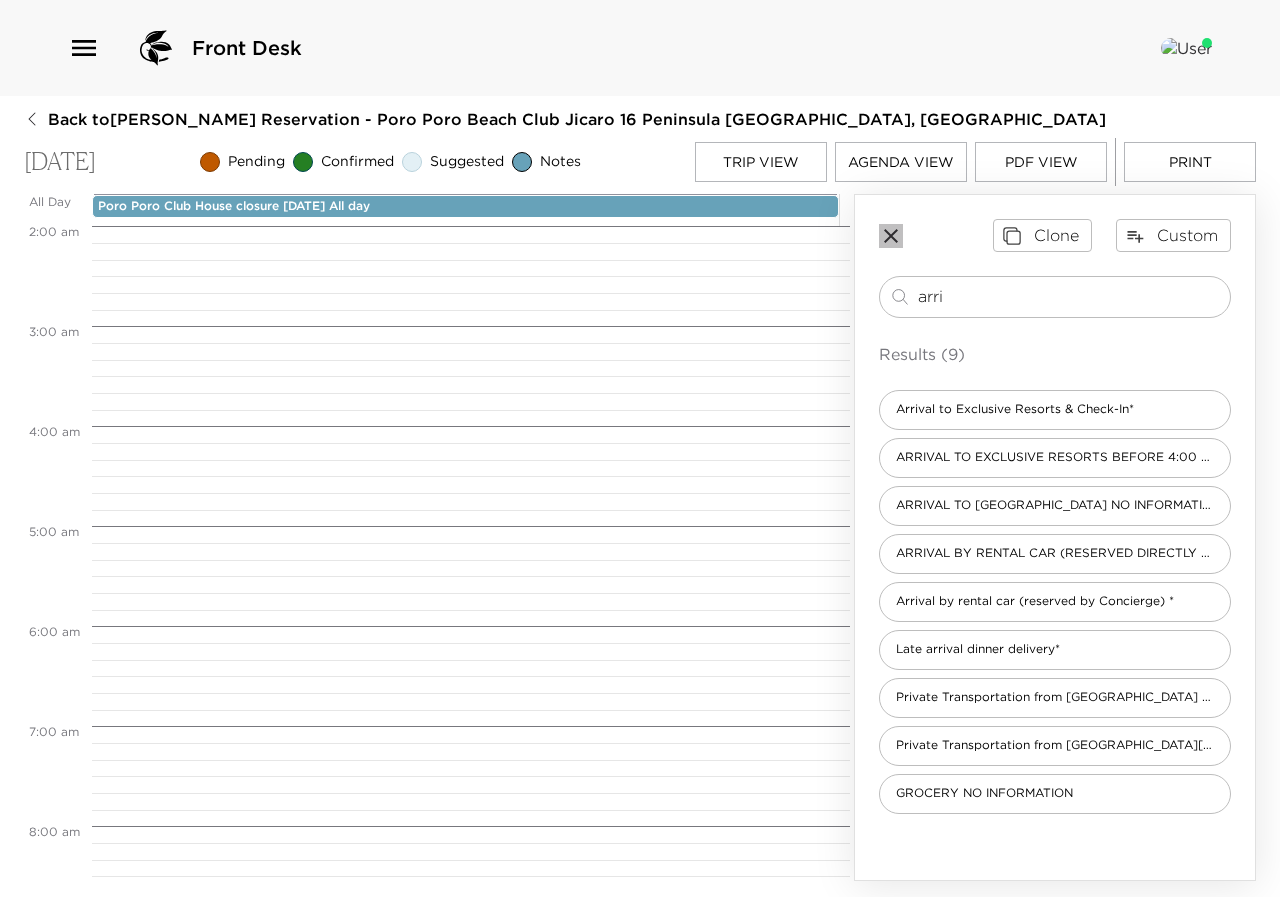 click 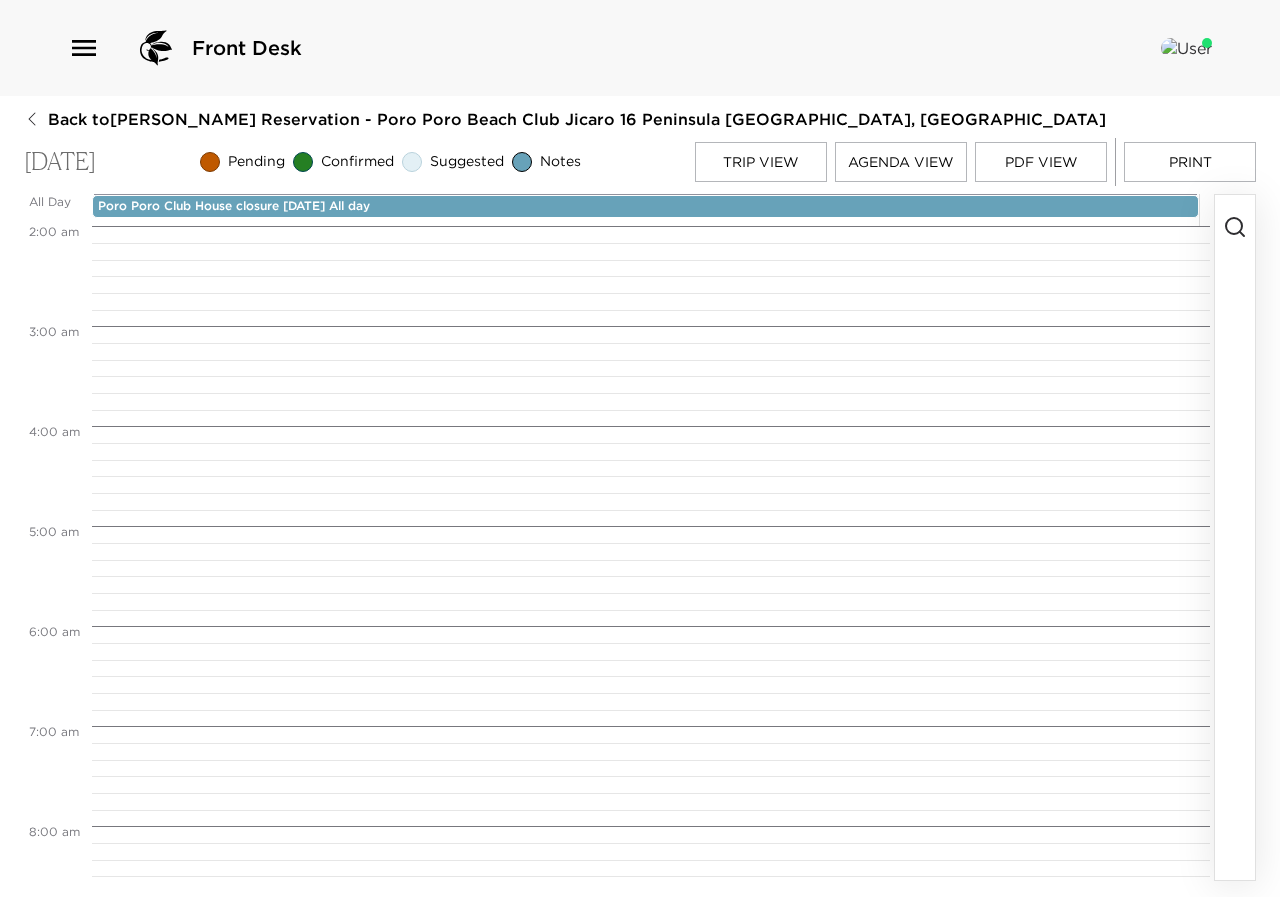 click on "Back to  John Haluschak Reservation - Poro Poro Beach Club Jicaro 16 Peninsula Papagayo, Costa Rica" at bounding box center [577, 119] 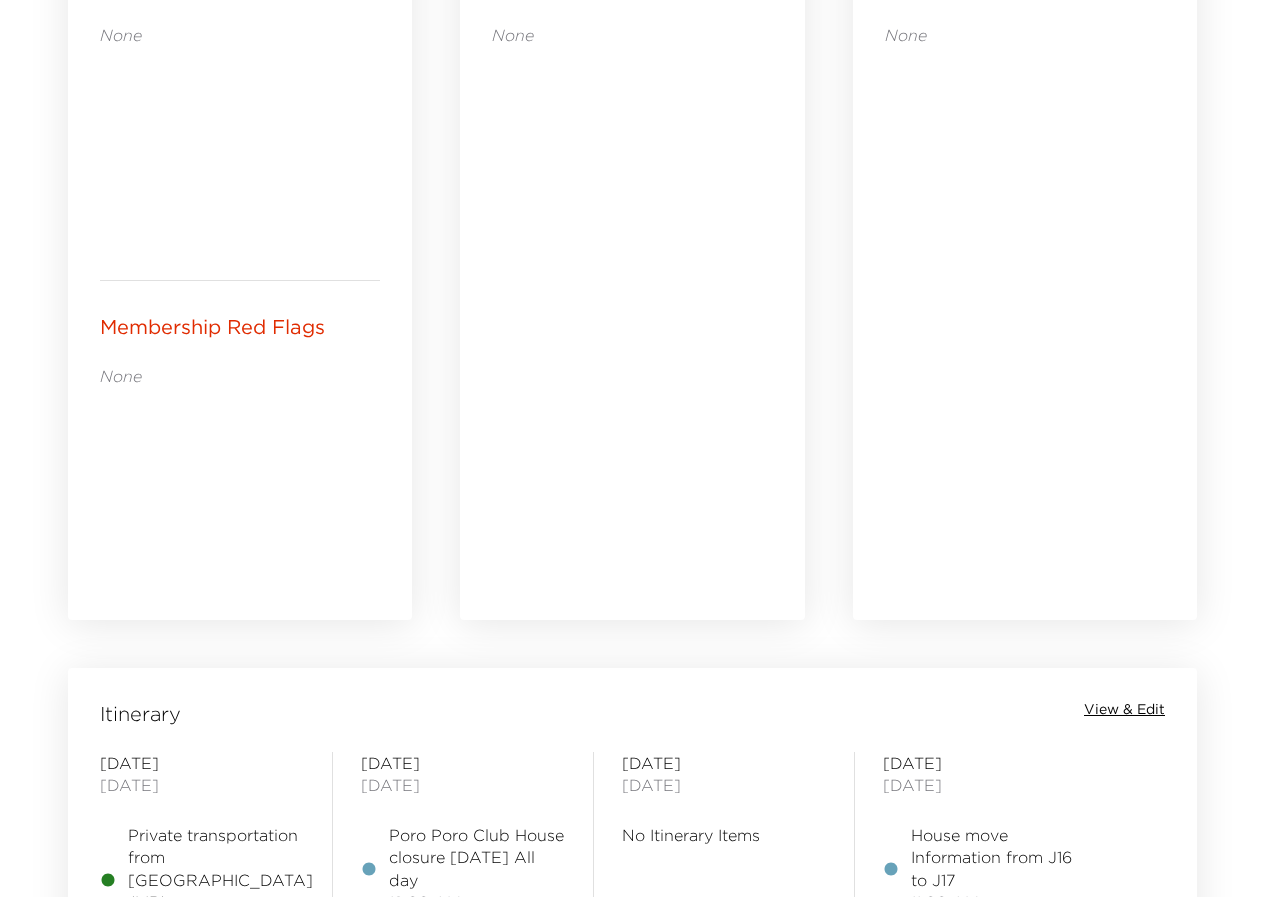 click on "View & Edit" at bounding box center (1124, 710) 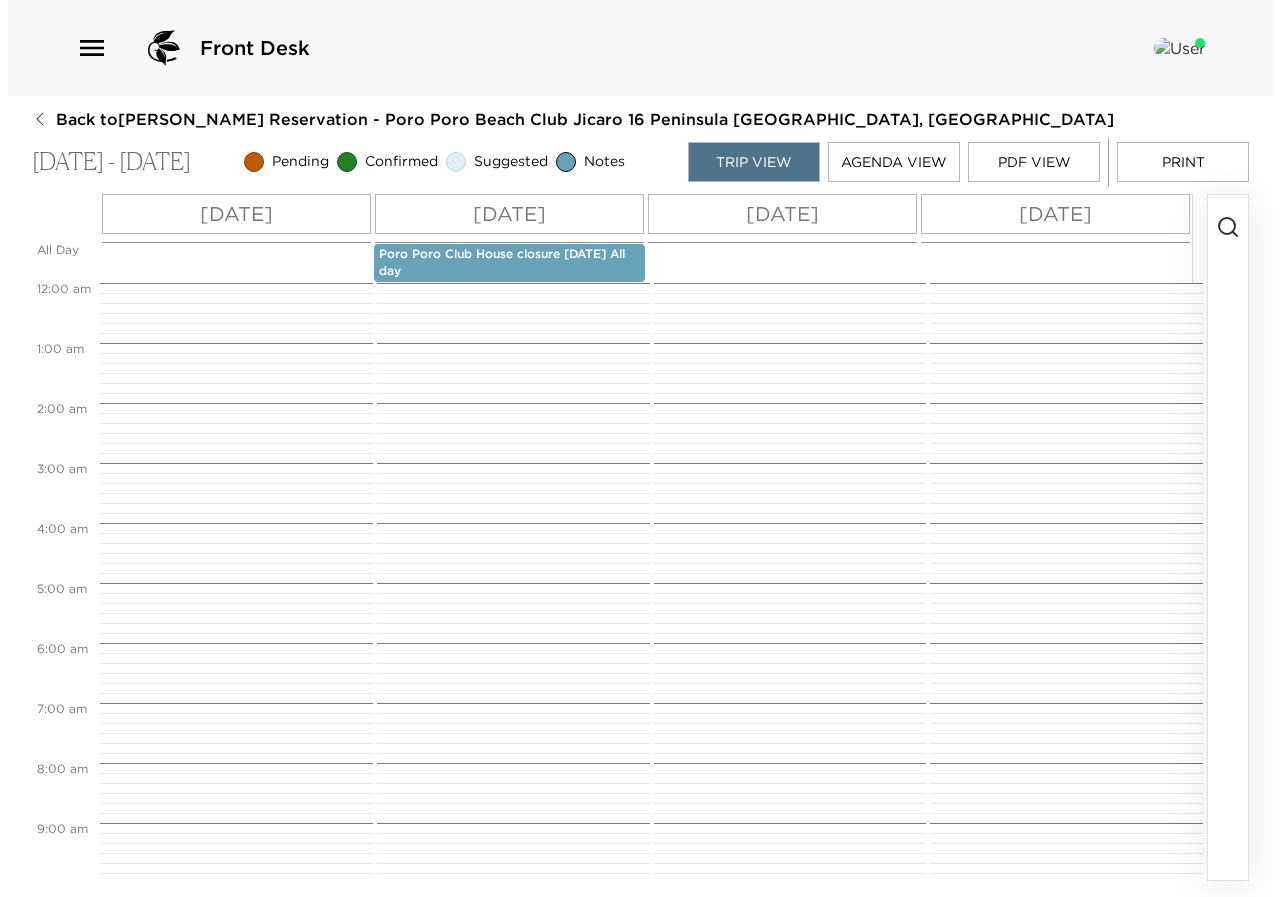 scroll, scrollTop: 0, scrollLeft: 0, axis: both 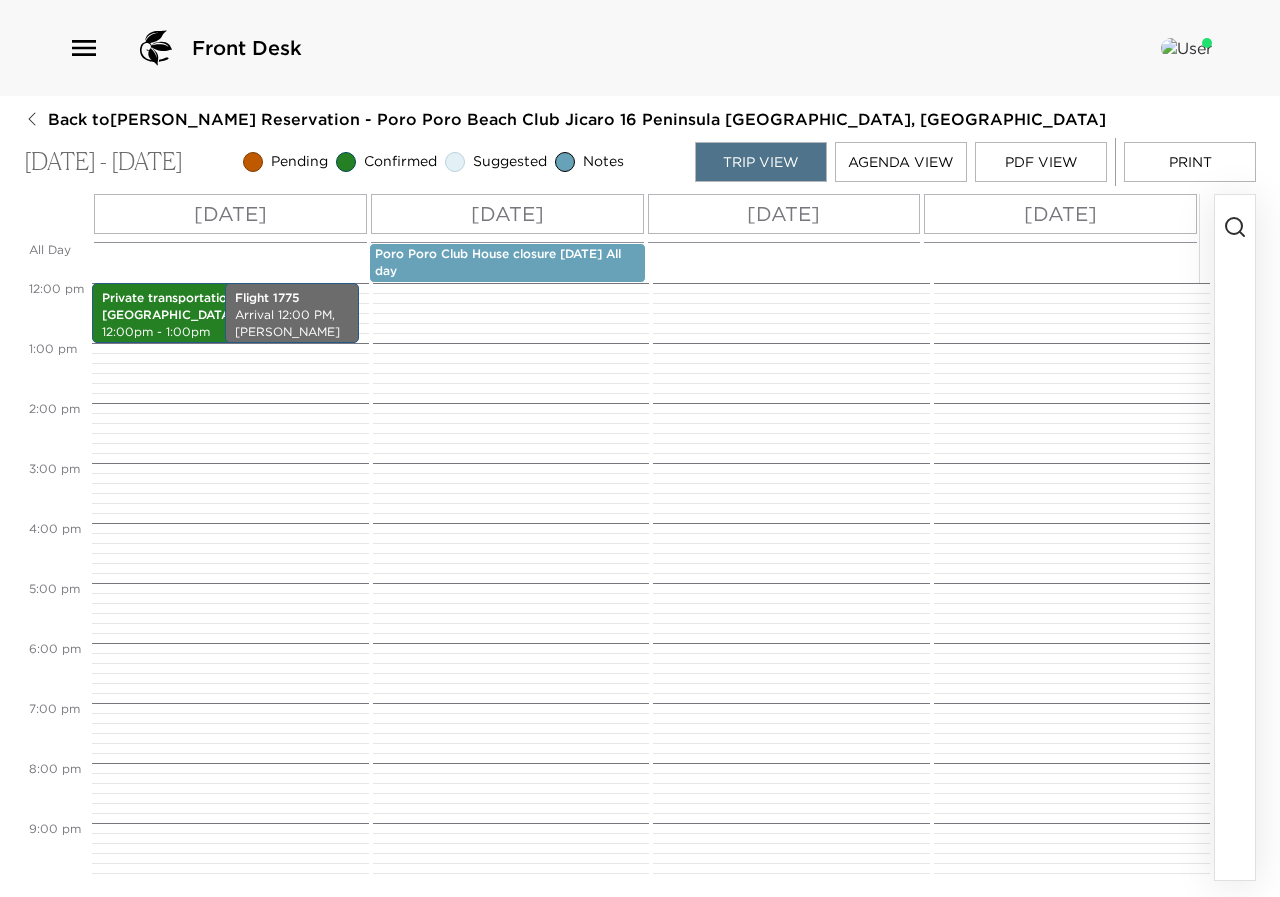 click 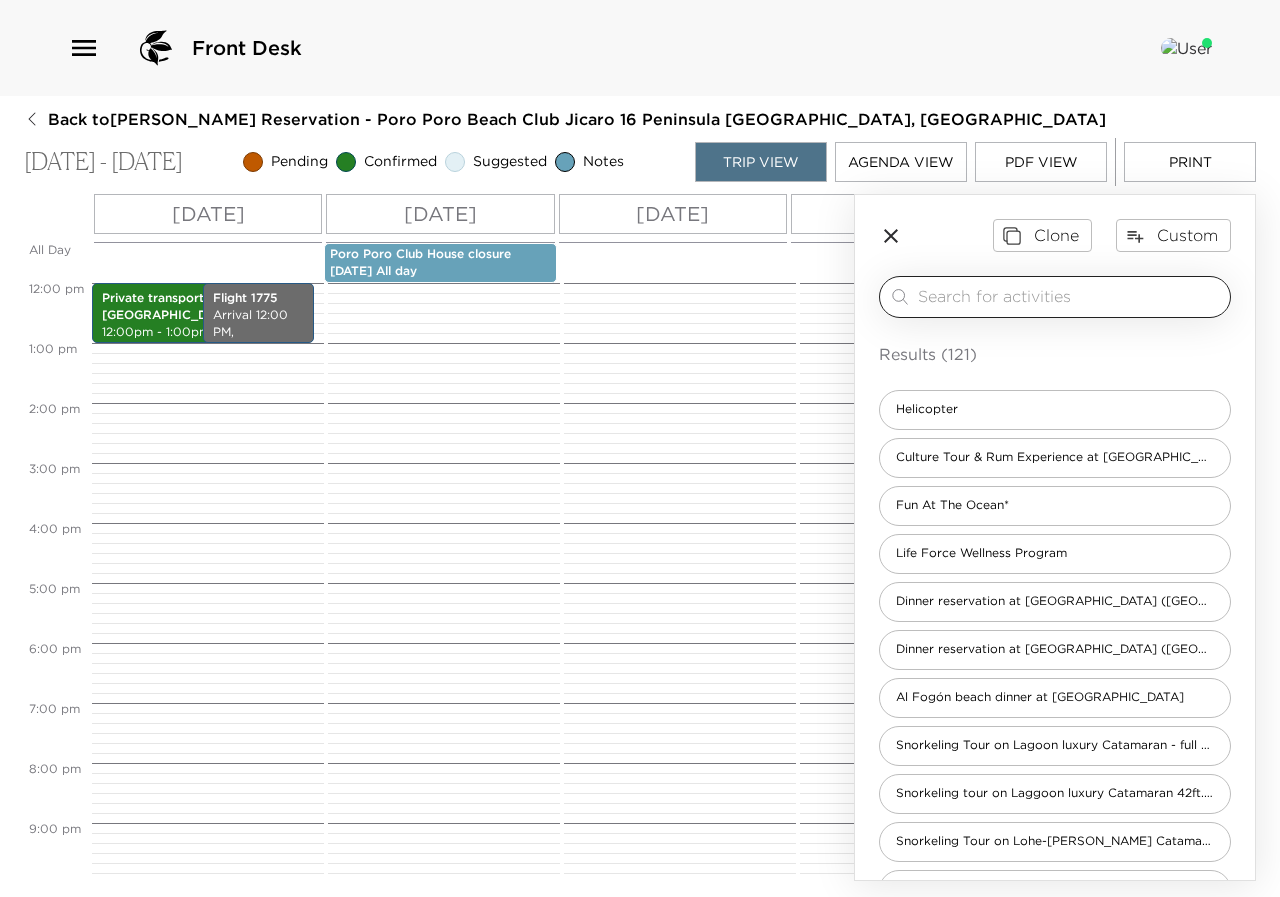 click at bounding box center [1070, 296] 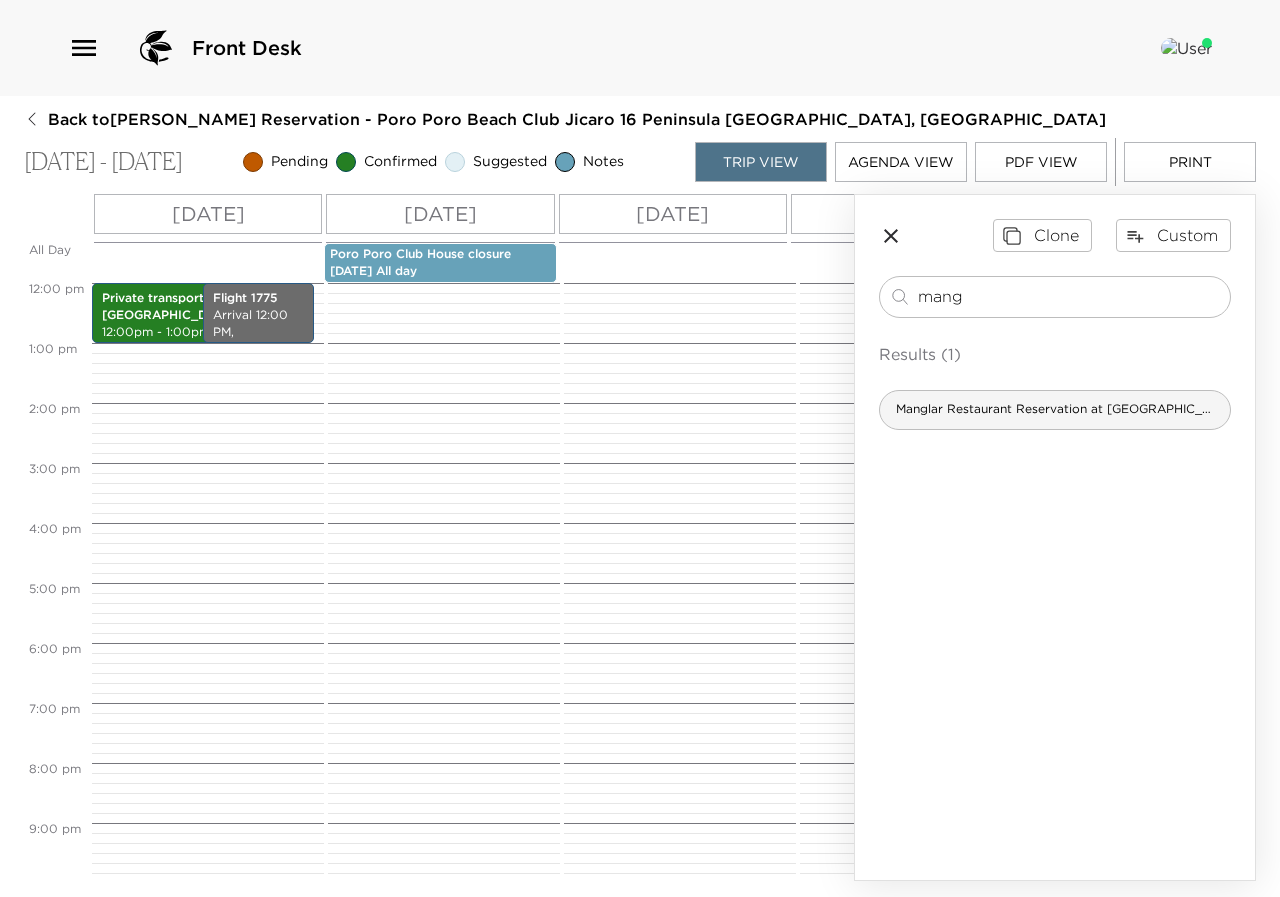 type on "mang" 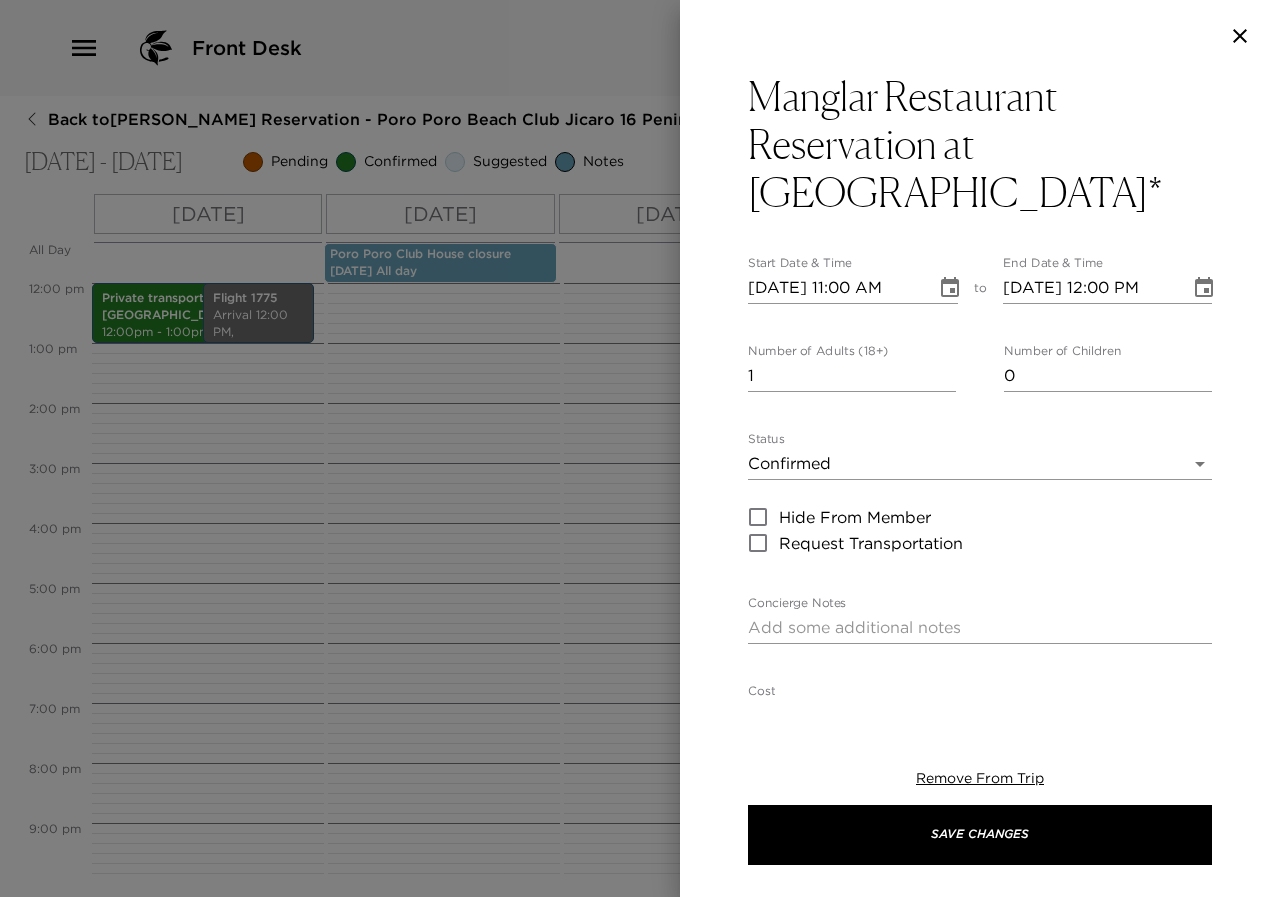 type on "Your reservation at Manglar restaurant located at Prieta Beach Club has been confirmed. Please bring your credit card to pay directly to the restaurant." 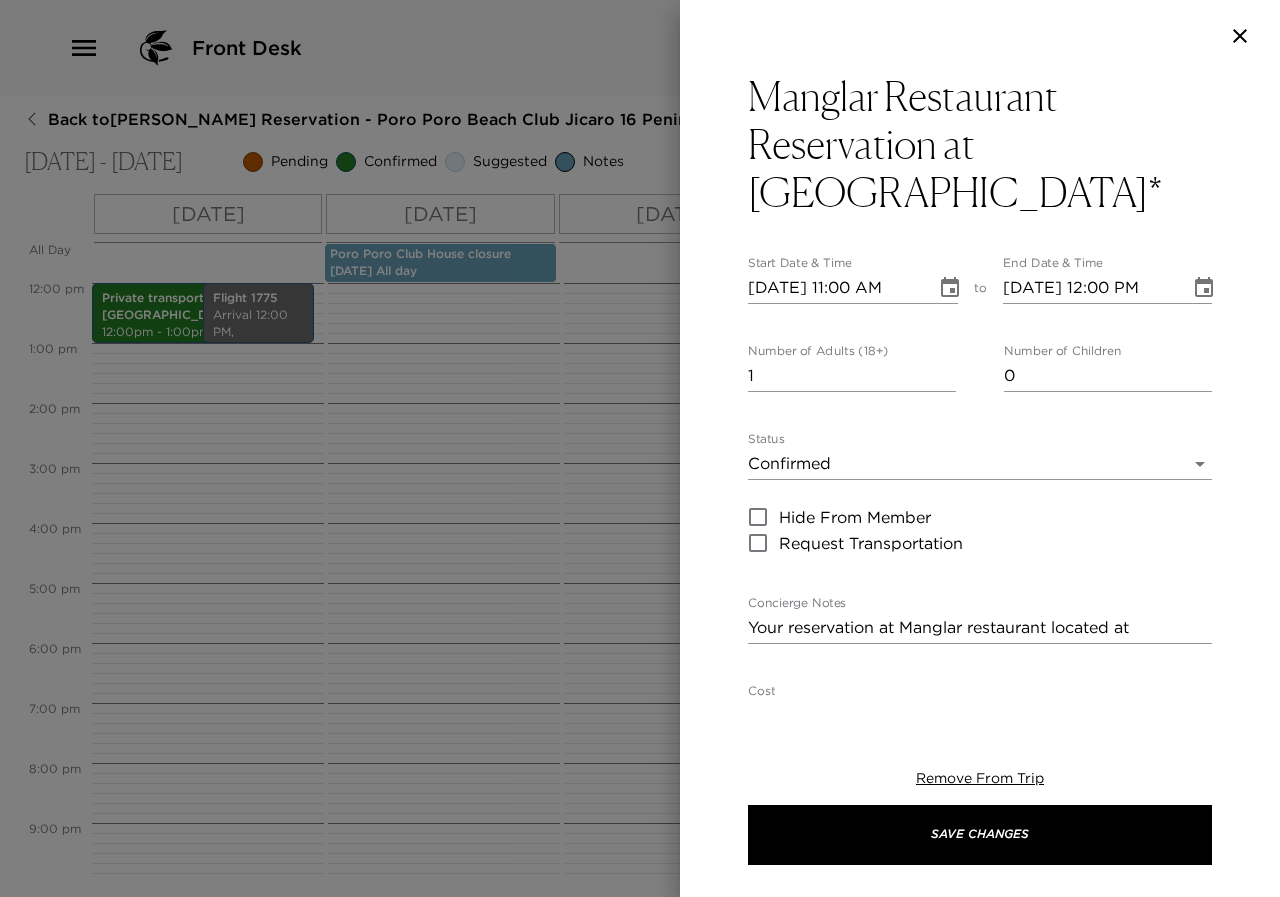 click on "07/30/2025 11:00 AM" at bounding box center [835, 288] 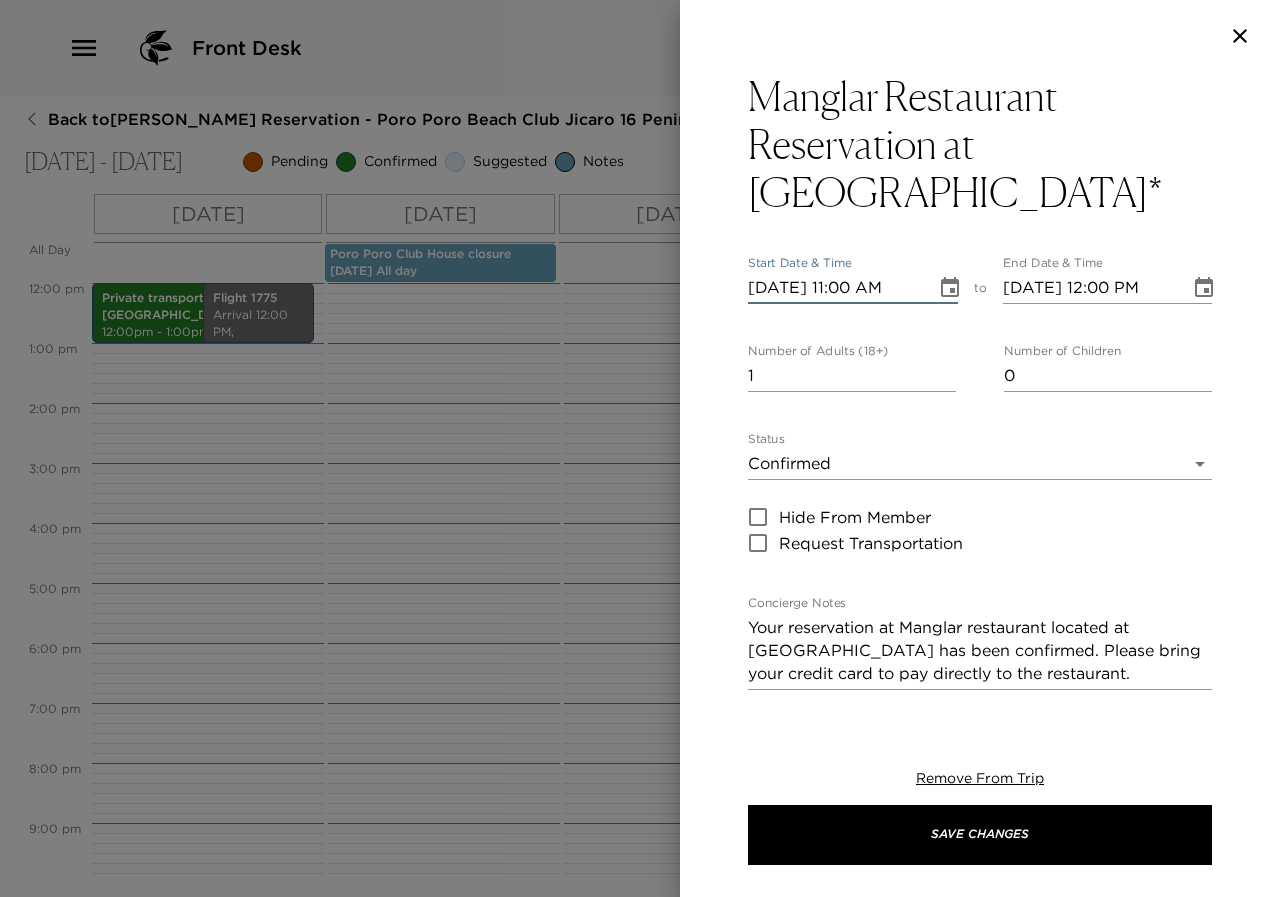 type on "07/03/2025 11:00 AM" 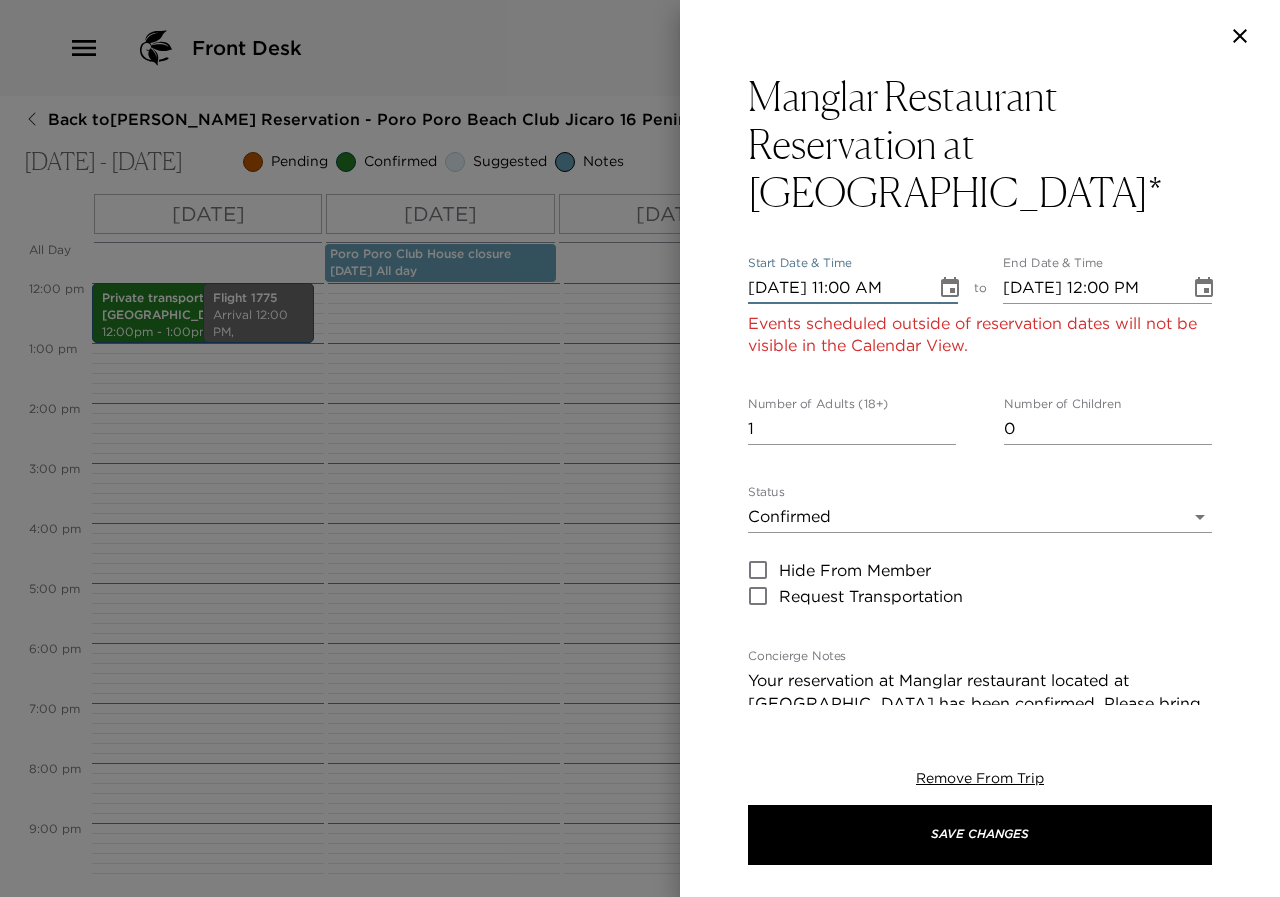 type on "07/03/2025 12:00 PM" 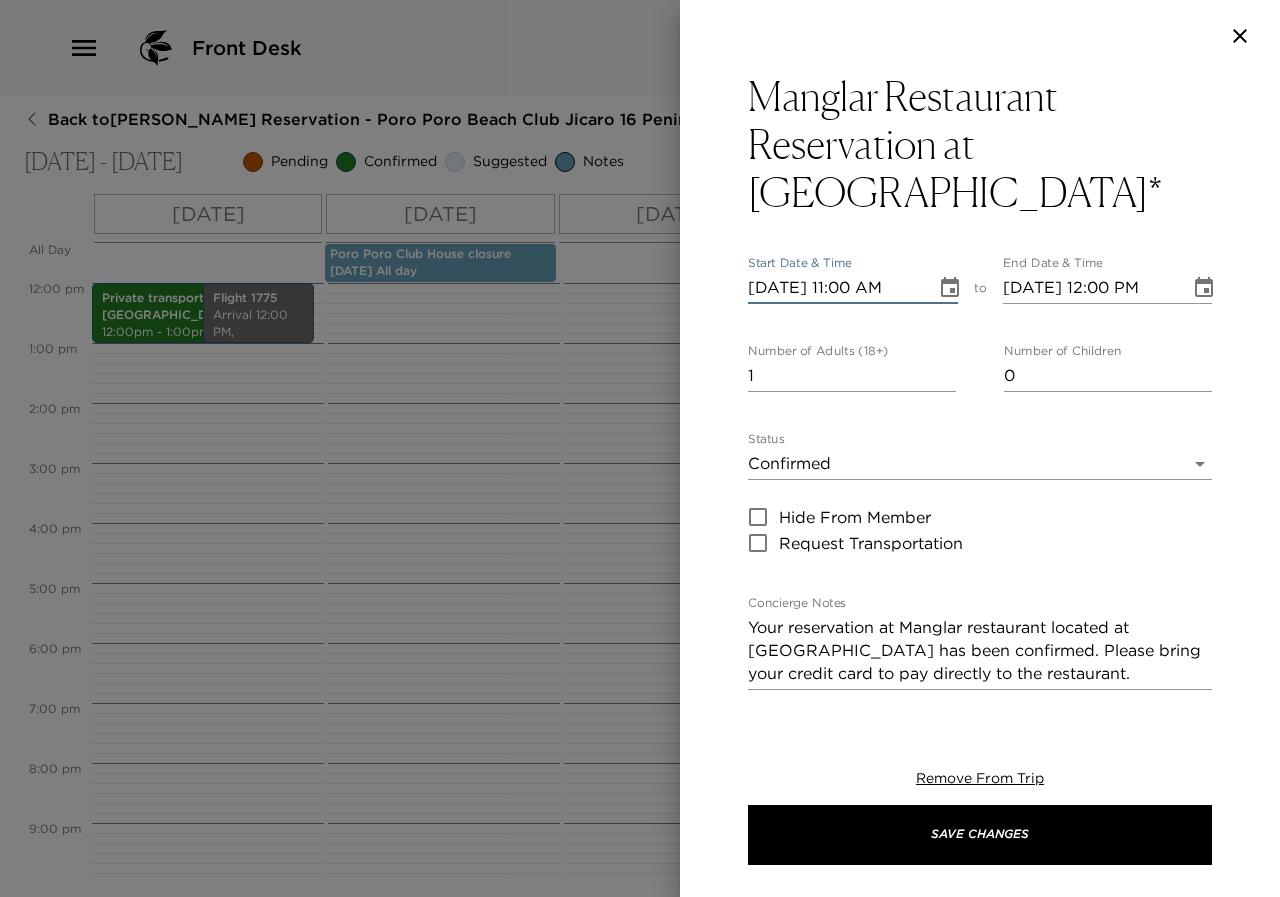 click on "07/31/2025 11:00 AM" at bounding box center (835, 288) 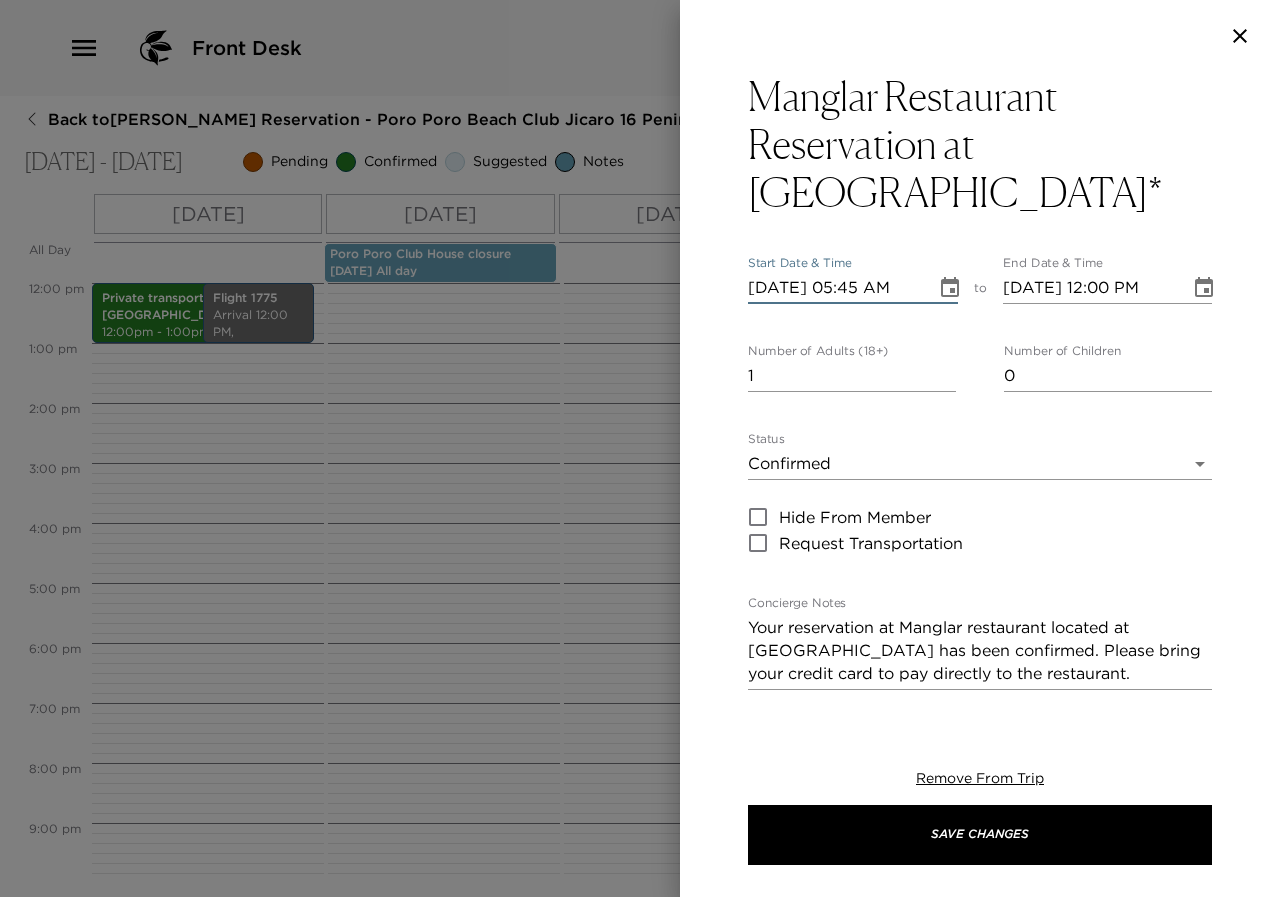 scroll, scrollTop: 0, scrollLeft: 1, axis: horizontal 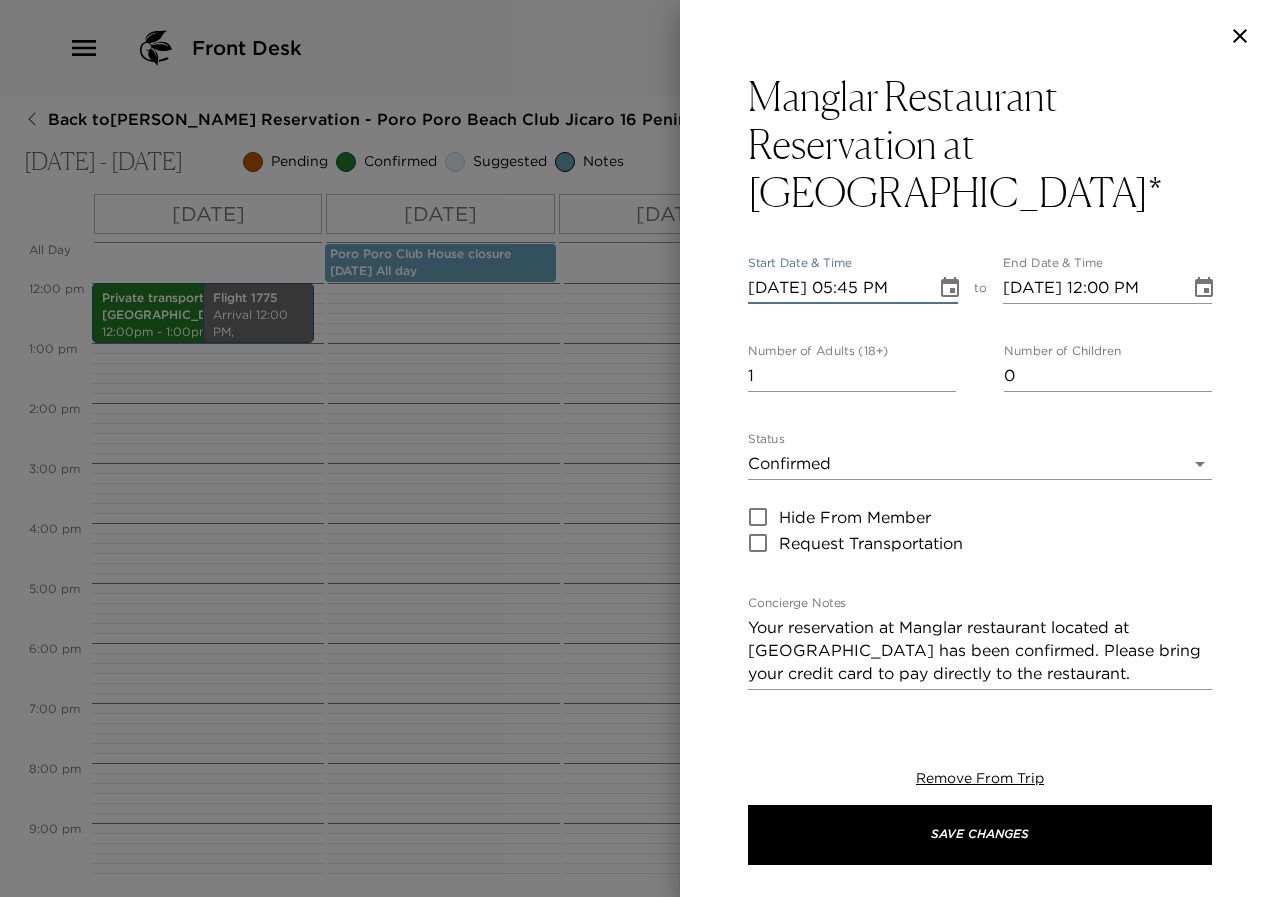 type on "07/31/2025 06:45 PM" 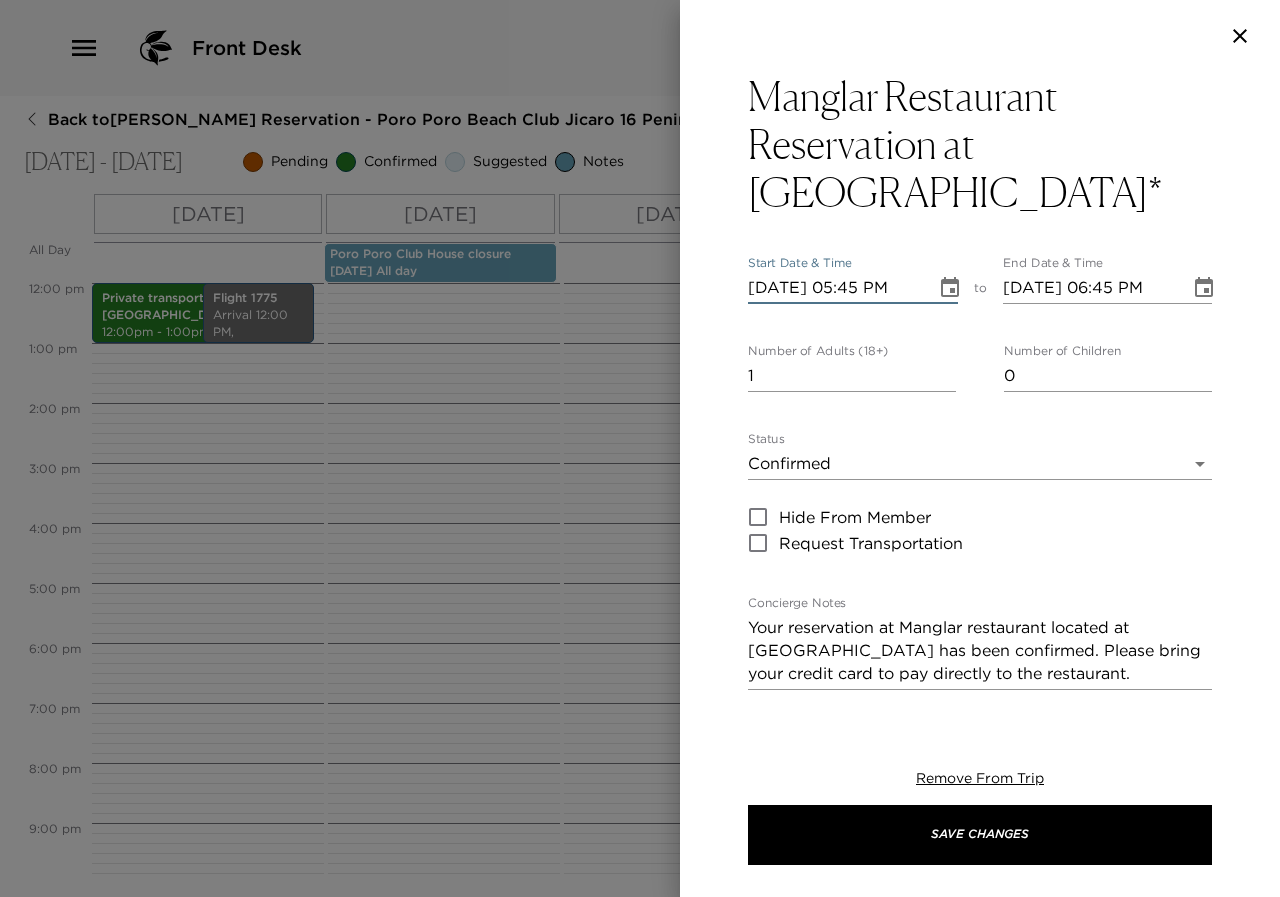 type on "07/31/2025 05:45 PM" 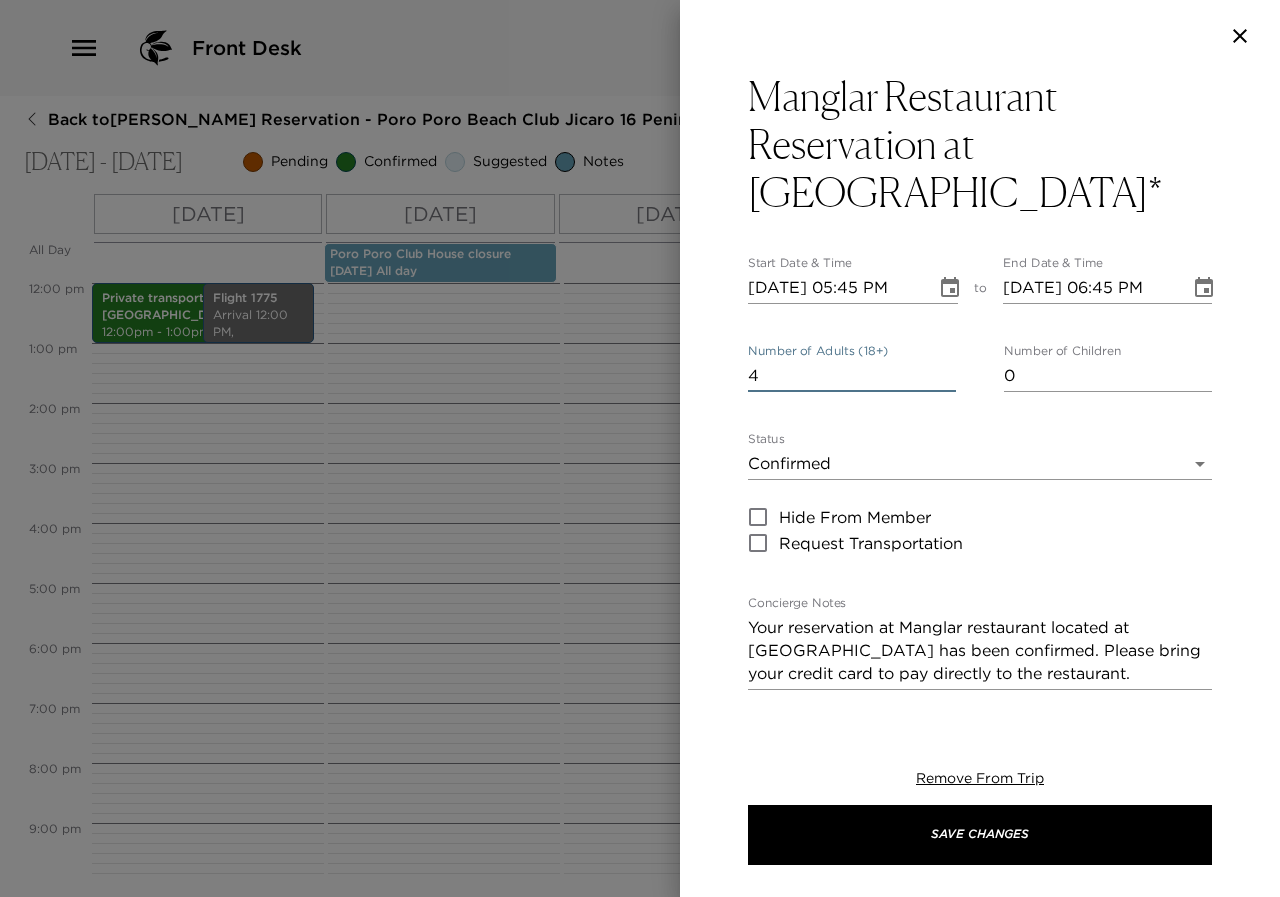 type on "4" 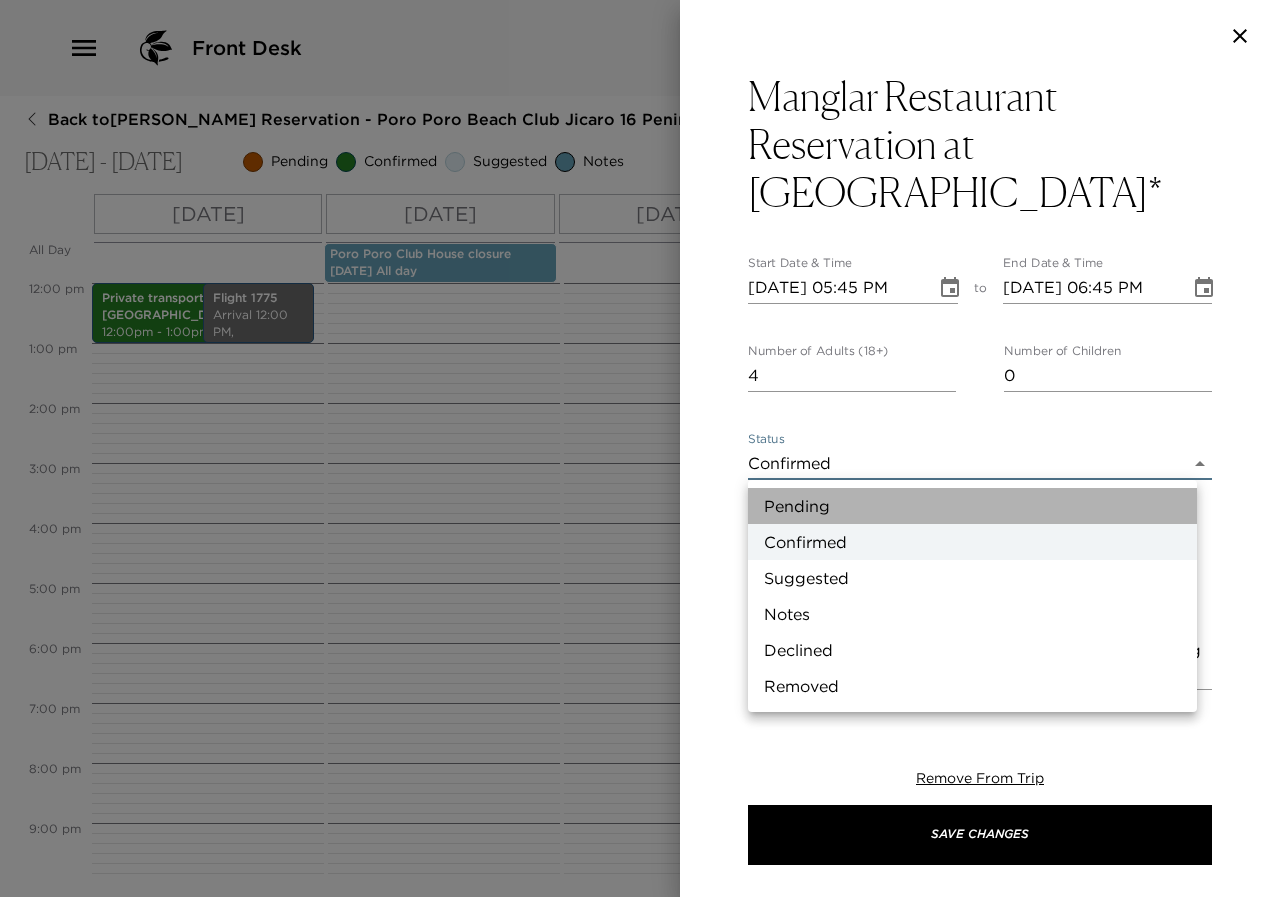click on "Pending" at bounding box center (972, 506) 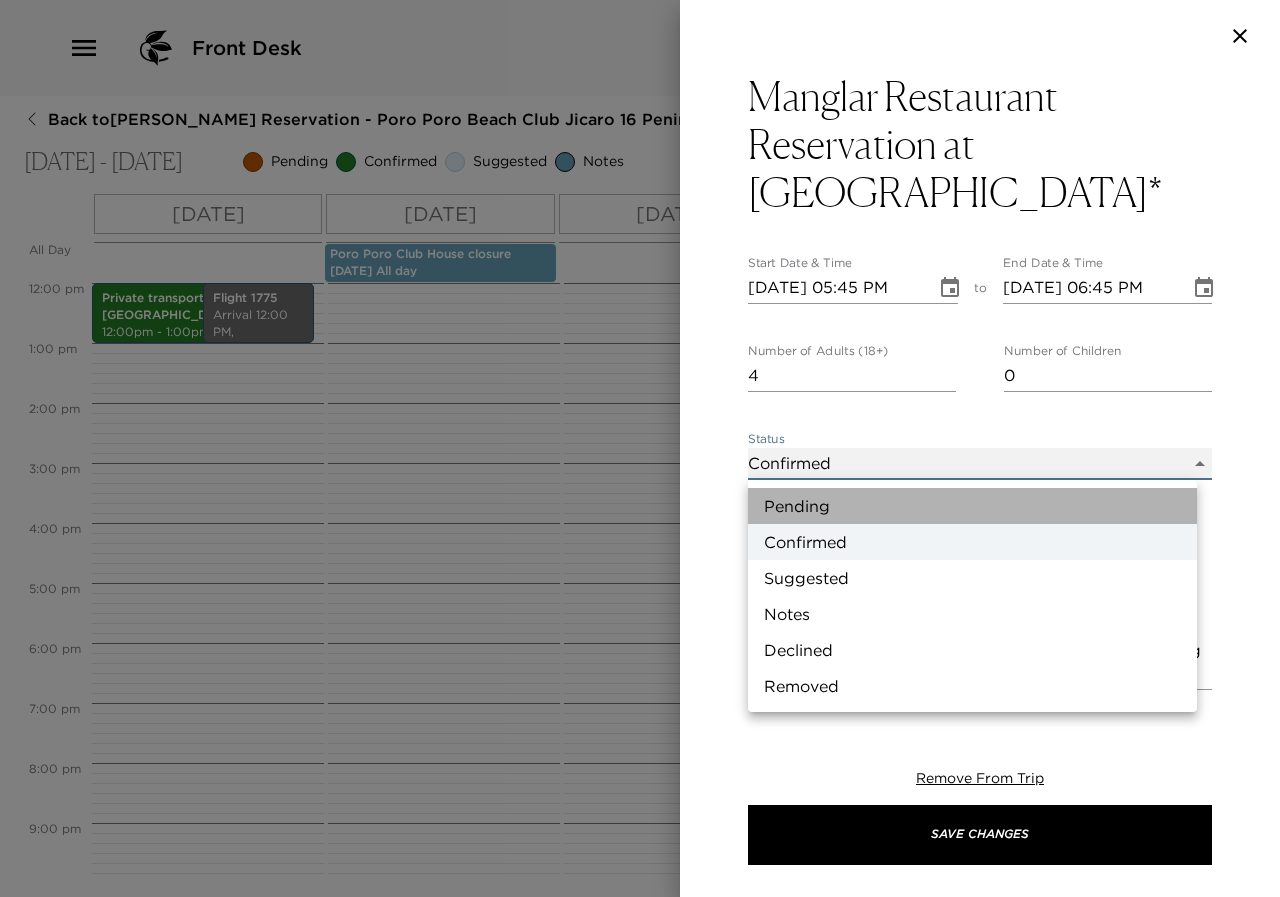 type on "Pending" 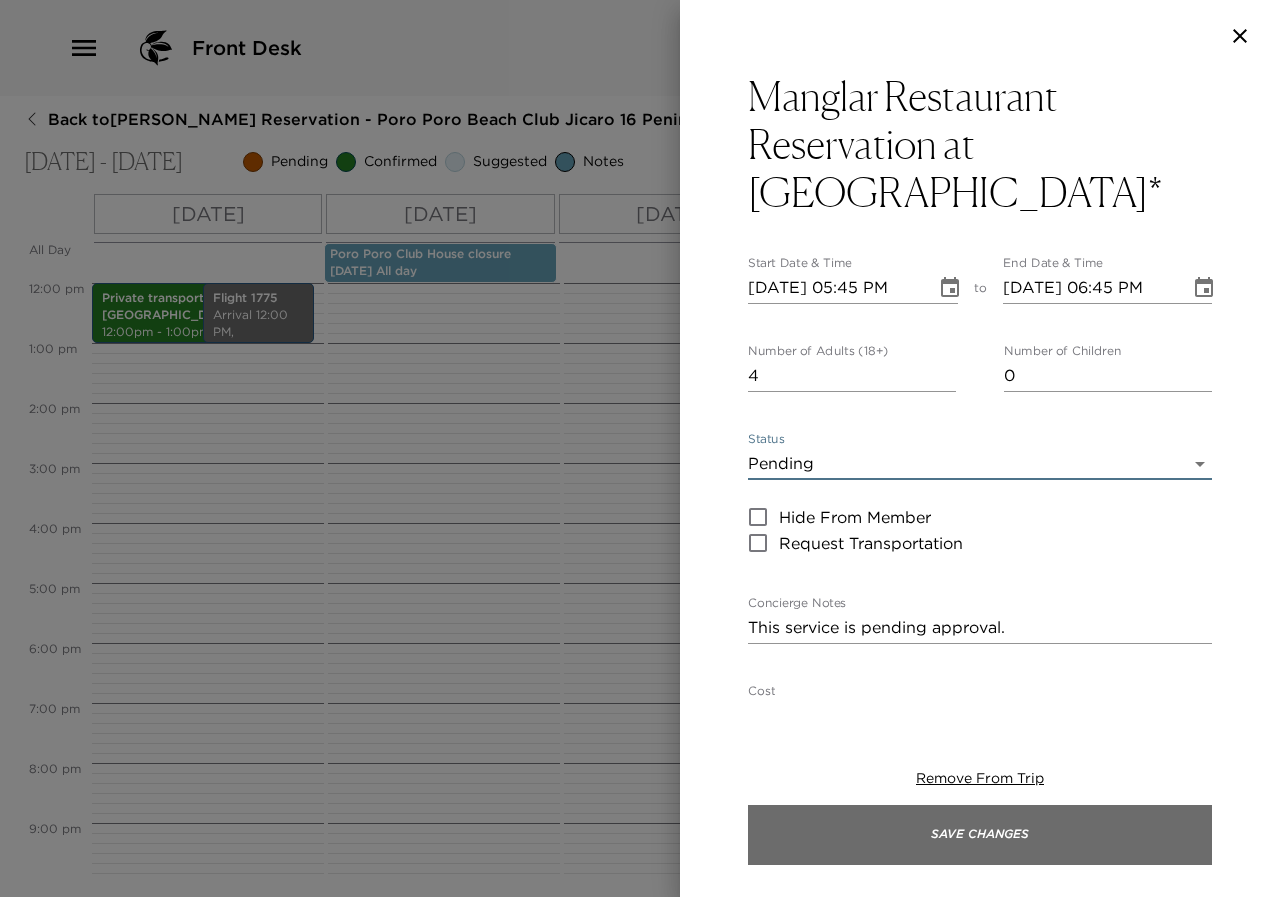 click on "Save Changes" at bounding box center [980, 835] 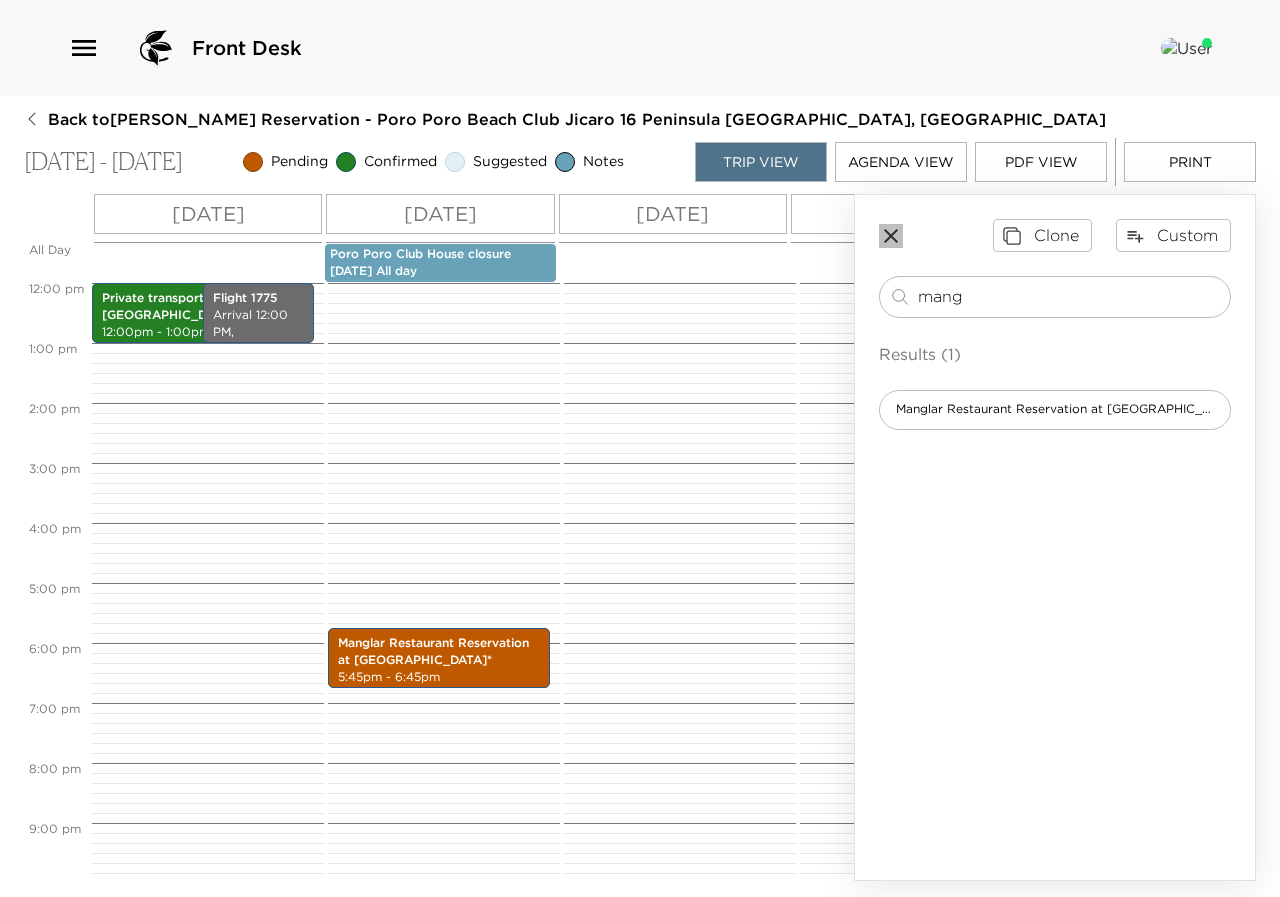 click 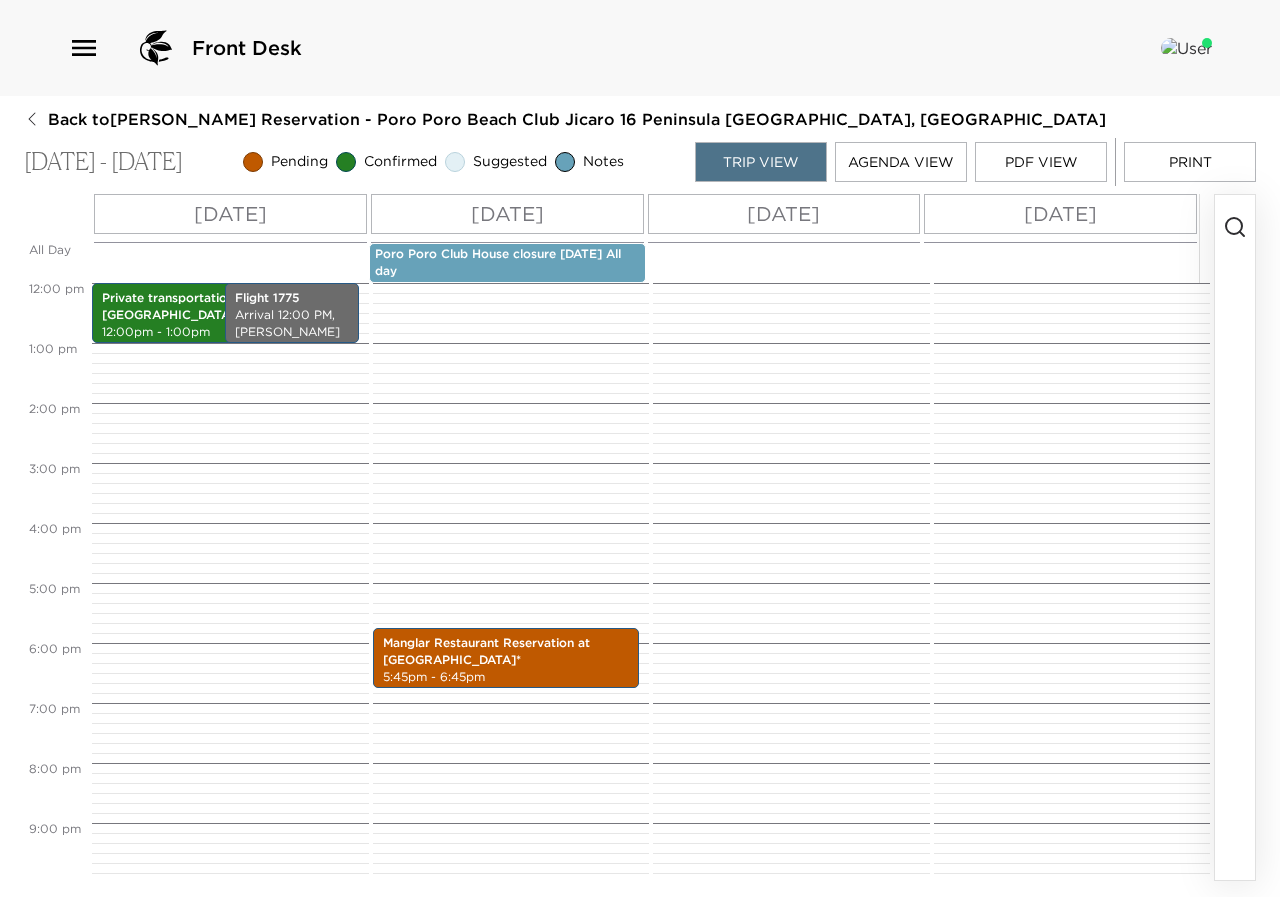 click 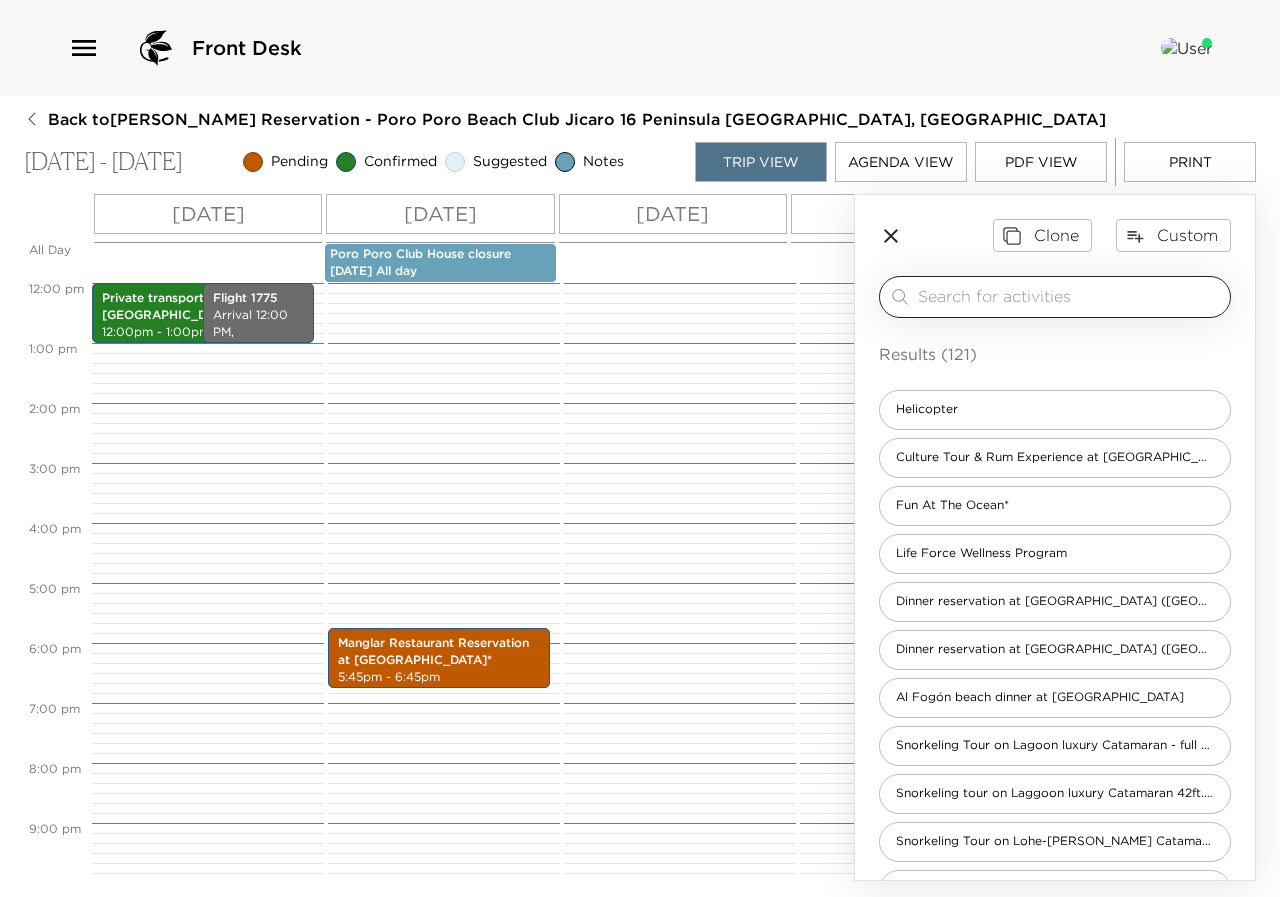 click at bounding box center [1070, 296] 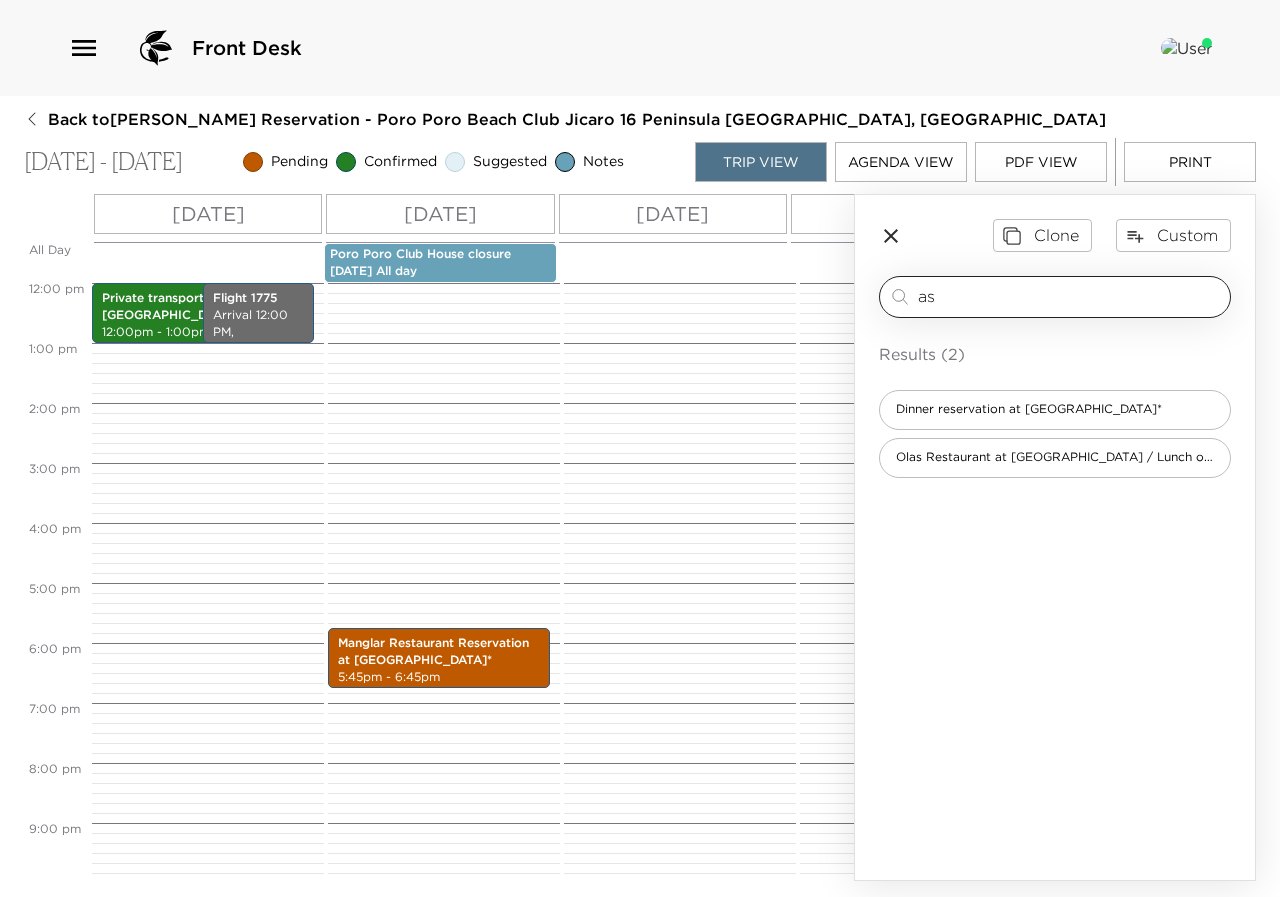 type on "a" 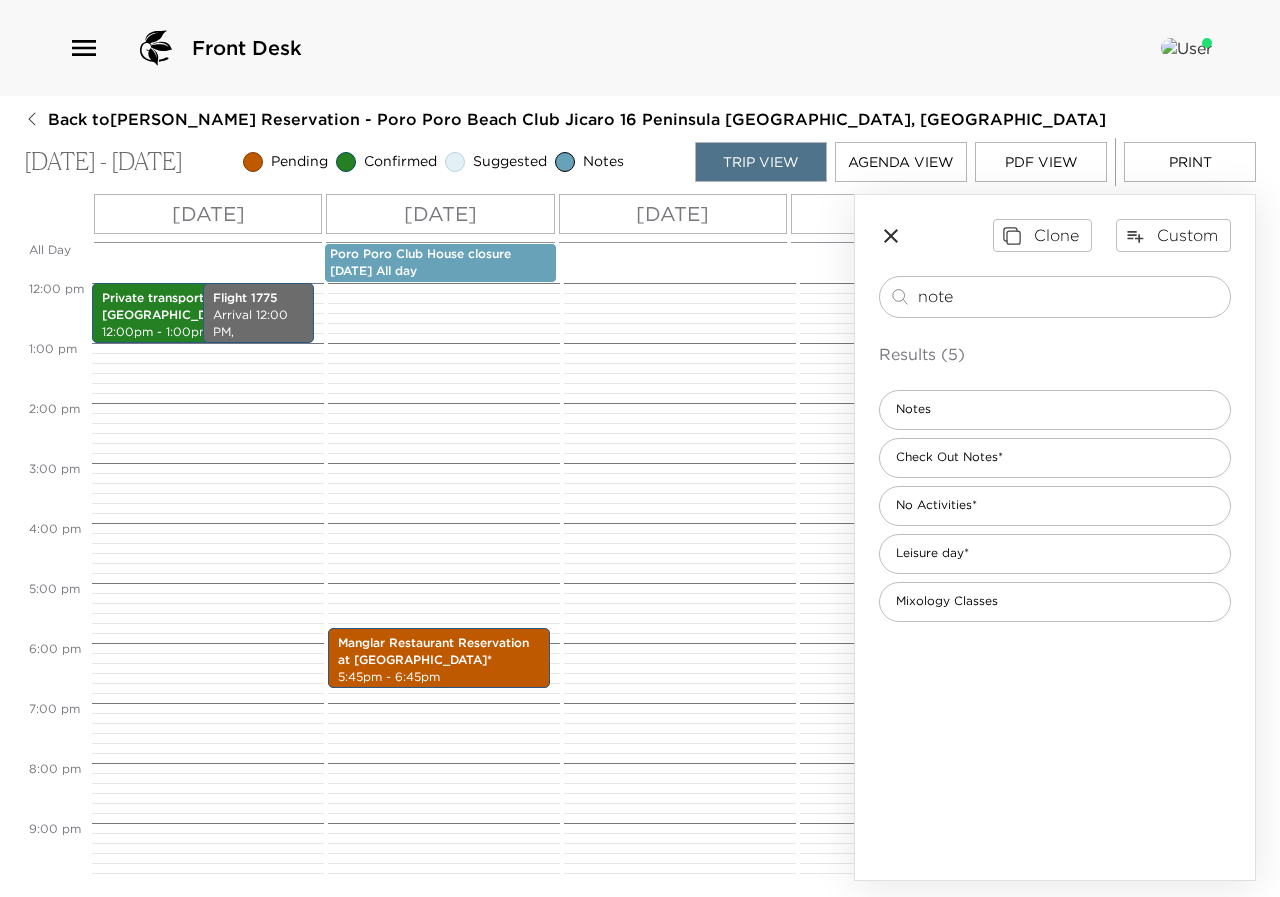 type on "note" 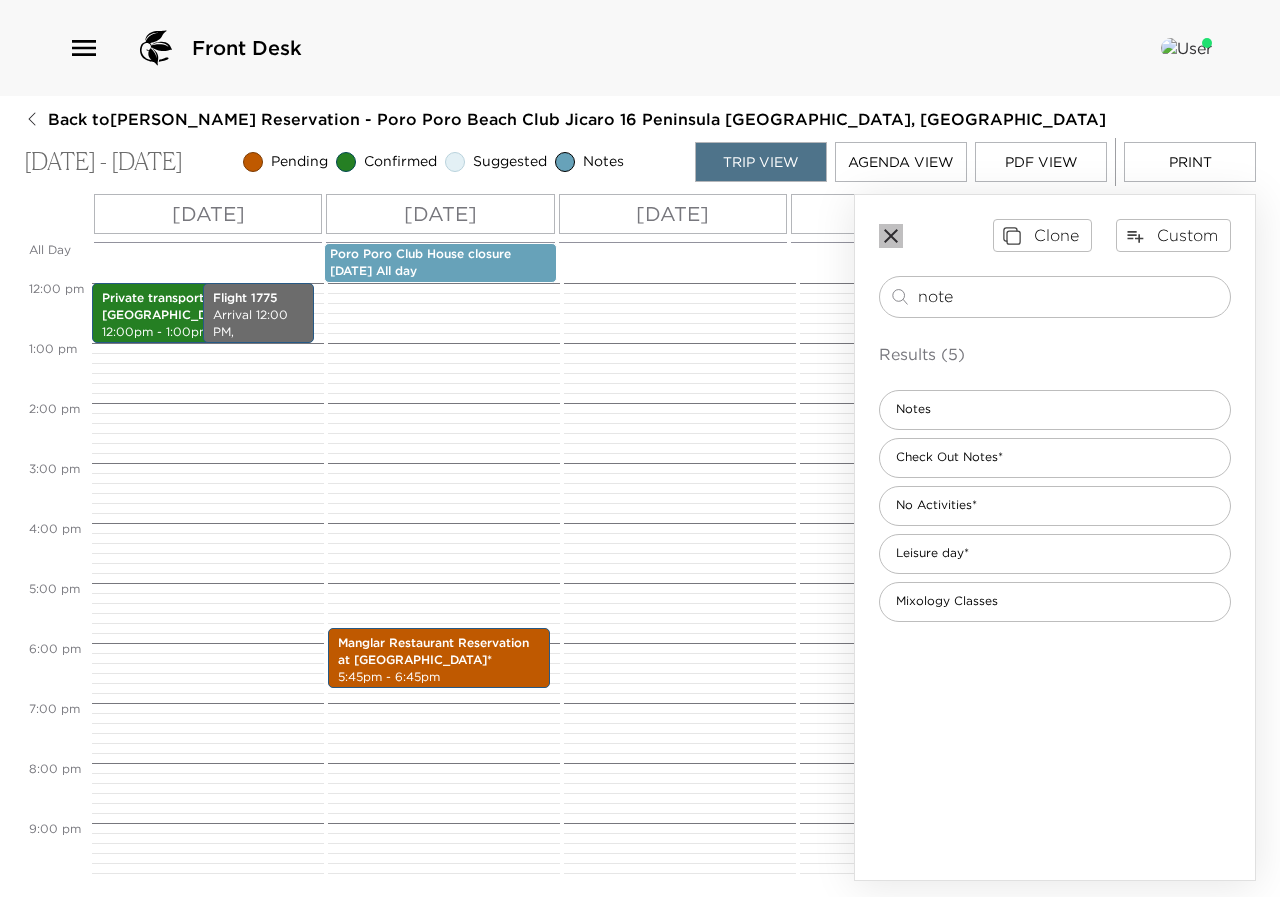 click 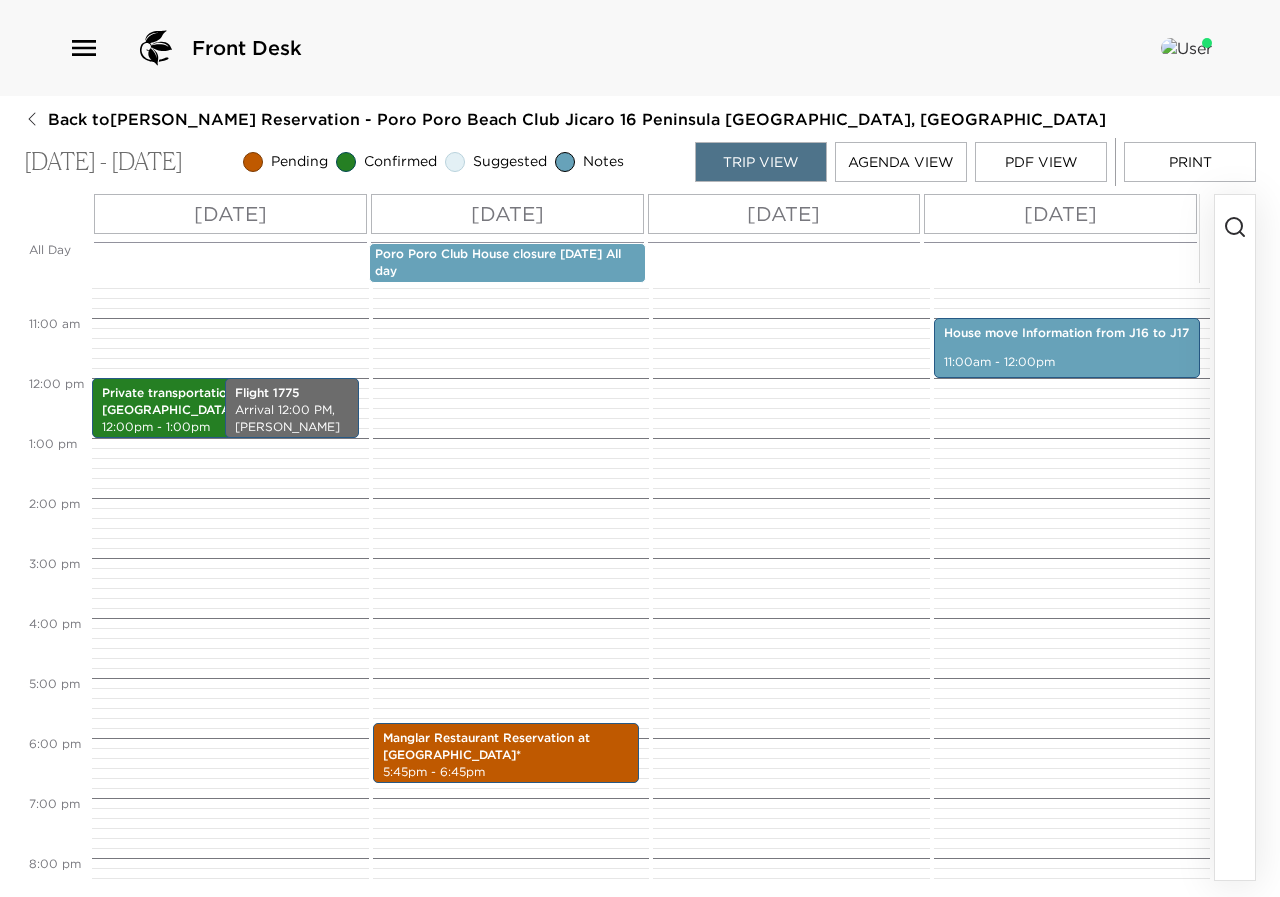 scroll, scrollTop: 844, scrollLeft: 0, axis: vertical 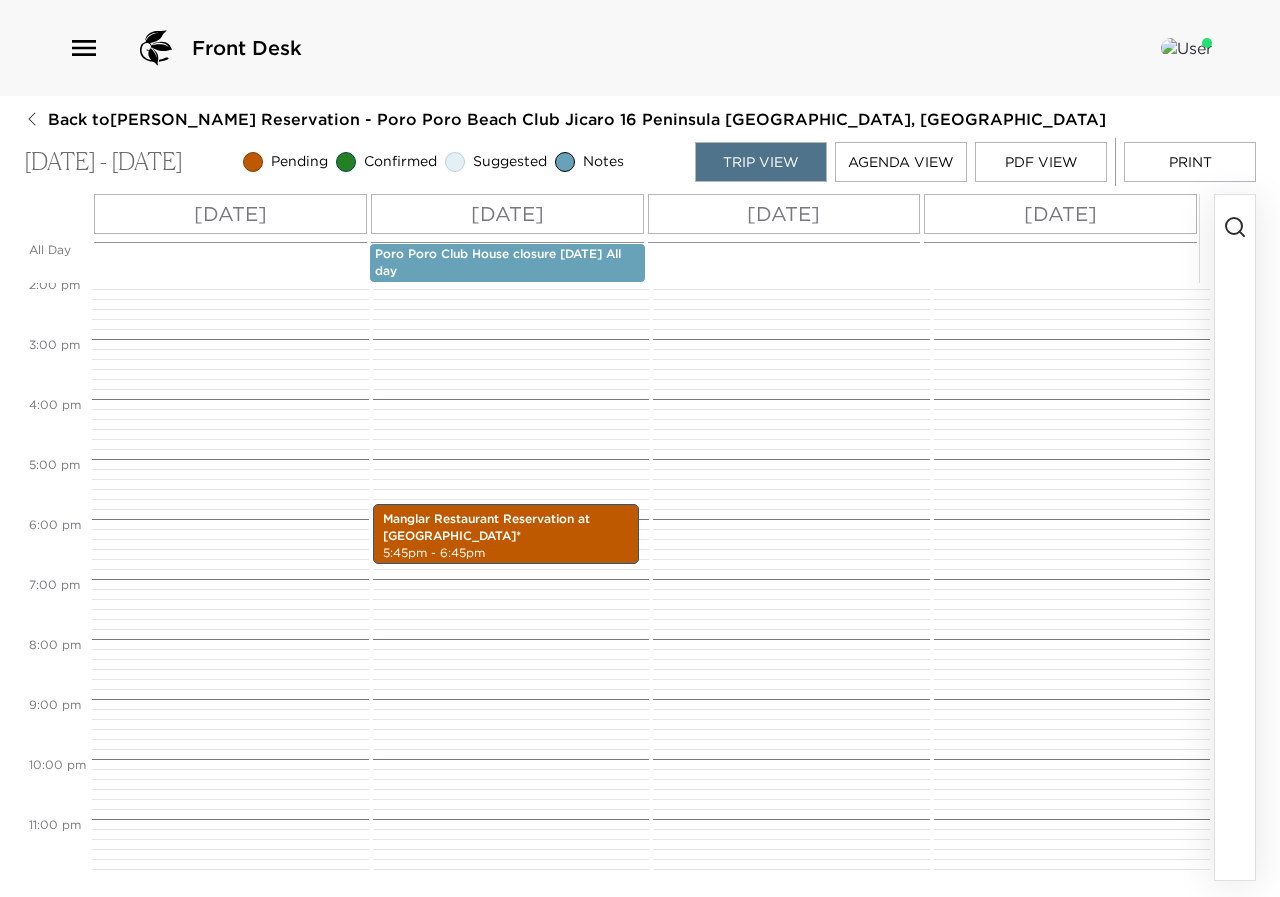 click 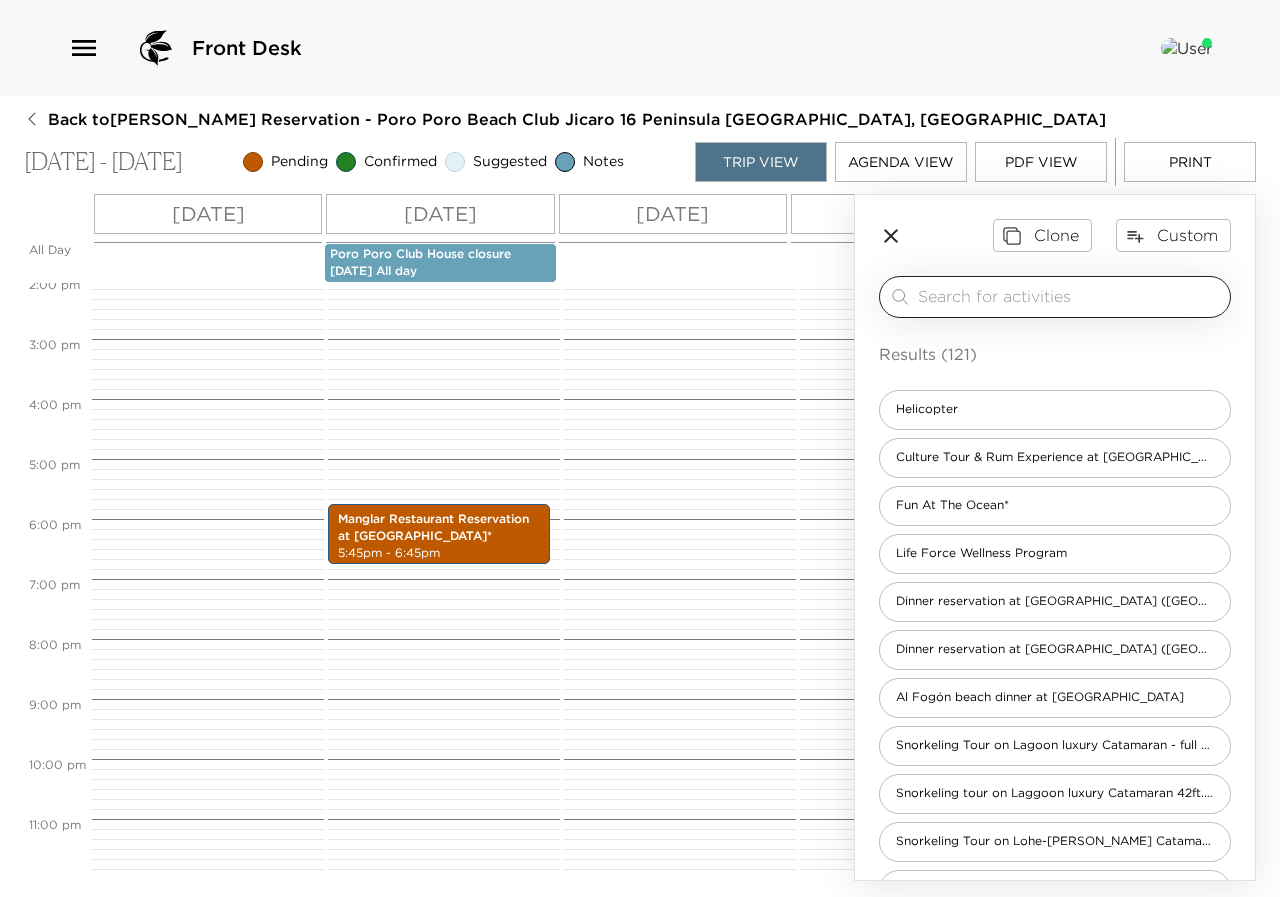 click at bounding box center (1070, 296) 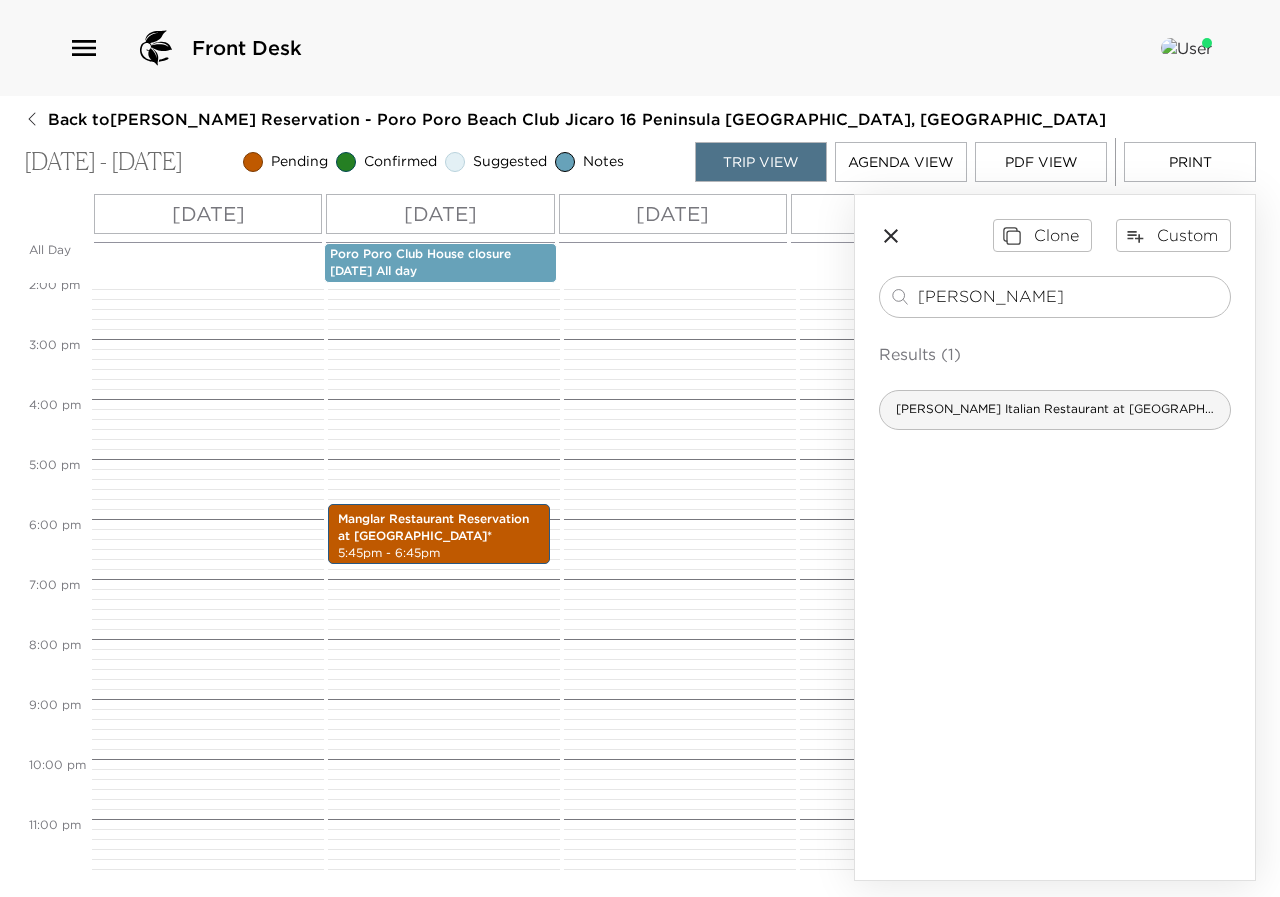 type on "pesce" 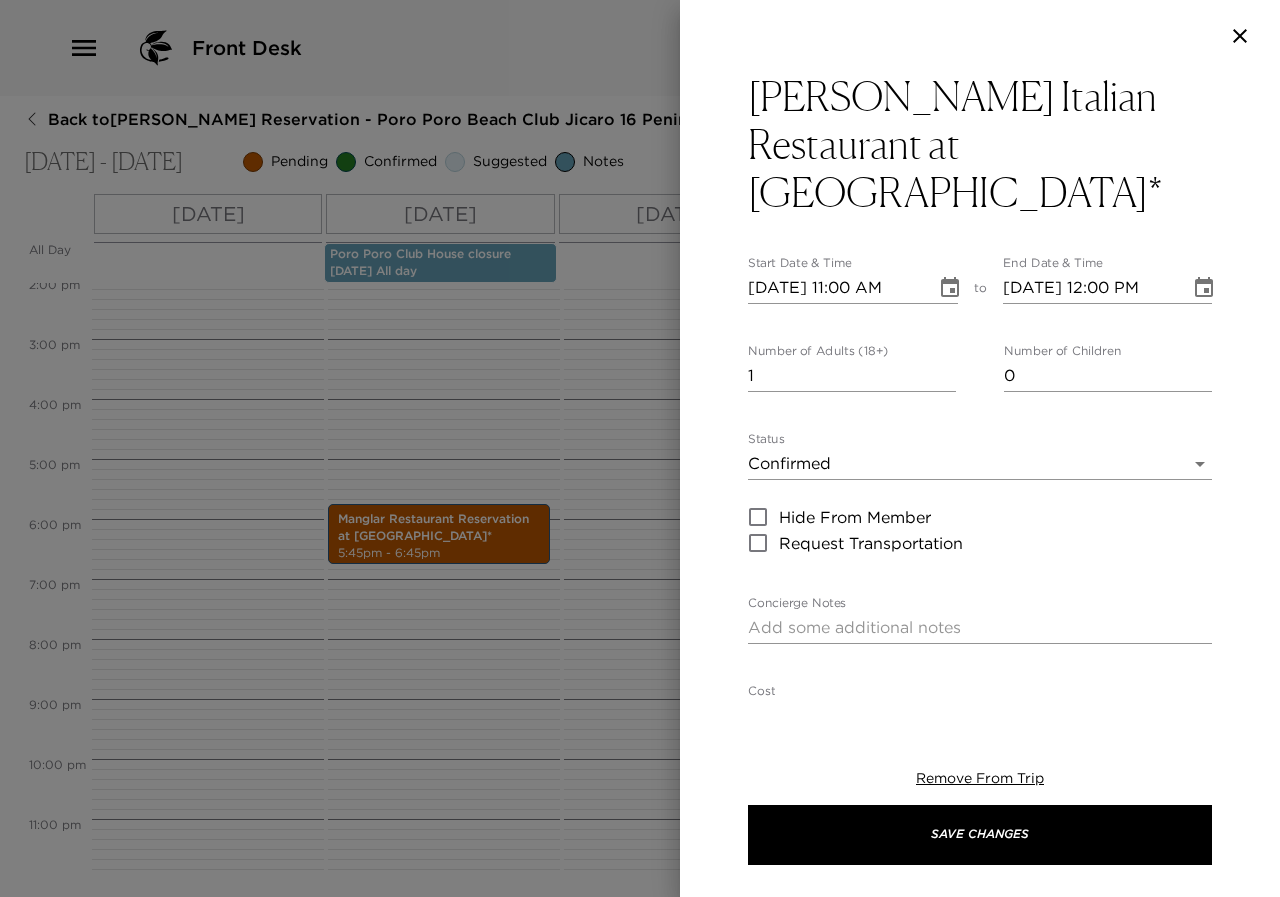 type on "Your dinner reservation at Pesce Italian restaurant. located at Four Seasons Resort, has been confirmed." 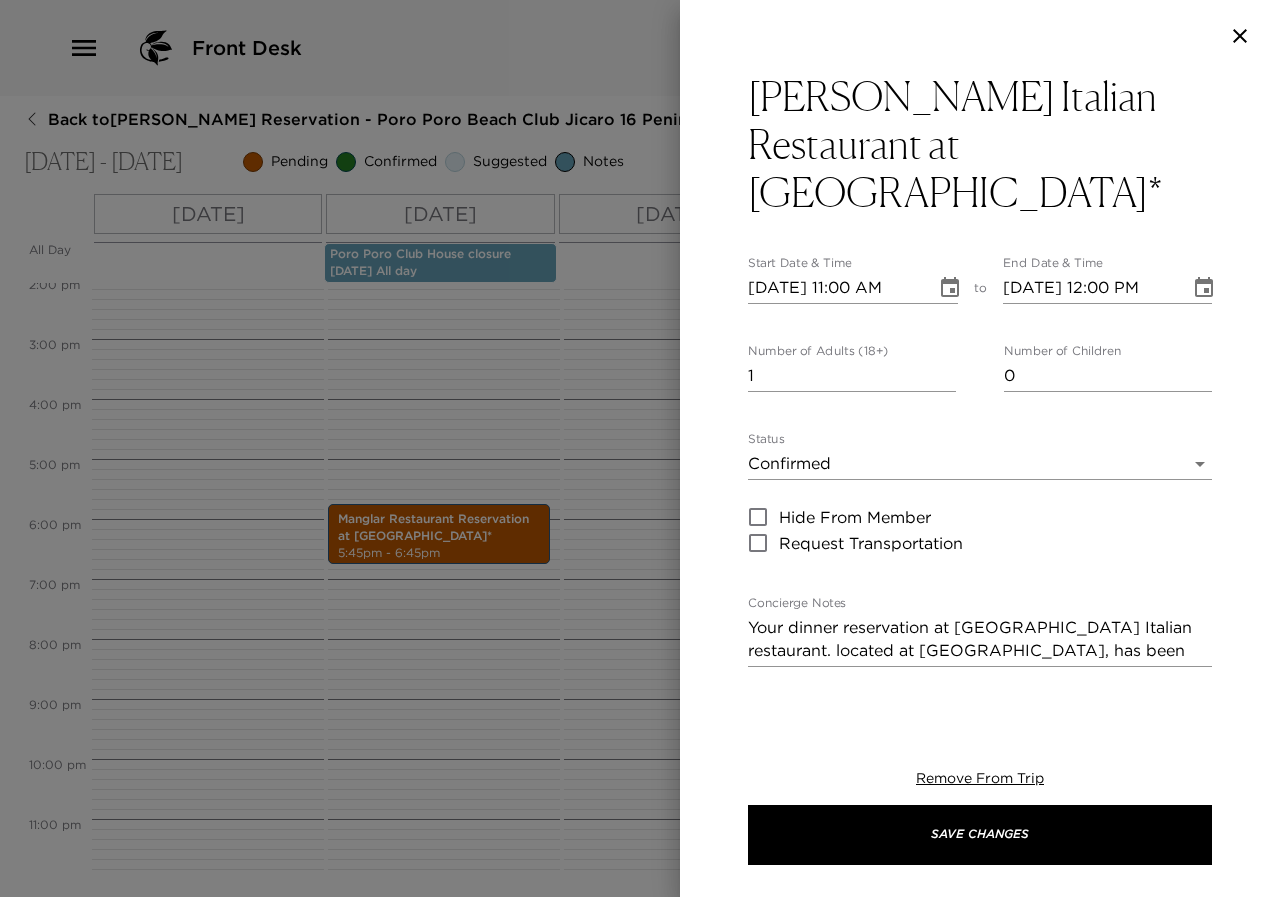 click on "07/30/2025 11:00 AM" at bounding box center (835, 288) 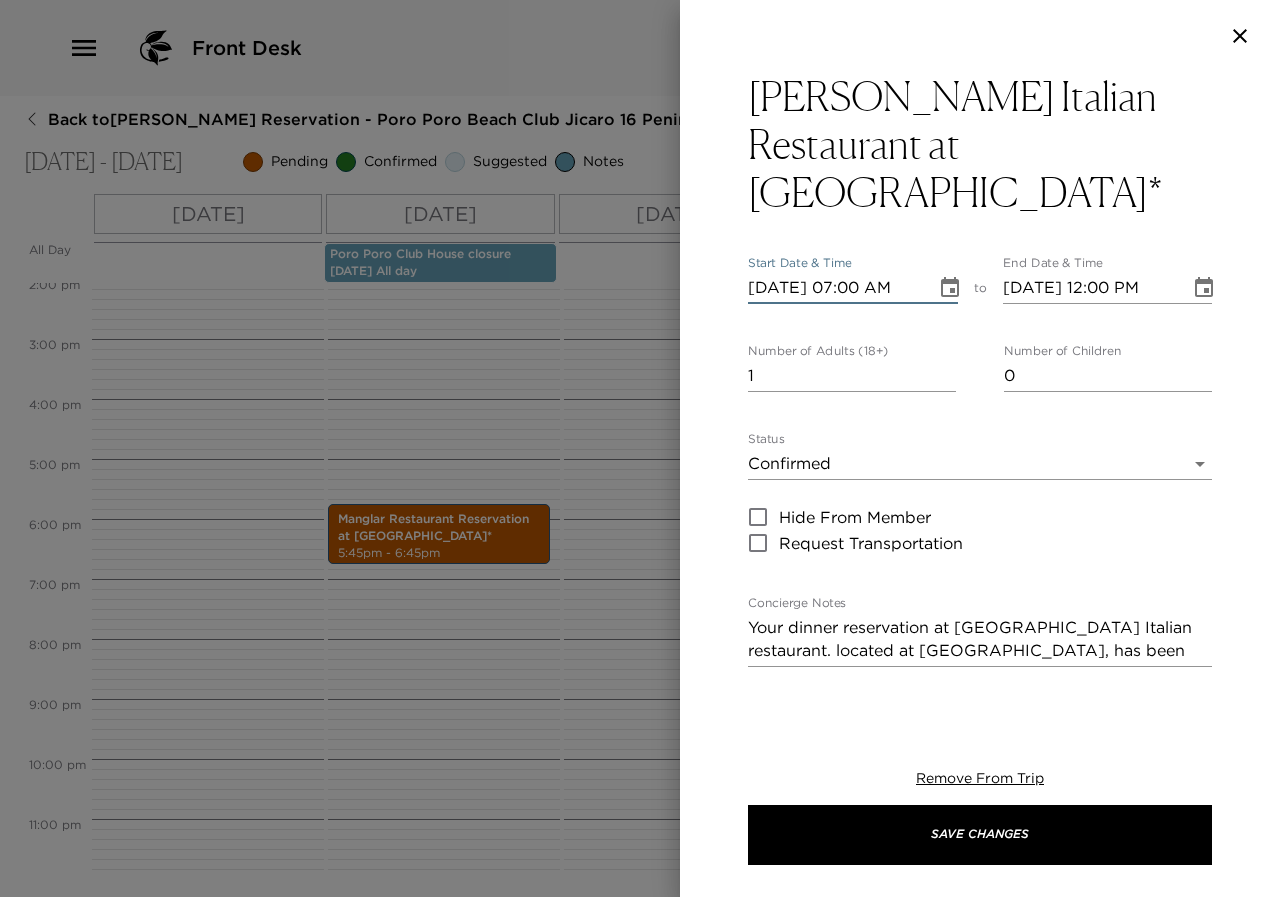 type on "07/30/2025 07:00 PM" 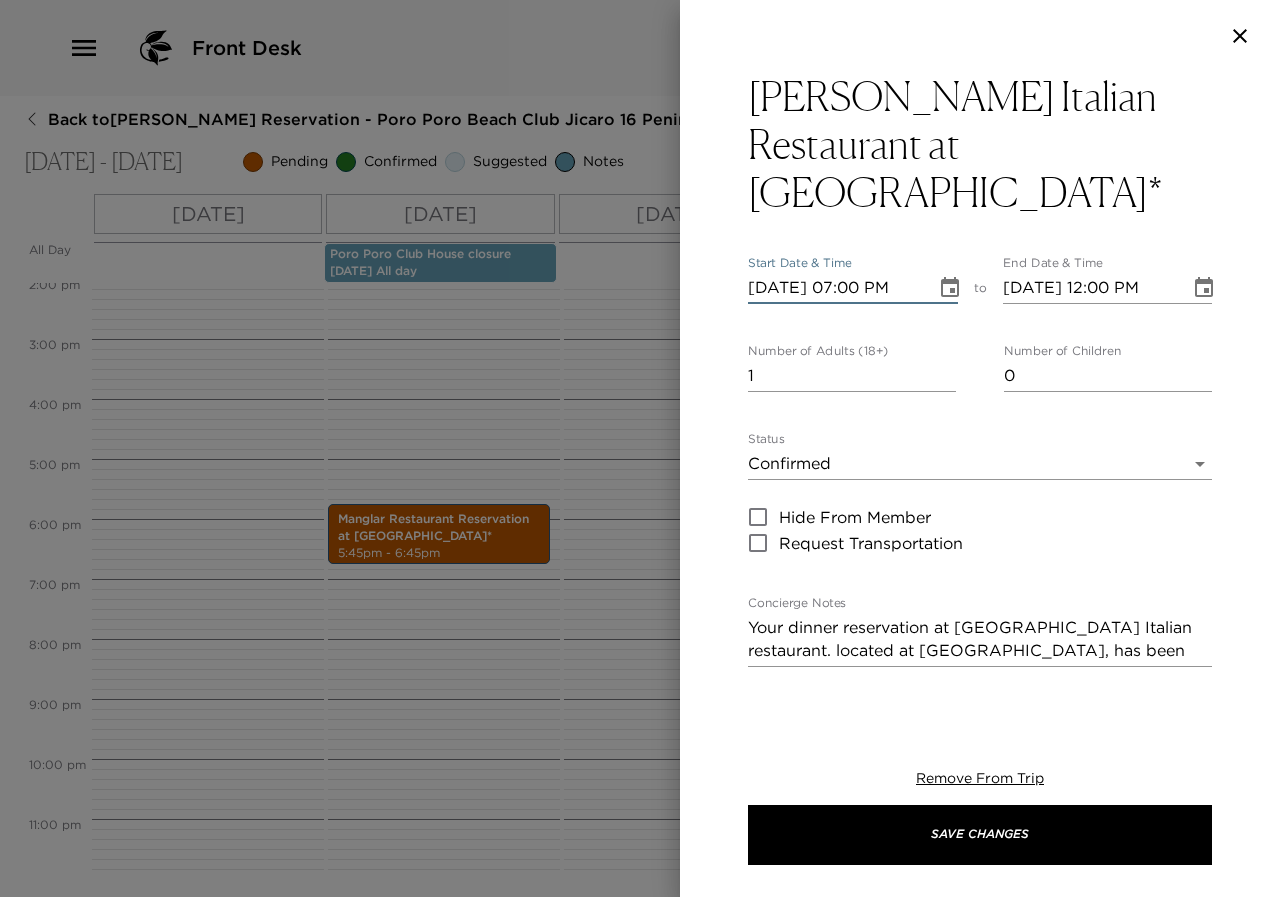 type on "07/30/2025 08:00 PM" 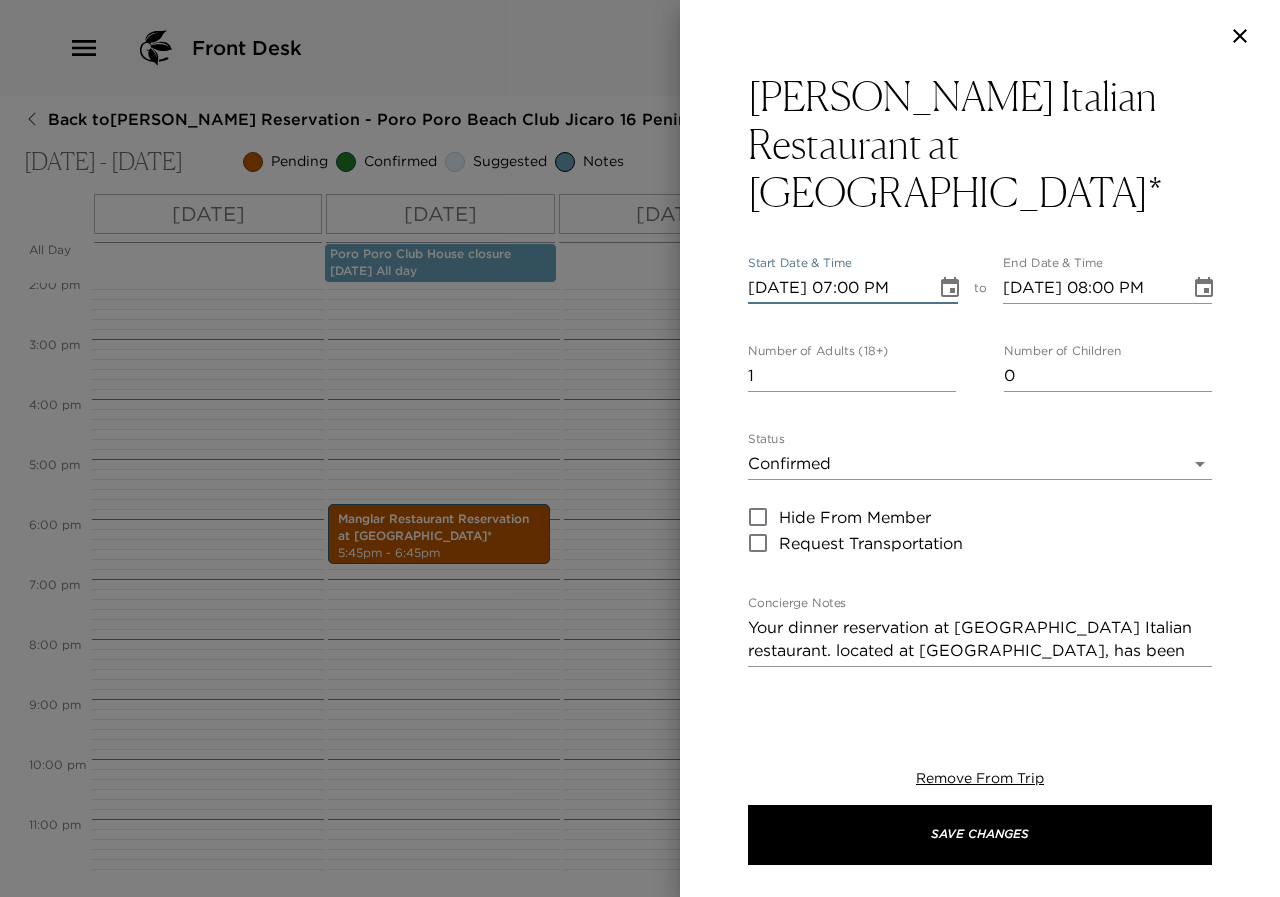 scroll, scrollTop: 0, scrollLeft: 2, axis: horizontal 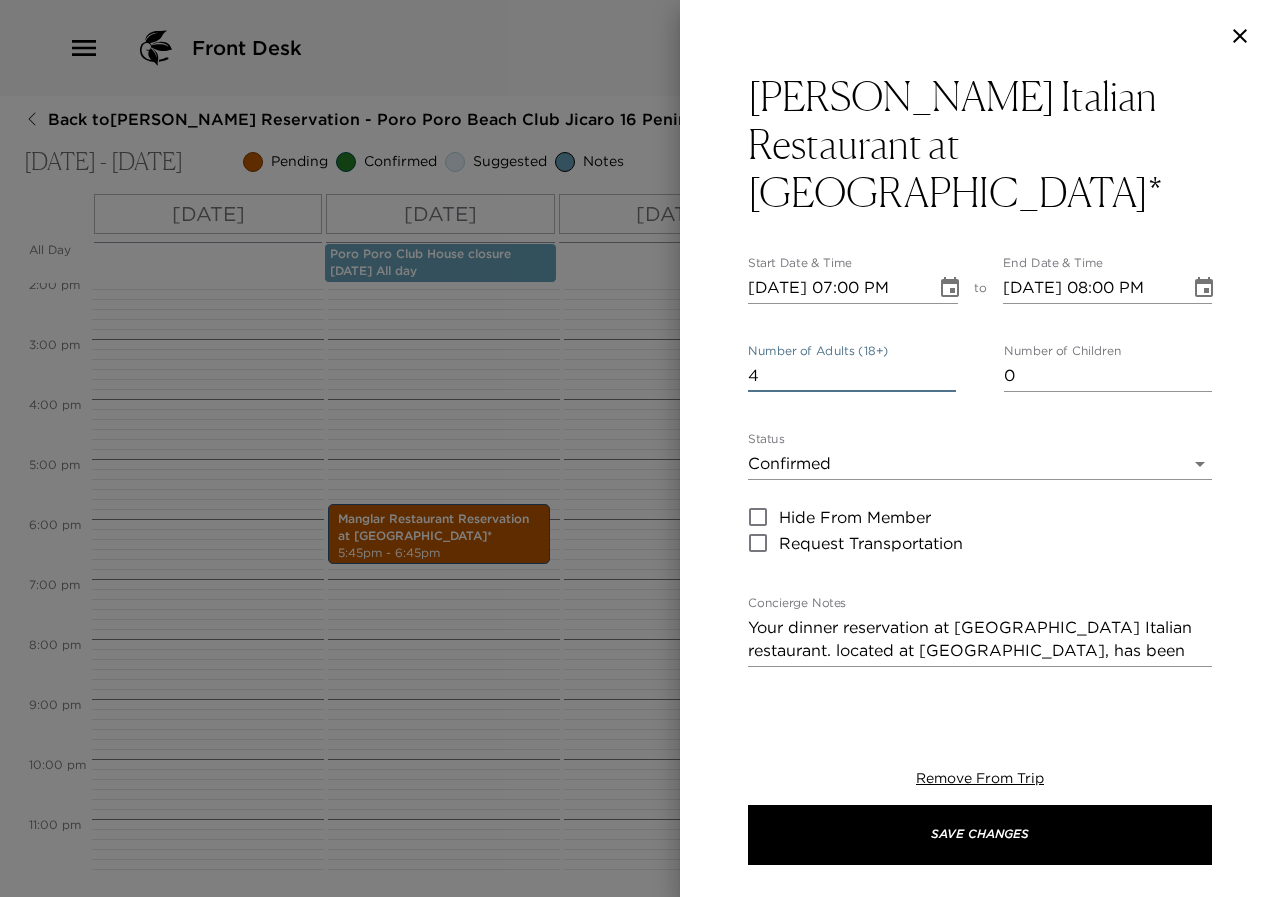 type on "4" 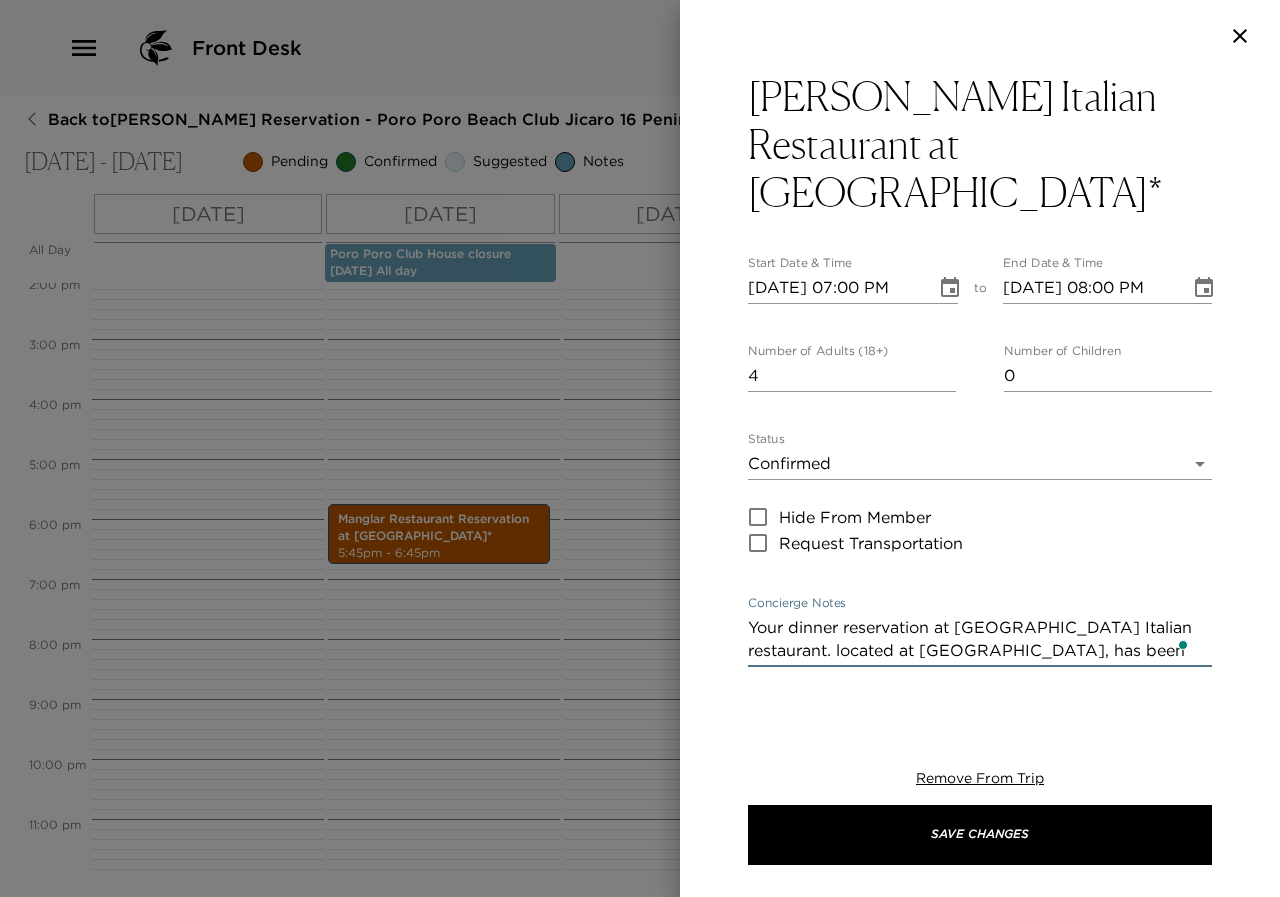paste on "Pesce - Four Seasons Costa Rica
Reservation confirmed for Dr. John Haluschak
4
Fri, Aug 1 at 7:00 PM" 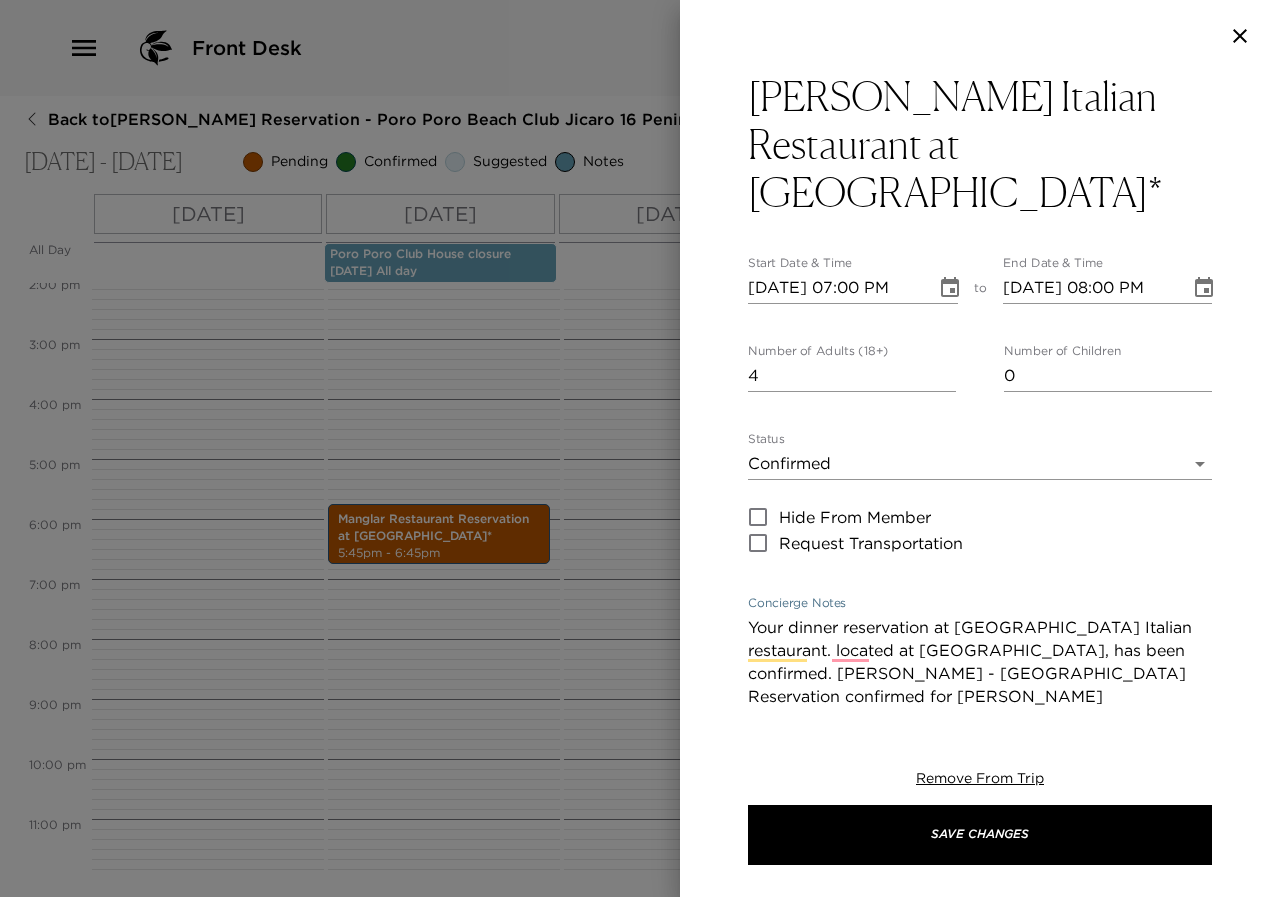 scroll, scrollTop: 72, scrollLeft: 0, axis: vertical 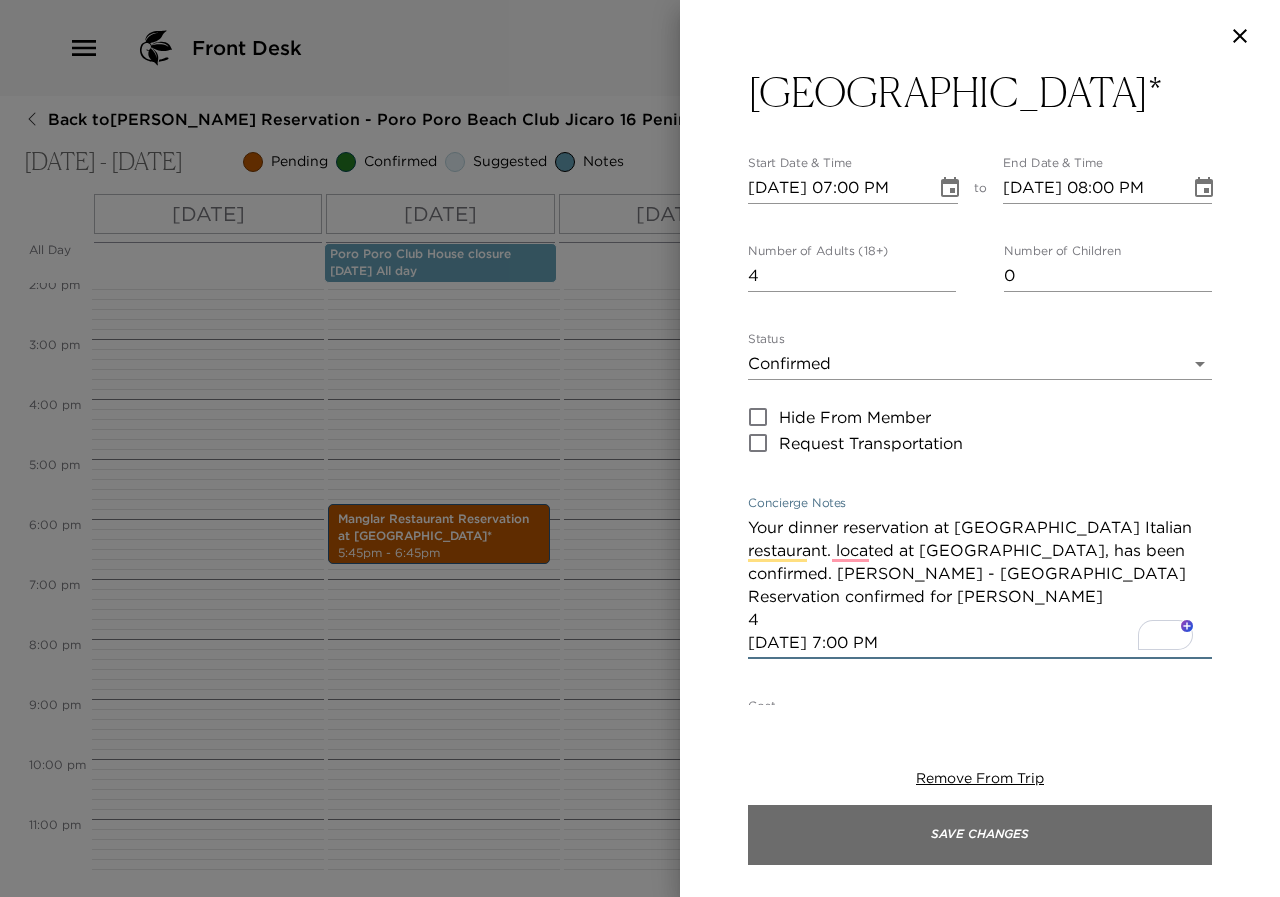 type on "Your dinner reservation at Pesce Italian restaurant. located at Four Seasons Resort, has been confirmed. Pesce - Four Seasons Costa Rica
Reservation confirmed for Dr. John Haluschak
4
Fri, Aug 1 at 7:00 PM" 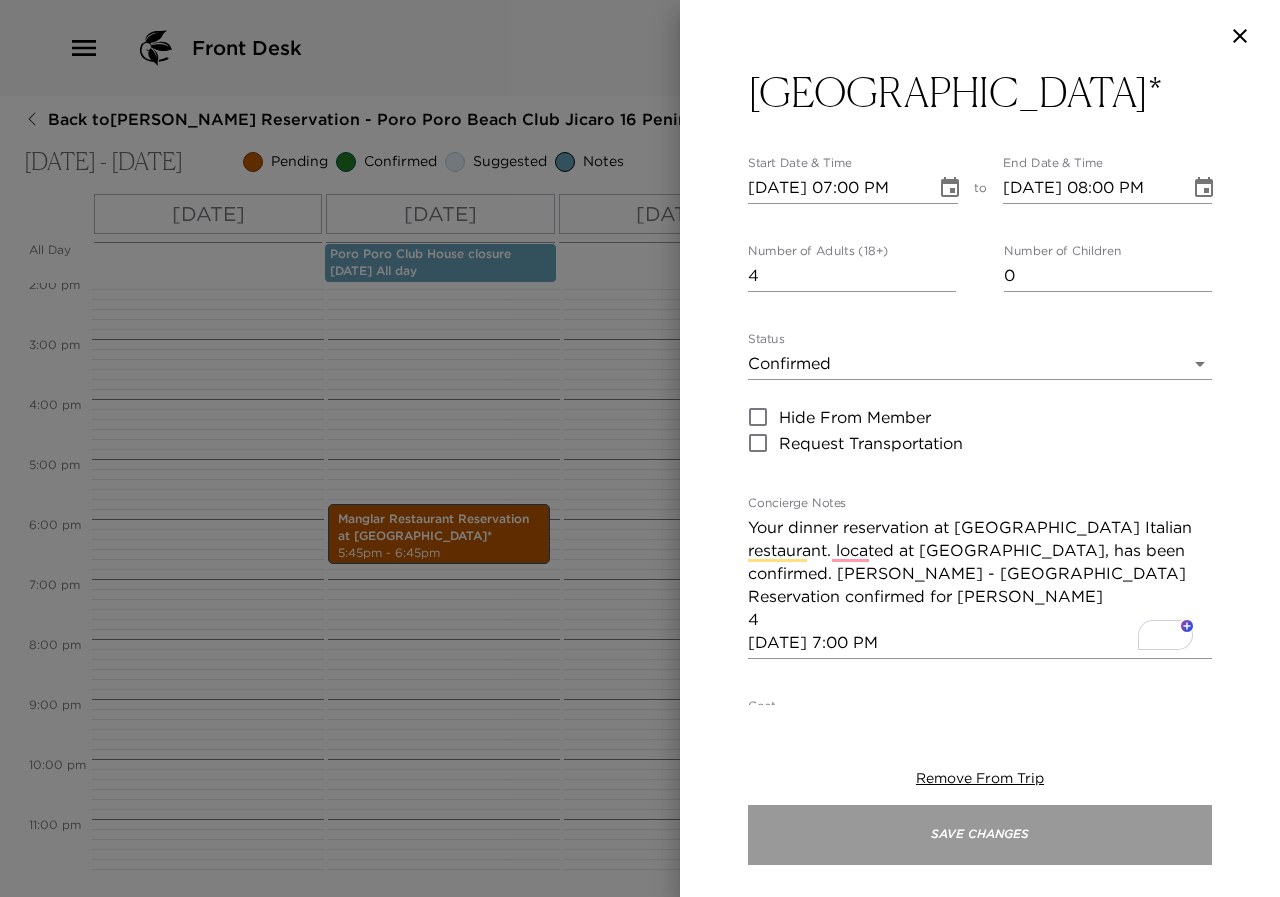 click on "Save Changes" at bounding box center (980, 835) 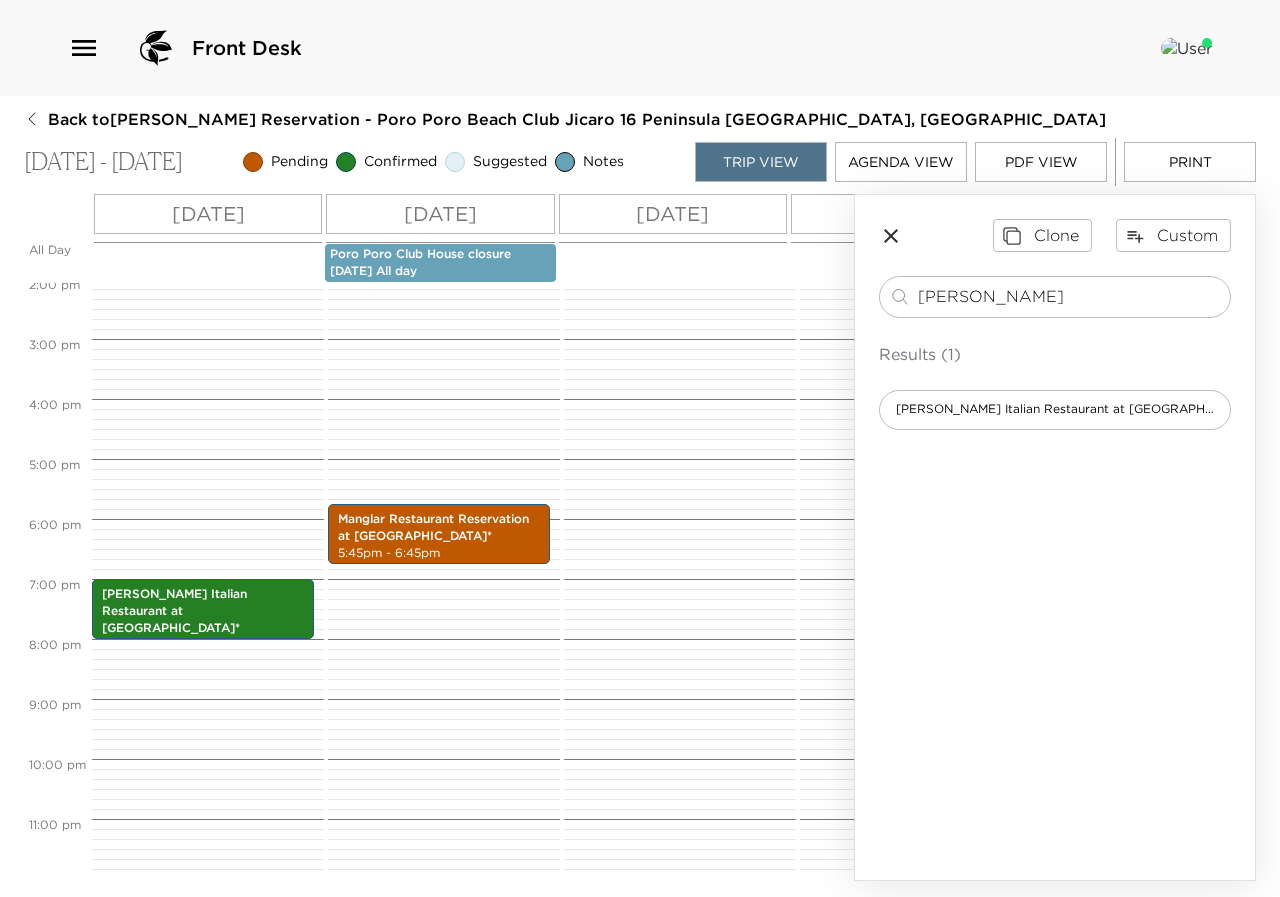click on "Private transportation from Liberia airport (LIR) 12:00pm - 1:00pm Pesce Italian Restaurant at Four Seasons Resort* 7:00pm - 8:00pm Flight 1775 Arrival 12:00 PM, Daniel Oduber Quiros Intl" at bounding box center [205, 159] 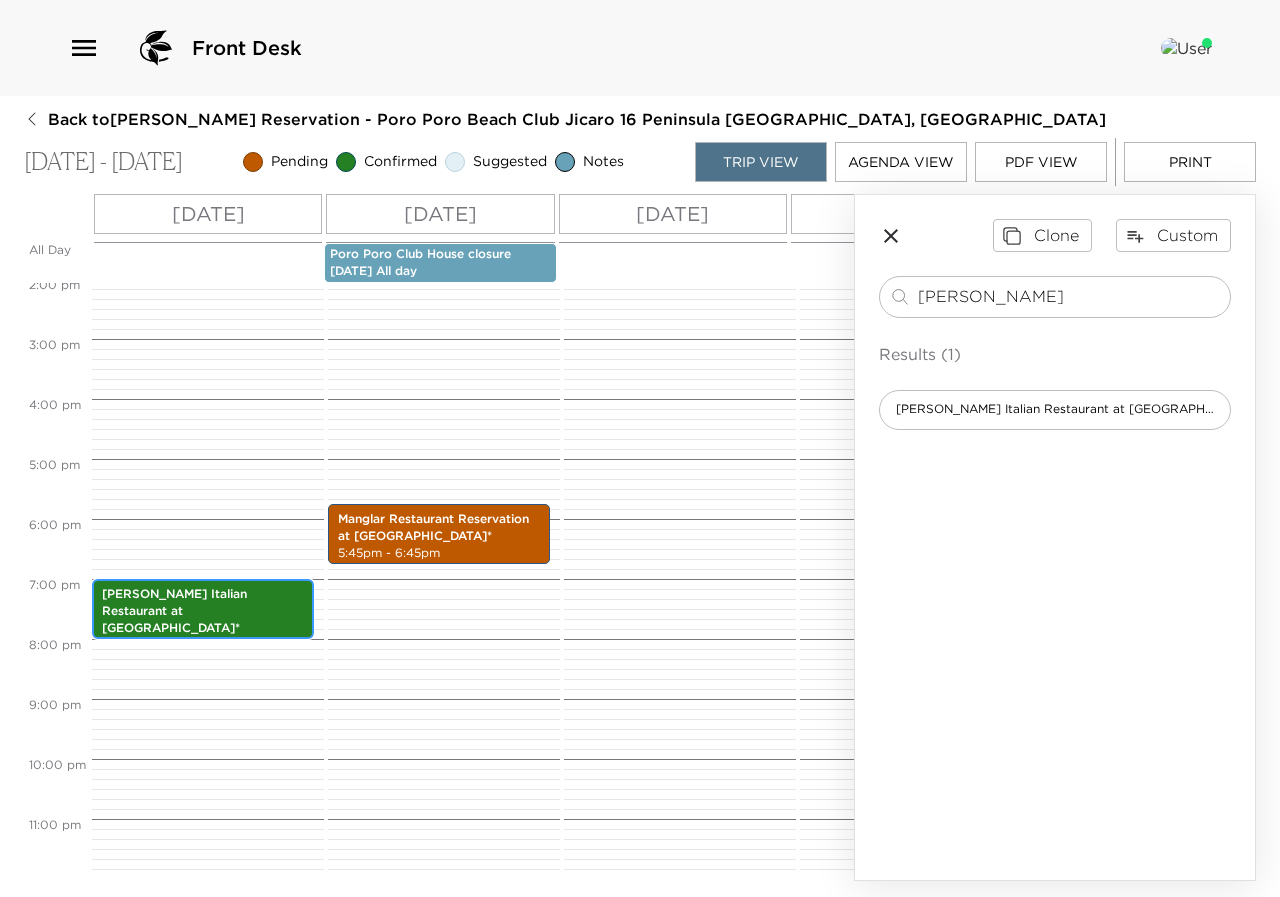 click on "Pesce Italian Restaurant at Four Seasons Resort*" at bounding box center (203, 611) 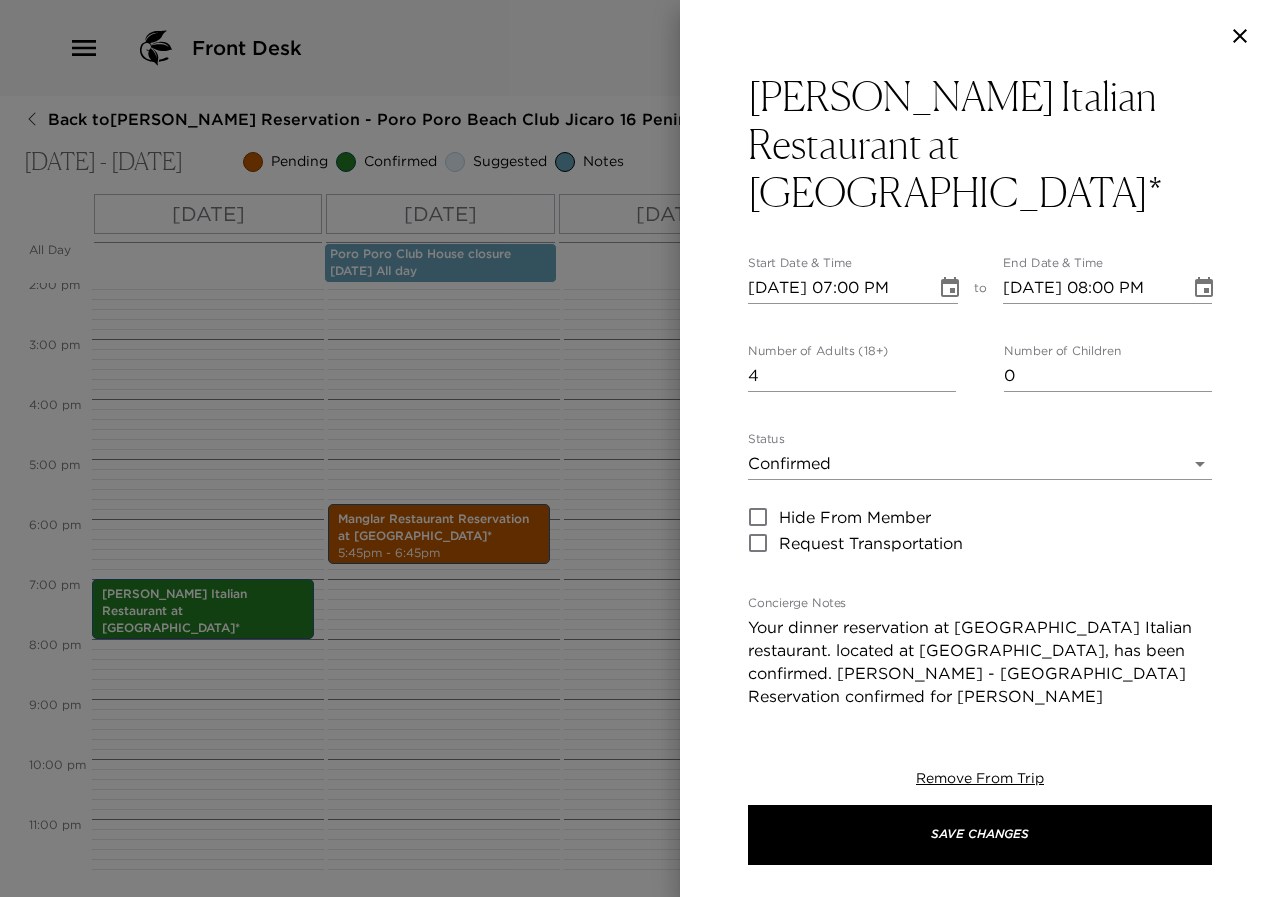click on "07/30/2025 07:00 PM" at bounding box center [835, 288] 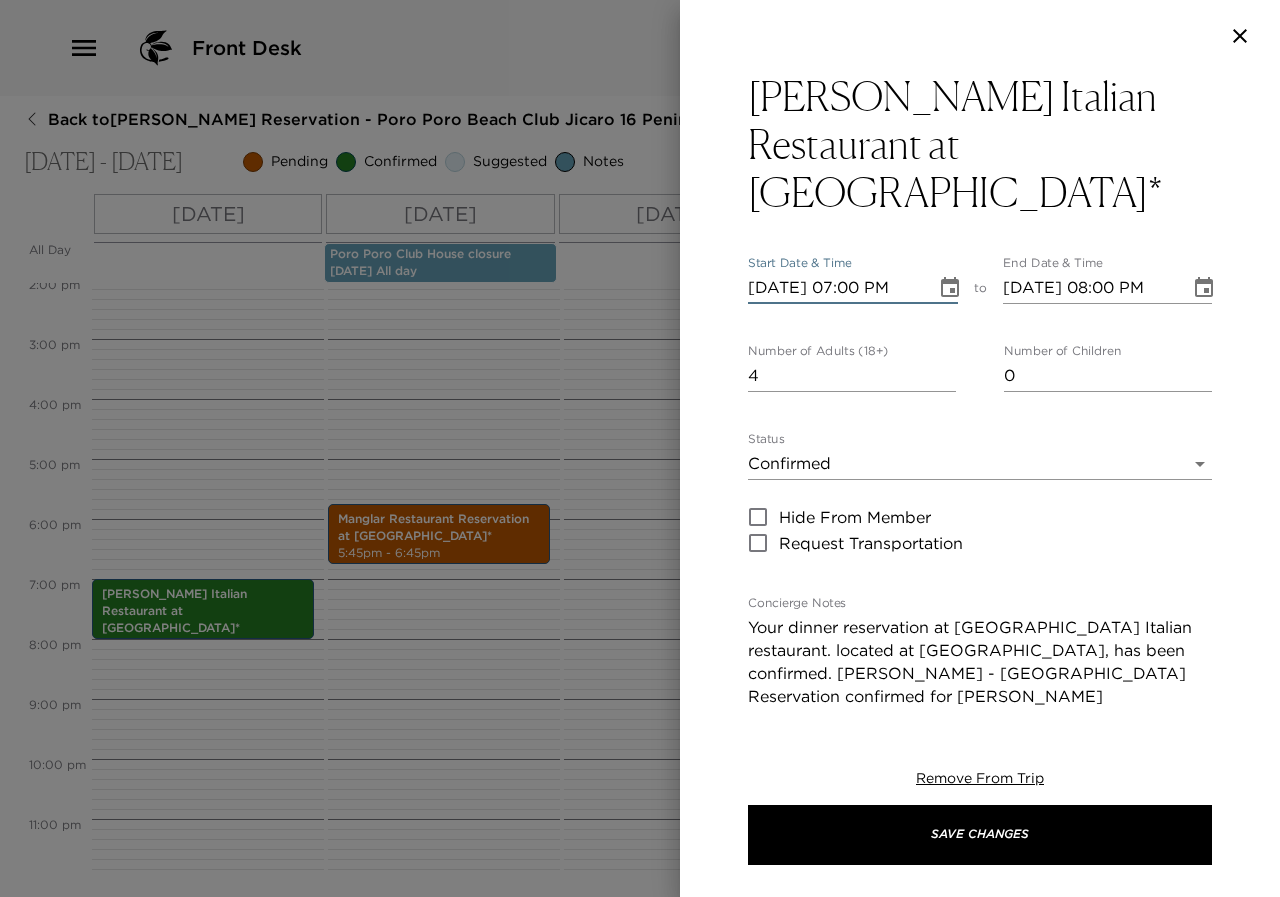 type on "08/30/2025 07:00 PM" 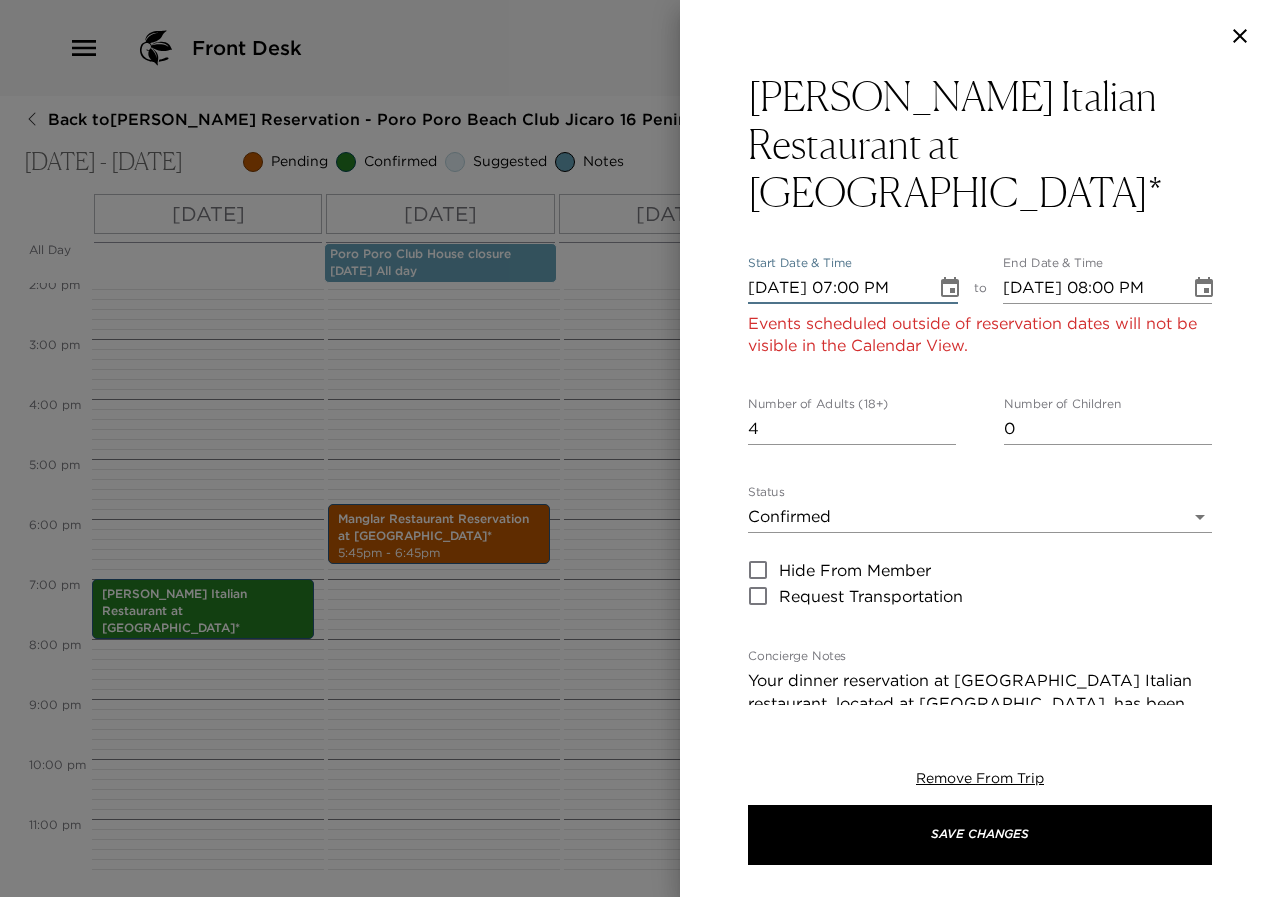 type on "08/01/2025 07:00 PM" 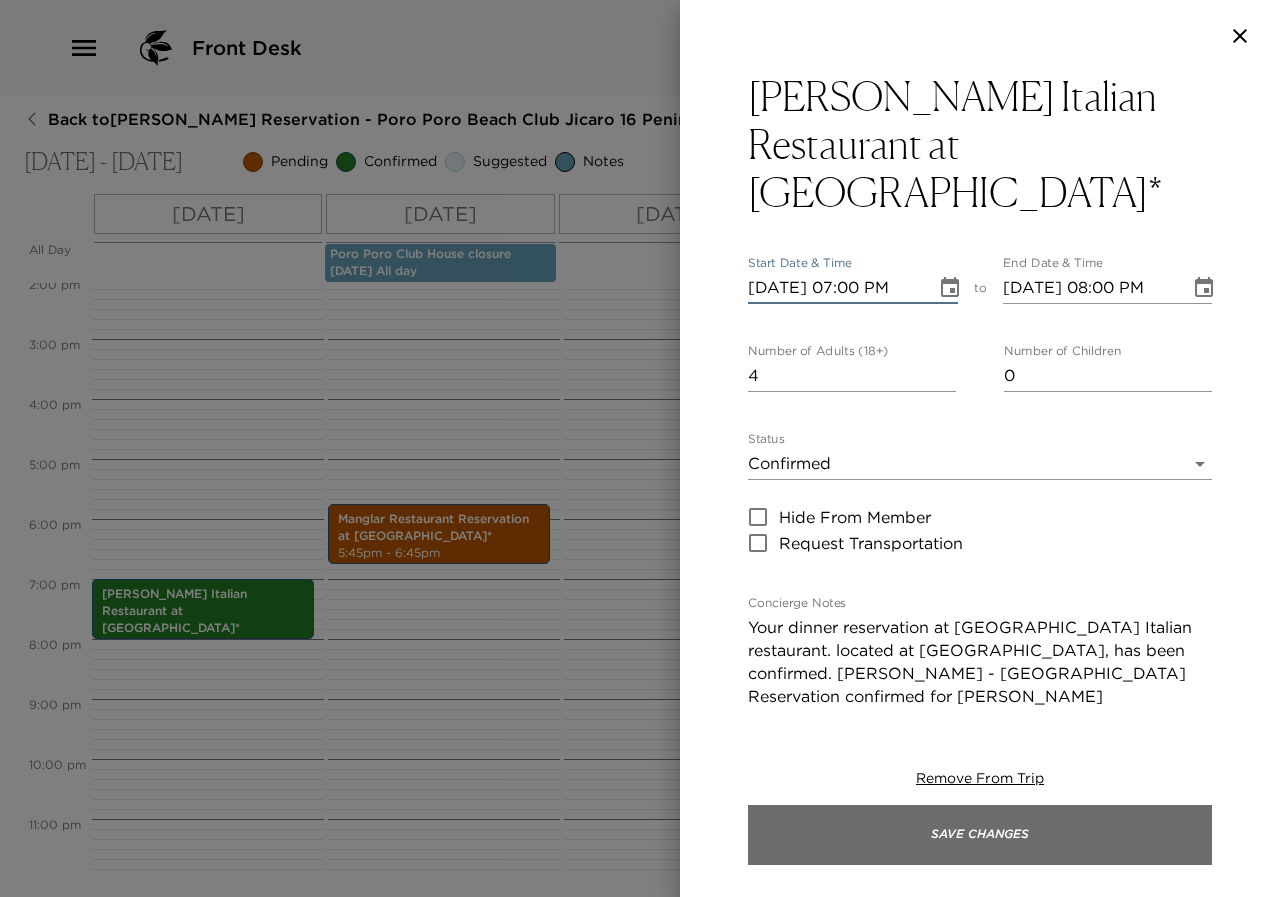 type on "08/01/2025 07:00 PM" 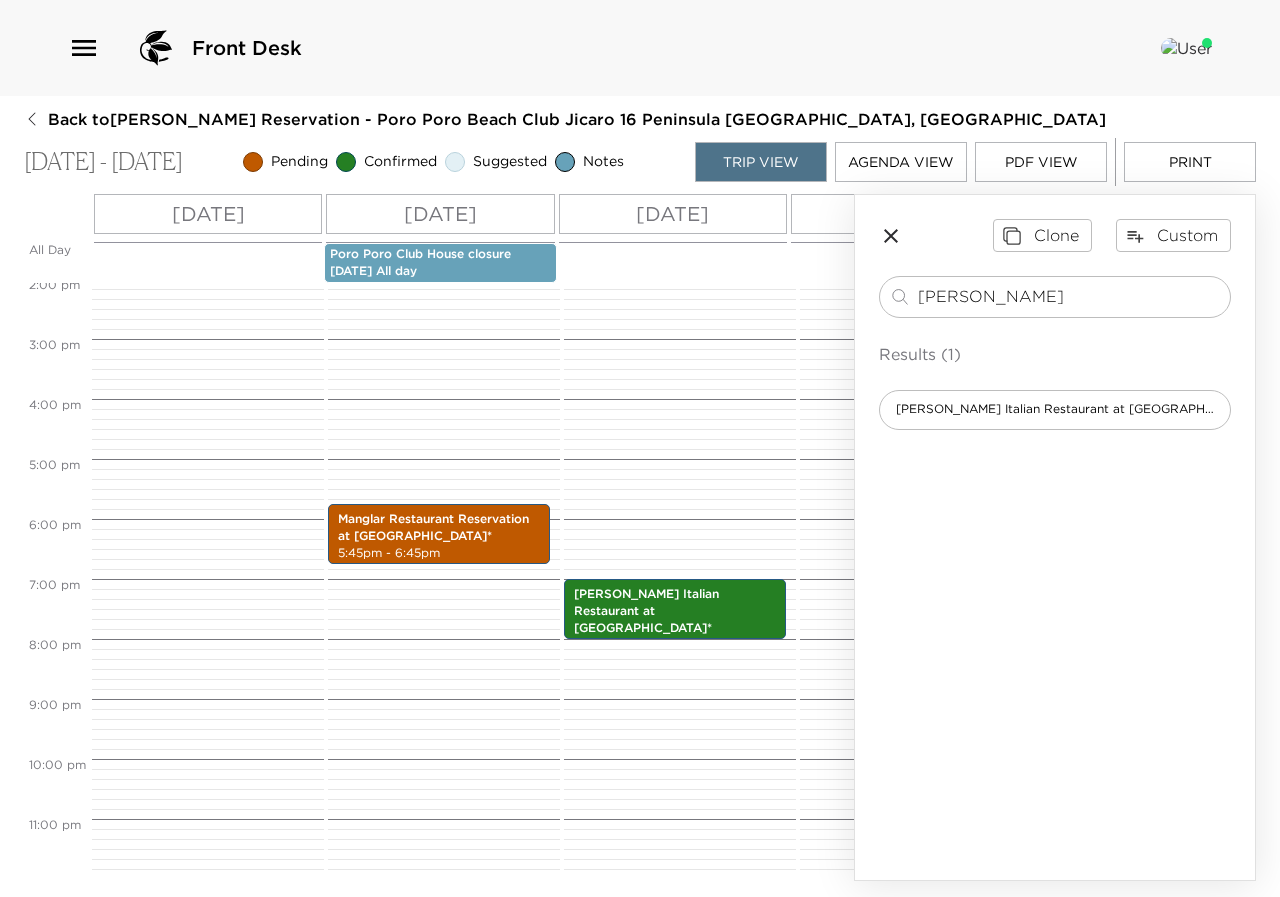 drag, startPoint x: 576, startPoint y: 880, endPoint x: 698, endPoint y: 877, distance: 122.03688 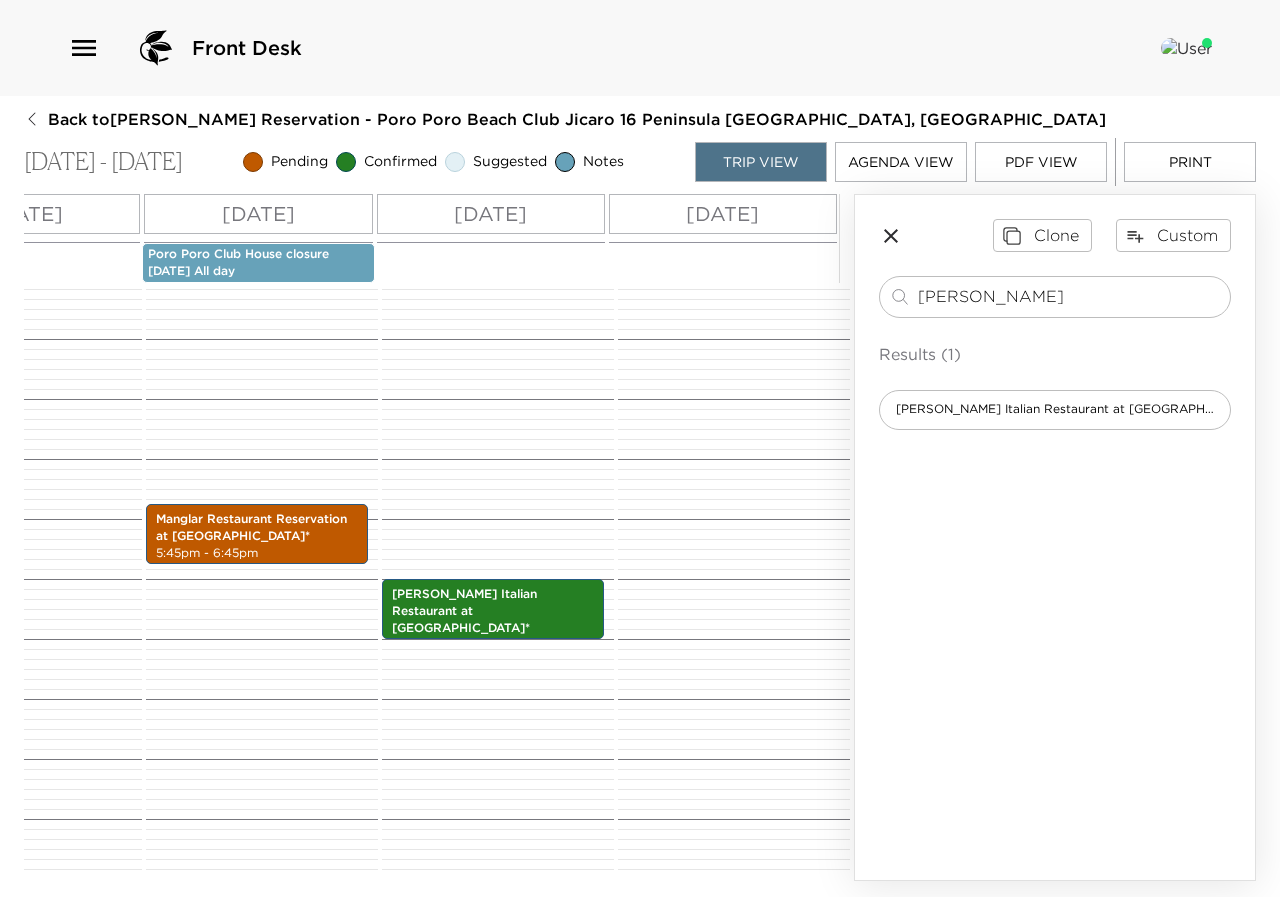 scroll, scrollTop: 0, scrollLeft: 0, axis: both 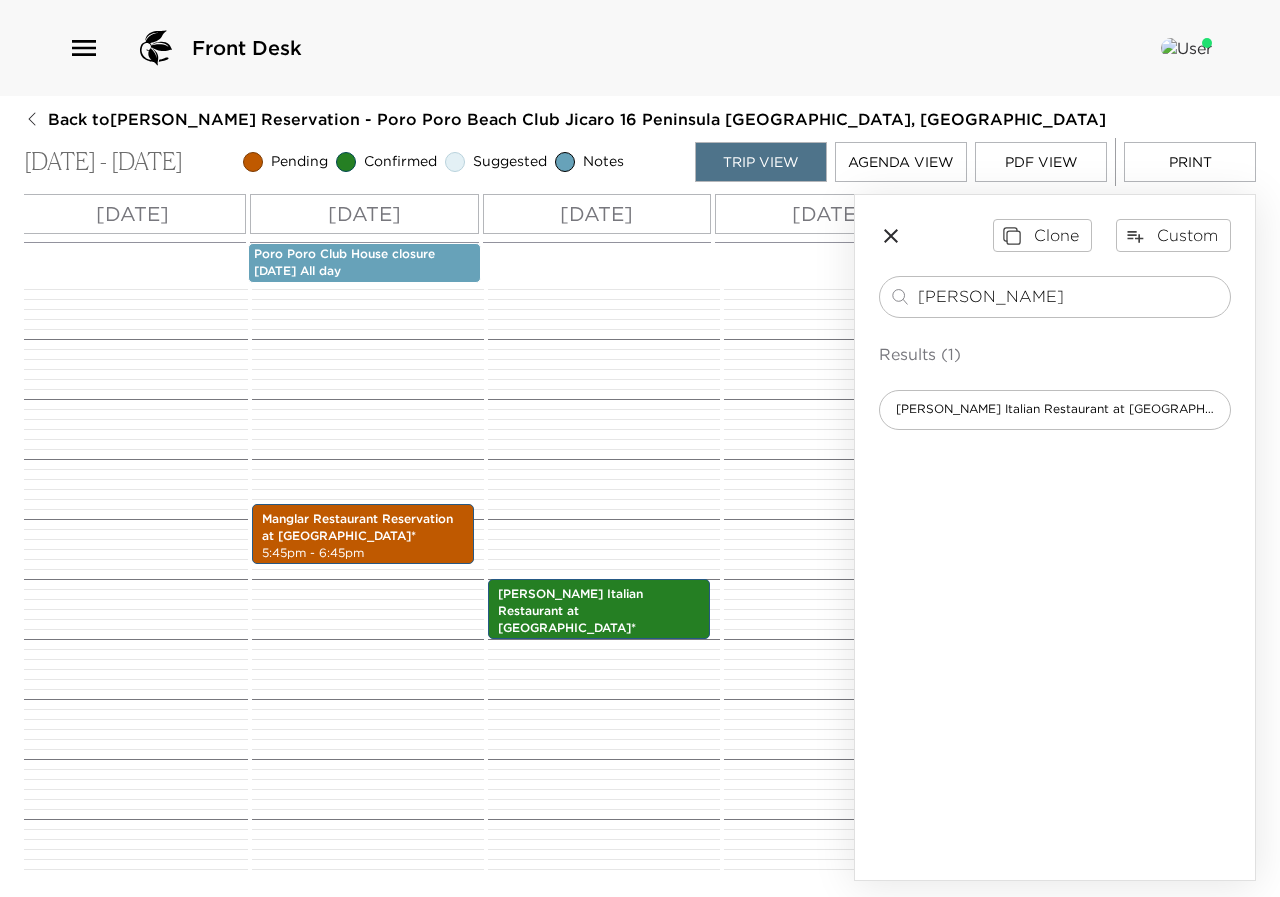 click on "Clone Custom pesce ​ Results (1) Pesce Italian Restaurant at Four Seasons Resort*" at bounding box center [1055, 324] 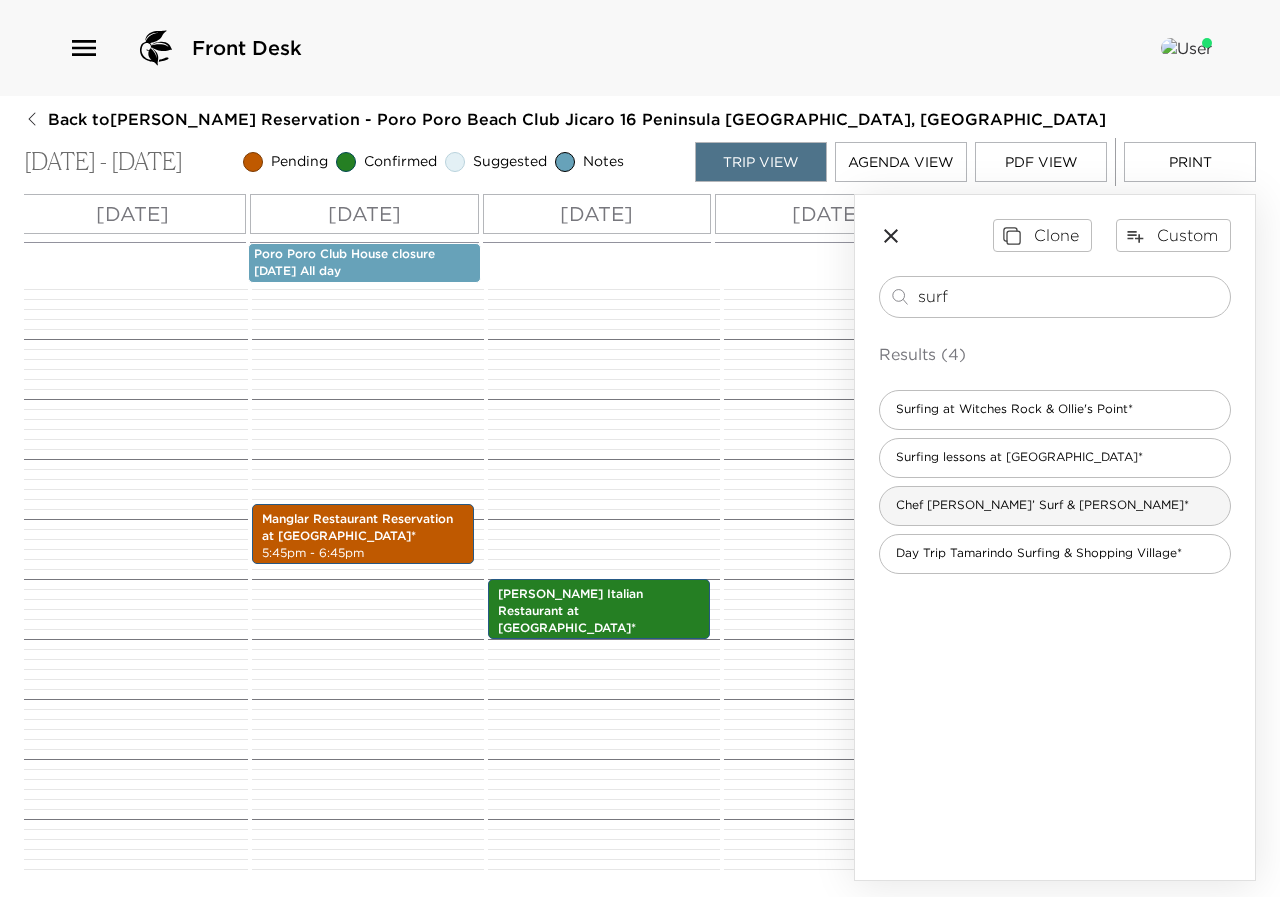type on "surf" 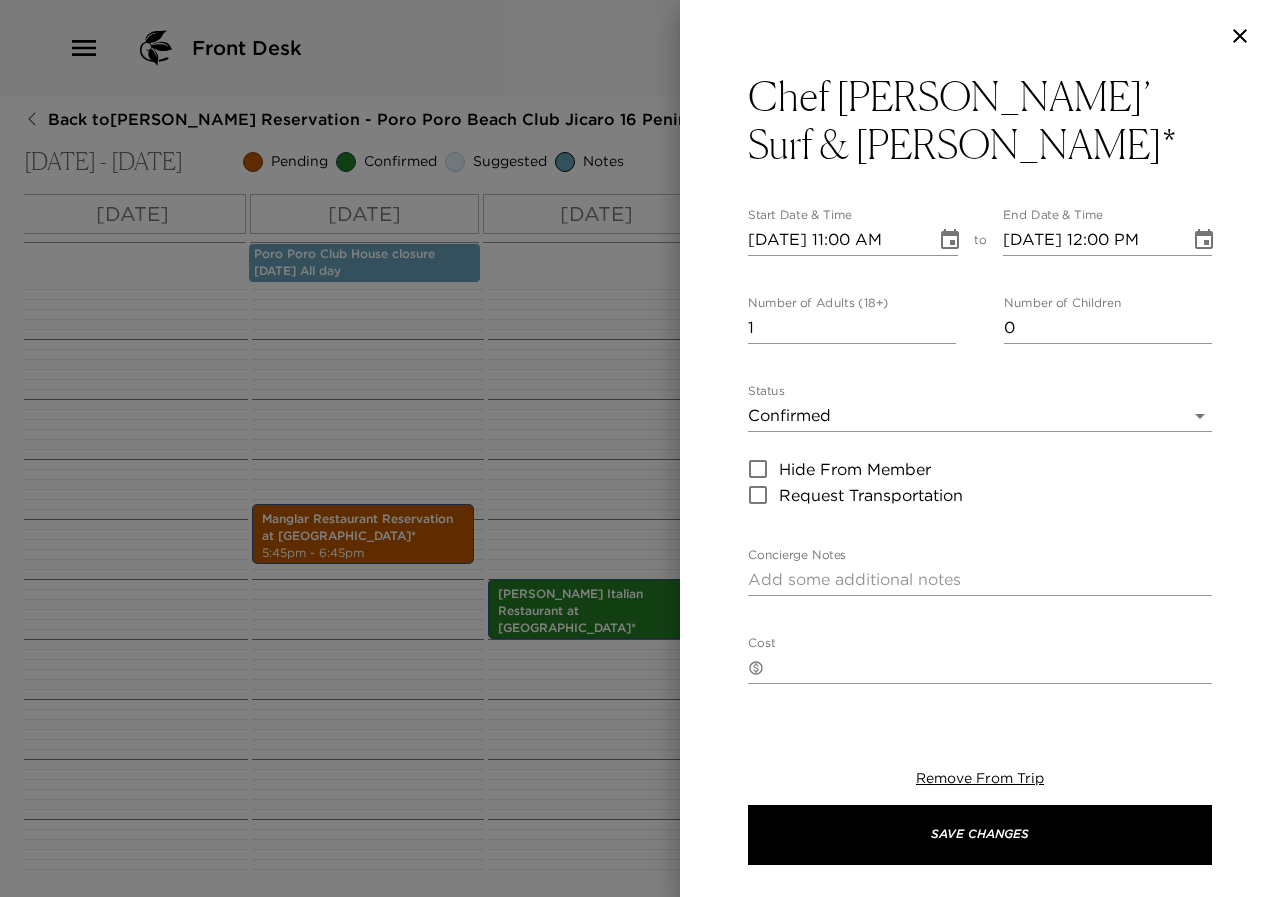 type on "Chef Nicolas’ Surf & Turf Grill dinner has been confirmed for you." 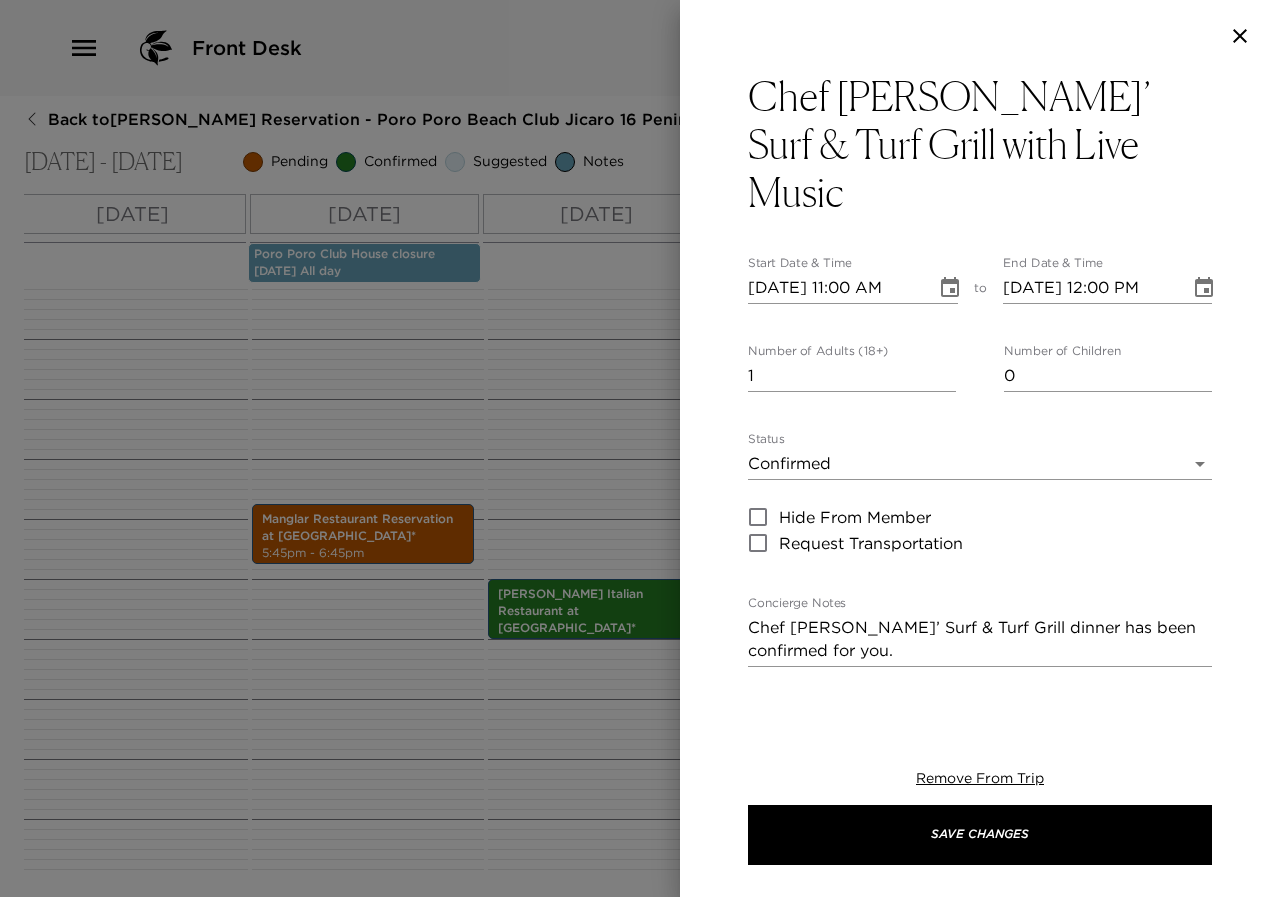 click on "07/30/2025 11:00 AM" at bounding box center [835, 288] 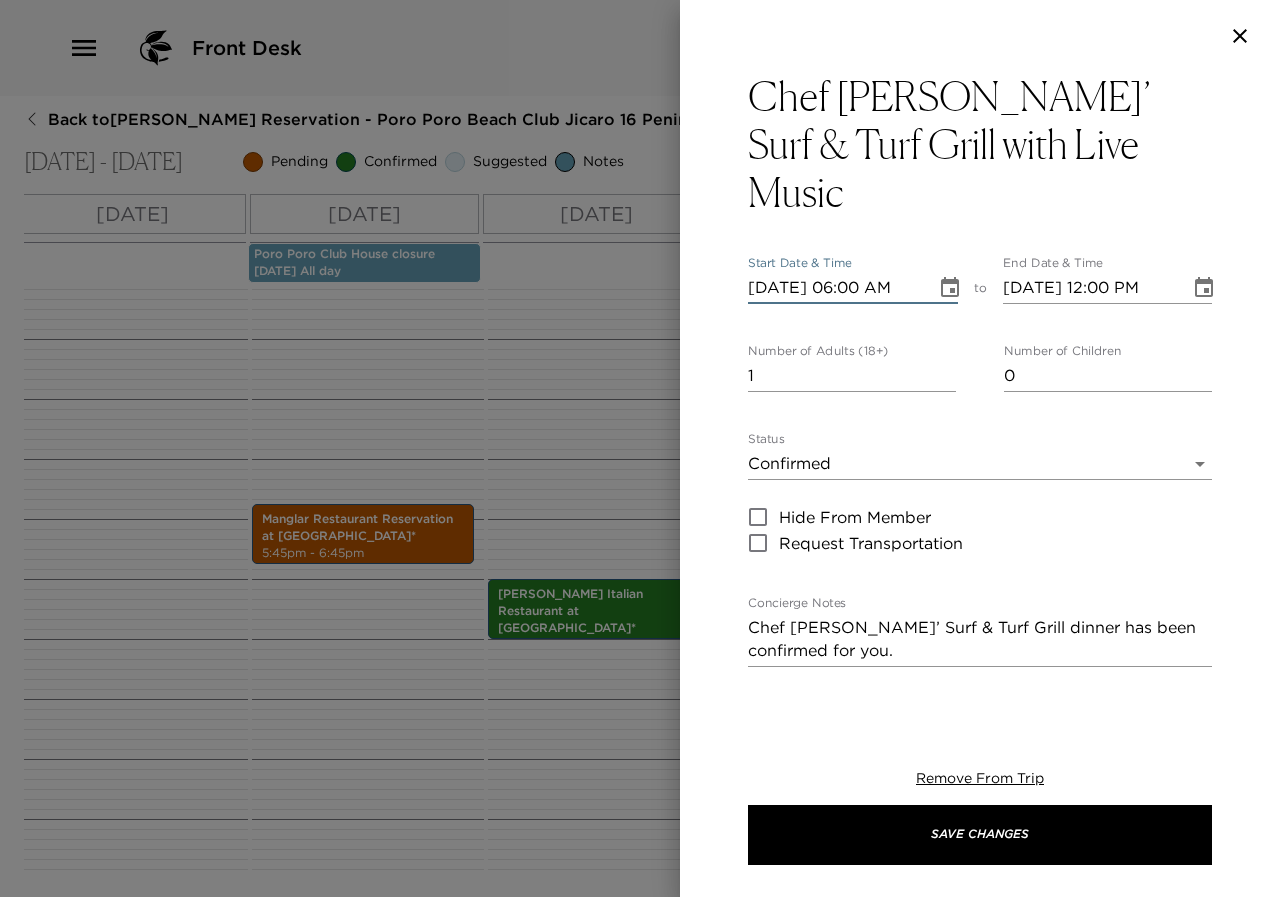 type on "07/30/2025 06:00 PM" 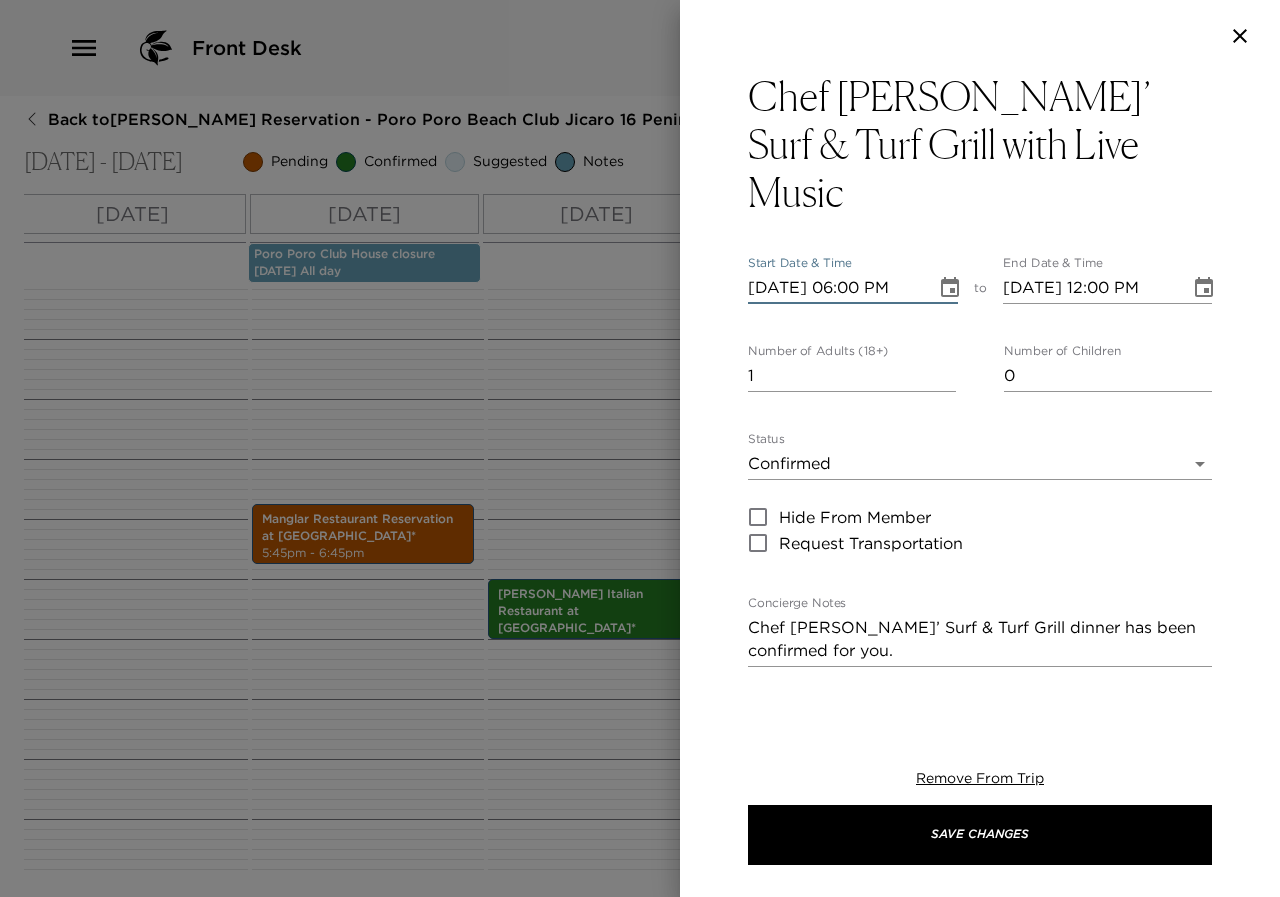 type on "07/30/2025 07:00 PM" 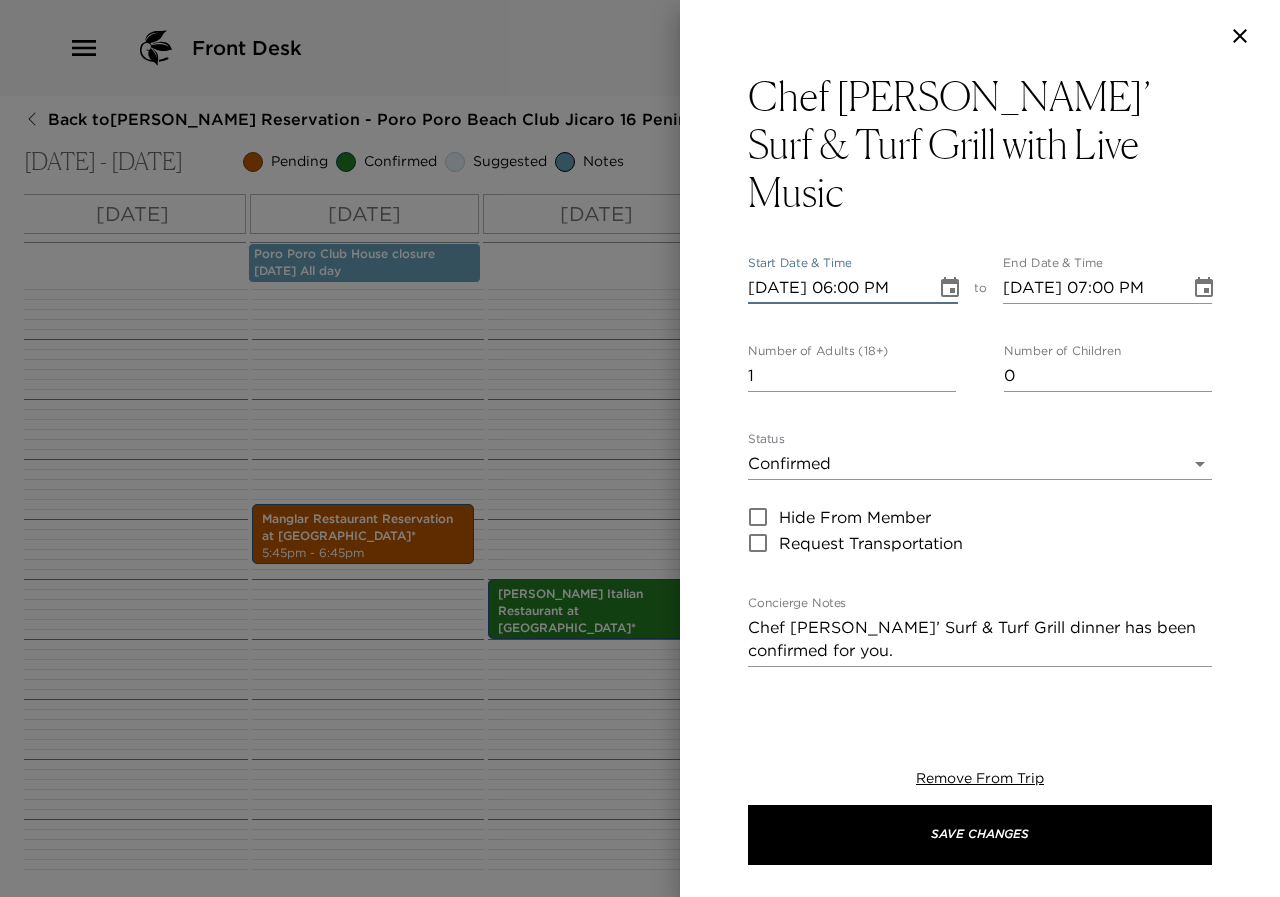 scroll, scrollTop: 0, scrollLeft: 2, axis: horizontal 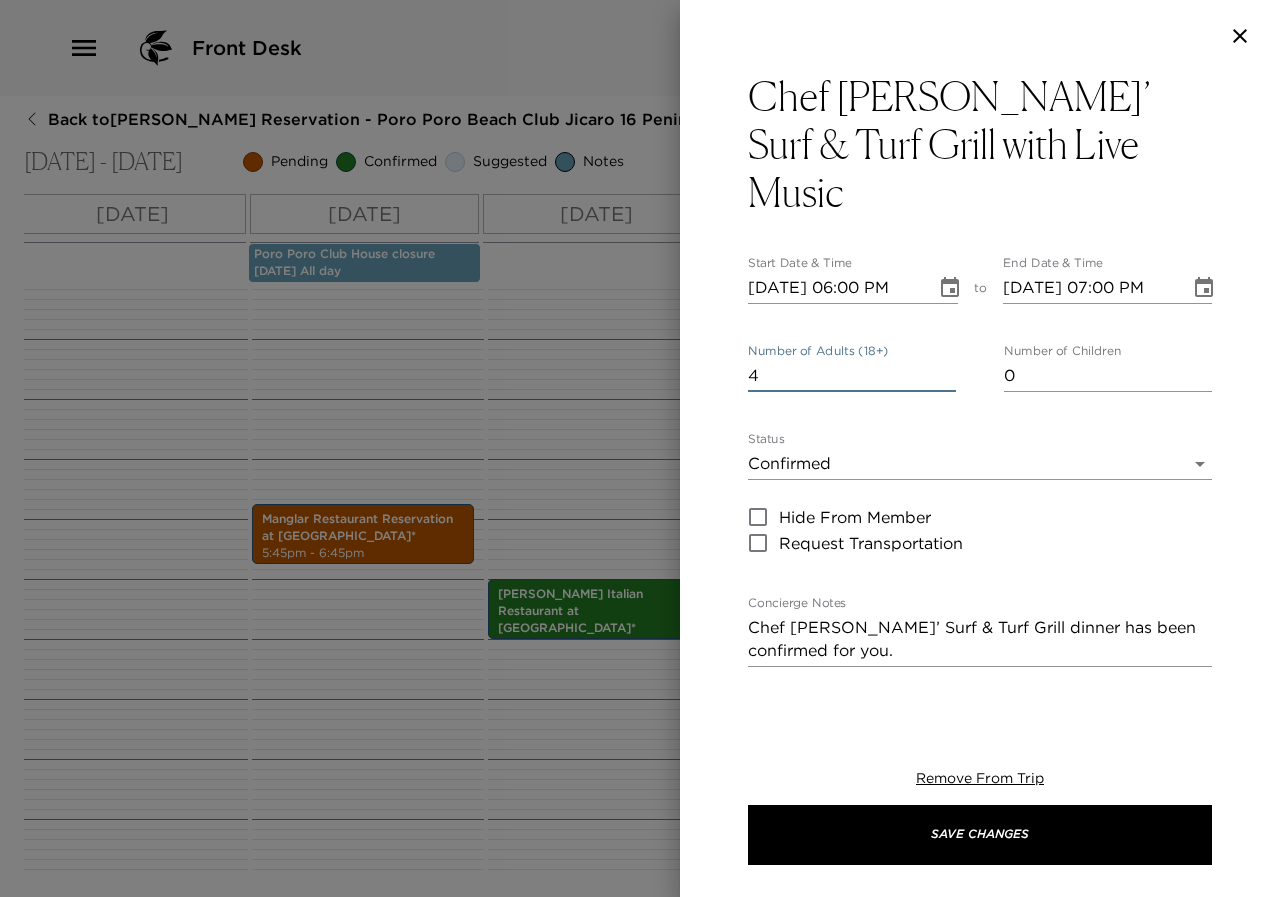 type on "4" 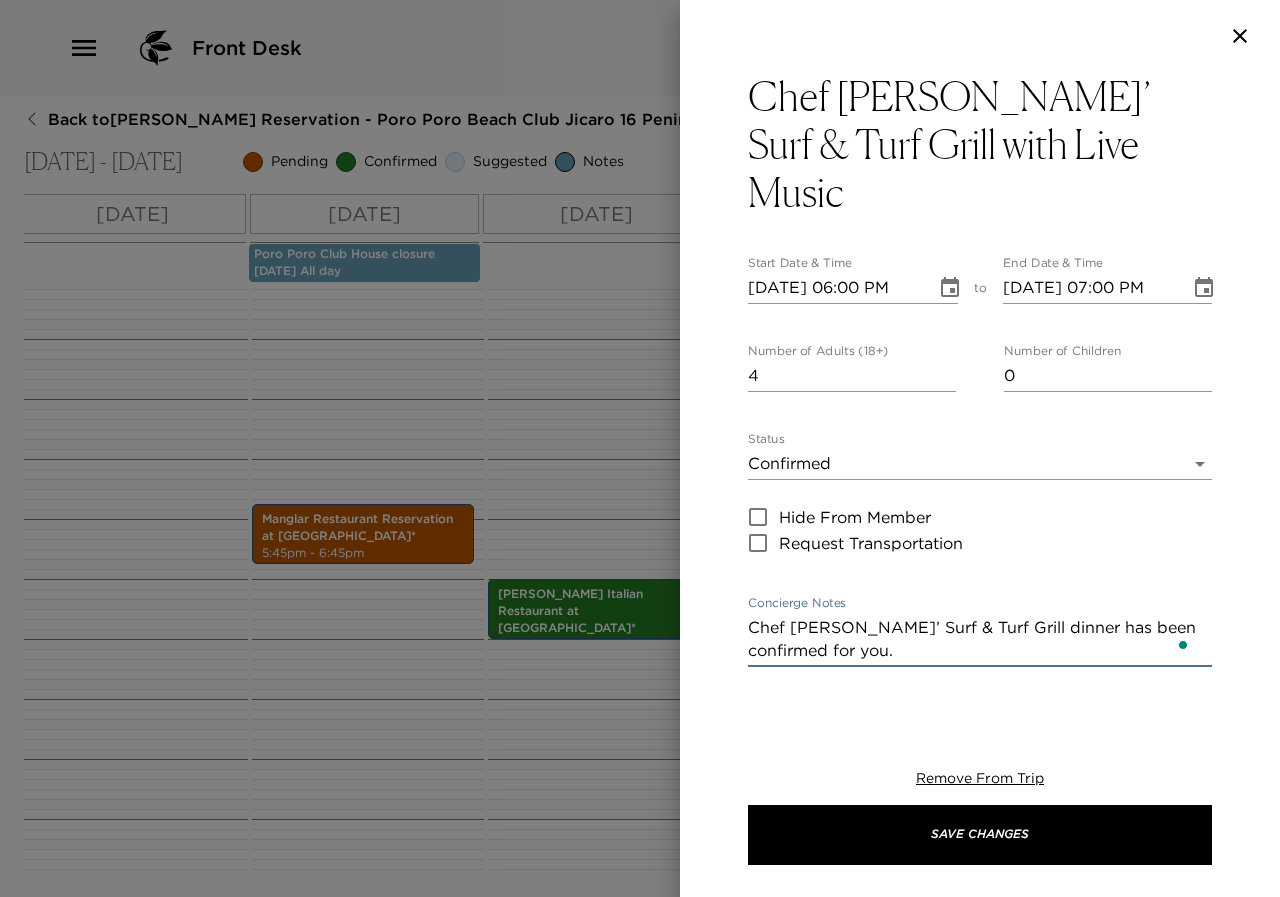 paste on "Poro Poro Restaurant
Reservation confirmed for ER. Dr. John Haluschak
4
Wed, Jul 30 at 6:00 PM" 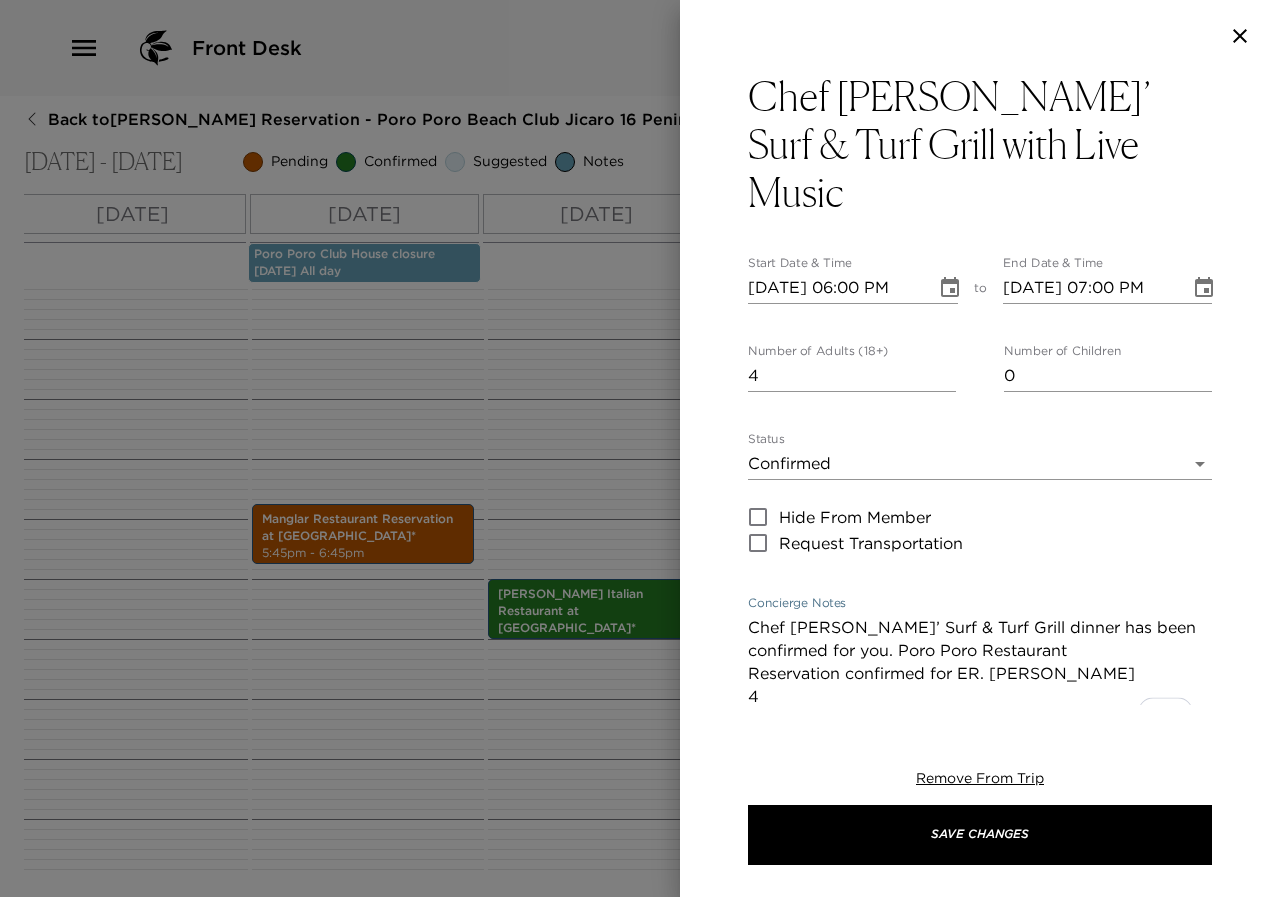 drag, startPoint x: 984, startPoint y: 628, endPoint x: 958, endPoint y: 624, distance: 26.305893 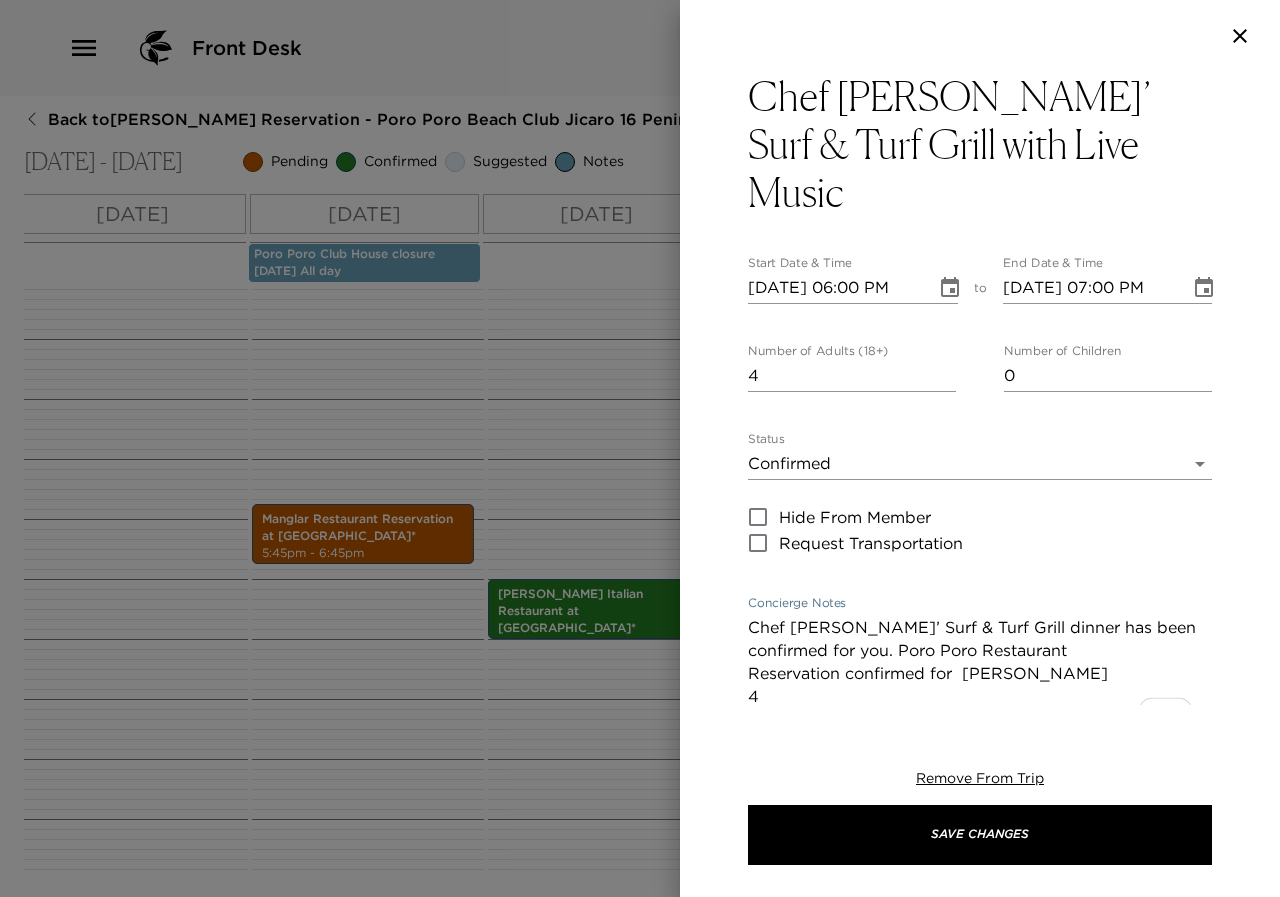 scroll, scrollTop: 66, scrollLeft: 0, axis: vertical 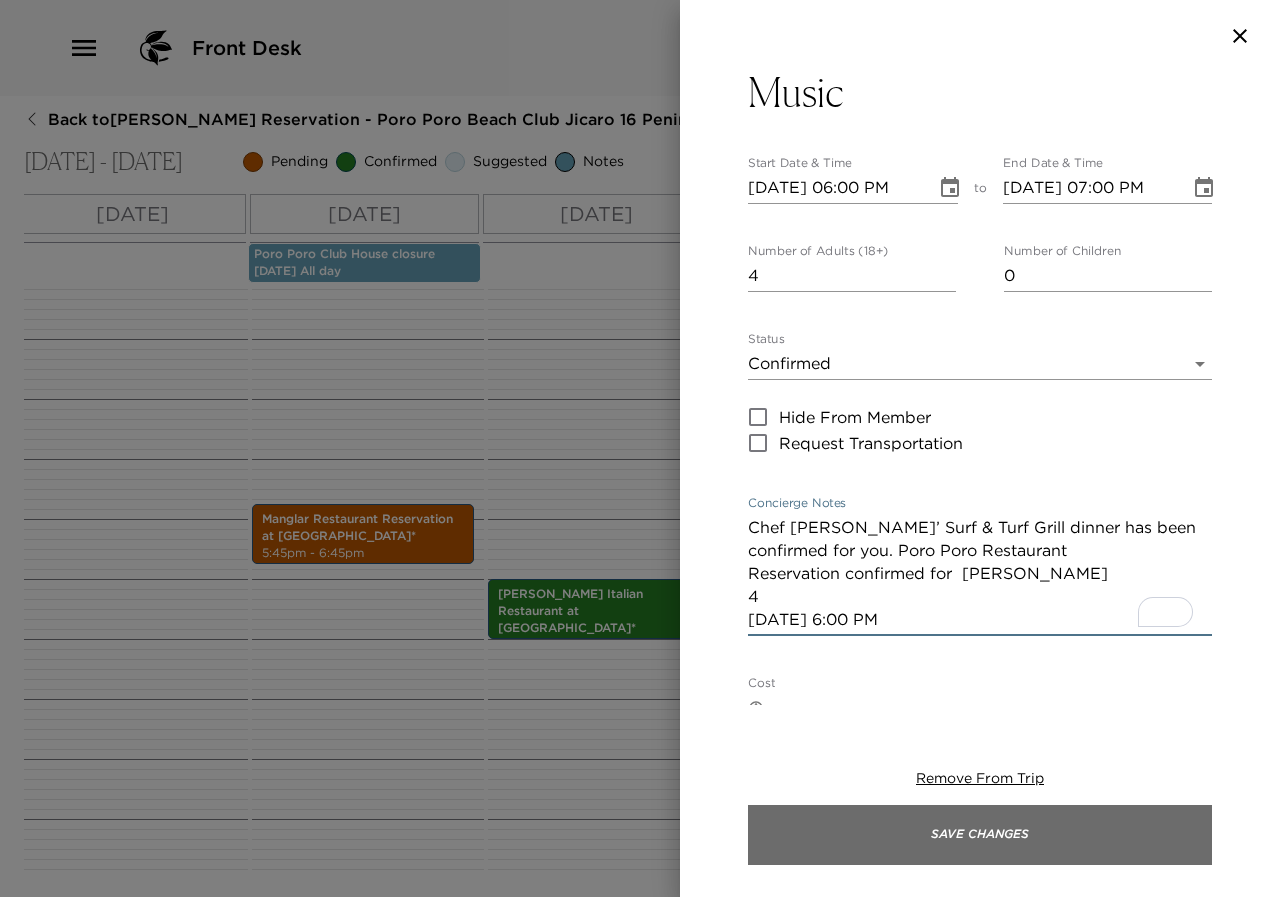 type on "Chef Nicolas’ Surf & Turf Grill dinner has been confirmed for you. Poro Poro Restaurant
Reservation confirmed for  Dr. John Haluschak
4
Wed, Jul 30 at 6:00 PM" 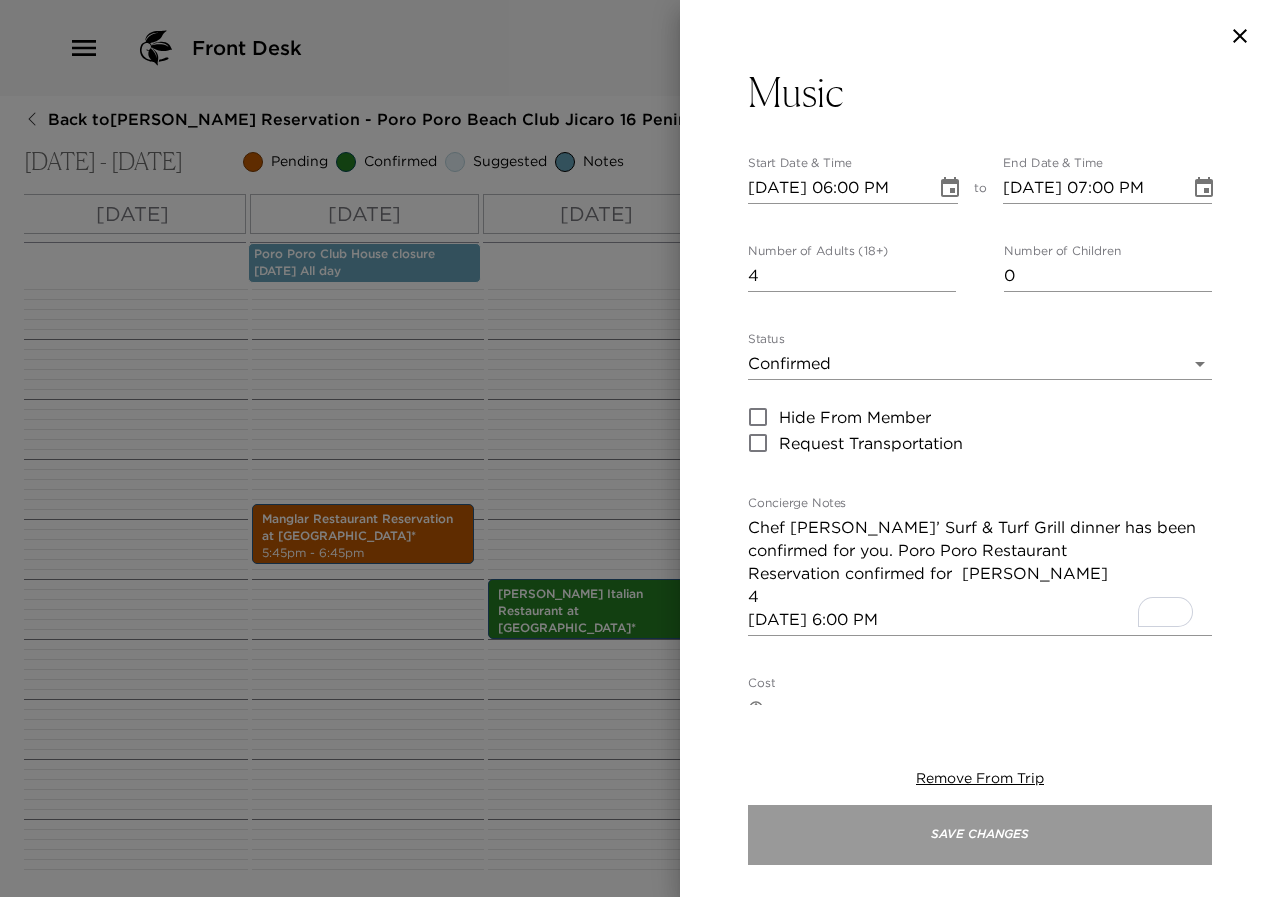 click on "Save Changes" at bounding box center (980, 835) 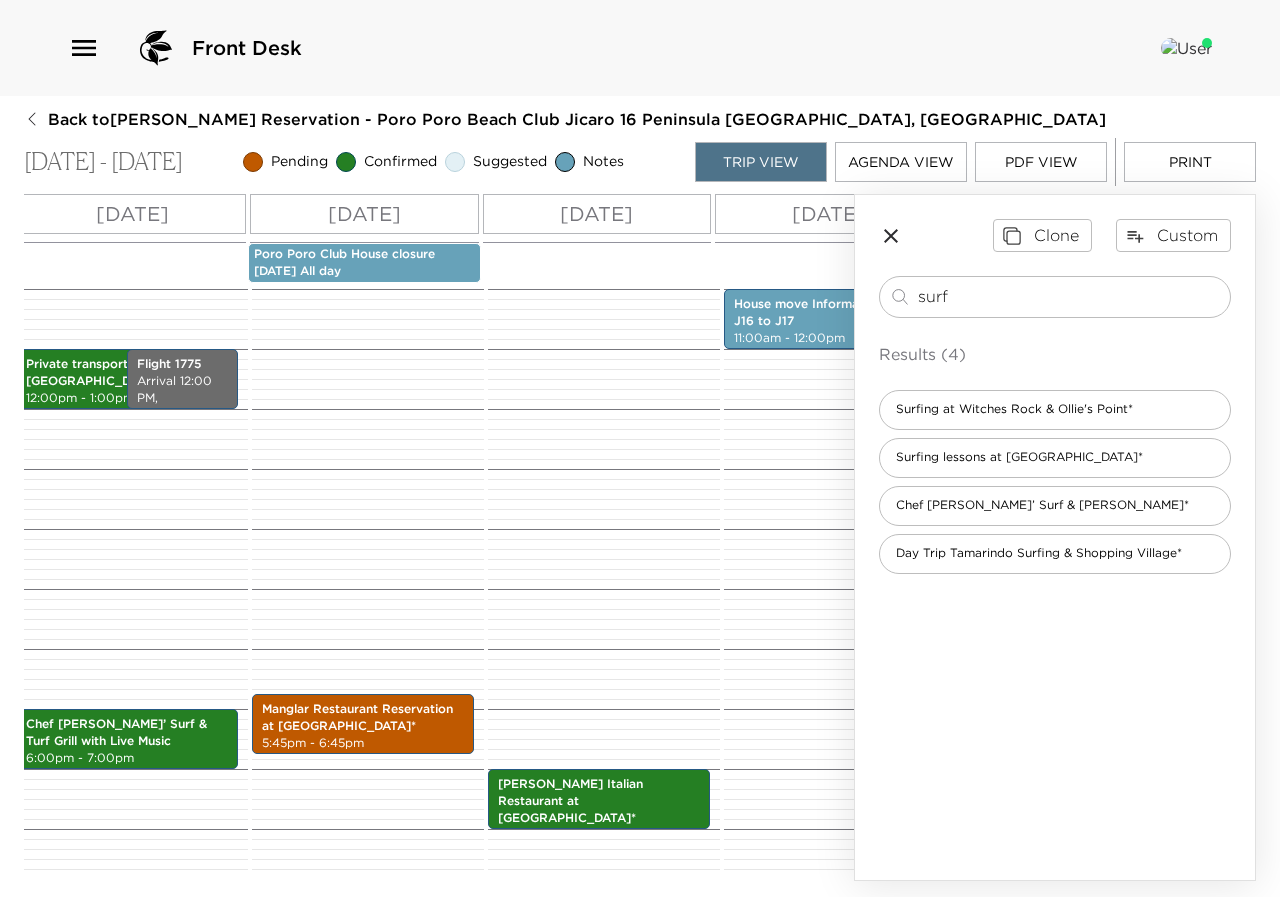 scroll, scrollTop: 759, scrollLeft: 0, axis: vertical 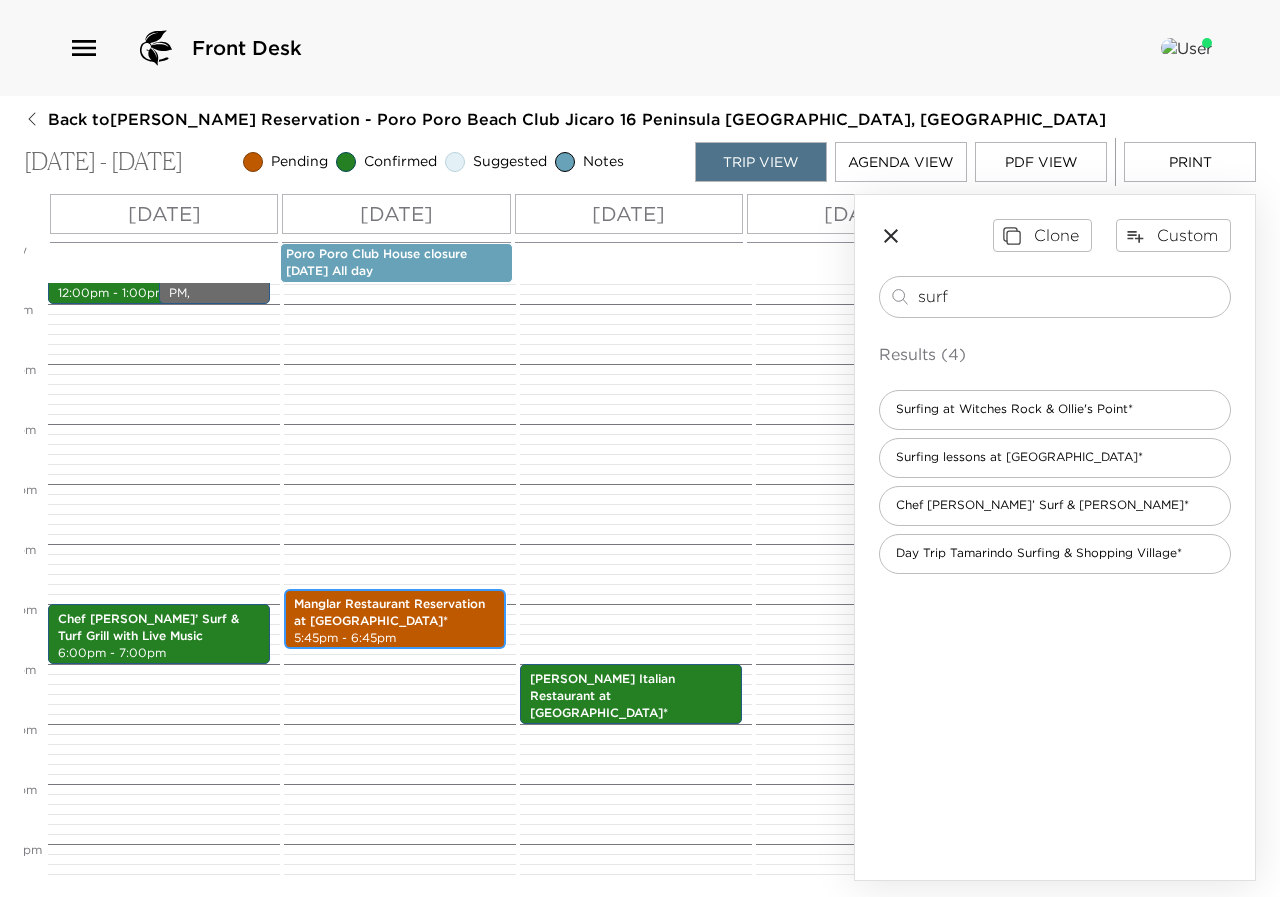 click on "Manglar Restaurant Reservation at Prieta Beach Club*" at bounding box center [395, 613] 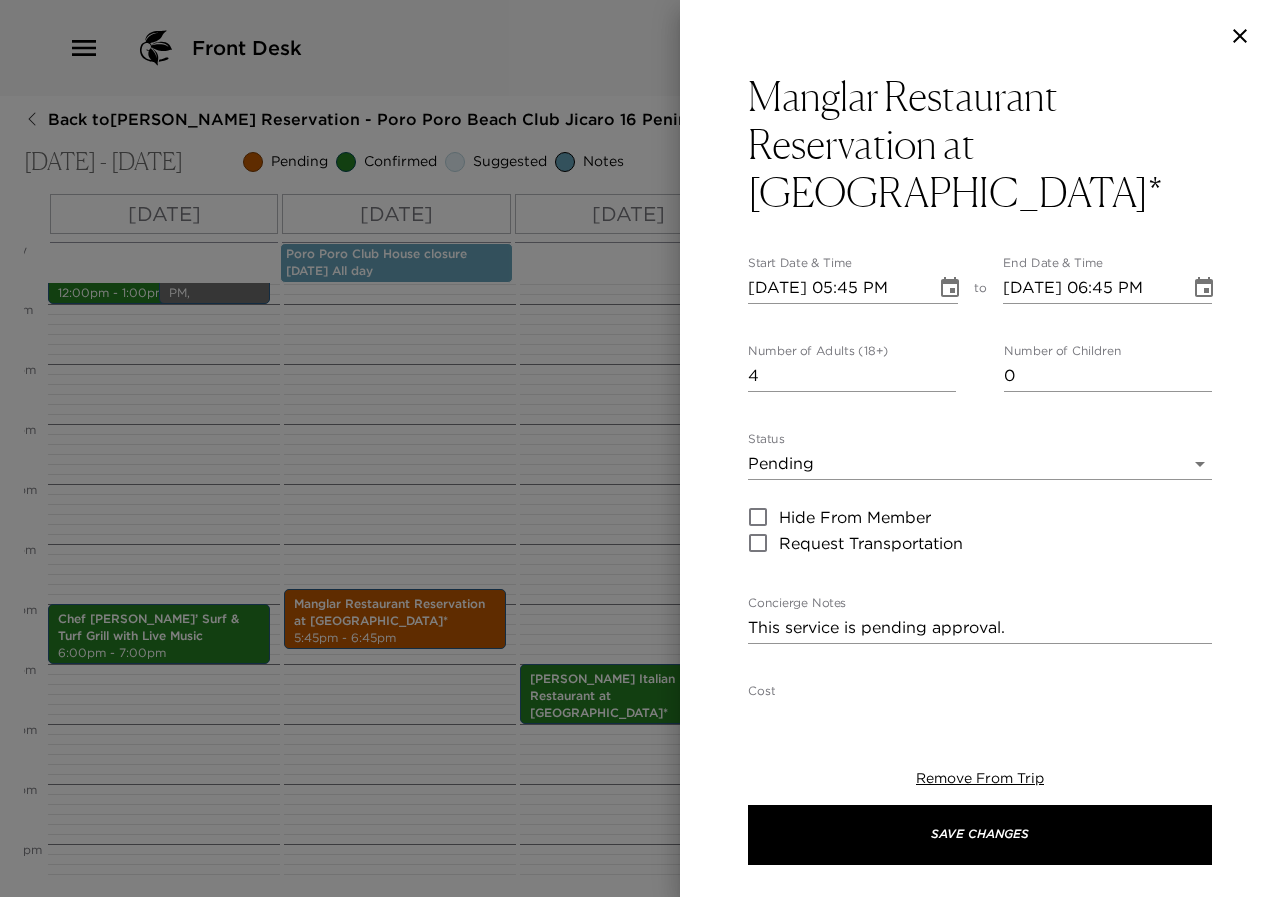 click on "Front Desk Back to  John Haluschak Reservation - Poro Poro Beach Club Jicaro 16 Peninsula Papagayo, Costa Rica Jul 30 - Aug 02, 2025 Pending Confirmed Suggested Notes Trip View Agenda View PDF View Print All Day Wed 07/30 Thu 07/31 Fri 08/01 Sat 08/02   Poro Poro Club House closure Thursday All day 12:00 AM 1:00 AM 2:00 AM 3:00 AM 4:00 AM 5:00 AM 6:00 AM 7:00 AM 8:00 AM 9:00 AM 10:00 AM 11:00 AM 12:00 PM 1:00 PM 2:00 PM 3:00 PM 4:00 PM 5:00 PM 6:00 PM 7:00 PM 8:00 PM 9:00 PM 10:00 PM 11:00 PM Private transportation from Liberia airport (LIR) 12:00pm - 1:00pm Chef Nicolas’ Surf & Turf Grill with Live Music 6:00pm - 7:00pm Flight 1775 Arrival 12:00 PM, Daniel Oduber Quiros Intl Manglar Restaurant Reservation at Prieta Beach Club* 5:45pm - 6:45pm Pesce Italian Restaurant at Four Seasons Resort* 7:00pm - 8:00pm House move Information from J16 to J17 11:00am - 12:00pm Clone Custom surf ​ Results (4) Surfing at Witches Rock & Ollie's Point* Surfing lessons at Iguanita beach* Chef Nicolas’ Surf & Turf Grill* 4" at bounding box center [640, 448] 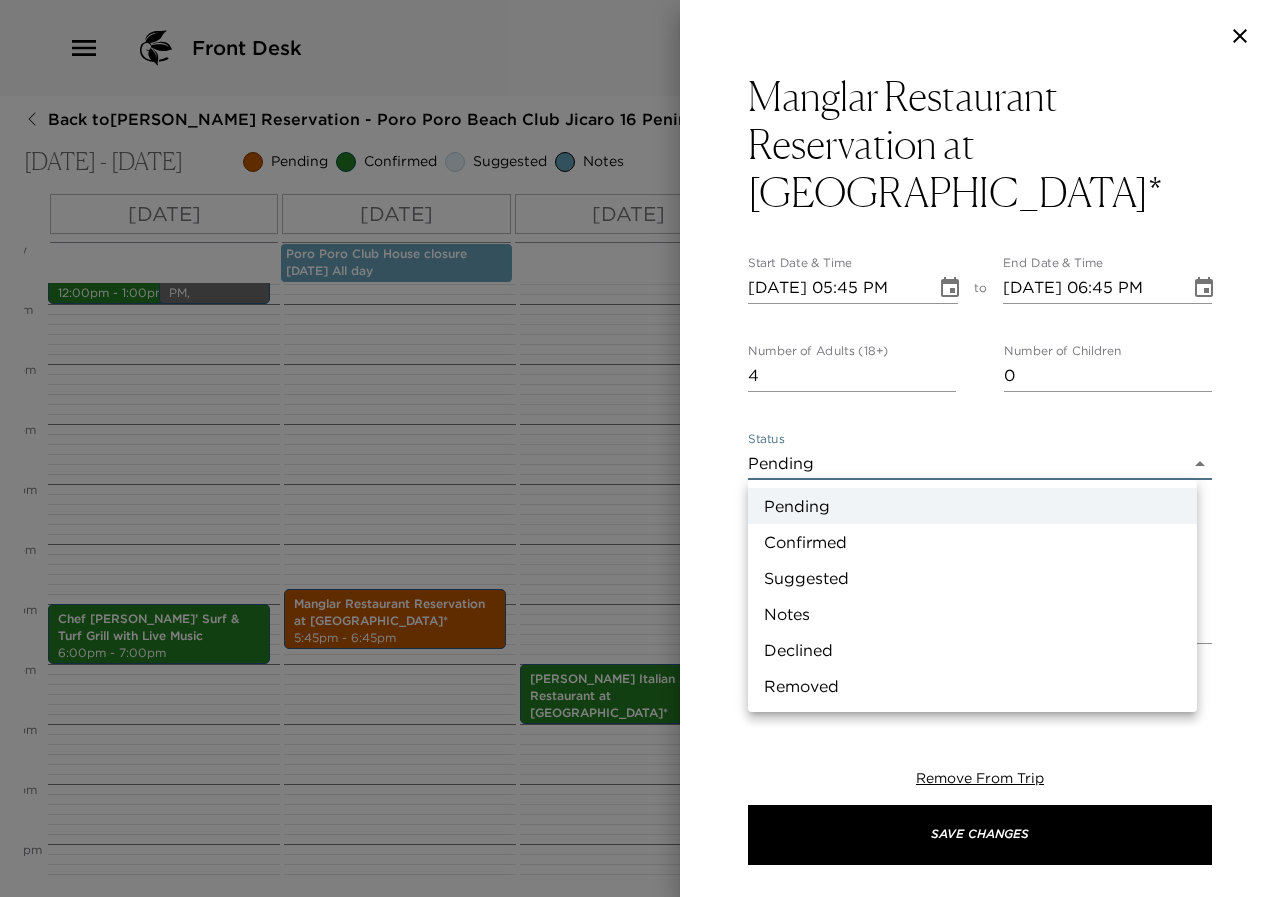 click on "Confirmed" at bounding box center [972, 542] 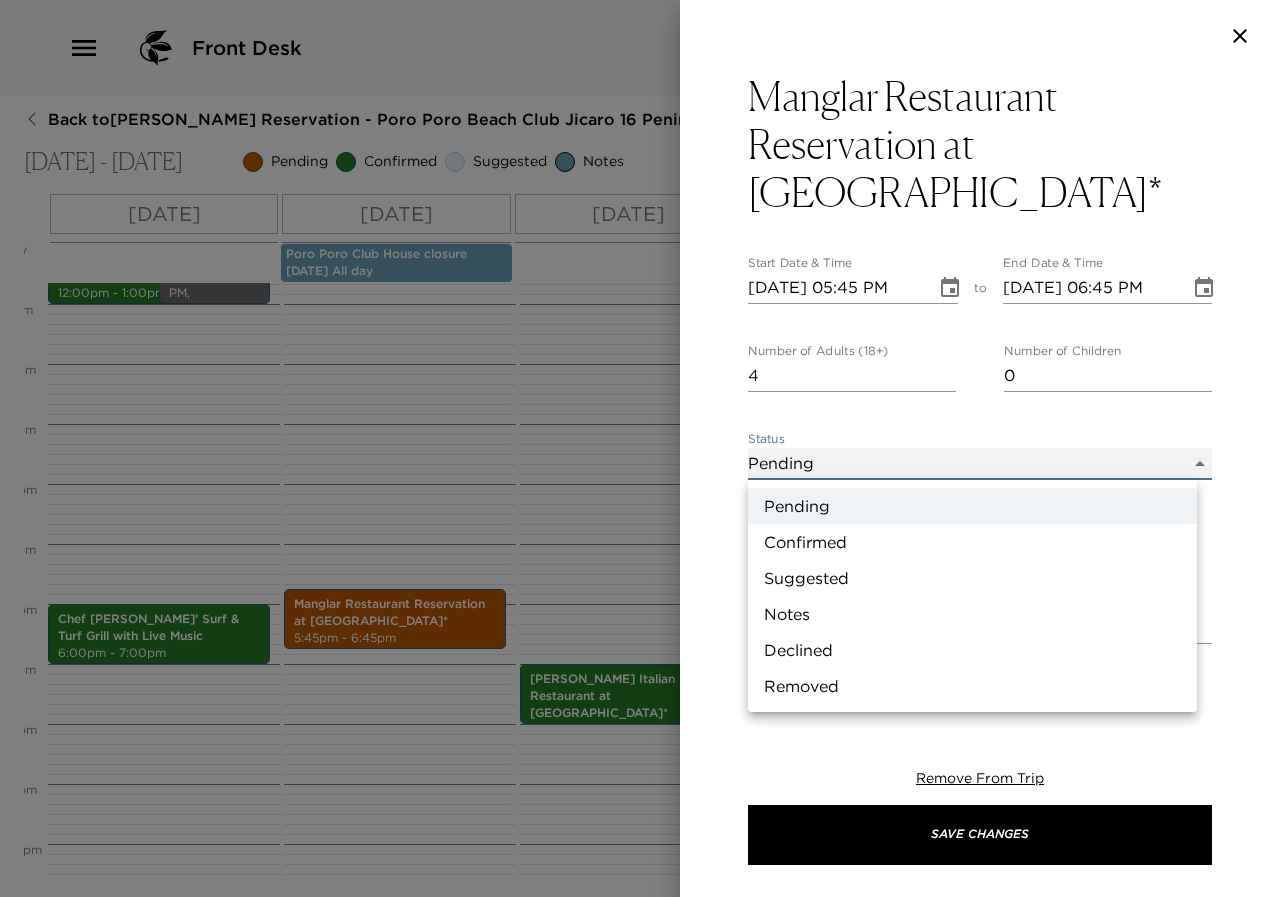 type on "Confirmed" 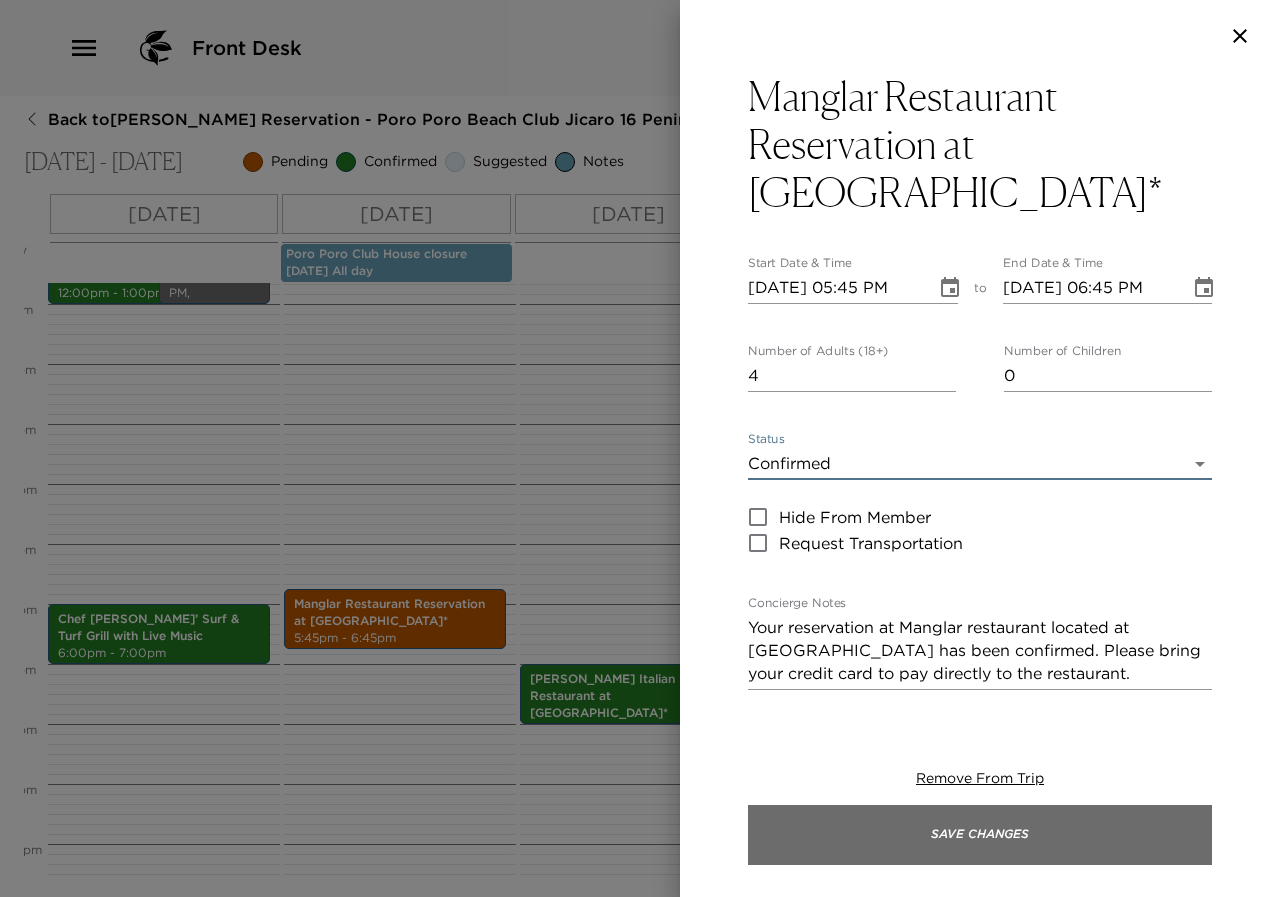click on "Save Changes" at bounding box center (980, 835) 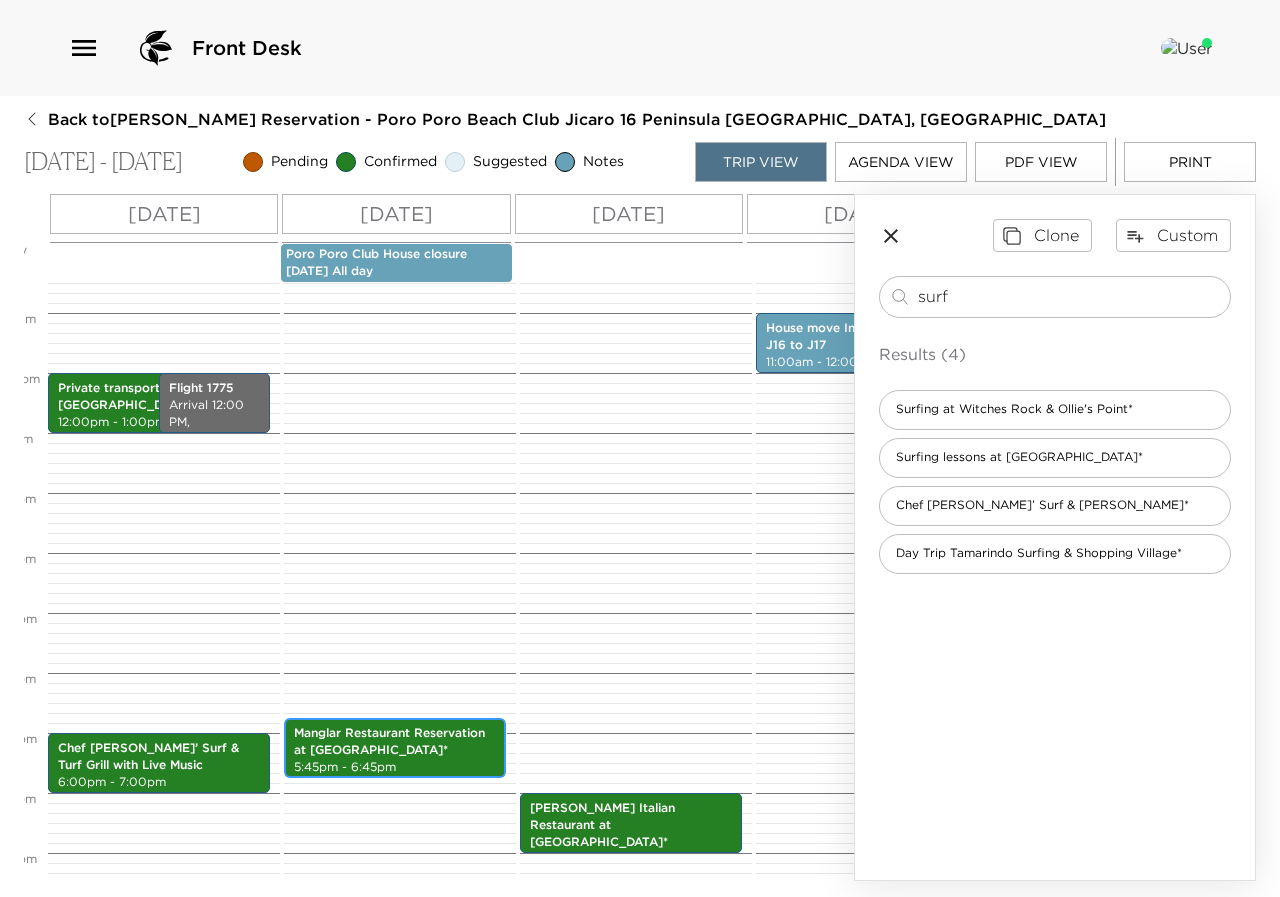 scroll, scrollTop: 659, scrollLeft: 0, axis: vertical 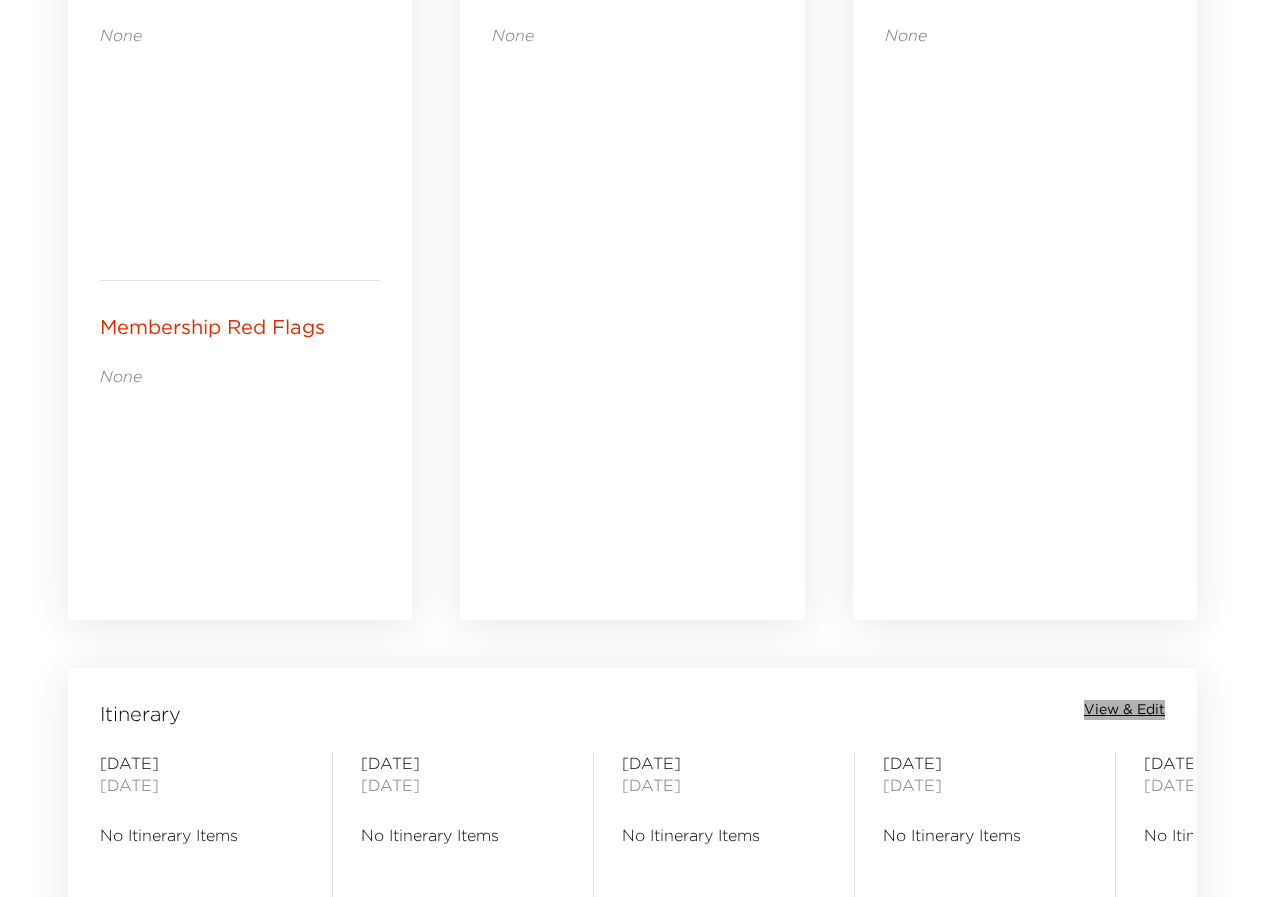 click on "View & Edit" at bounding box center [1124, 710] 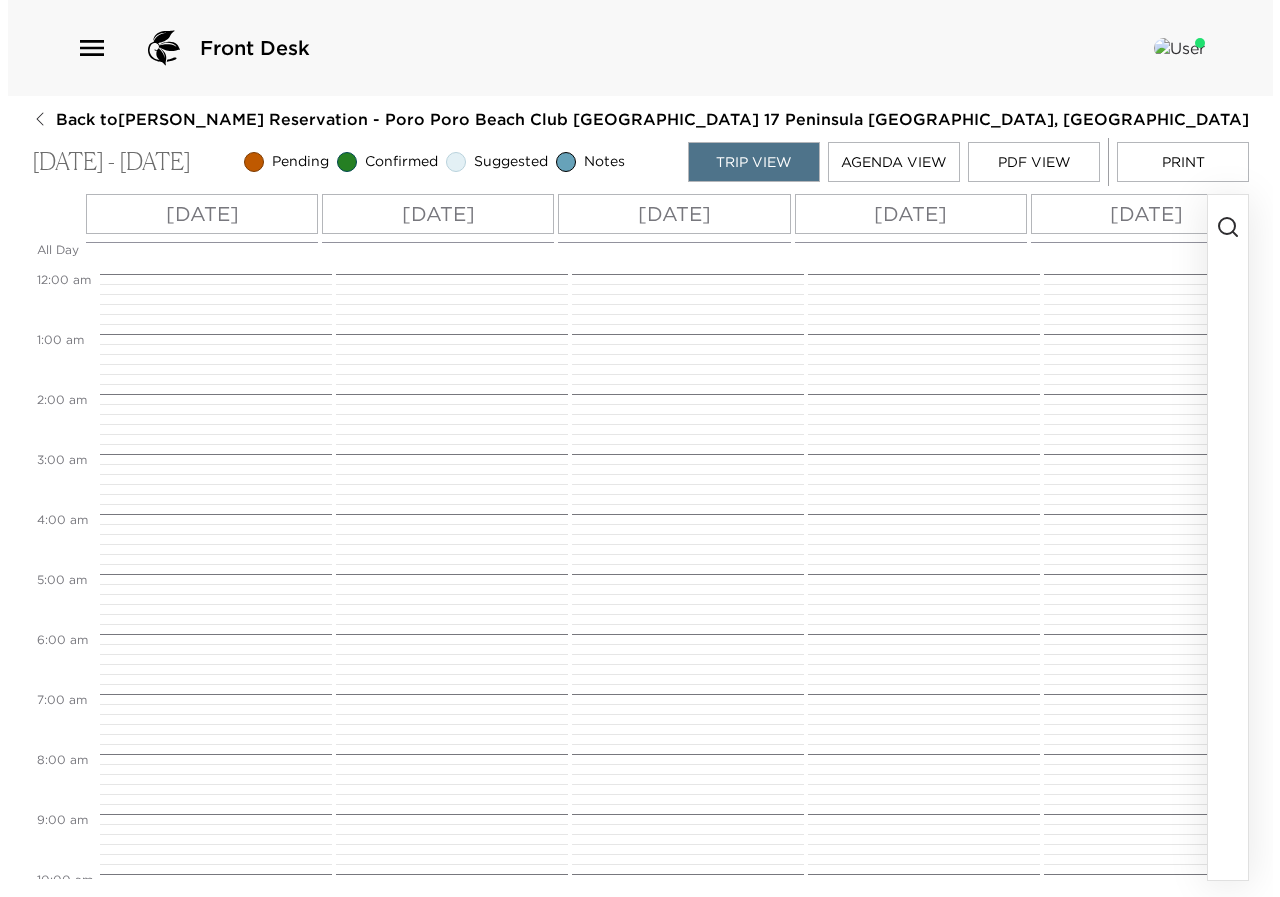 scroll, scrollTop: 0, scrollLeft: 0, axis: both 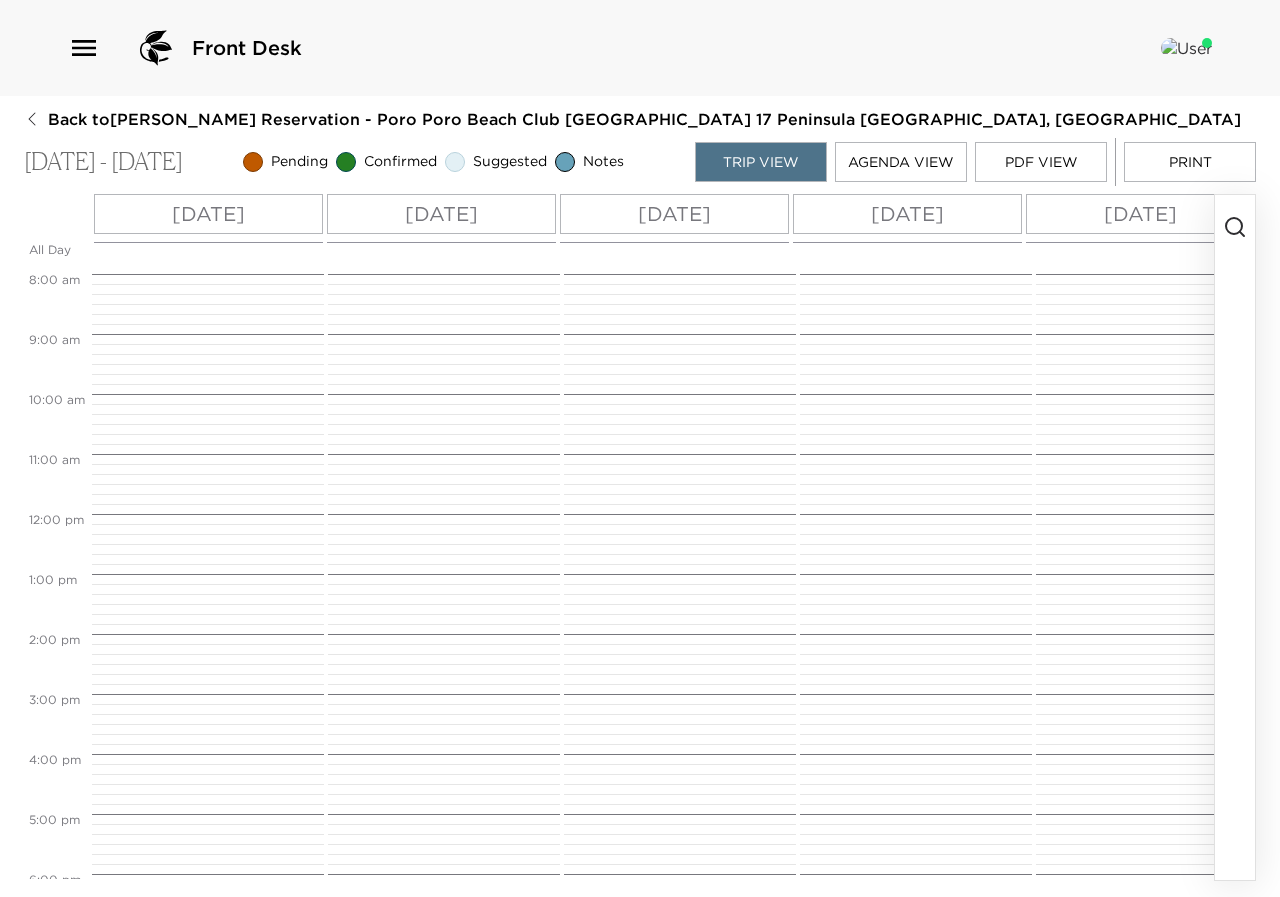 drag, startPoint x: 130, startPoint y: 107, endPoint x: 216, endPoint y: 125, distance: 87.86353 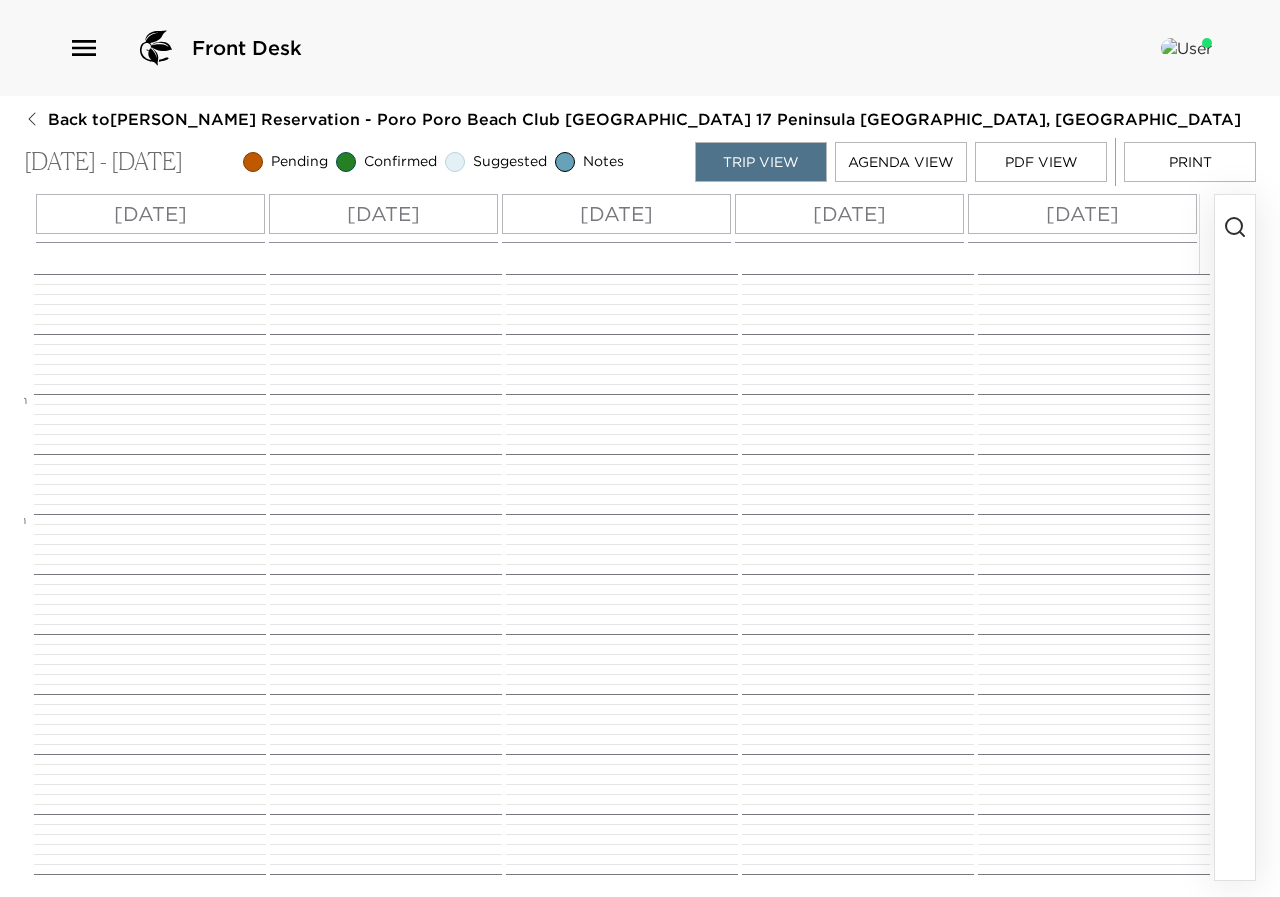 drag, startPoint x: 670, startPoint y: 212, endPoint x: 562, endPoint y: 195, distance: 109.32977 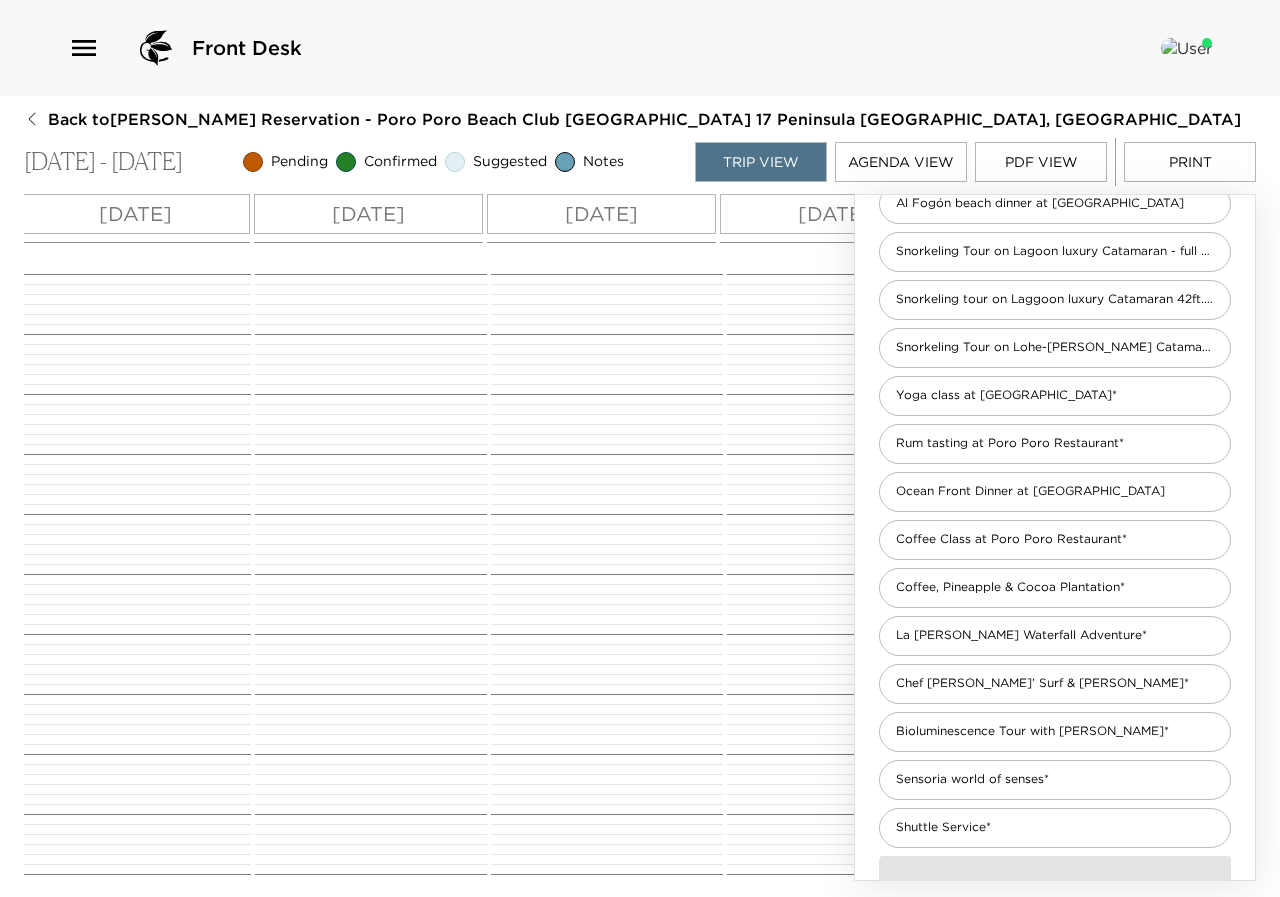 scroll, scrollTop: 533, scrollLeft: 0, axis: vertical 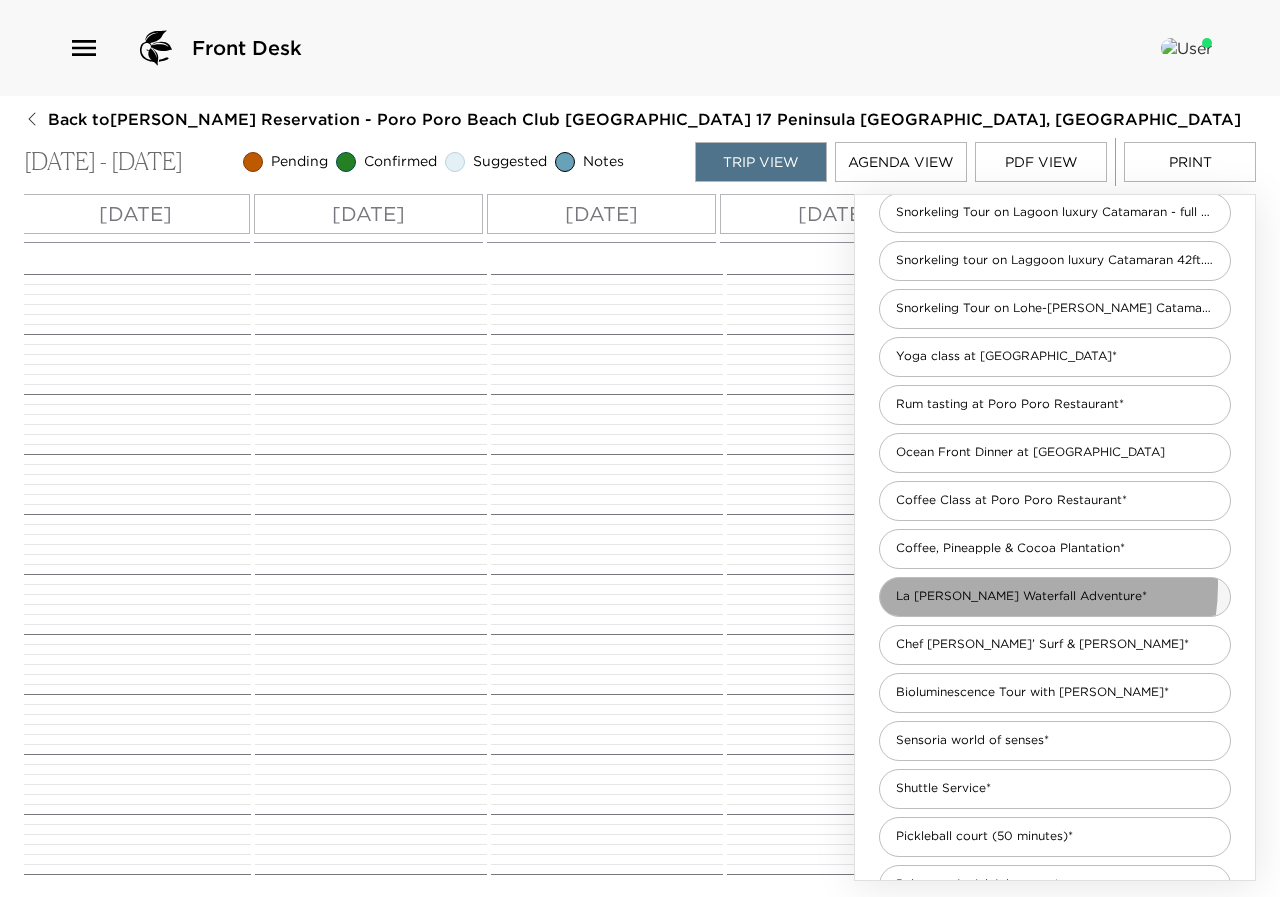click on "La Leona Waterfall Adventure*" at bounding box center (1055, 597) 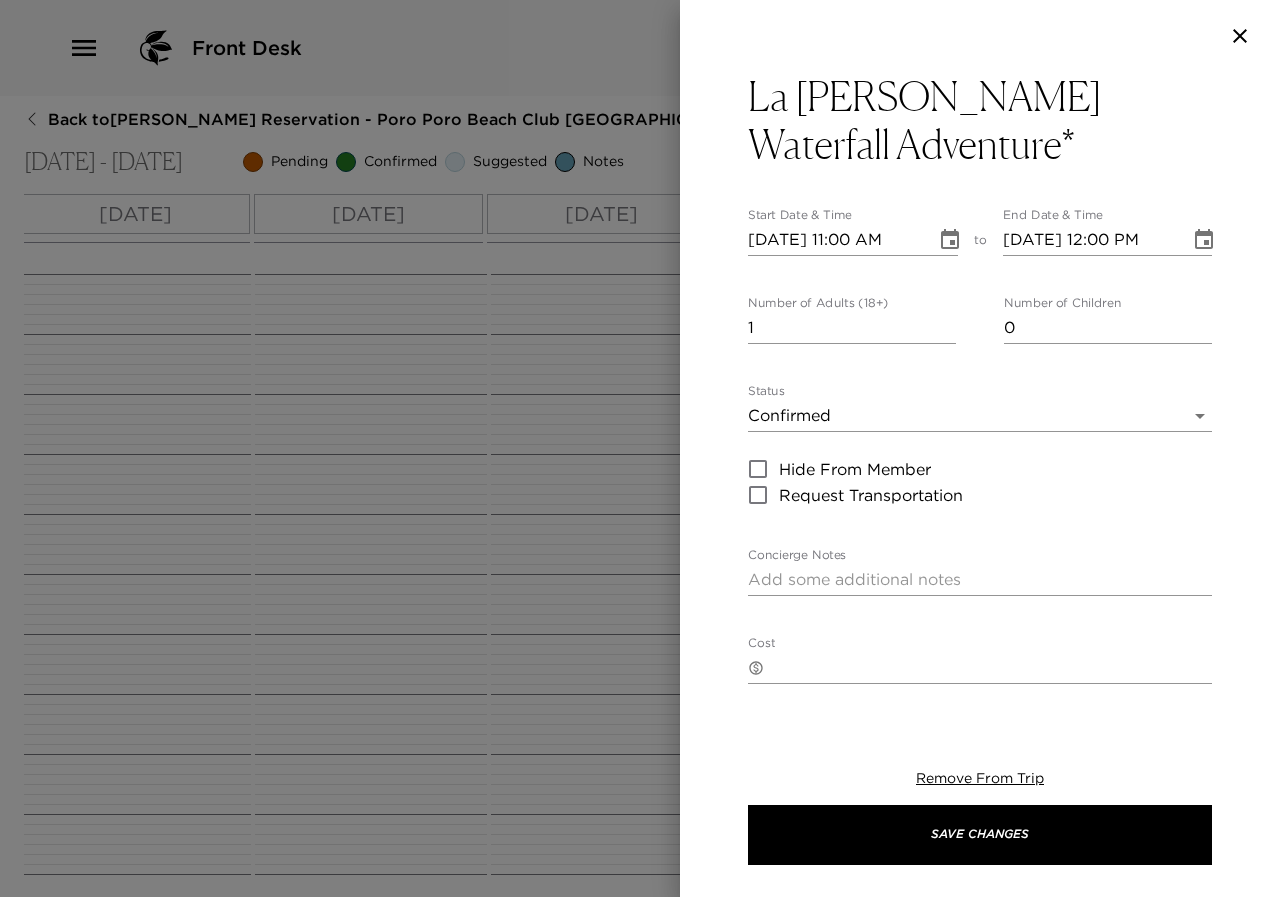 click on "1" at bounding box center (852, 328) 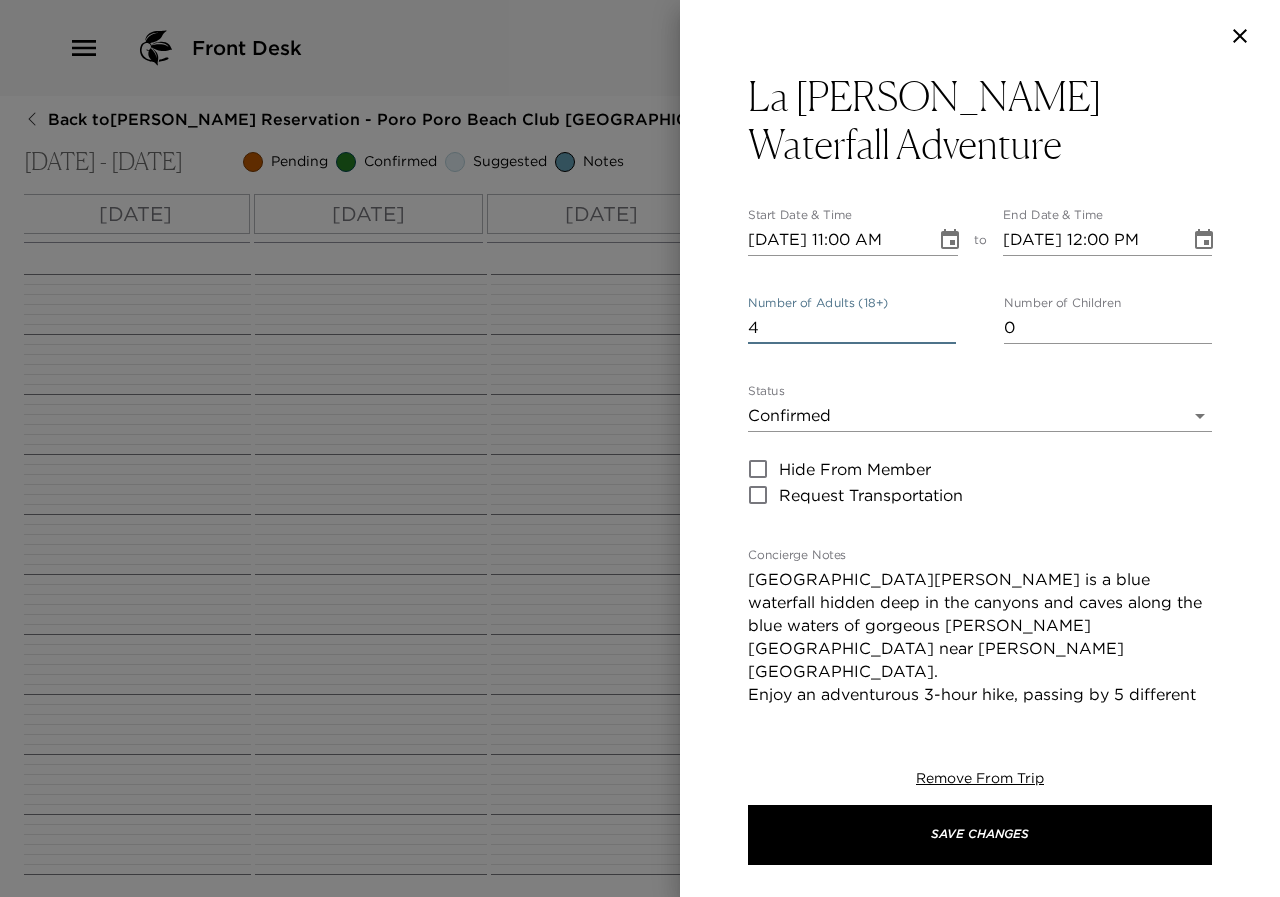 type on "4" 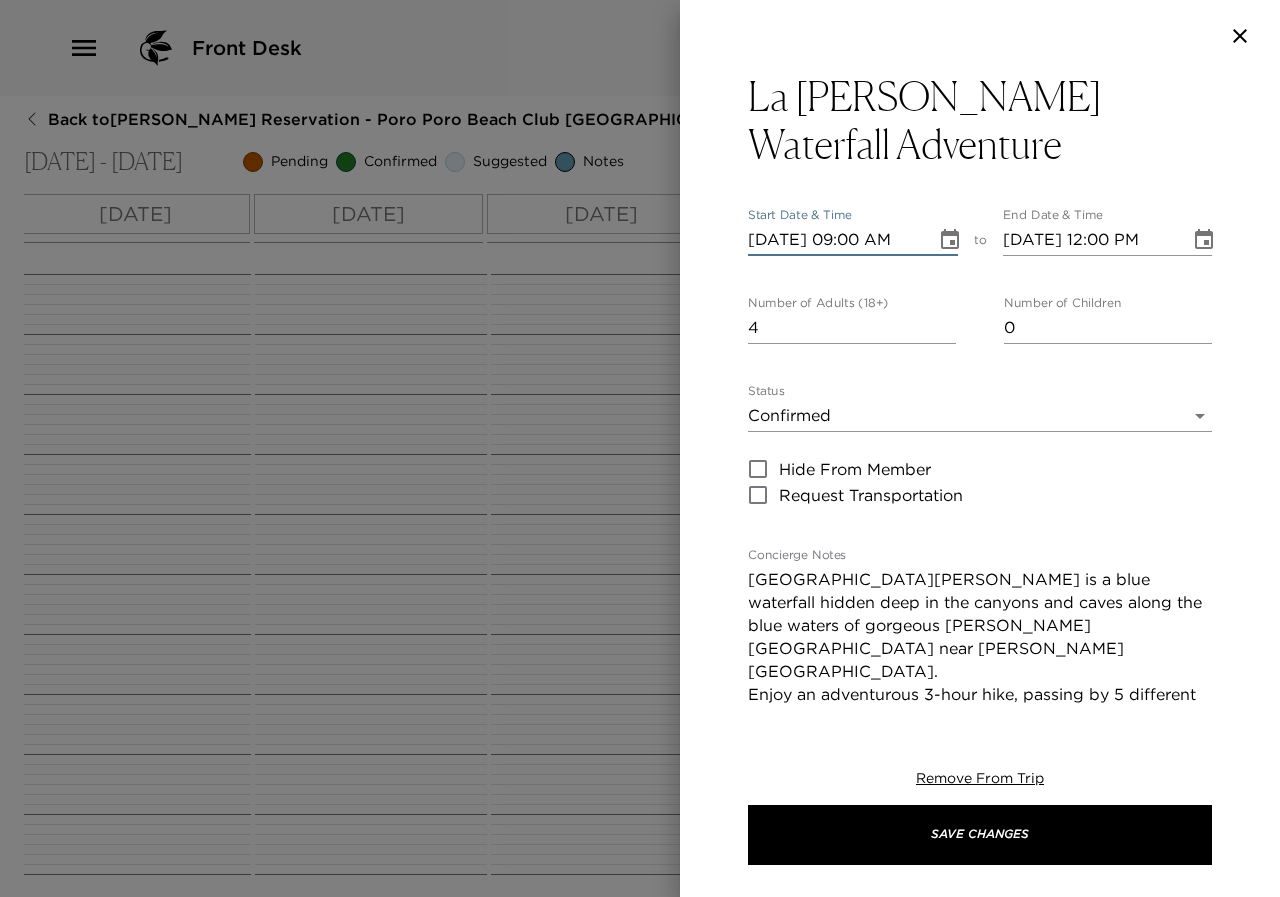 click on "08/02/2025 09:00 AM" at bounding box center [835, 240] 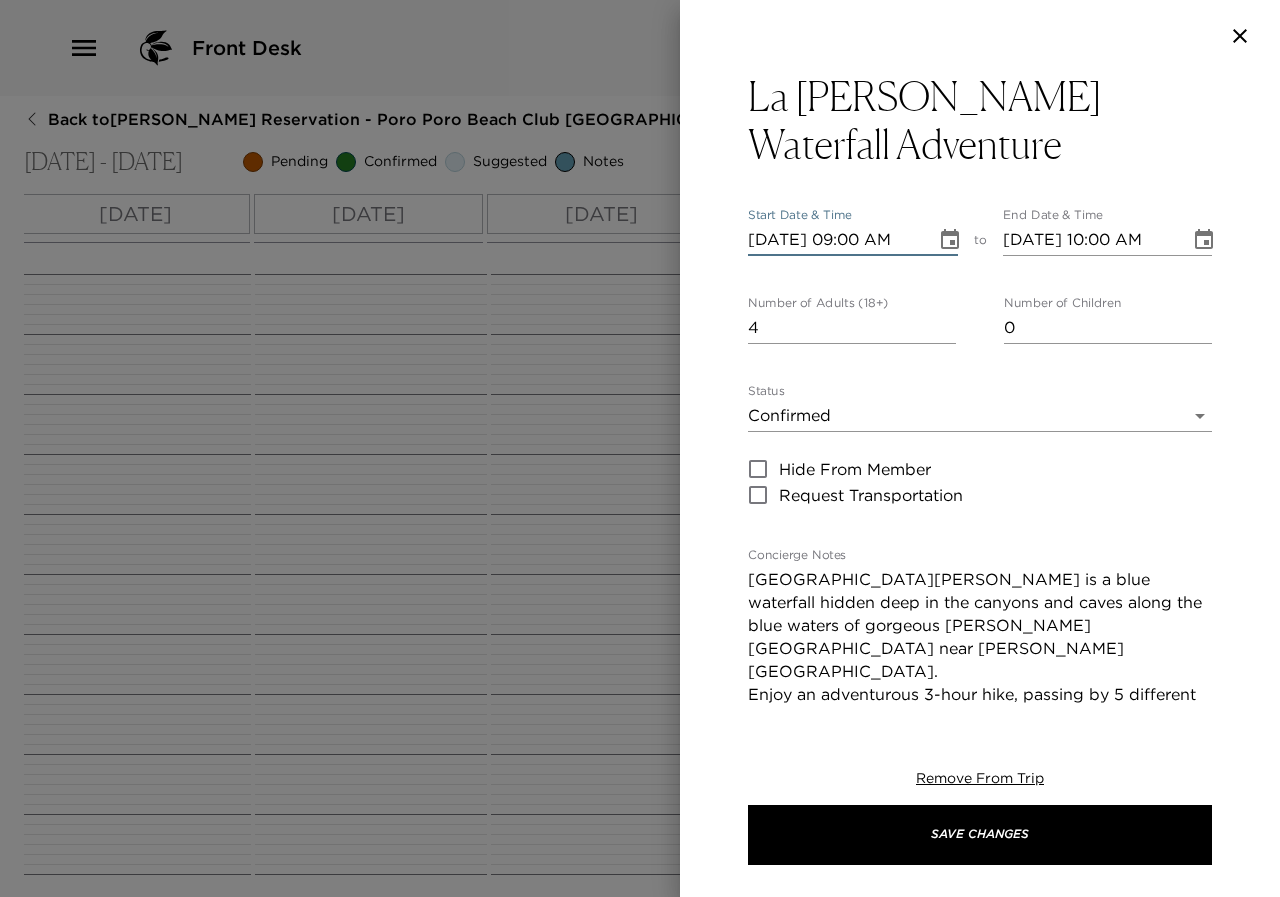 type on "08/04/2025 09:00 AM" 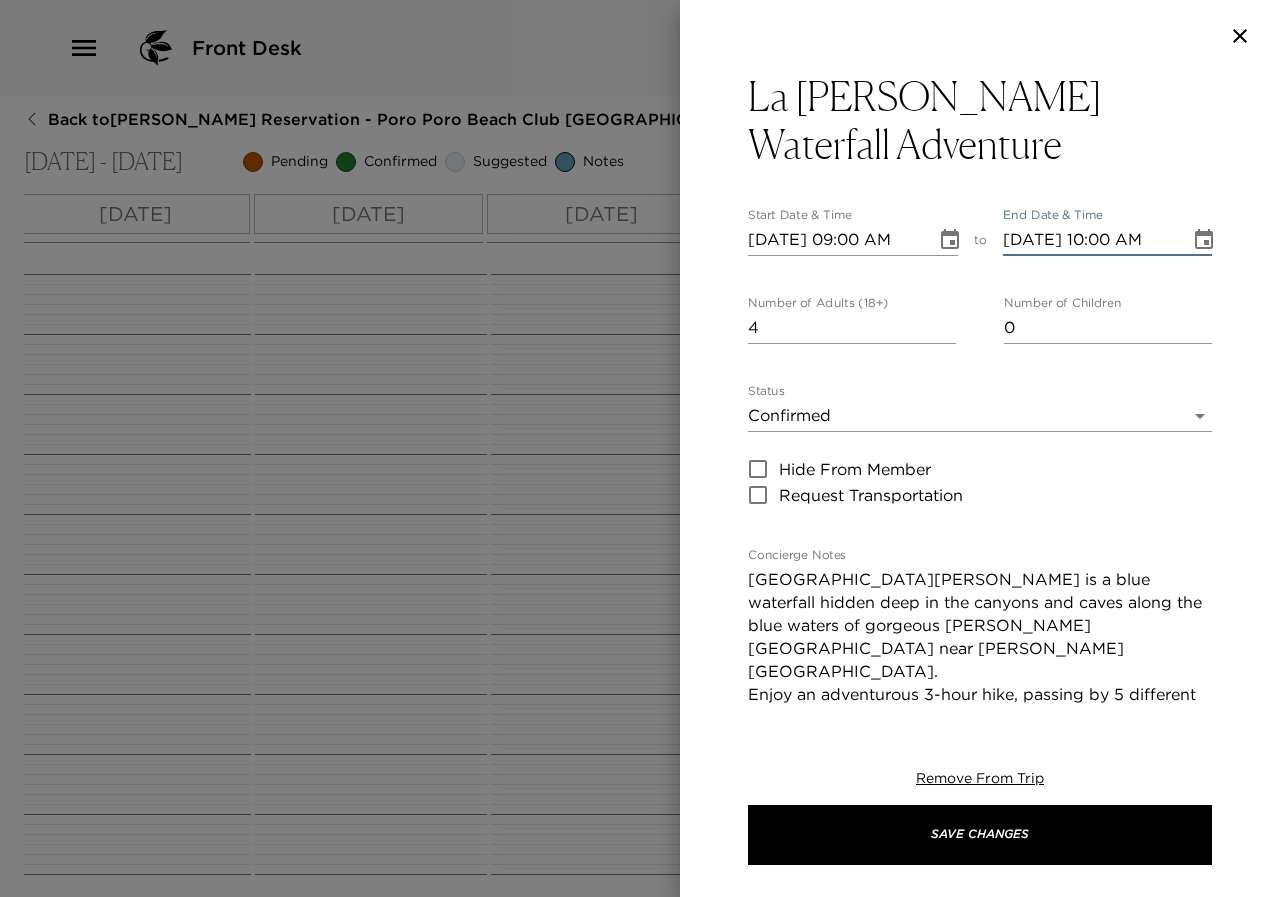 click on "08/04/2025 10:00 AM" at bounding box center [1090, 240] 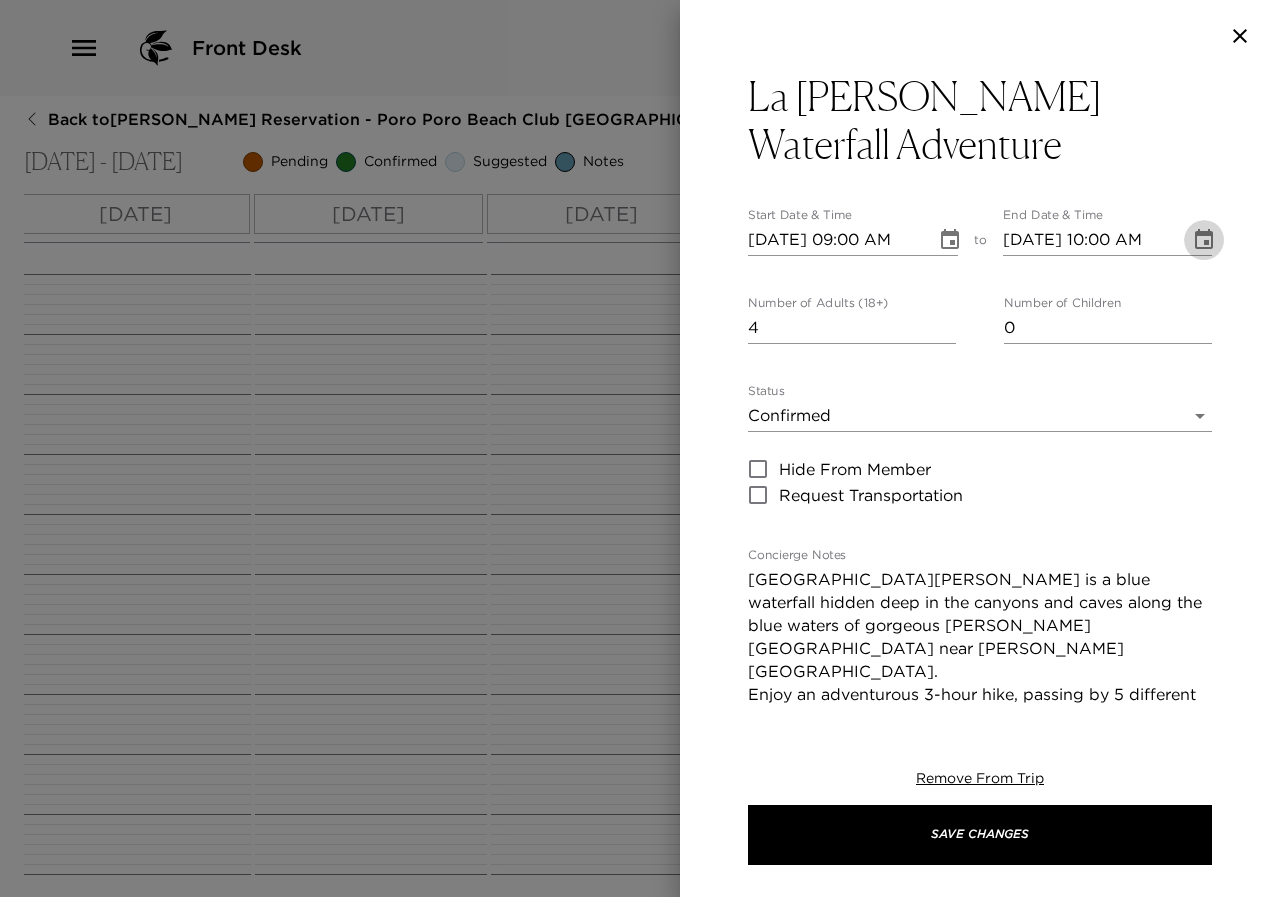 click 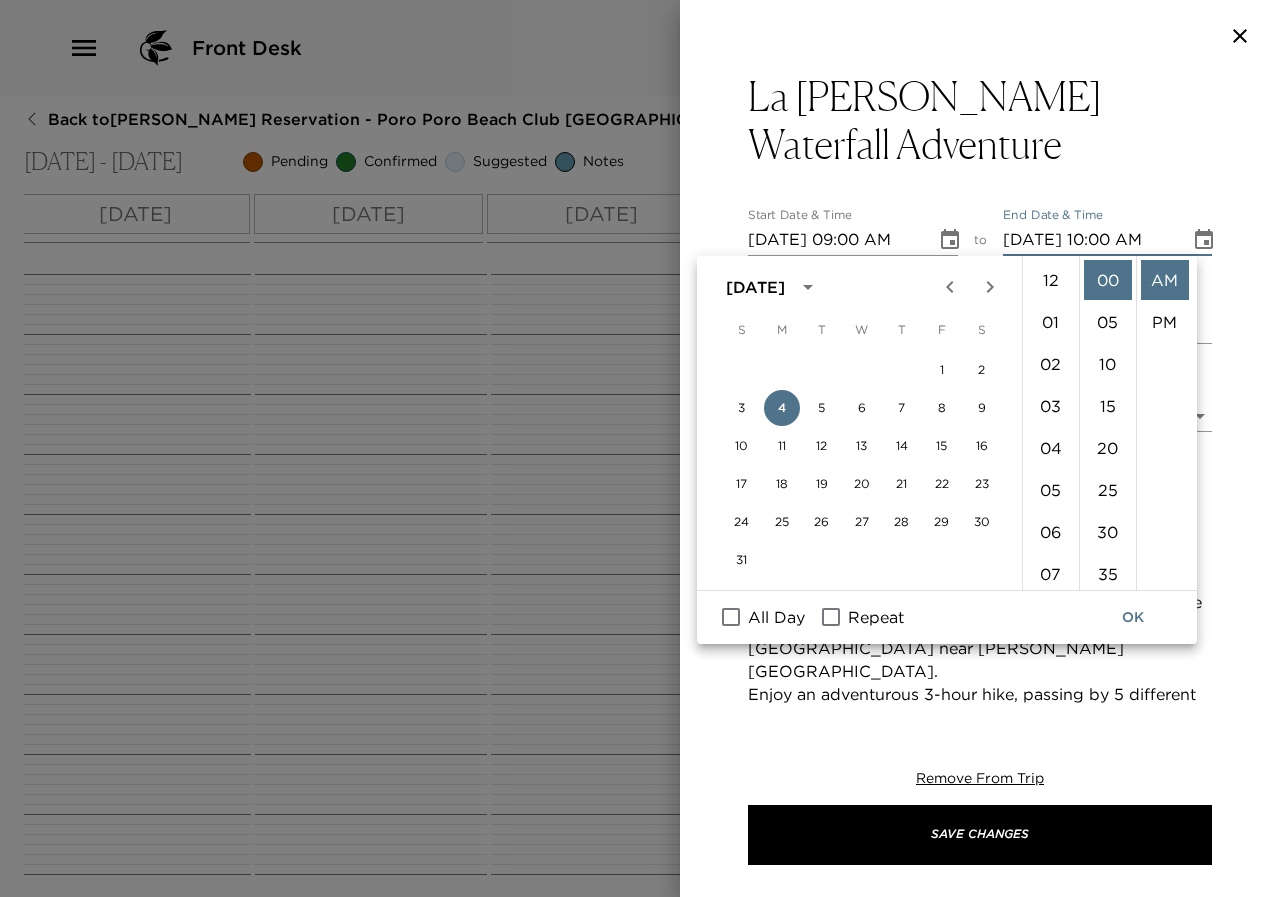 scroll, scrollTop: 420, scrollLeft: 0, axis: vertical 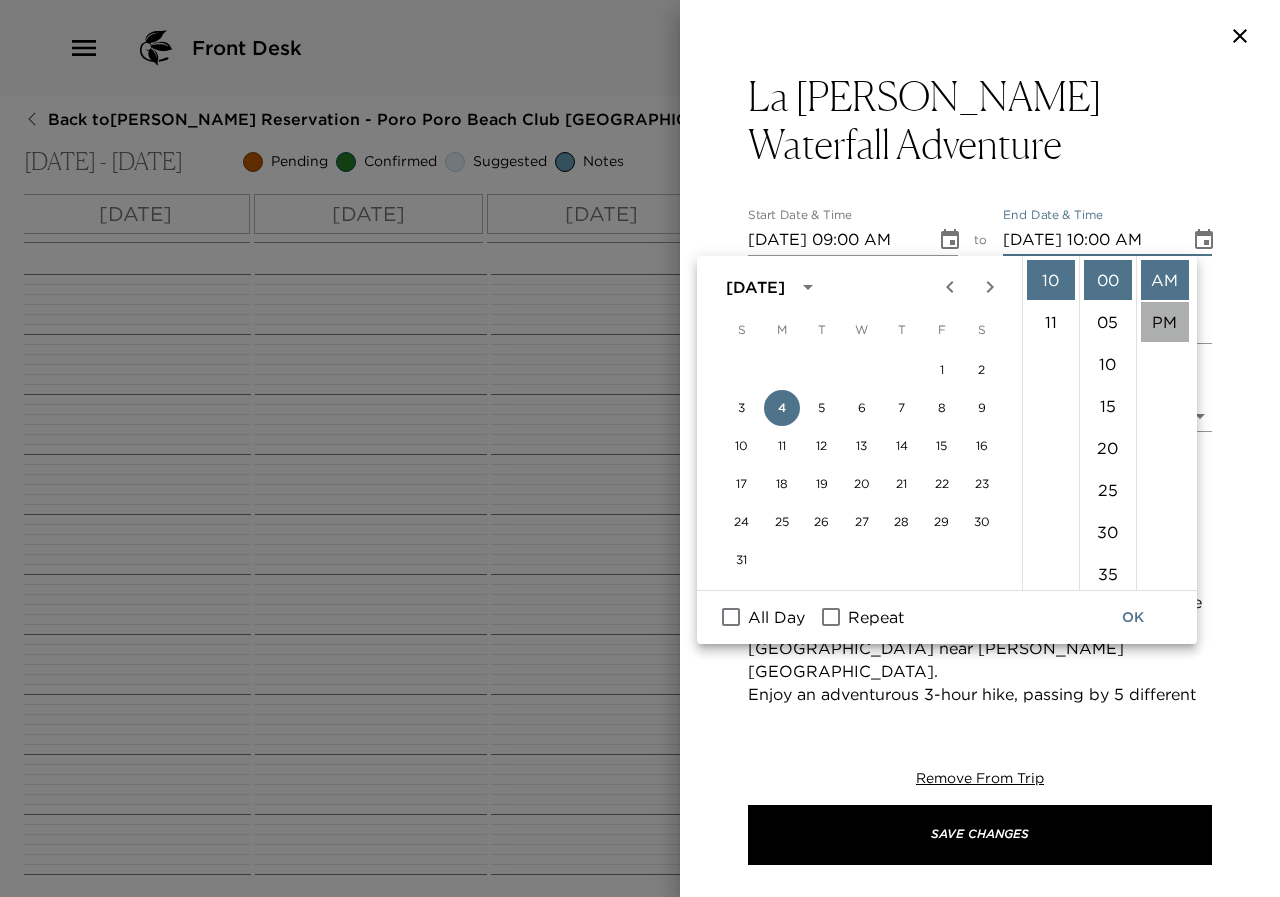 click on "PM" at bounding box center (1165, 322) 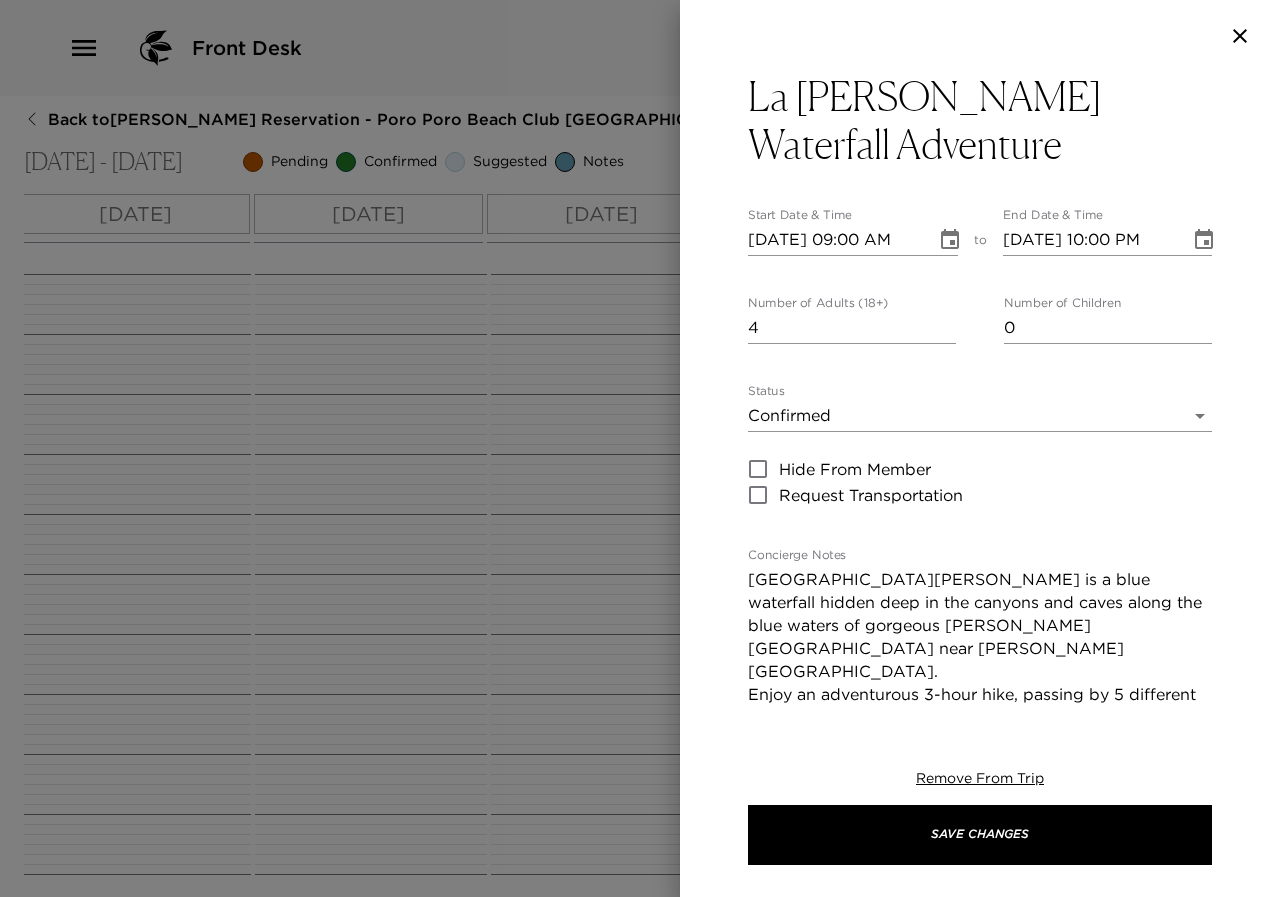 scroll, scrollTop: 42, scrollLeft: 0, axis: vertical 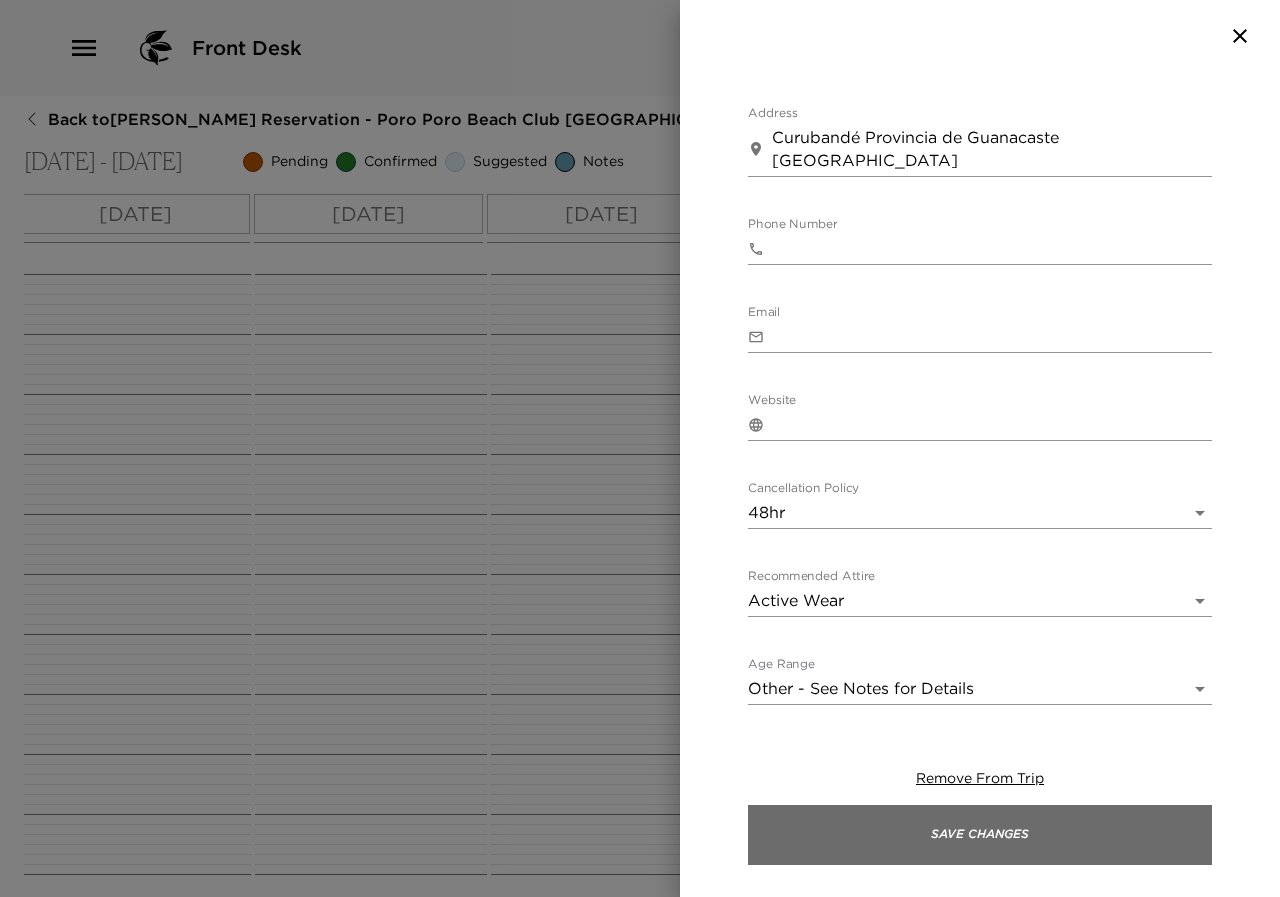type on "08/04/2025 03:00 PM" 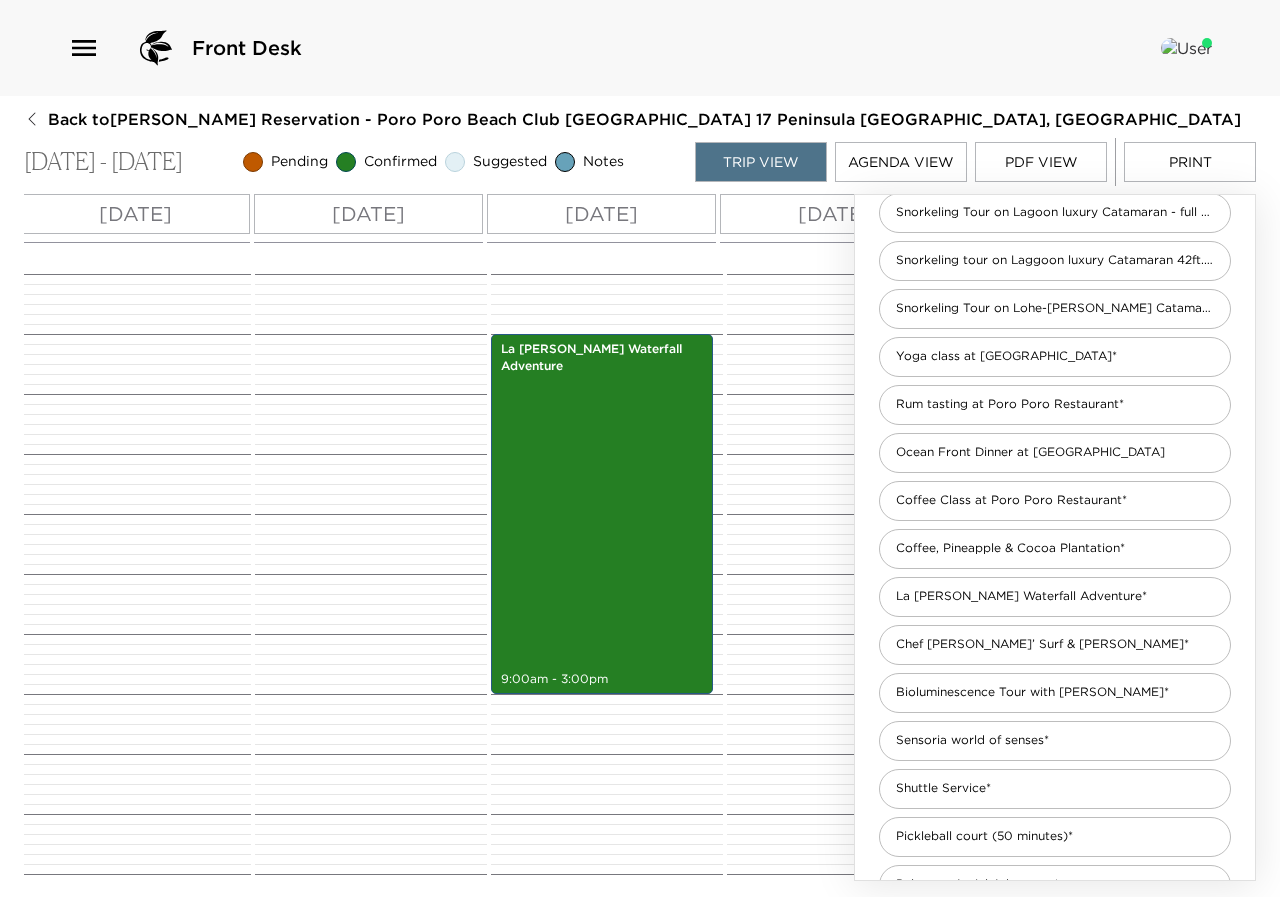 scroll, scrollTop: 0, scrollLeft: 433, axis: horizontal 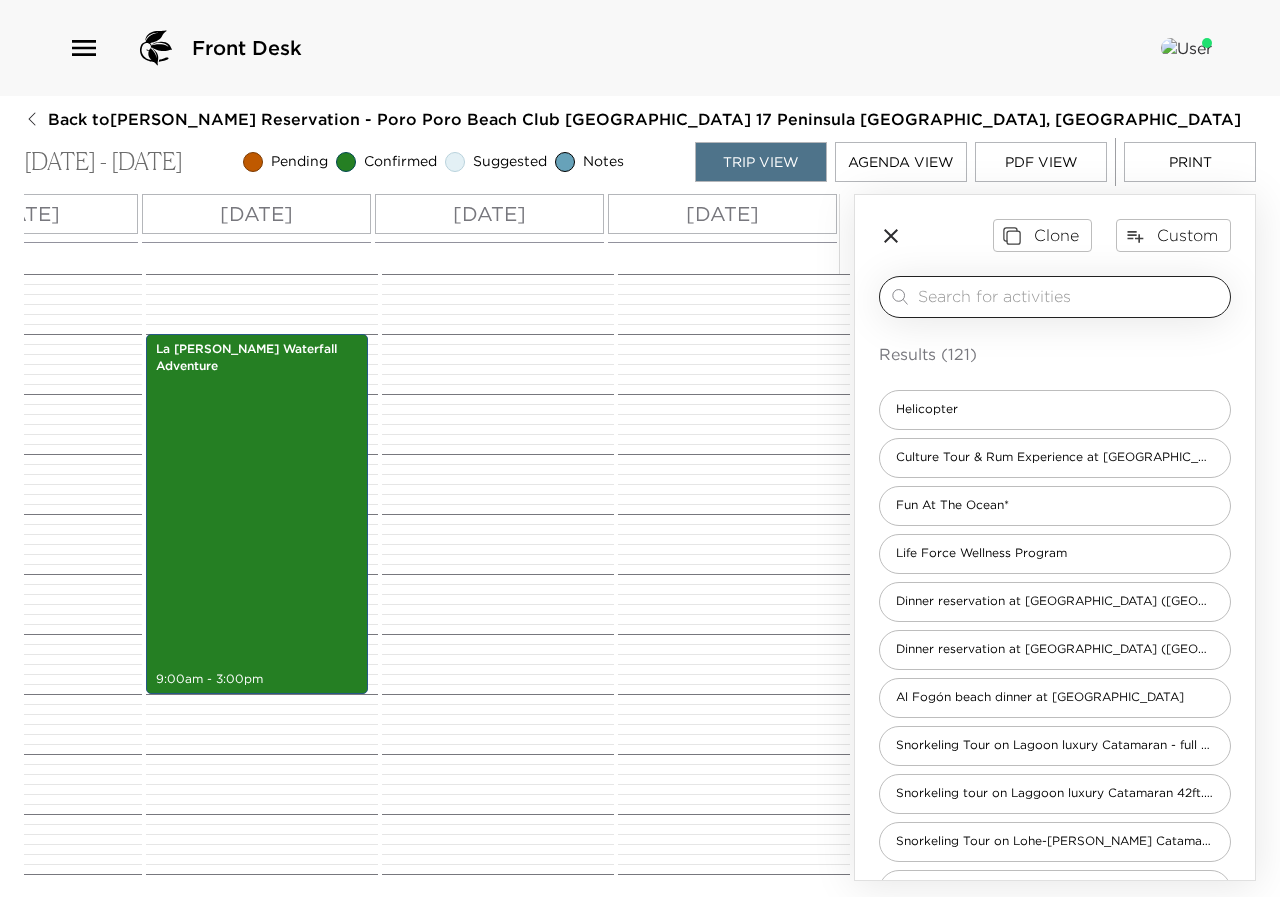 click at bounding box center (1070, 296) 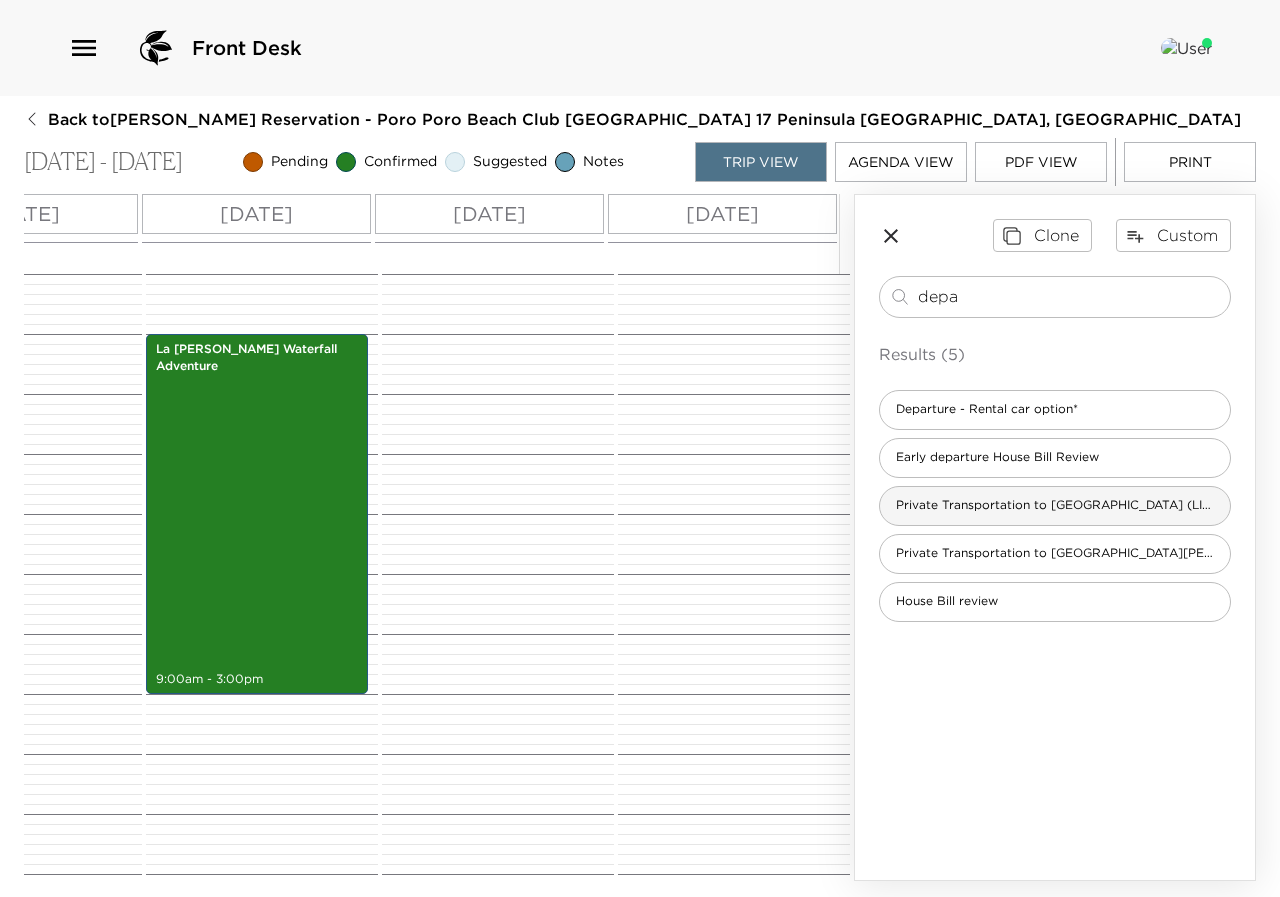 type on "depa" 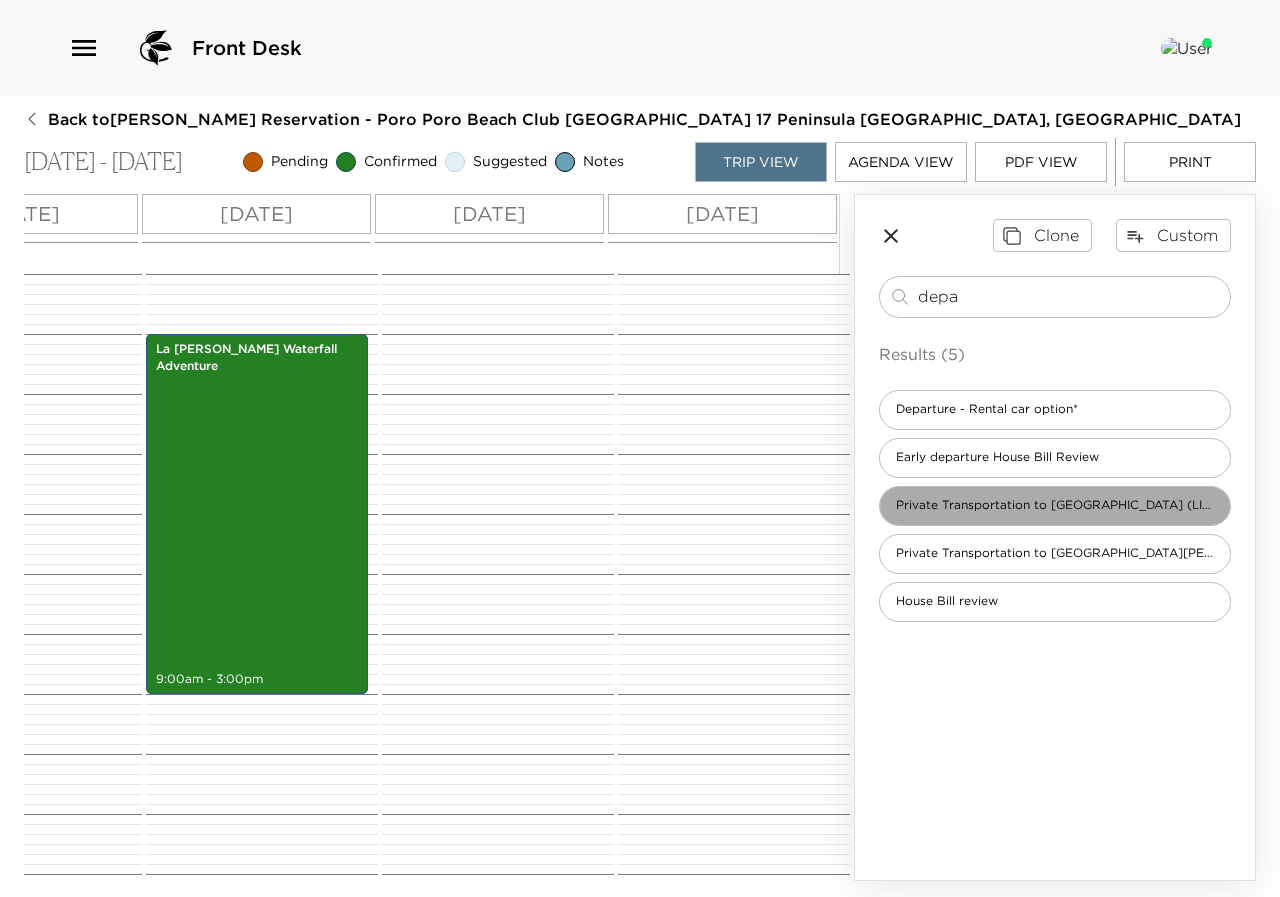 click on "Private Transportation to Liberia Airport (LIR)*" at bounding box center [1055, 505] 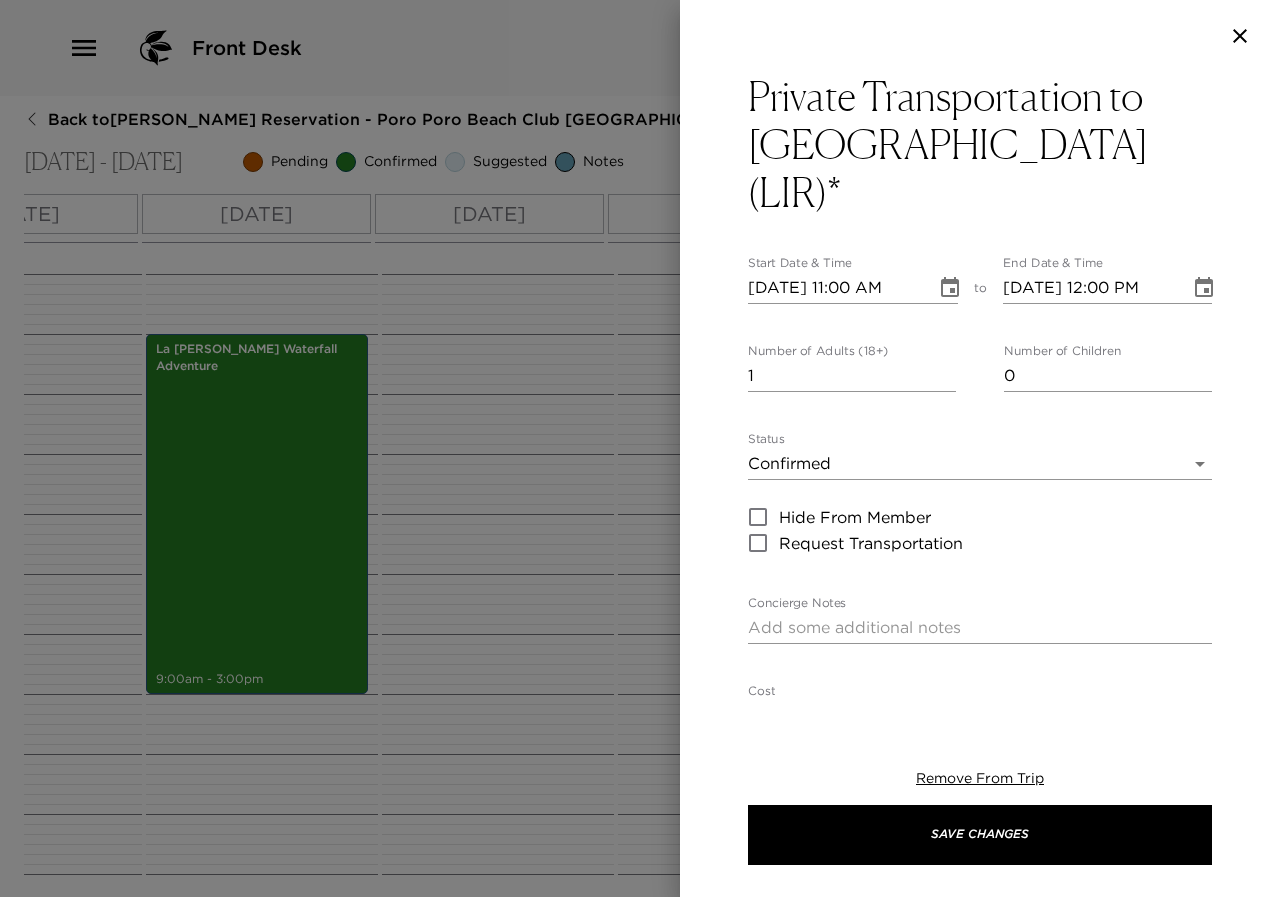 type on "I have confirmed your departure transportation to the airport for your party of XXX people, for your (airline) (flight number) departing at XXX.
It was a great pleasure serving you. We have appreciated your support and hope to welcome you back to Costa Rica in the near future. Have a nice trip back home!" 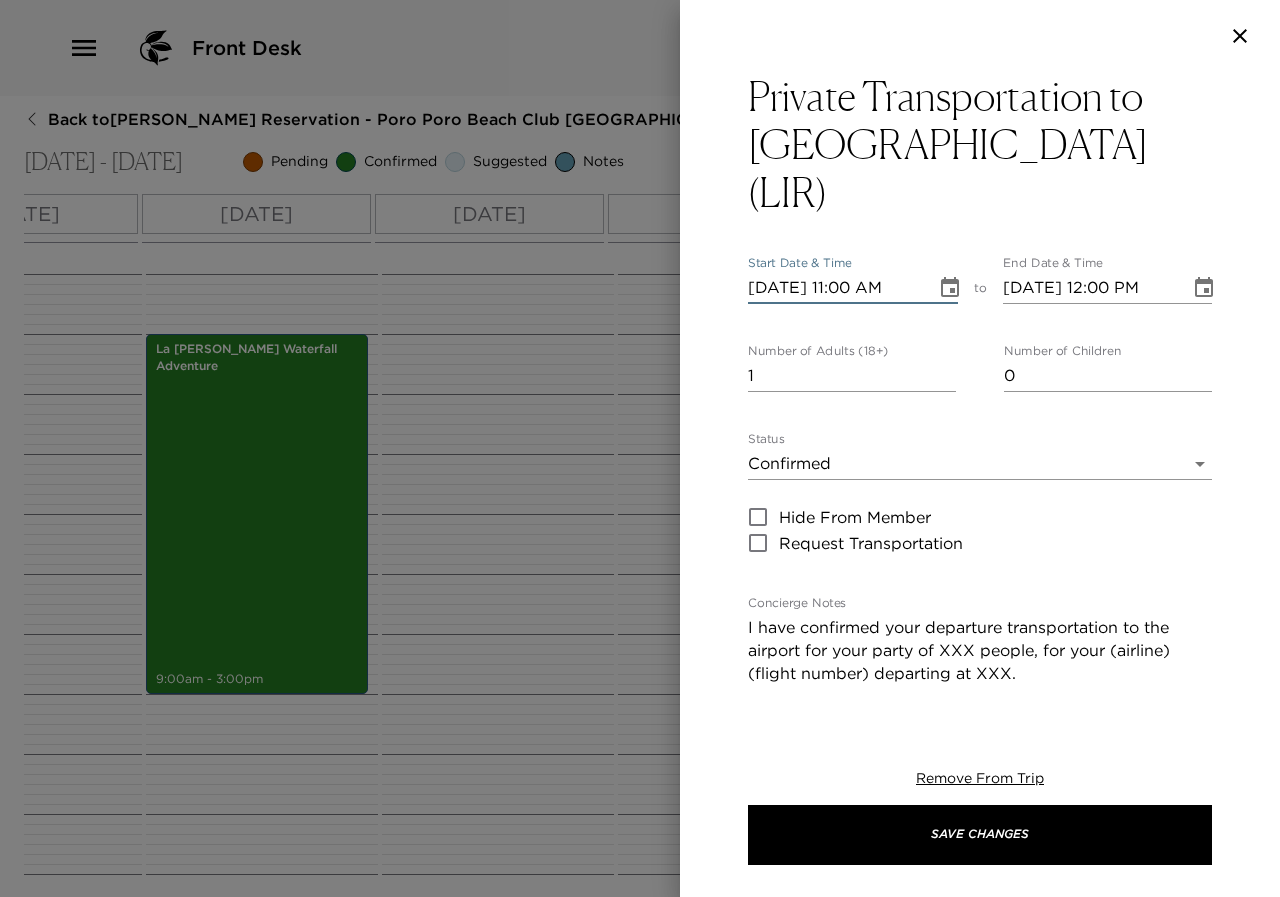 click on "08/02/2025 11:00 AM" at bounding box center [835, 288] 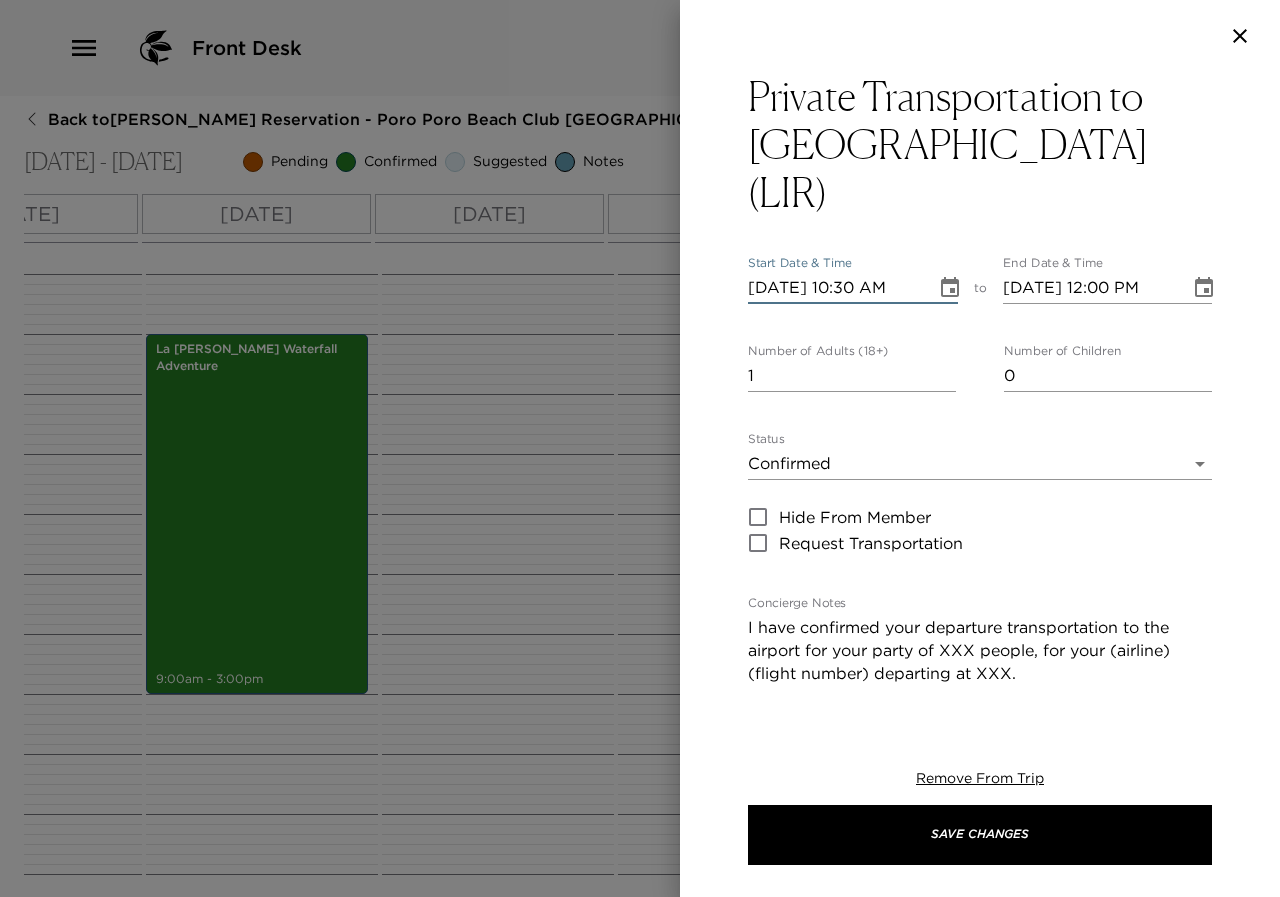 scroll, scrollTop: 0, scrollLeft: 1, axis: horizontal 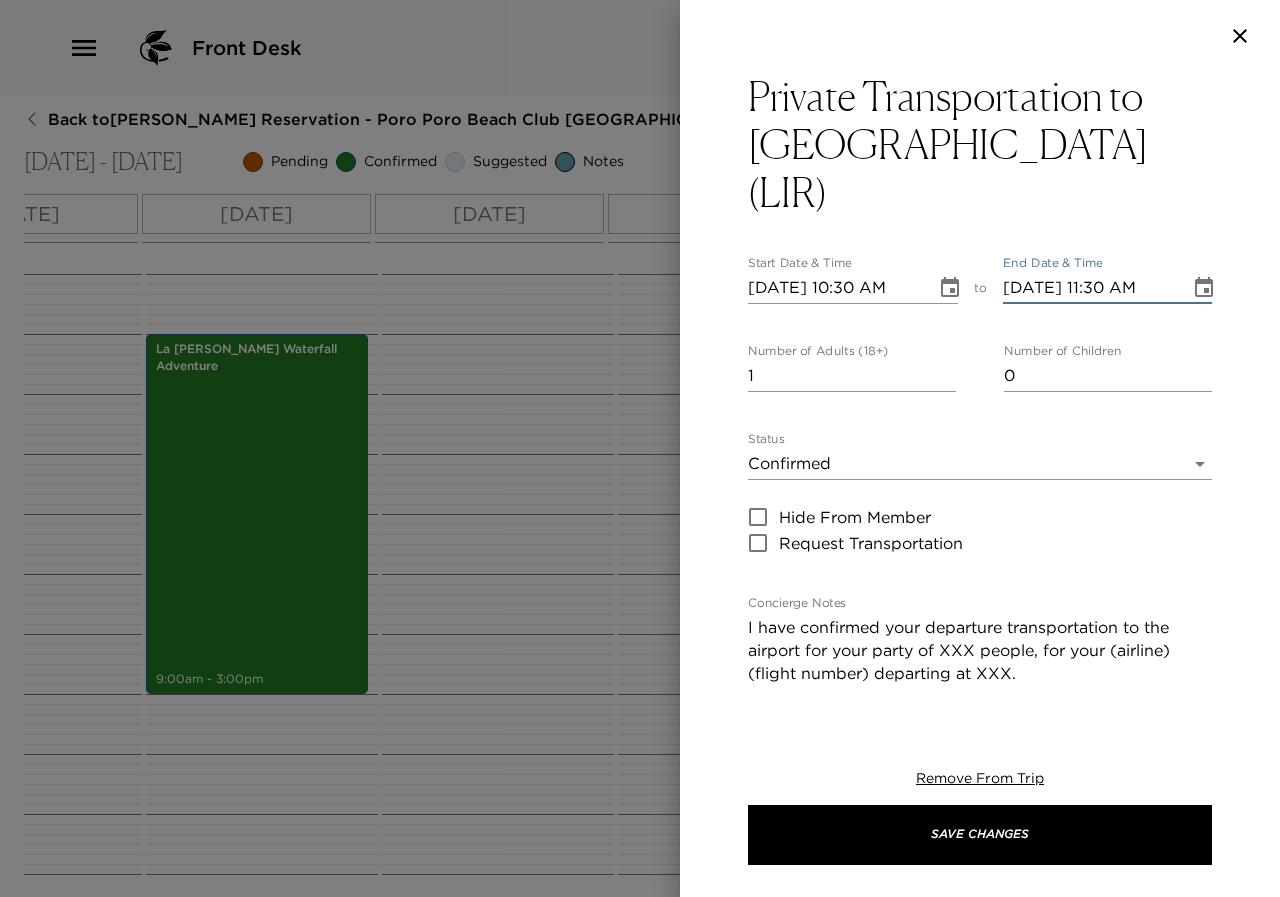 type on "08/06/2025 11:30 AM" 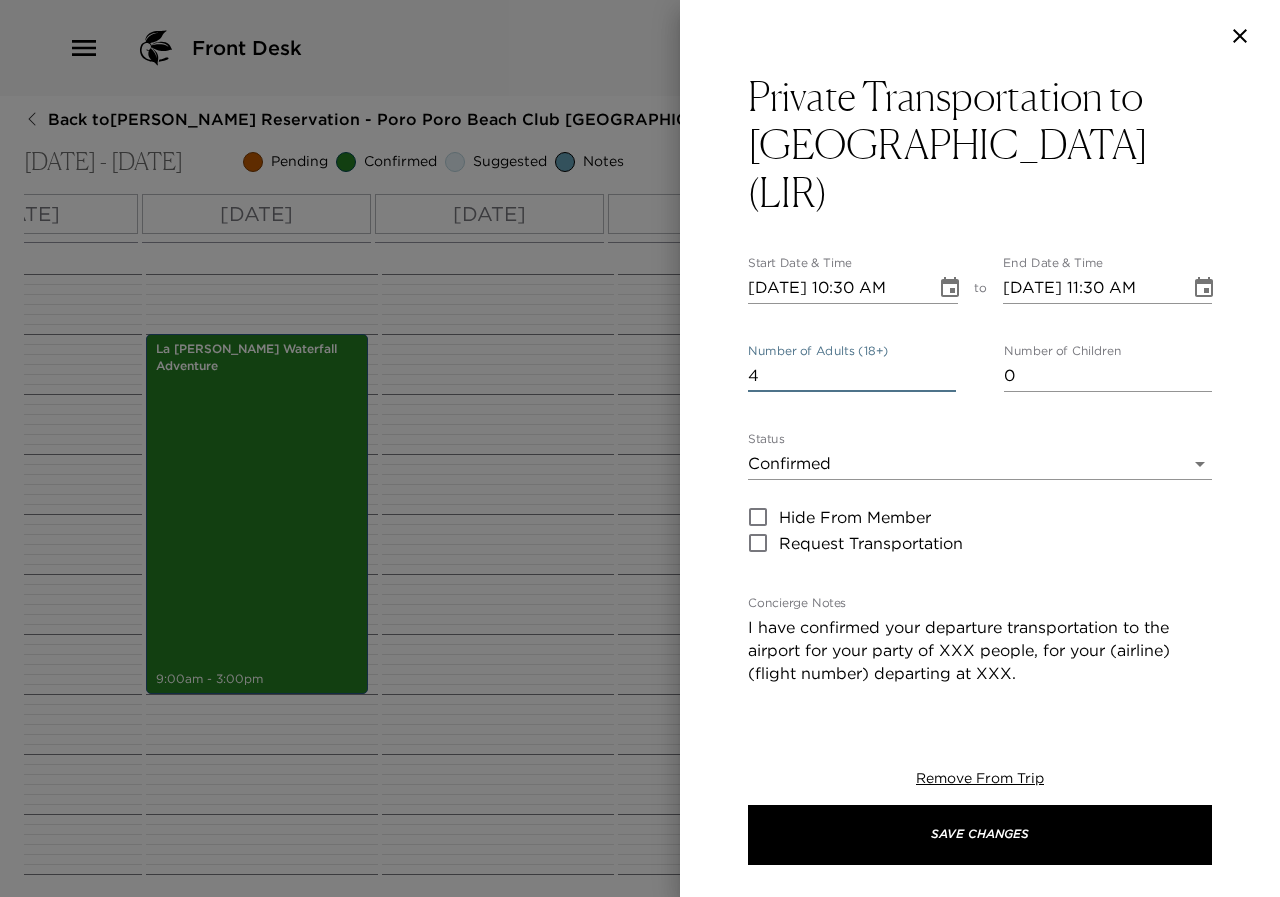 type on "4" 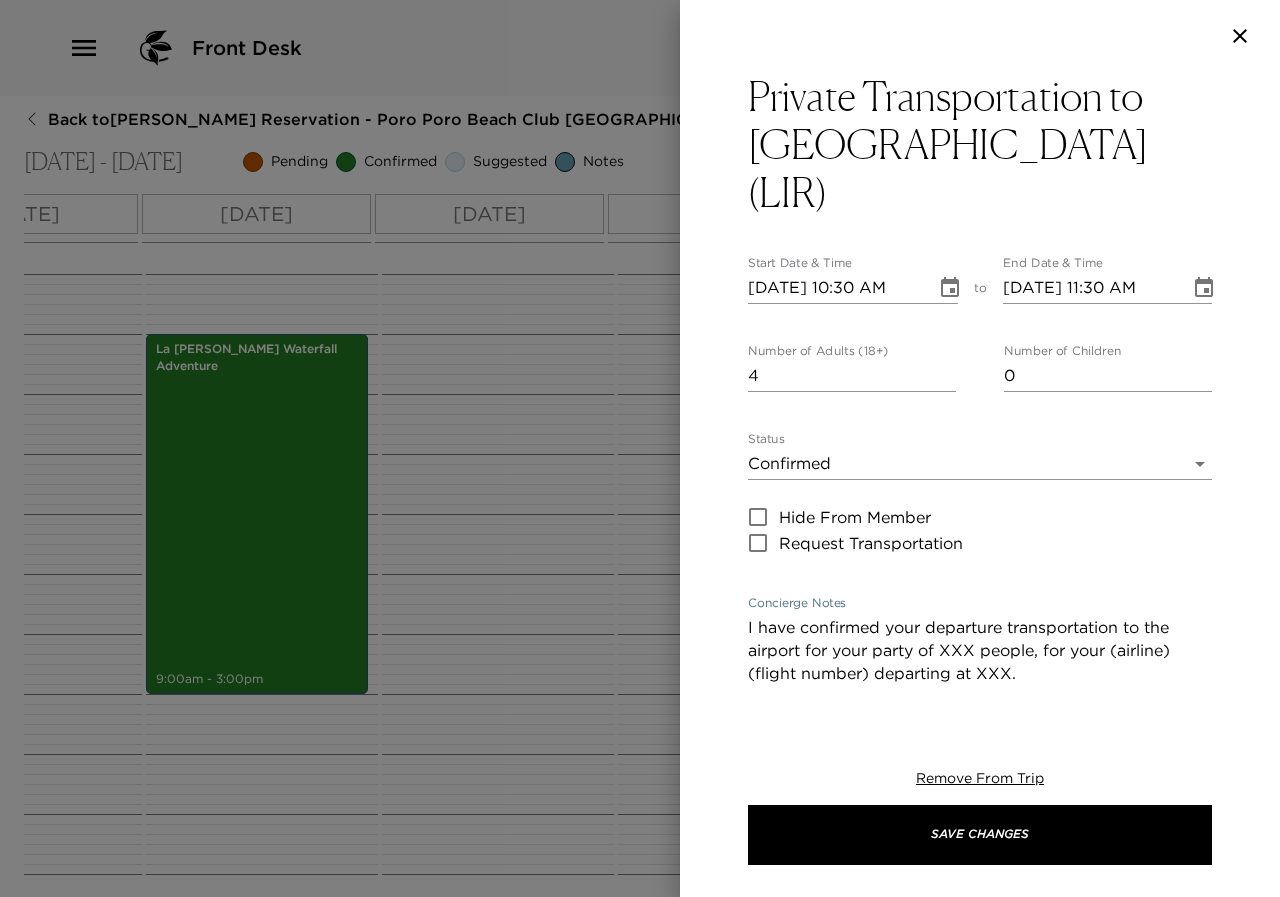 drag, startPoint x: 992, startPoint y: 624, endPoint x: 979, endPoint y: 622, distance: 13.152946 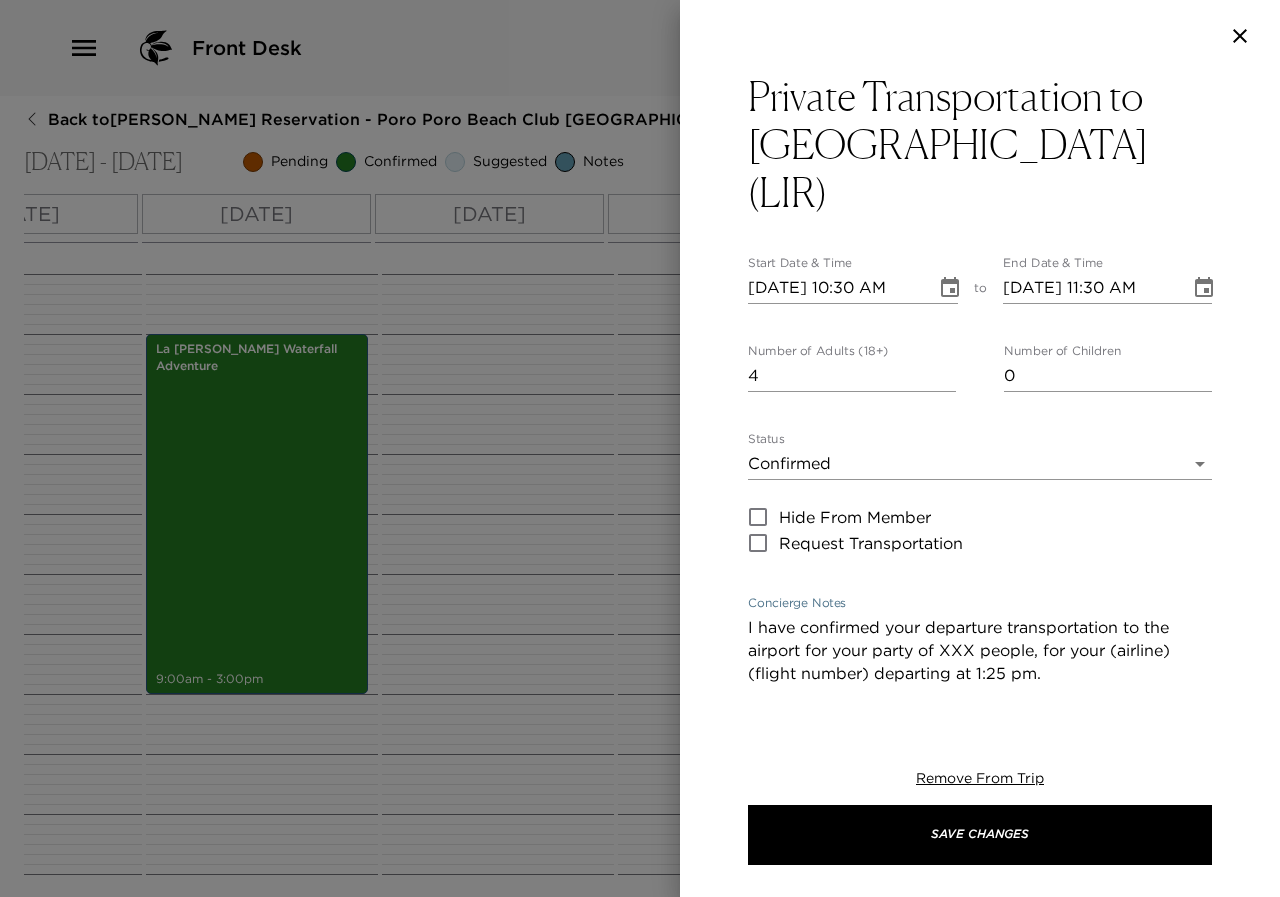 click on "I have confirmed your departure transportation to the airport for your party of XXX people, for your (airline) (flight number) departing at 1:25 pm.
It was a great pleasure serving you. We have appreciated your support and hope to welcome you back to Costa Rica in the near future. Have a nice trip back home!" at bounding box center (980, 708) 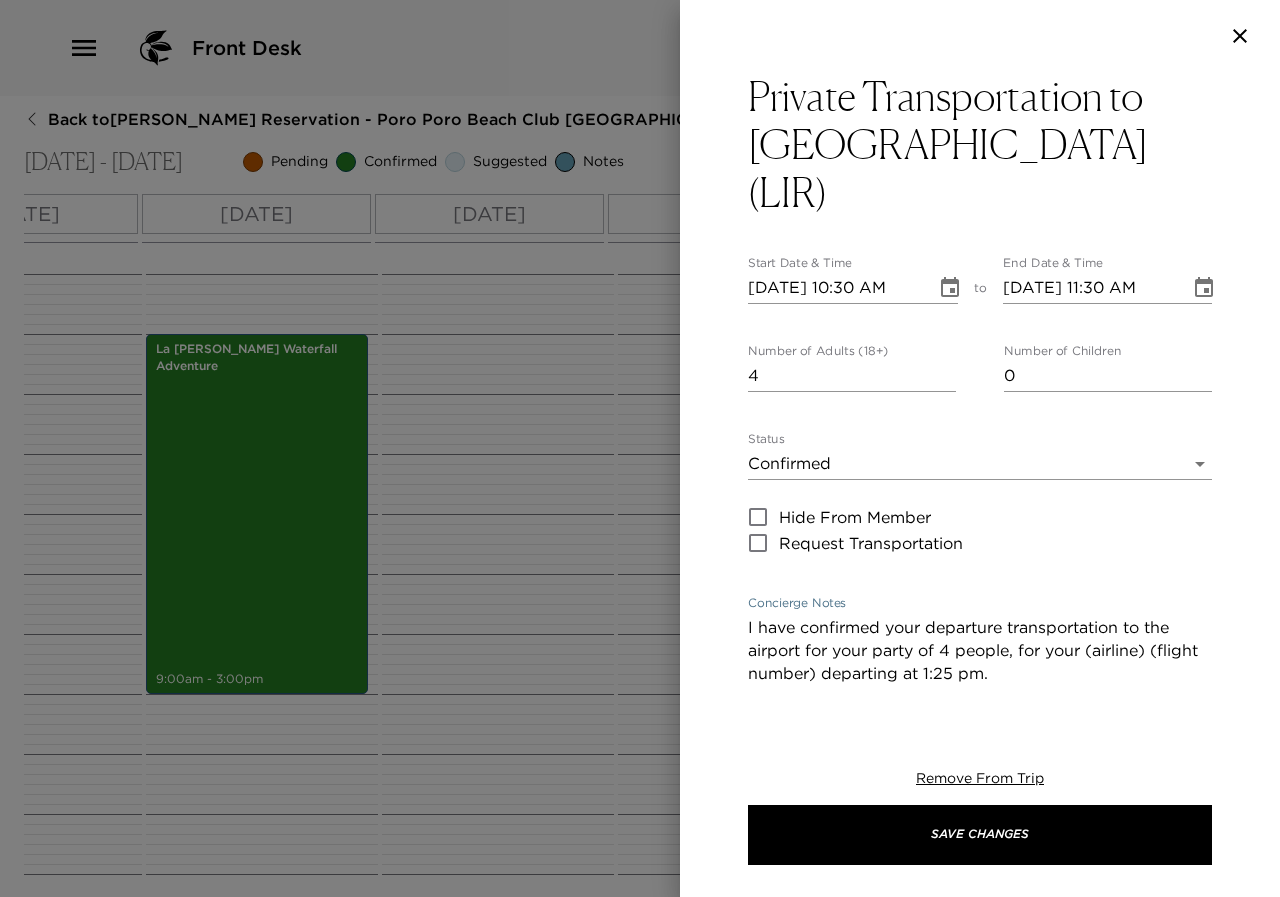 click on "I have confirmed your departure transportation to the airport for your party of 4 people, for your (airline) (flight number) departing at 1:25 pm.
It was a great pleasure serving you. We have appreciated your support and hope to welcome you back to Costa Rica in the near future. Have a nice trip back home!" at bounding box center (980, 708) 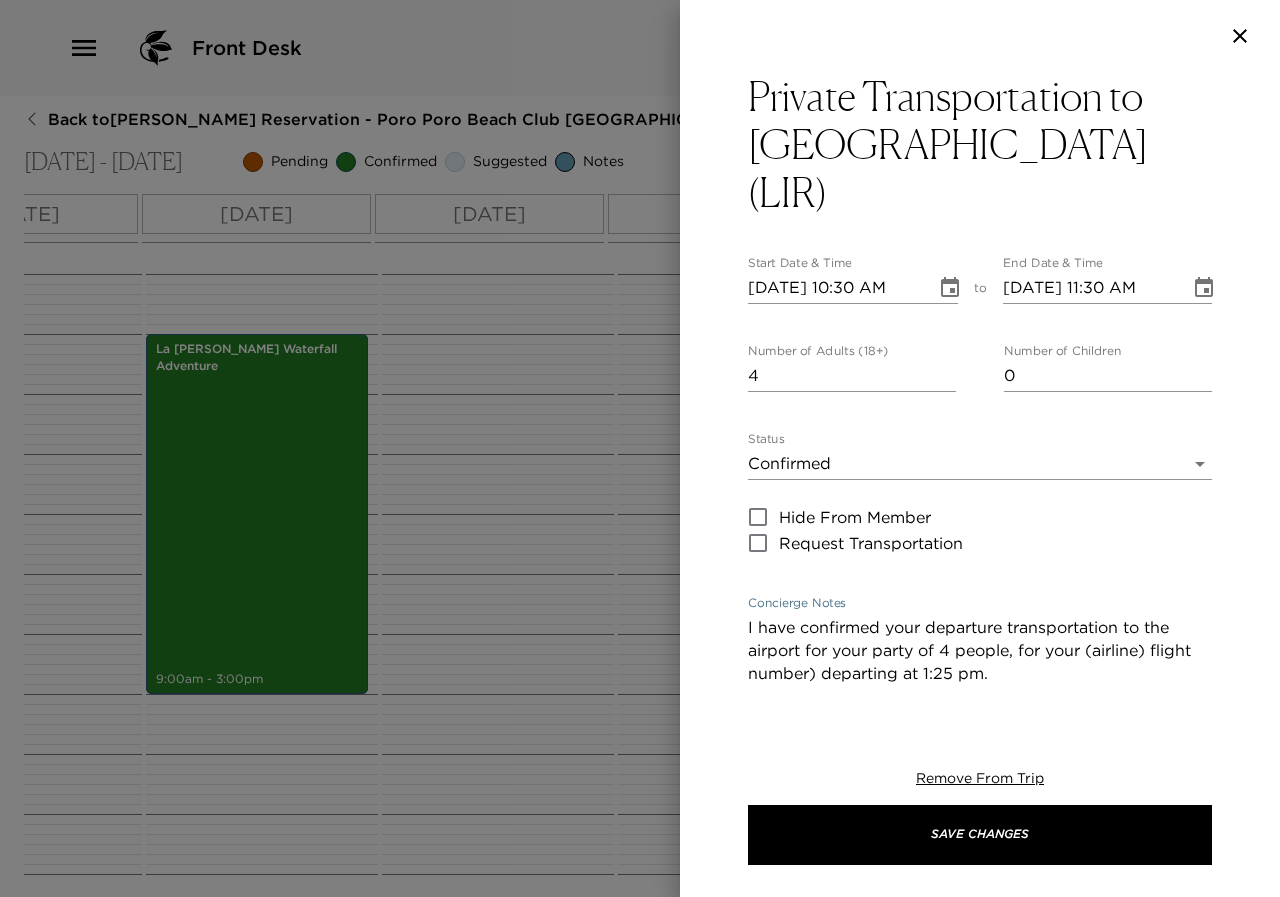 click on "I have confirmed your departure transportation to the airport for your party of 4 people, for your (airline) flight number) departing at 1:25 pm.
It was a great pleasure serving you. We have appreciated your support and hope to welcome you back to Costa Rica in the near future. Have a nice trip back home!" at bounding box center (980, 708) 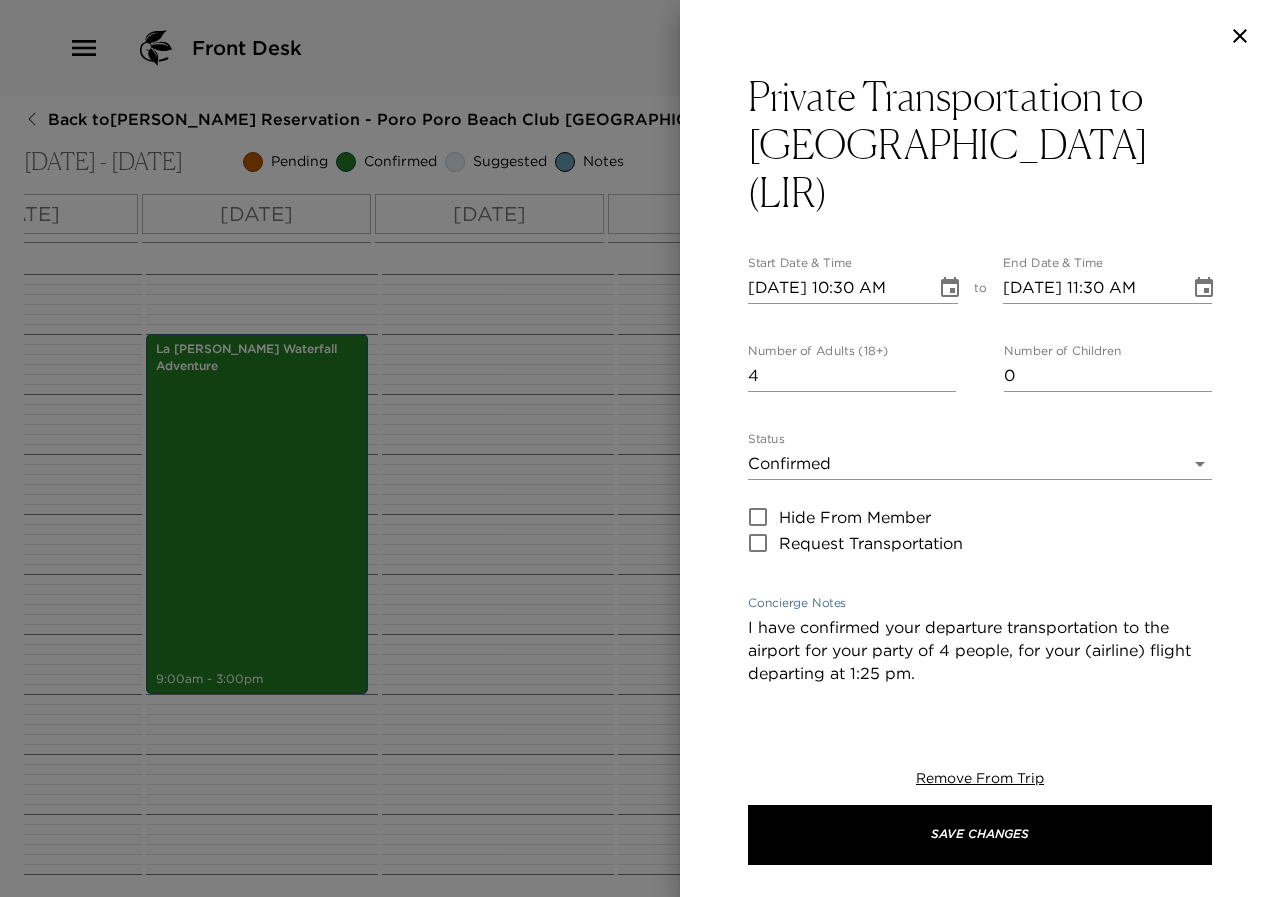 drag, startPoint x: 1150, startPoint y: 603, endPoint x: 1088, endPoint y: 602, distance: 62.008064 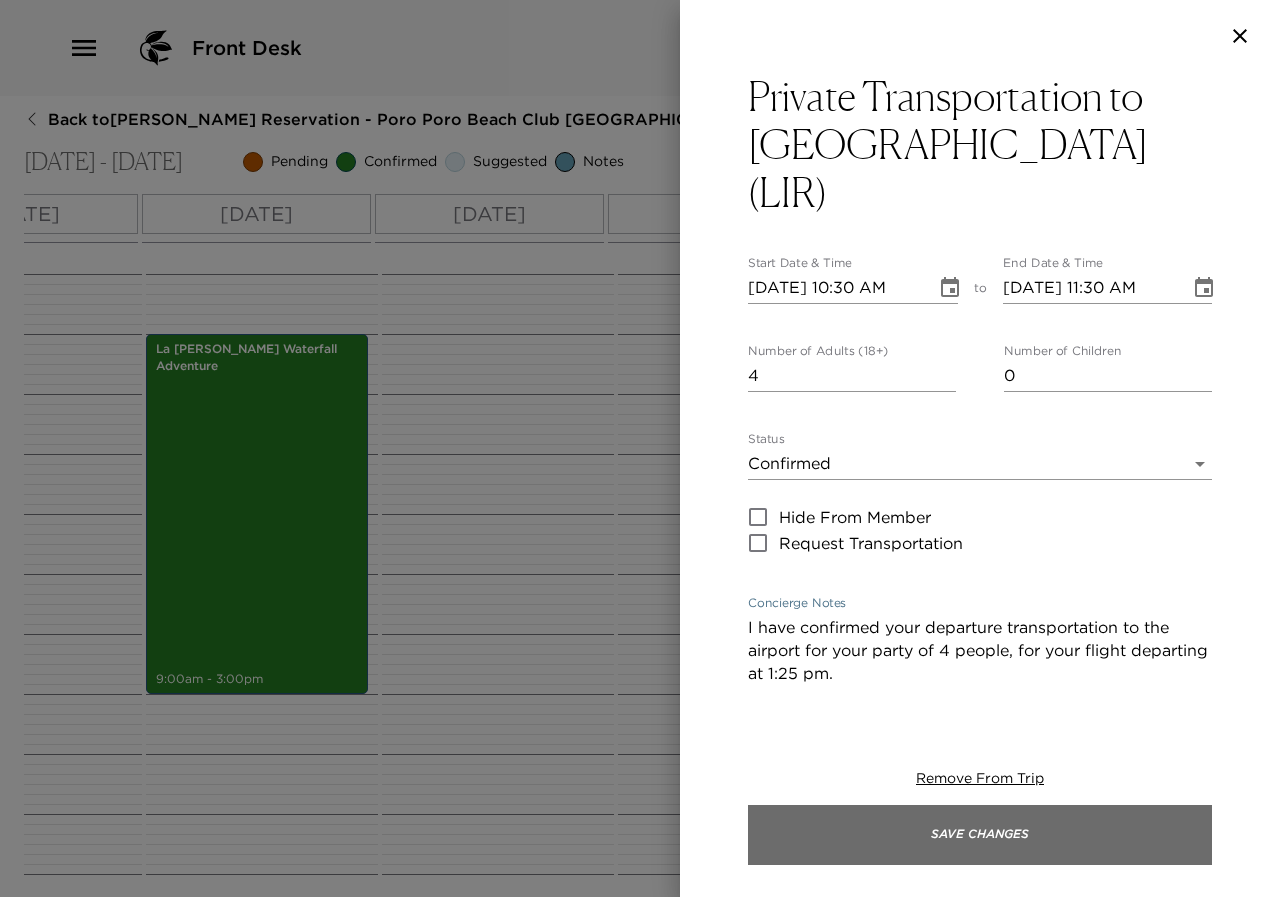 type on "I have confirmed your departure transportation to the airport for your party of 4 people, for your flight departing at 1:25 pm.
It was a great pleasure serving you. We have appreciated your support and hope to welcome you back to Costa Rica in the near future. Have a nice trip back home!" 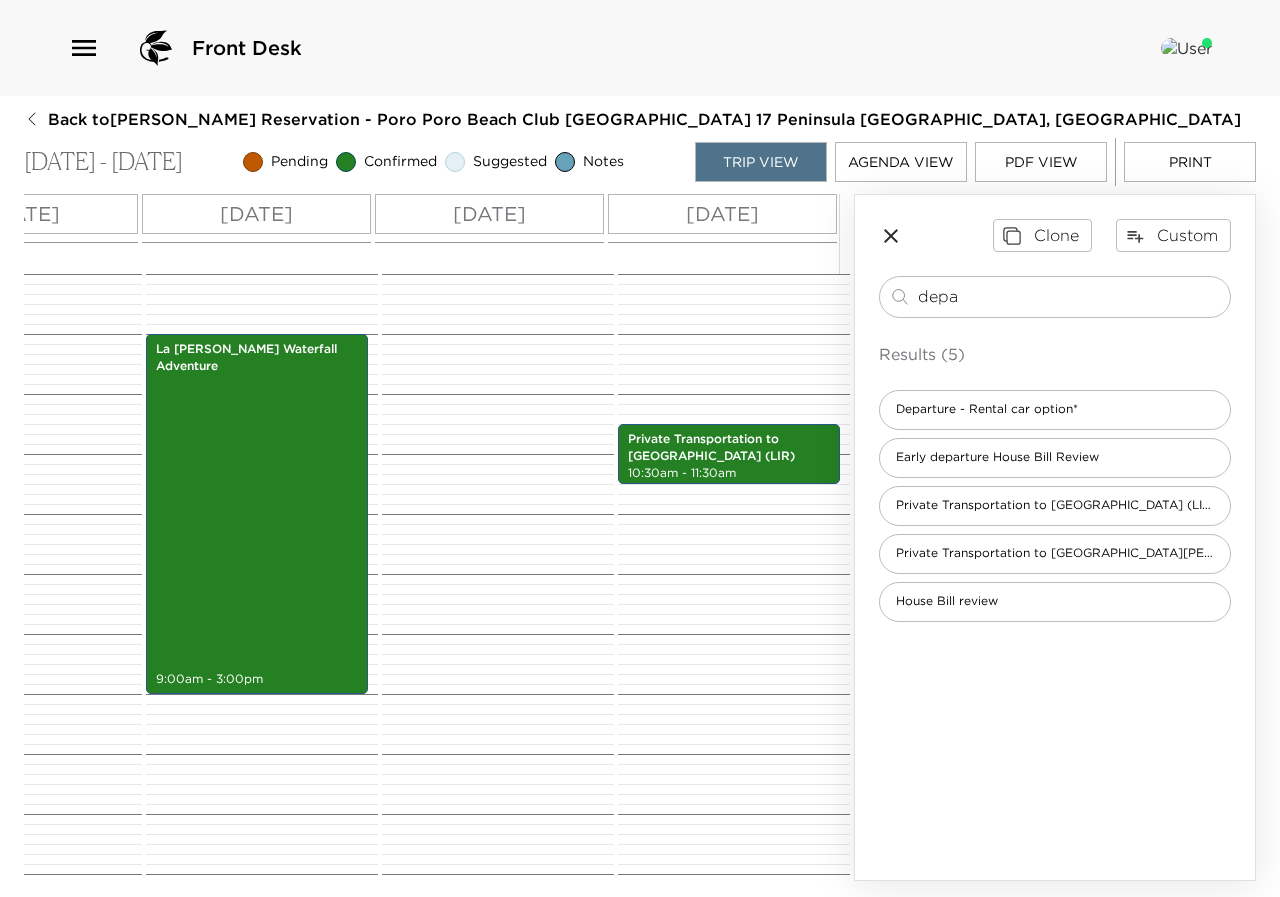drag, startPoint x: 929, startPoint y: 297, endPoint x: 860, endPoint y: 294, distance: 69.065186 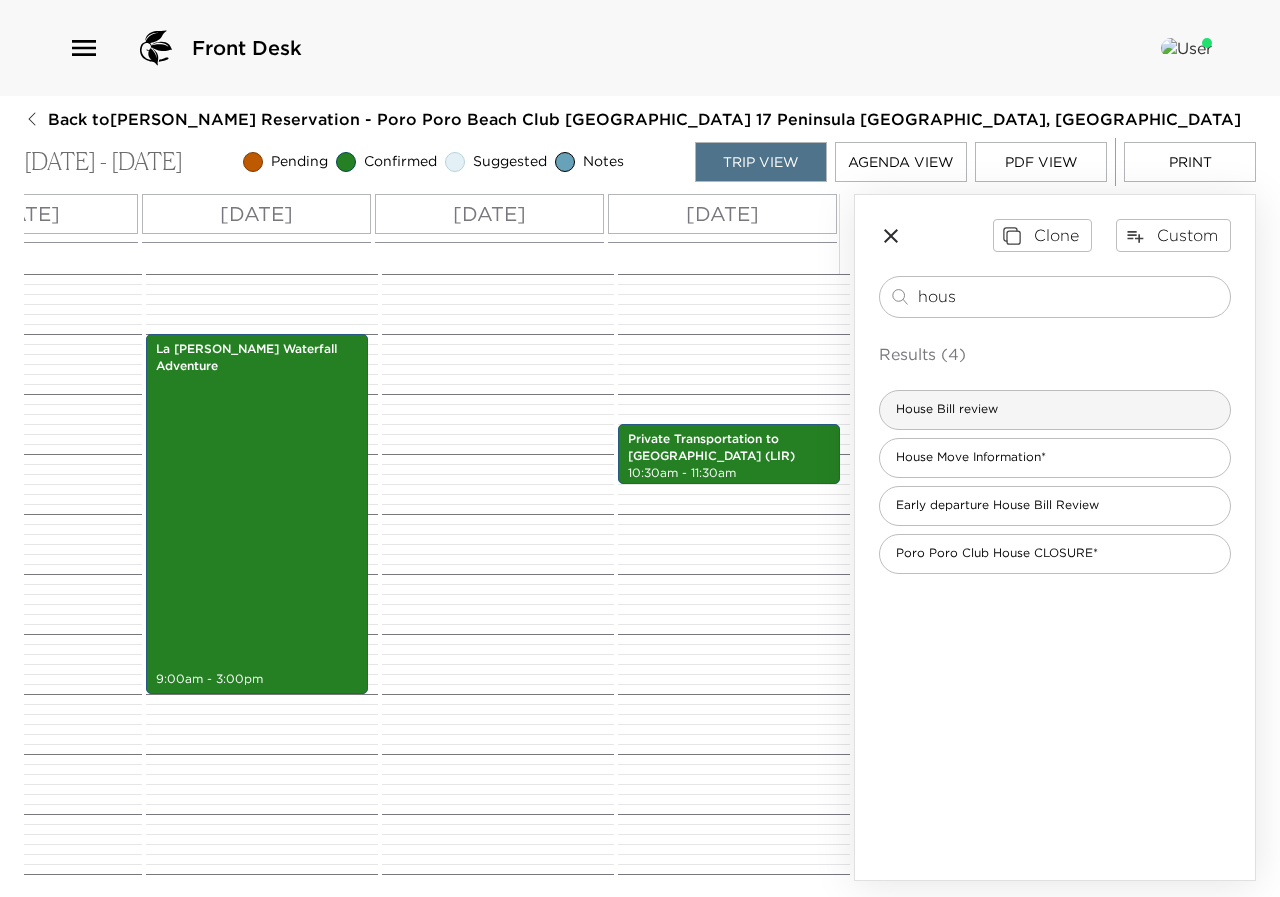 type on "hous" 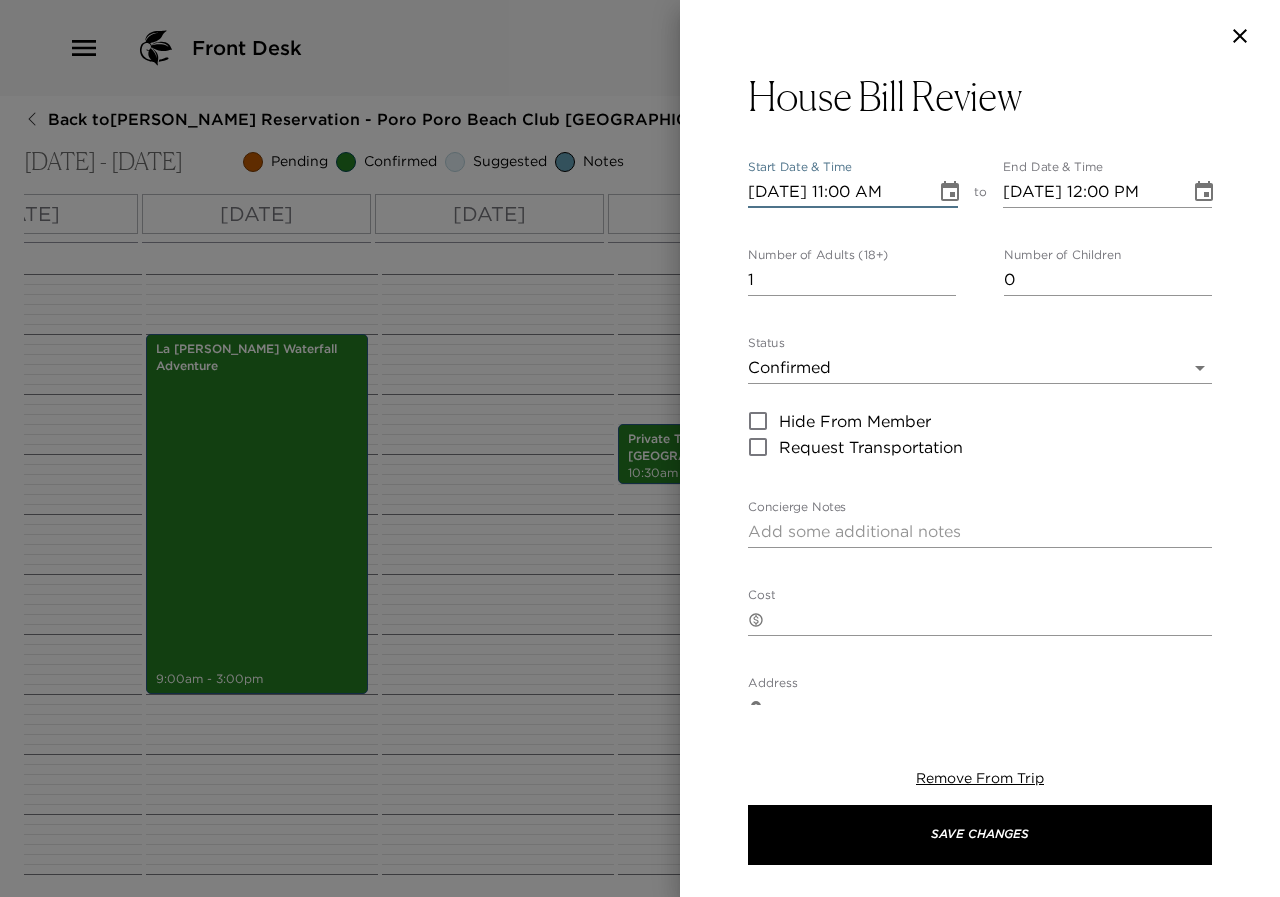click on "08/02/2025 11:00 AM" at bounding box center (835, 192) 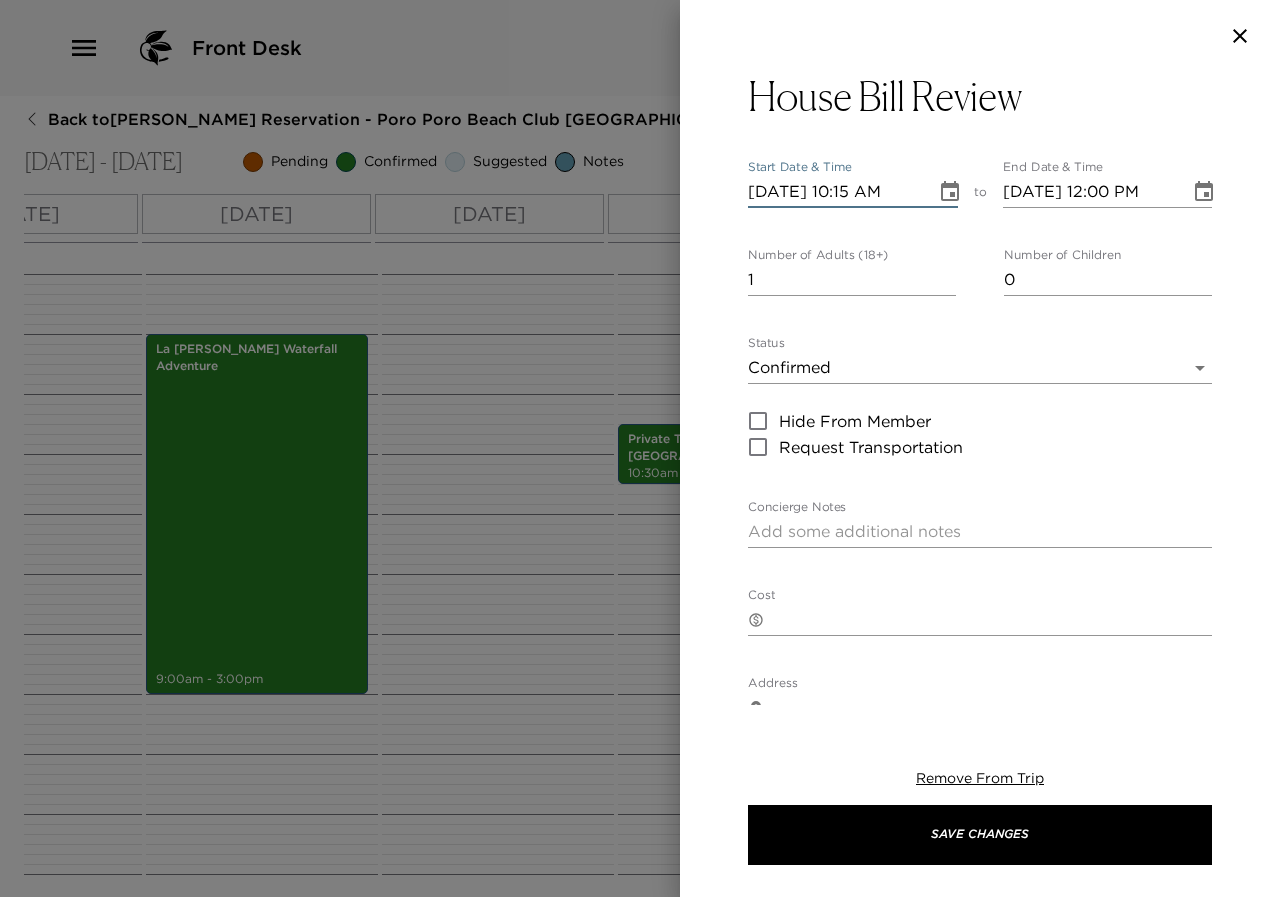 scroll, scrollTop: 0, scrollLeft: 1, axis: horizontal 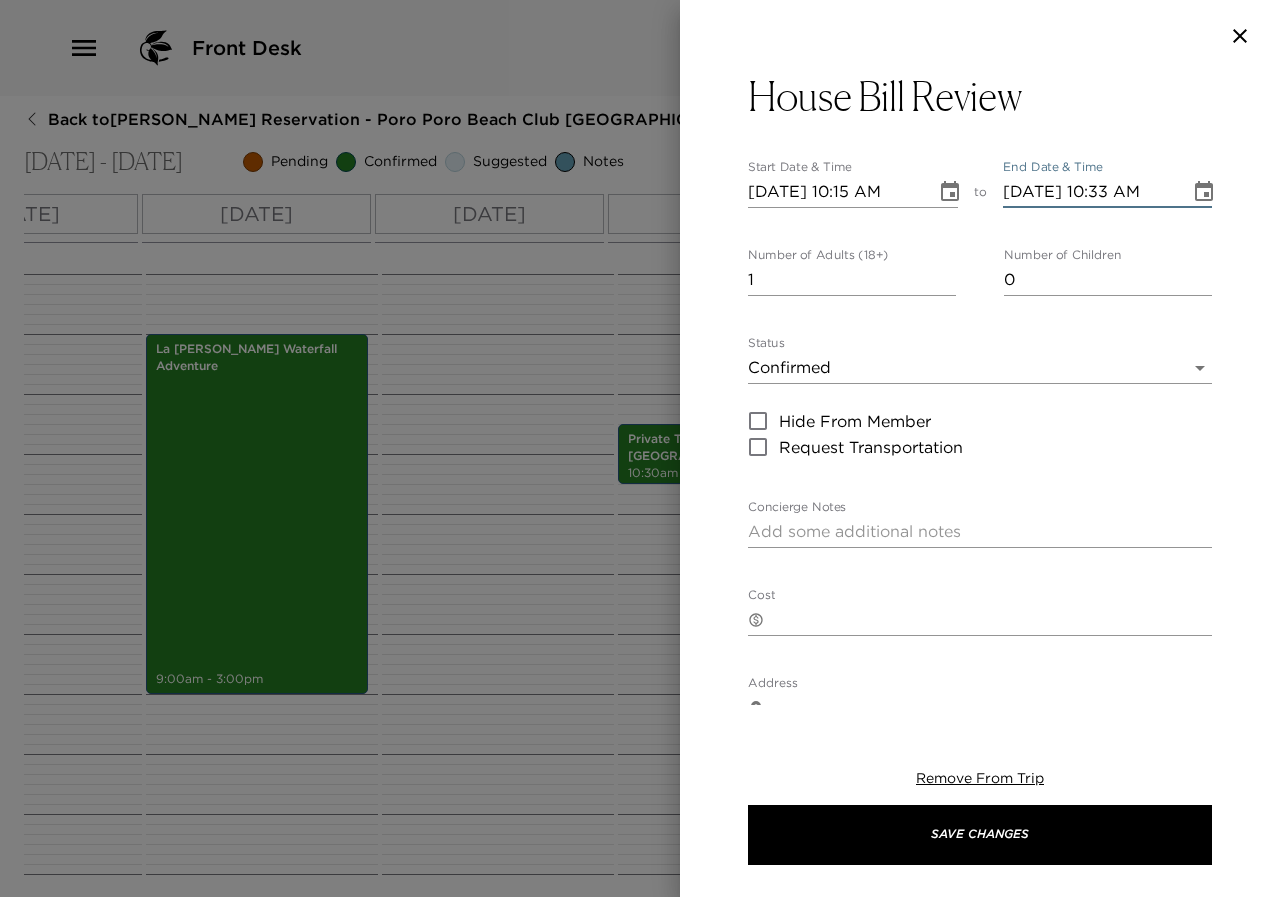 type on "08/06/2025 10:33 AM" 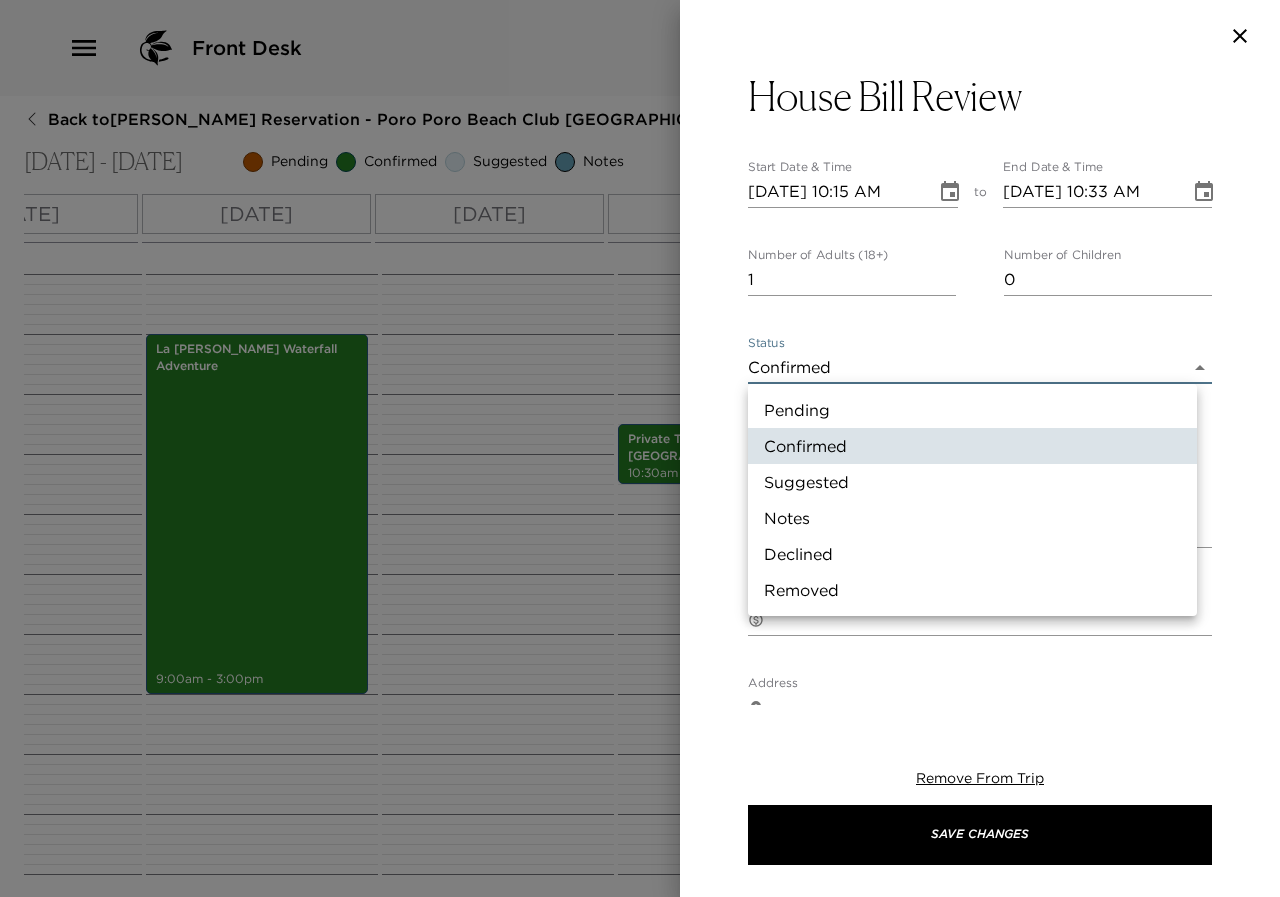 click on "Front Desk Back to  John Haluschak Reservation - Poro Poro Beach Club Jicaro 17 Peninsula Papagayo, Costa Rica Aug 02 - Aug 06, 2025 Pending Confirmed Suggested Notes Trip View Agenda View PDF View Print All Day Sat 08/02 Sun 08/03 Mon 08/04 Tue 08/05 Wed 08/06 12:00 AM 1:00 AM 2:00 AM 3:00 AM 4:00 AM 5:00 AM 6:00 AM 7:00 AM 8:00 AM 9:00 AM 10:00 AM 11:00 AM 12:00 PM 1:00 PM 2:00 PM 3:00 PM 4:00 PM 5:00 PM 6:00 PM 7:00 PM 8:00 PM 9:00 PM 10:00 PM 11:00 PM La Leona Waterfall Adventure 9:00am - 3:00pm Private Transportation to Liberia Airport (LIR) 10:30am - 11:30am Clone Custom hous ​ Results (4) House Bill review House Move Information* Early departure House Bill Review Poro Poro Club House CLOSURE* House Bill Review Start Date & Time 08/06/2025 10:15 AM to End Date & Time 08/06/2025 10:33 AM Number of Adults (18+) 1 Number of Children 0 Status Confirmed Confirmed Hide From Member Request Transportation Concierge Notes x Cost ​ x Address ​ x Phone Number ​ Email ​ Website ​ Cancellation Policy ​" at bounding box center [640, 448] 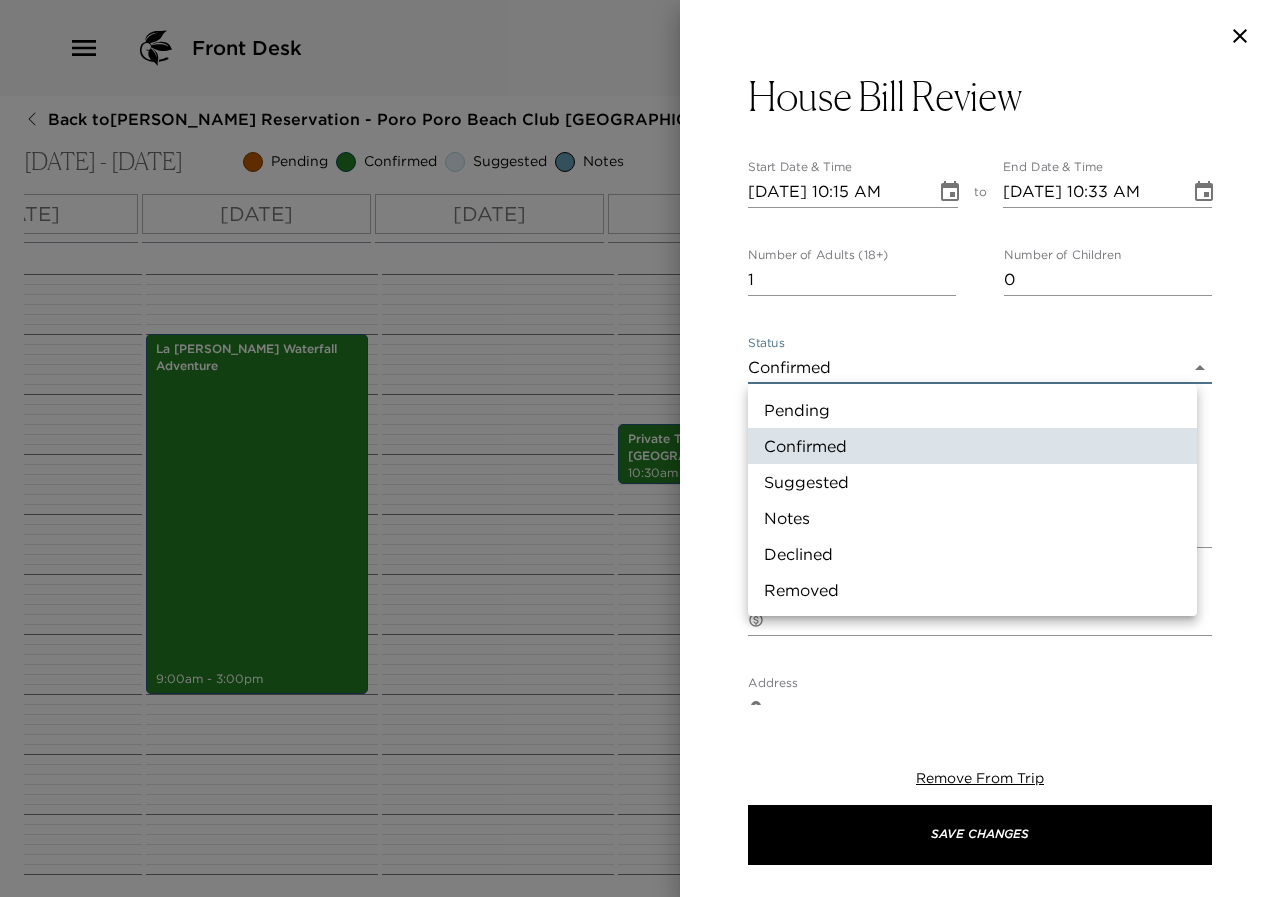 click on "Notes" at bounding box center [972, 518] 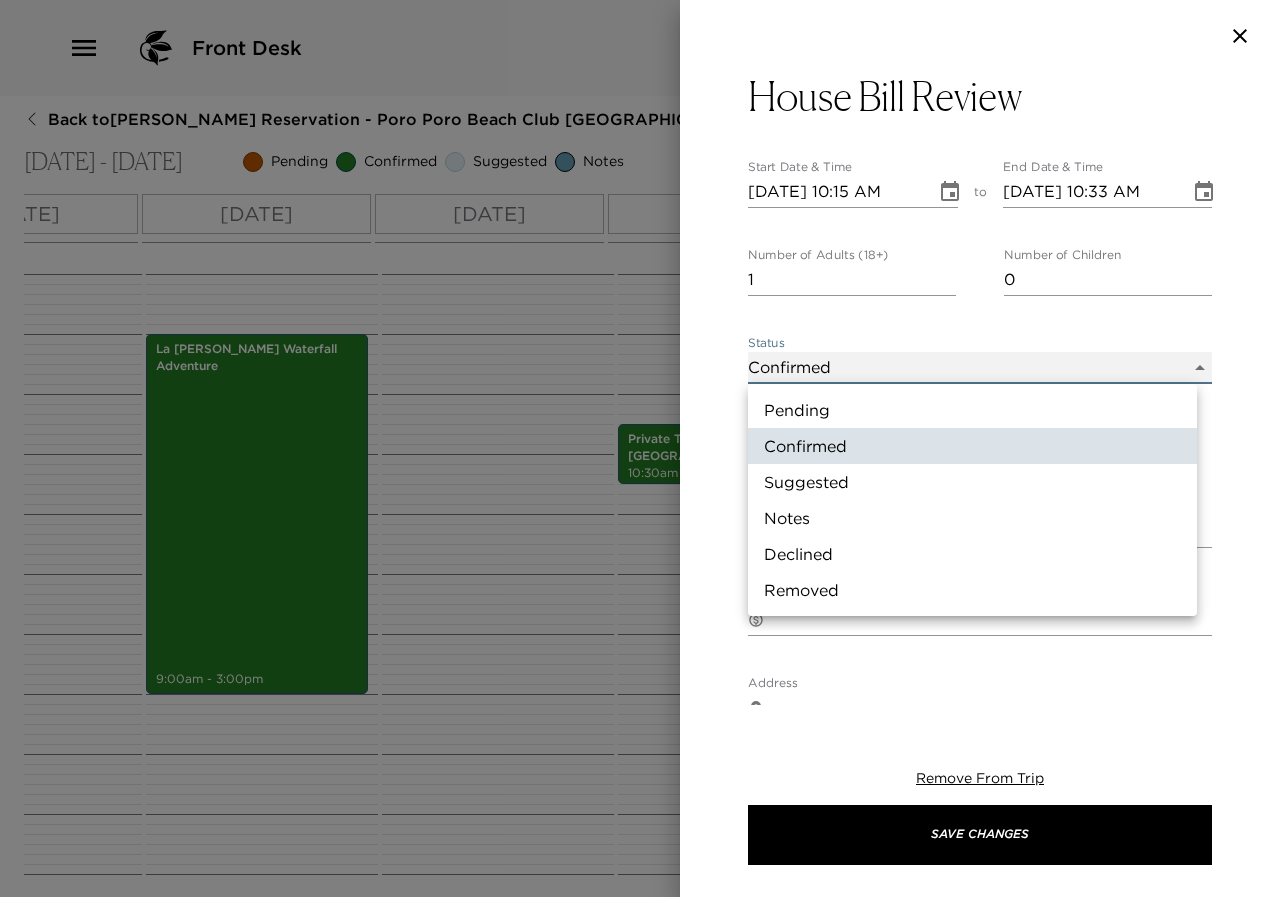 type on "Concierge Note" 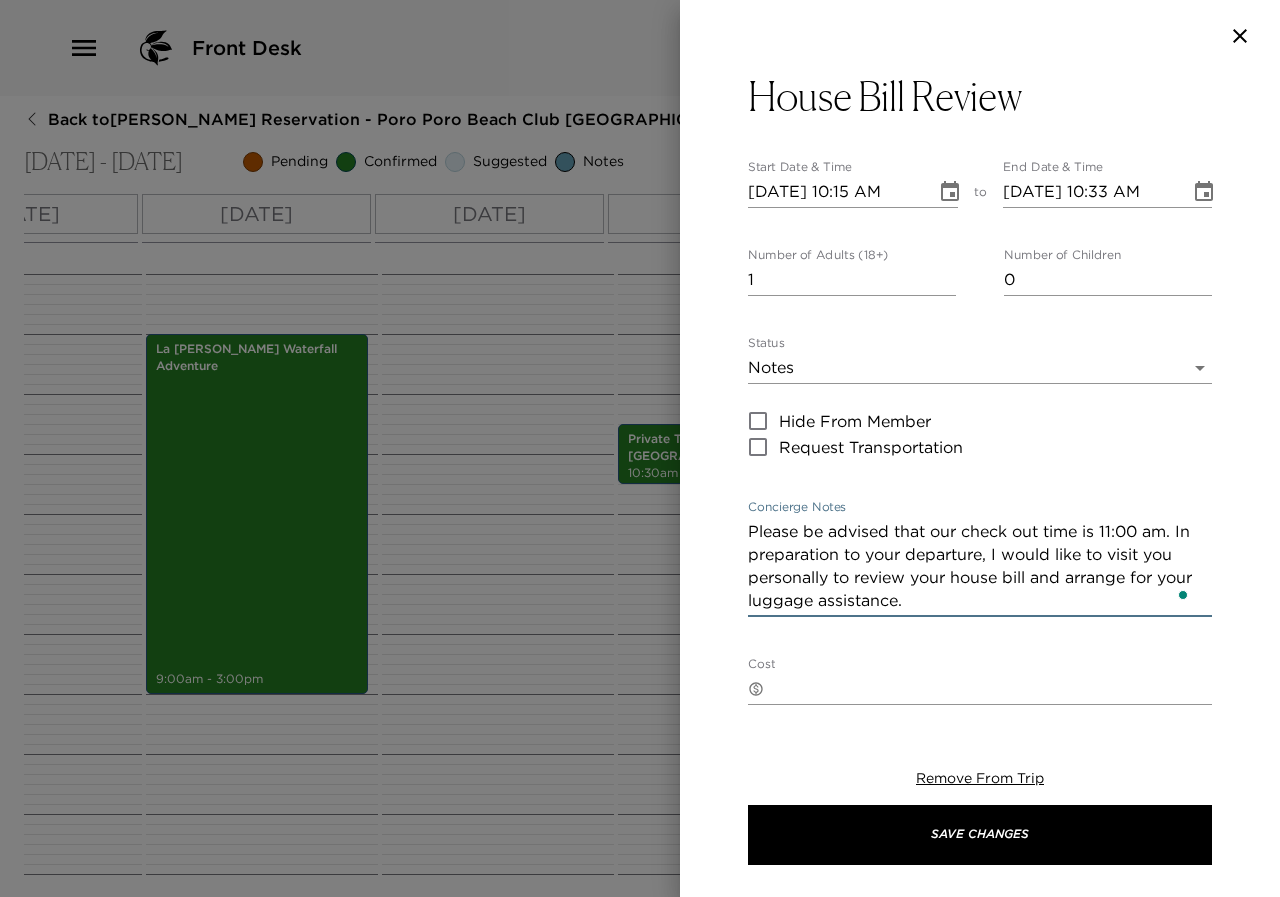 drag, startPoint x: 1177, startPoint y: 533, endPoint x: 698, endPoint y: 523, distance: 479.10437 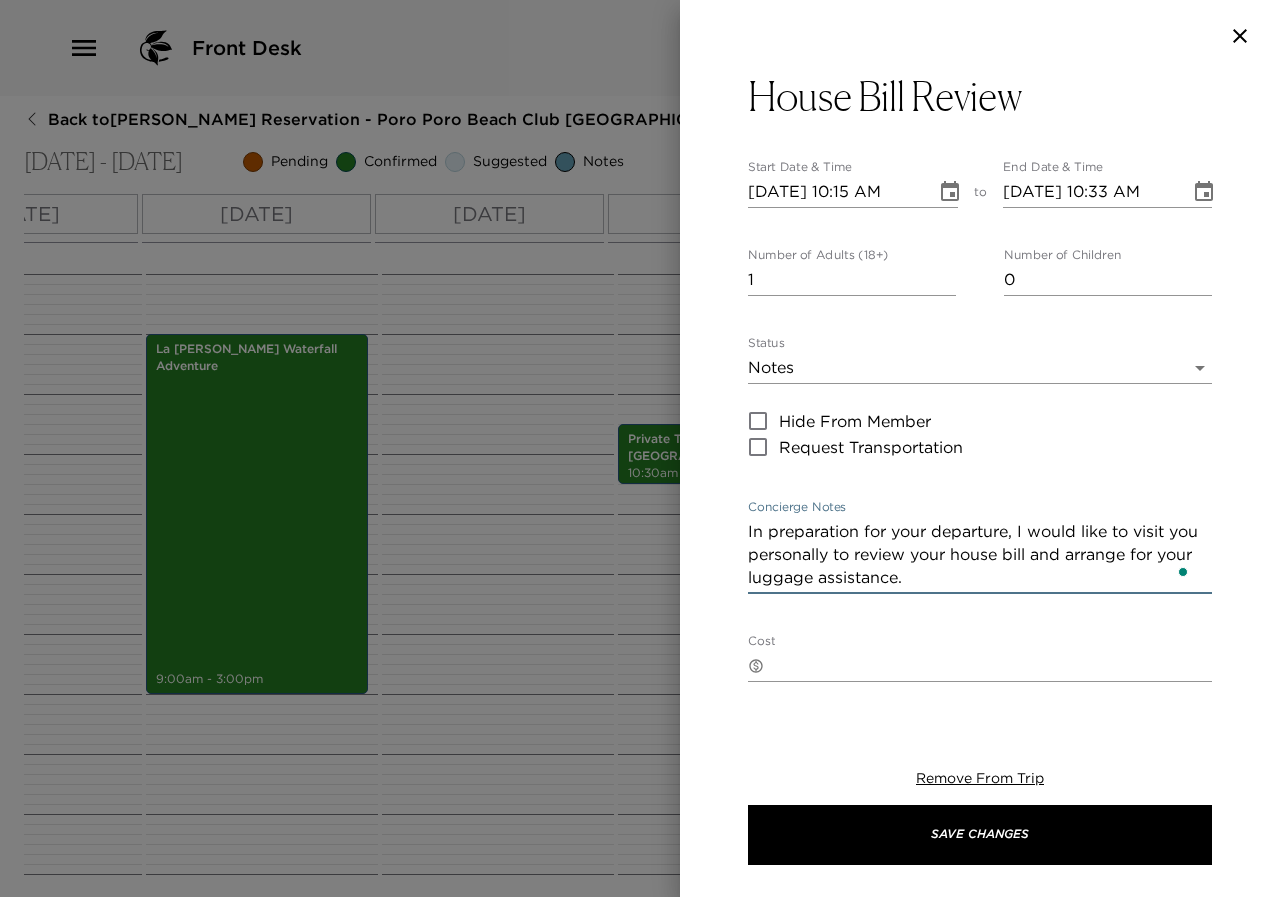 scroll, scrollTop: 300, scrollLeft: 0, axis: vertical 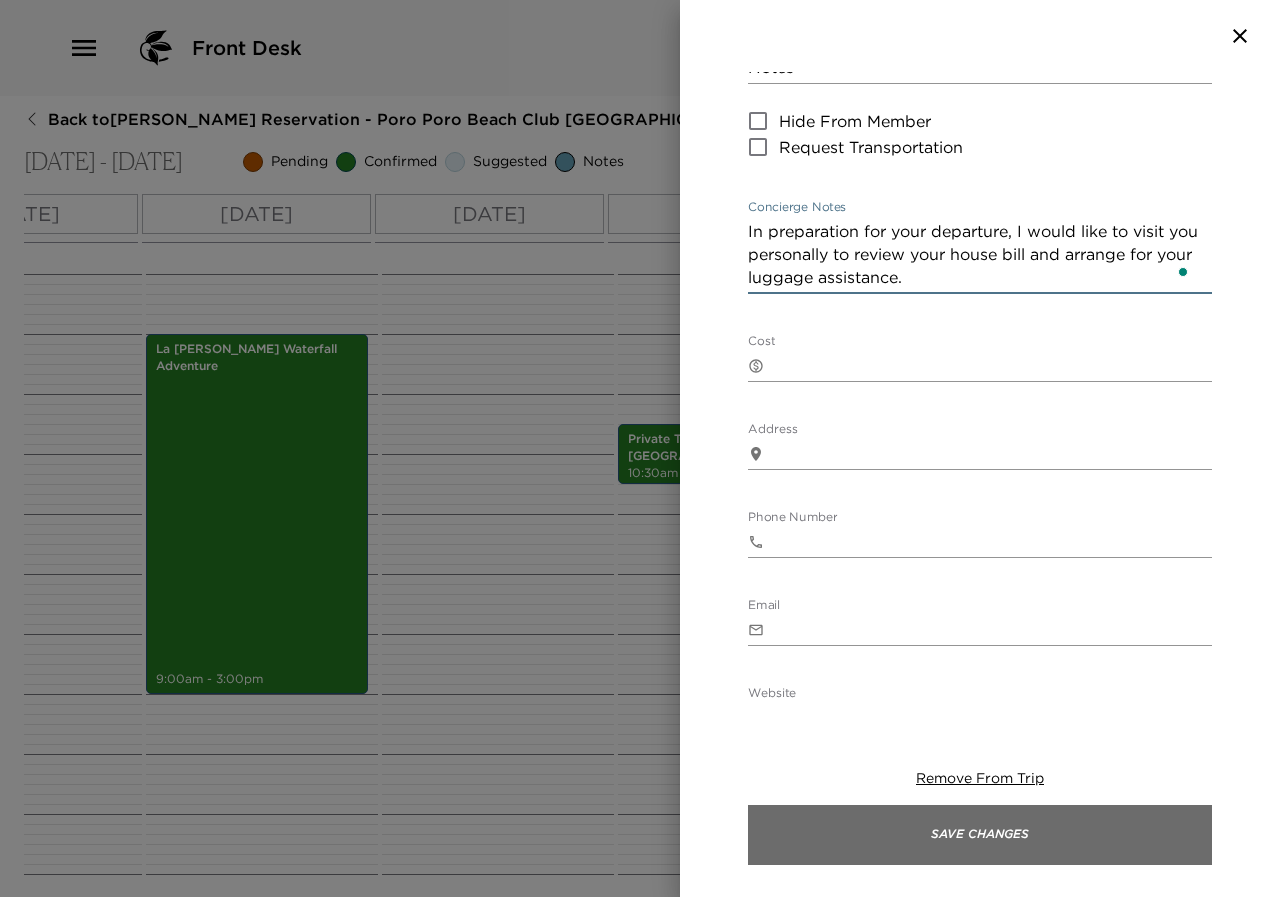 type on "In preparation for your departure, I would like to visit you personally to review your house bill and arrange for your luggage assistance." 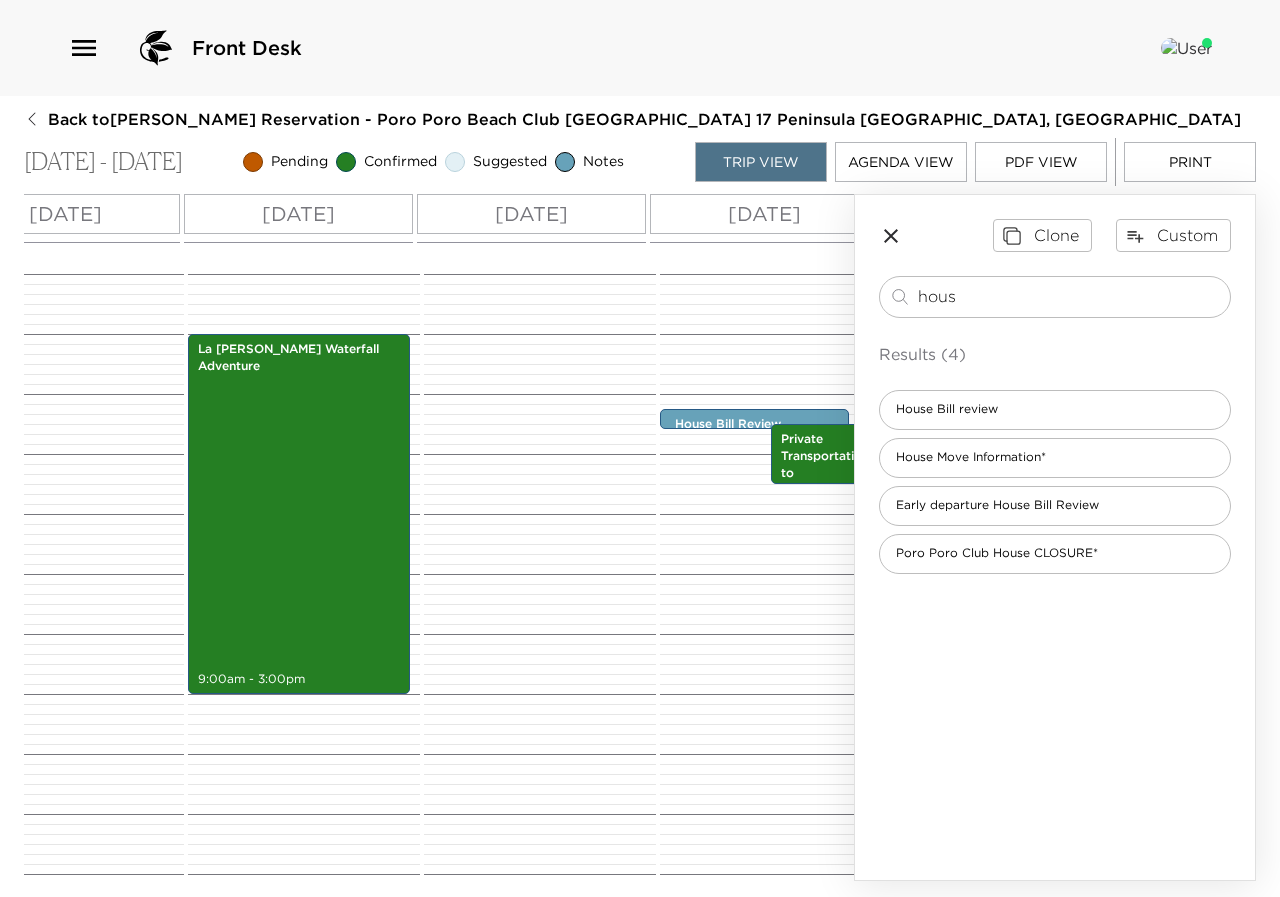 scroll, scrollTop: 0, scrollLeft: 377, axis: horizontal 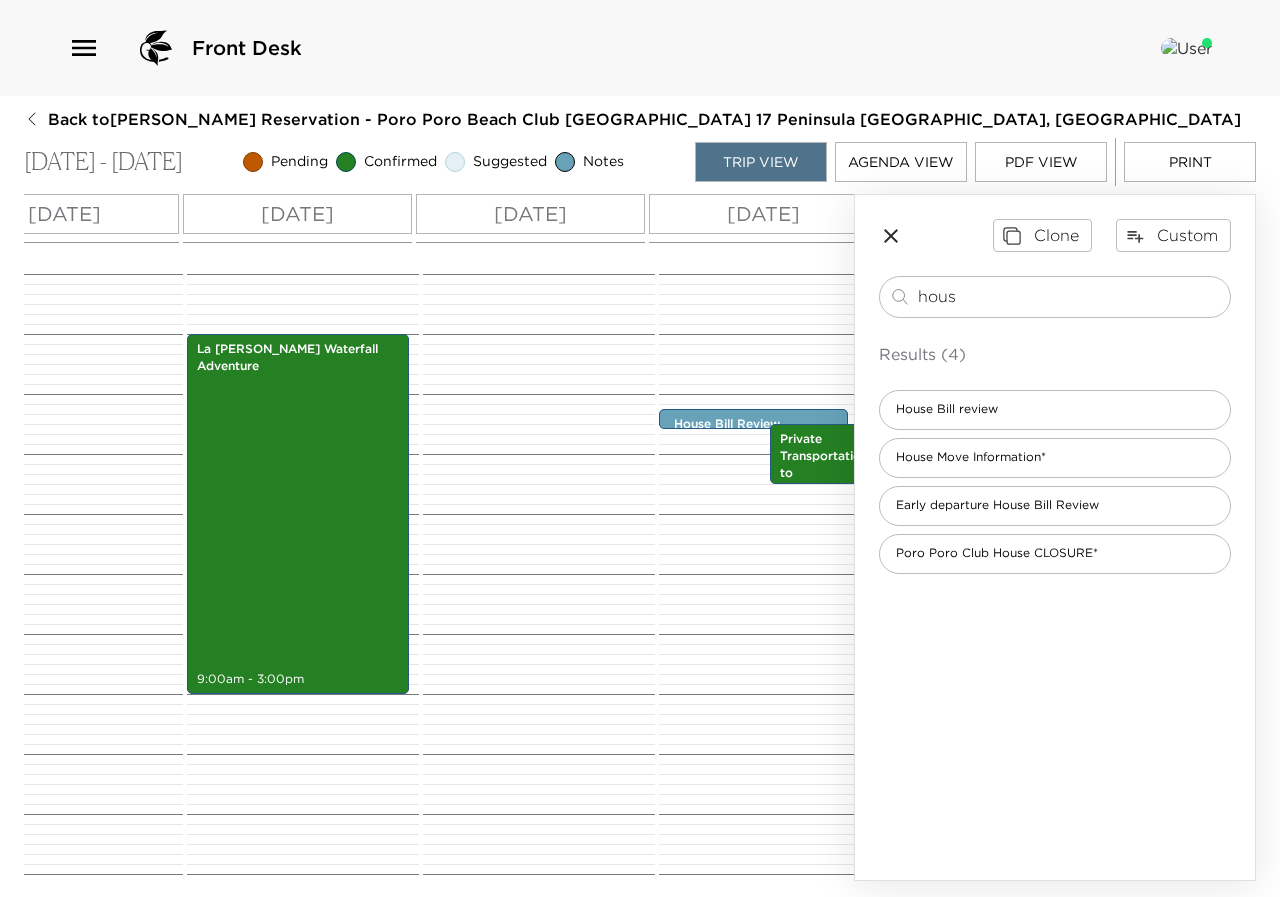 drag, startPoint x: 972, startPoint y: 292, endPoint x: 868, endPoint y: 274, distance: 105.546196 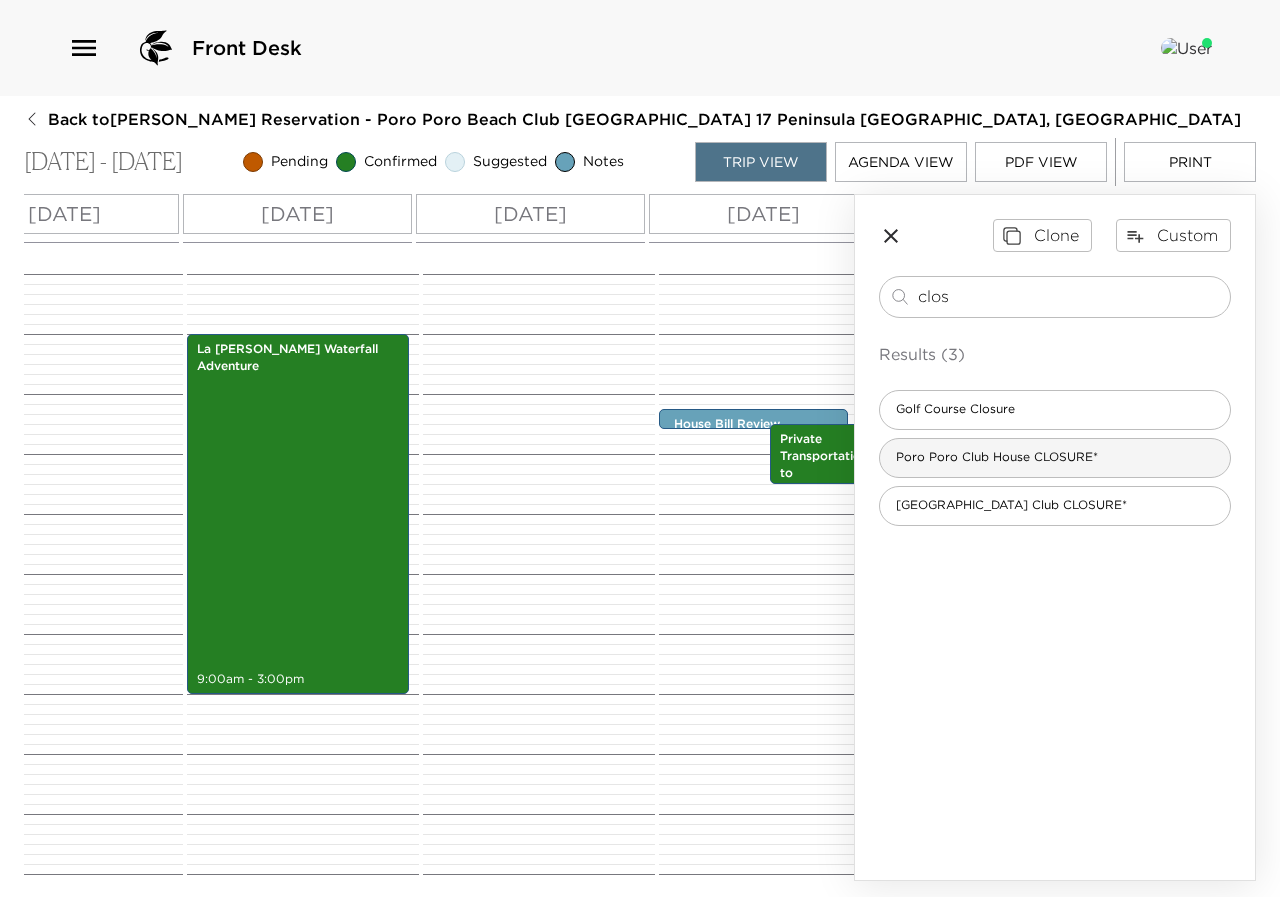 type on "clos" 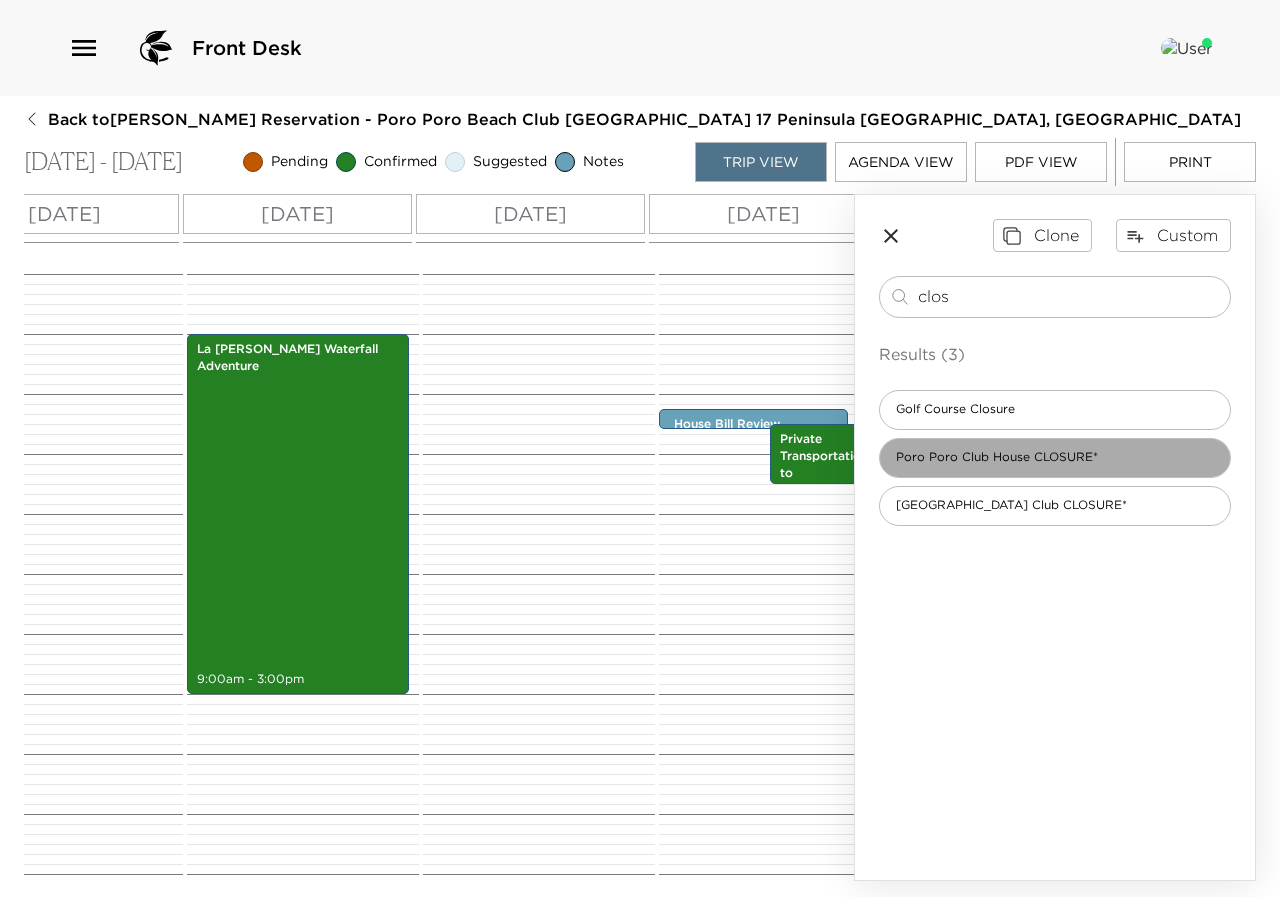 click on "Poro Poro Club House CLOSURE*" at bounding box center [997, 457] 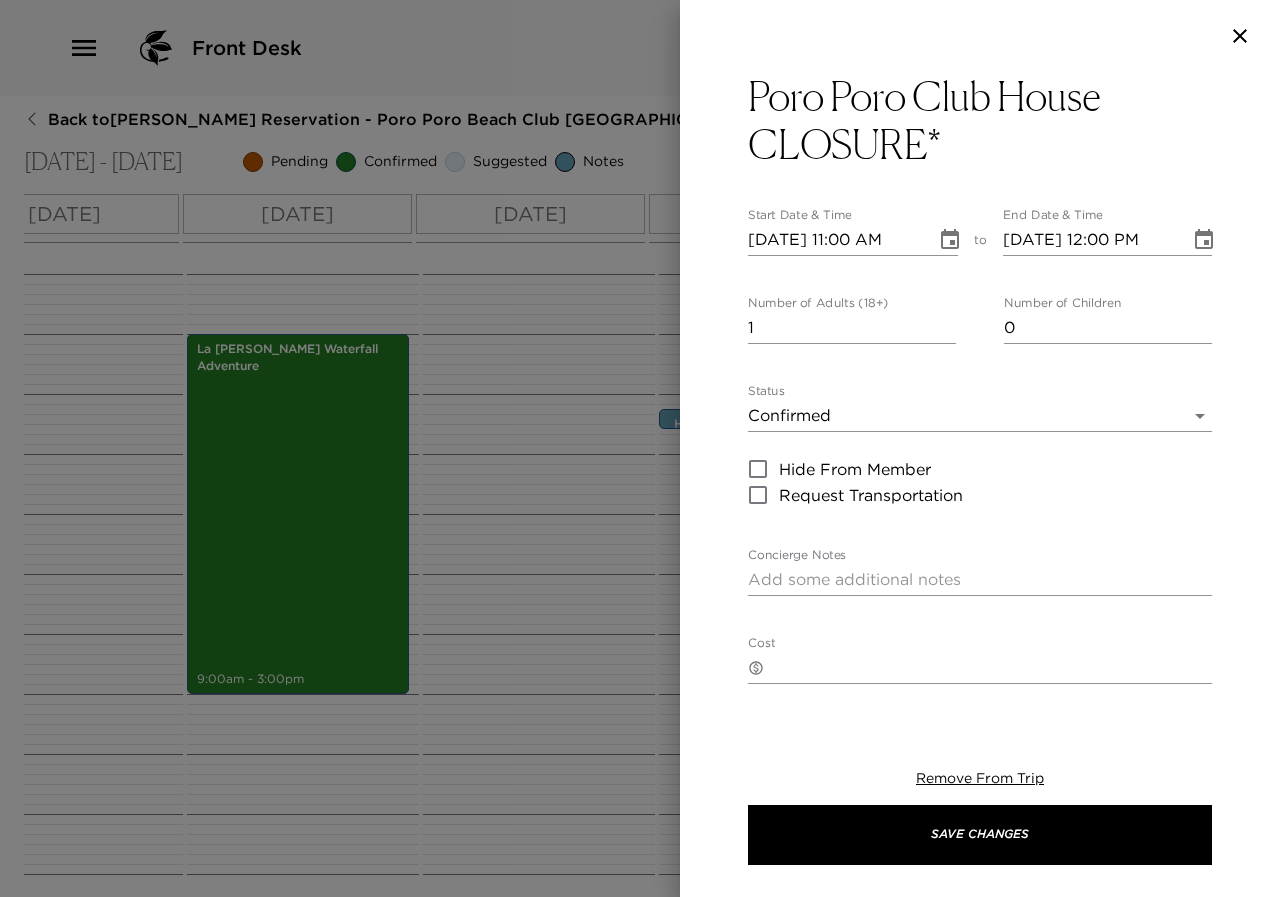 type on "IMPORTANT INFORMATION ABOUT PORO PORO CLUB HOUSE! Please be advised that our Poro Poro Club House will be closed today (Thursday). During this time, no Food & Beverage service will be available. Please contact your concierge to get assistance arranging any different plans for today." 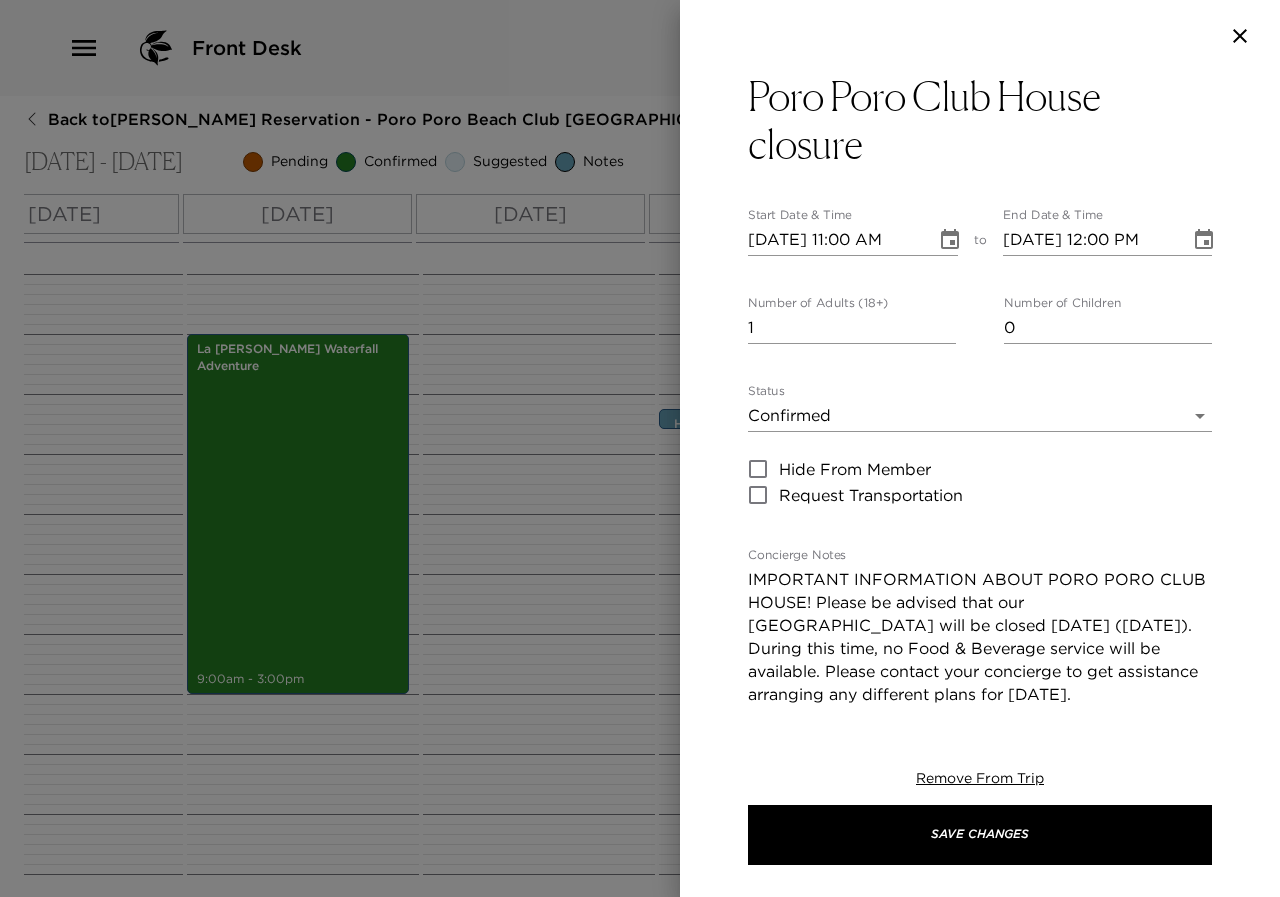 click on "08/02/2025 11:00 AM" at bounding box center (835, 240) 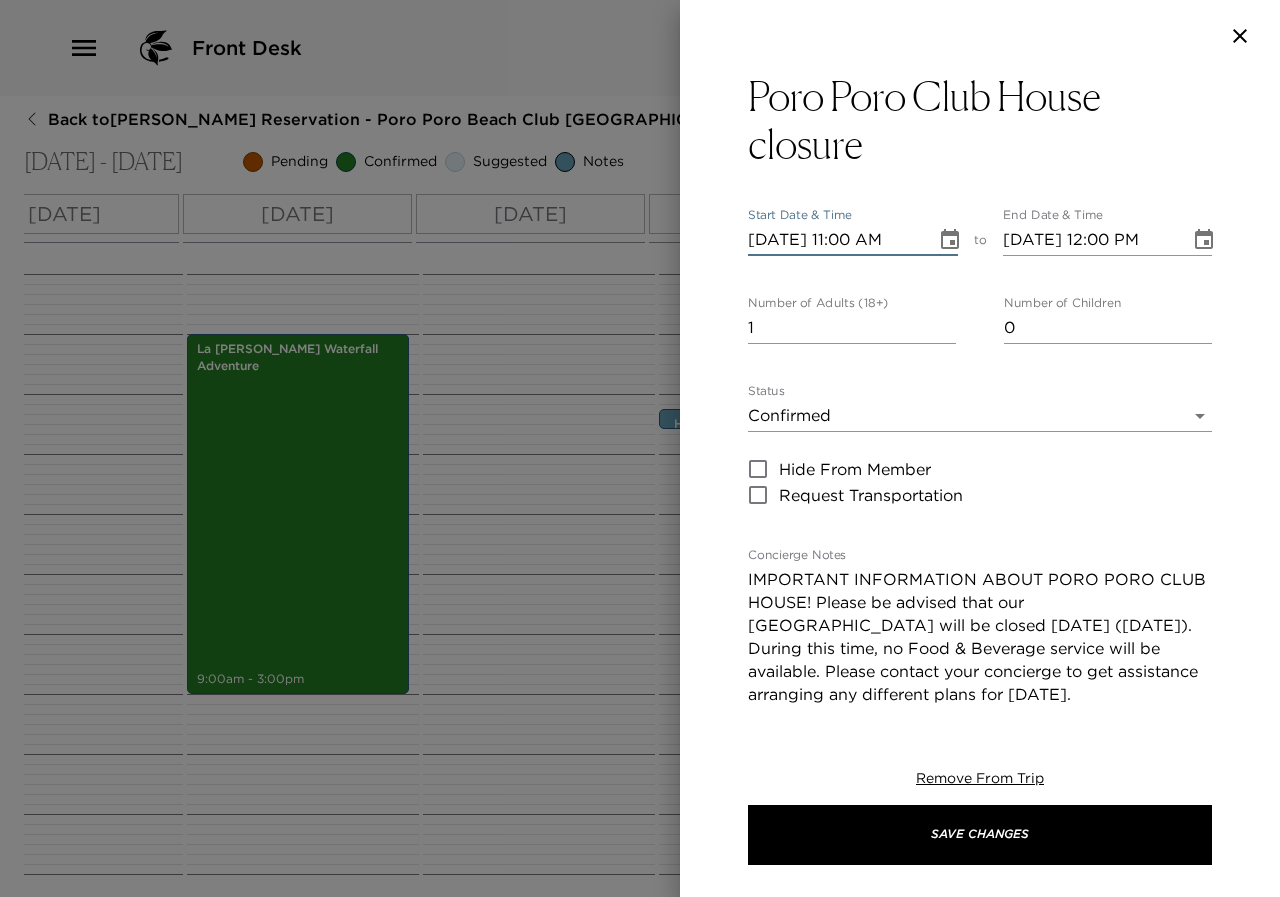 type on "08/05/2025 11:00 AM" 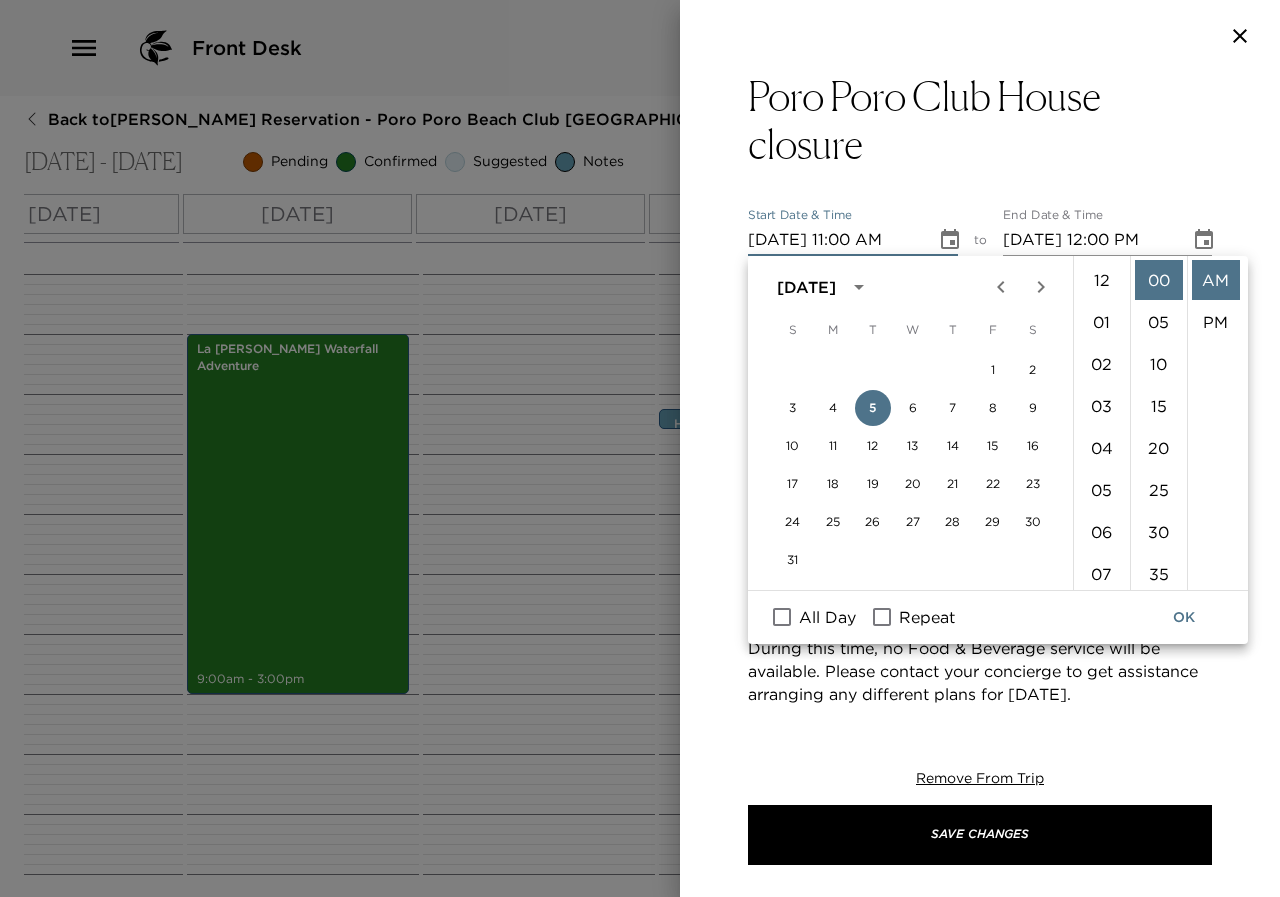 scroll, scrollTop: 462, scrollLeft: 0, axis: vertical 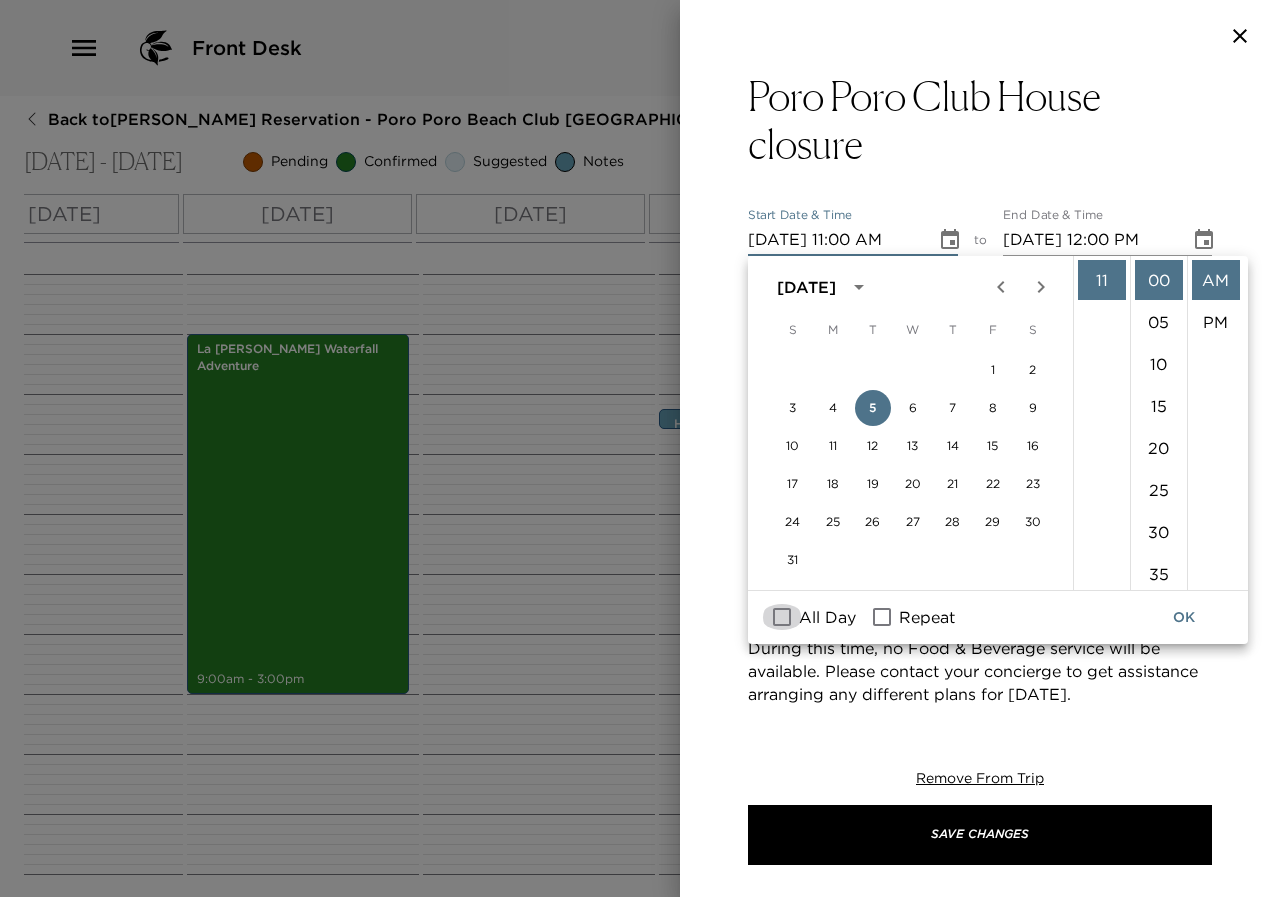 drag, startPoint x: 780, startPoint y: 613, endPoint x: 1056, endPoint y: 611, distance: 276.00723 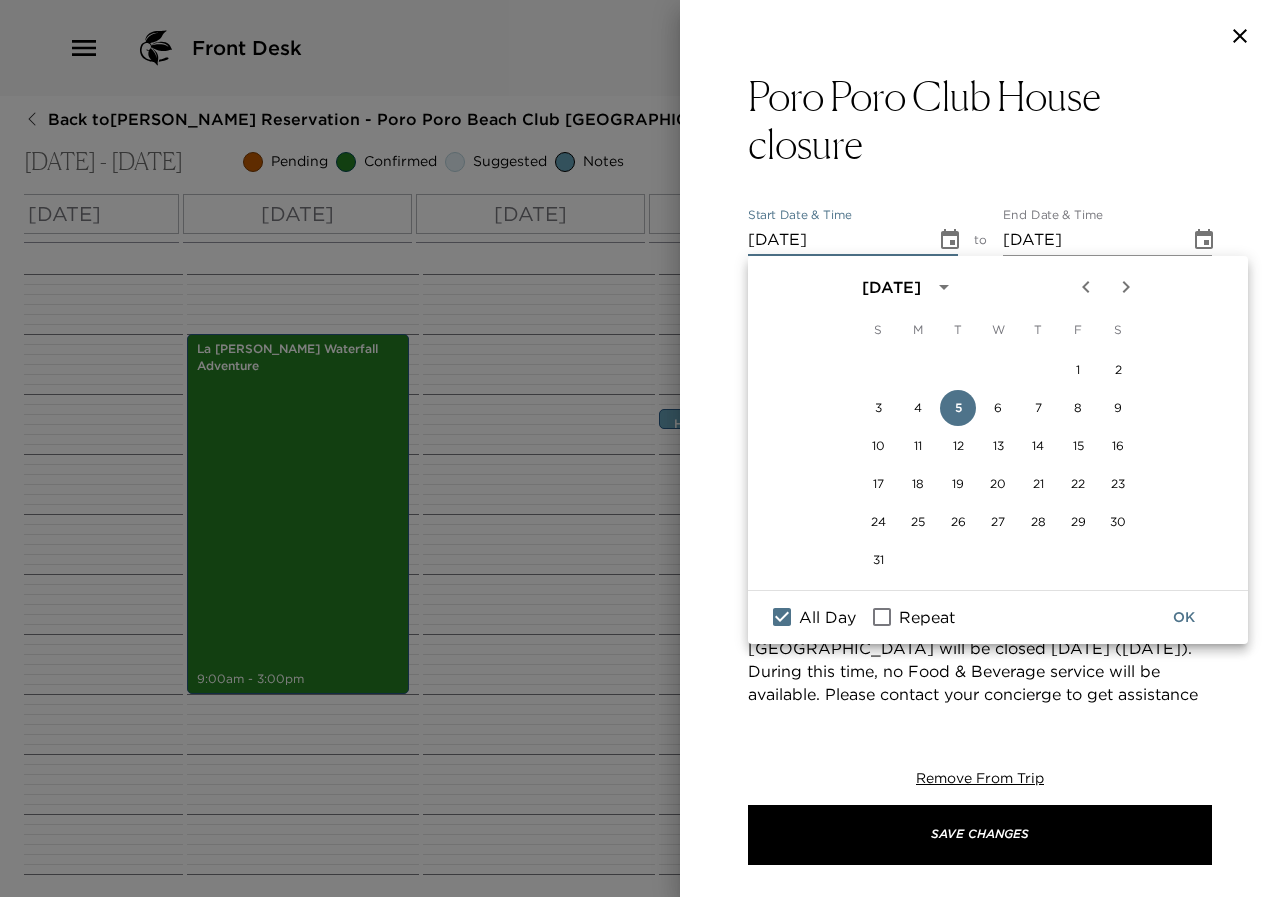 click on "OK" at bounding box center [1184, 617] 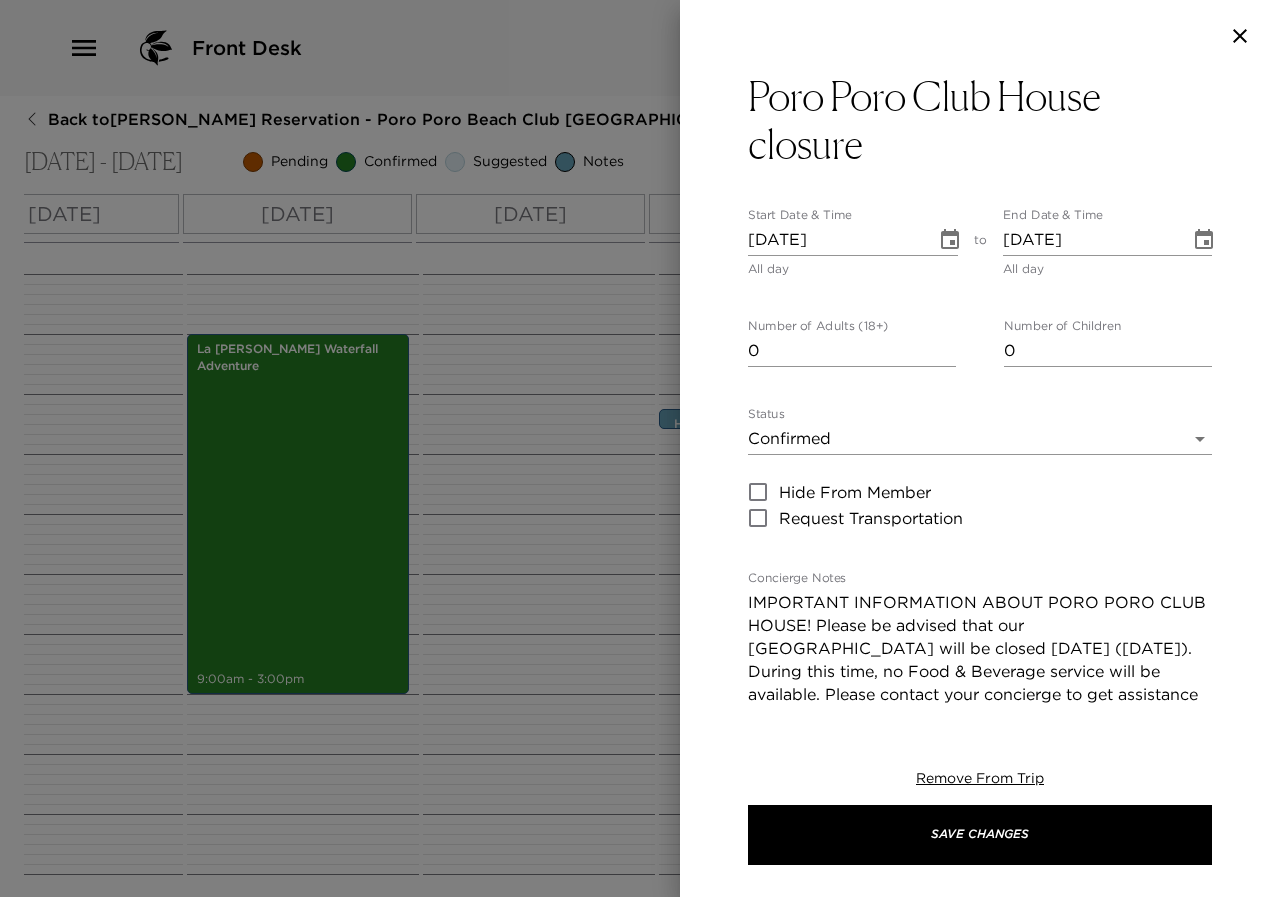 type on "0" 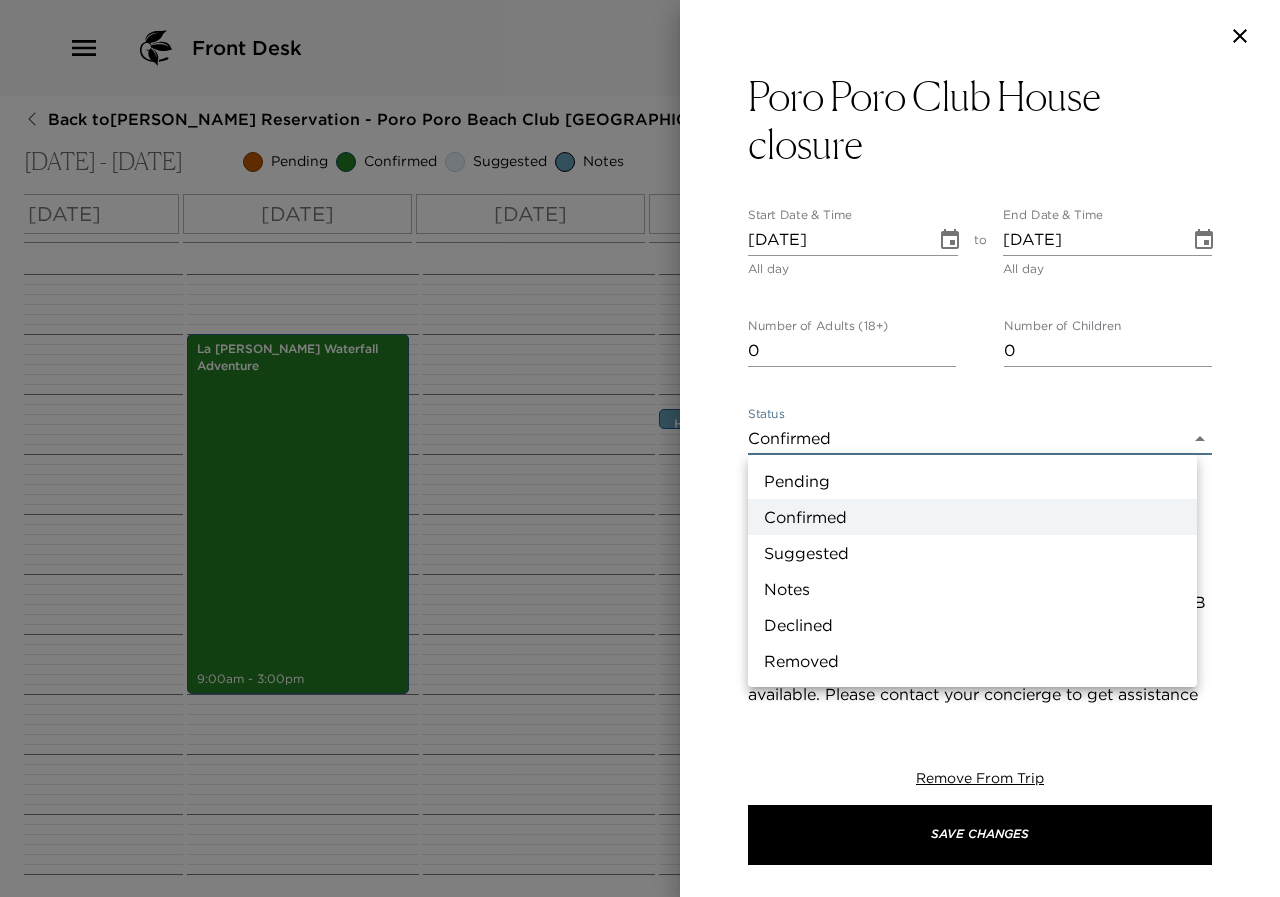 click on "Front Desk Back to  John Haluschak Reservation - Poro Poro Beach Club Jicaro 17 Peninsula Papagayo, Costa Rica Aug 02 - Aug 06, 2025 Pending Confirmed Suggested Notes Trip View Agenda View PDF View Print All Day Sat 08/02 Sun 08/03 Mon 08/04 Tue 08/05 Wed 08/06 12:00 AM 1:00 AM 2:00 AM 3:00 AM 4:00 AM 5:00 AM 6:00 AM 7:00 AM 8:00 AM 9:00 AM 10:00 AM 11:00 AM 12:00 PM 1:00 PM 2:00 PM 3:00 PM 4:00 PM 5:00 PM 6:00 PM 7:00 PM 8:00 PM 9:00 PM 10:00 PM 11:00 PM La Leona Waterfall Adventure 9:00am - 3:00pm House Bill Review 10:15am - 10:33am Private Transportation to Liberia Airport (LIR) 10:30am - 11:30am Clone Custom clos ​ Results (3) Golf Course Closure Poro Poro Club House CLOSURE* Playa Prieta Beach Club CLOSURE* Poro Poro Club House closure Start Date & Time 08/05/2025 All day to End Date & Time 08/05/2025 All day Number of Adults (18+) 0 Number of Children 0 Status Confirmed Confirmed Hide From Member Request Transportation Concierge Notes x Cost ​ x Address ​ Poro Poro Club house
Costa Rica x ​ ​" at bounding box center (640, 448) 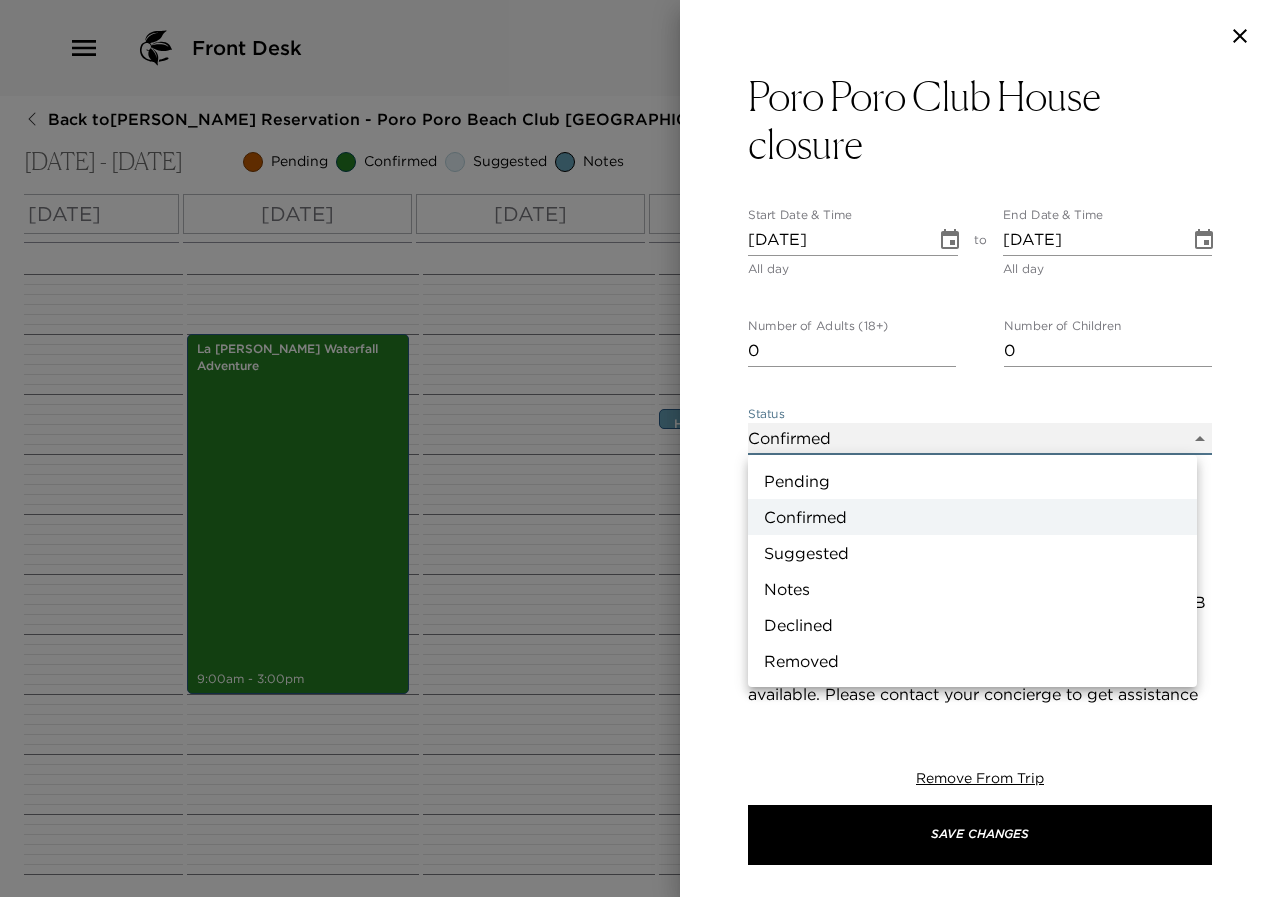 type on "Concierge Note" 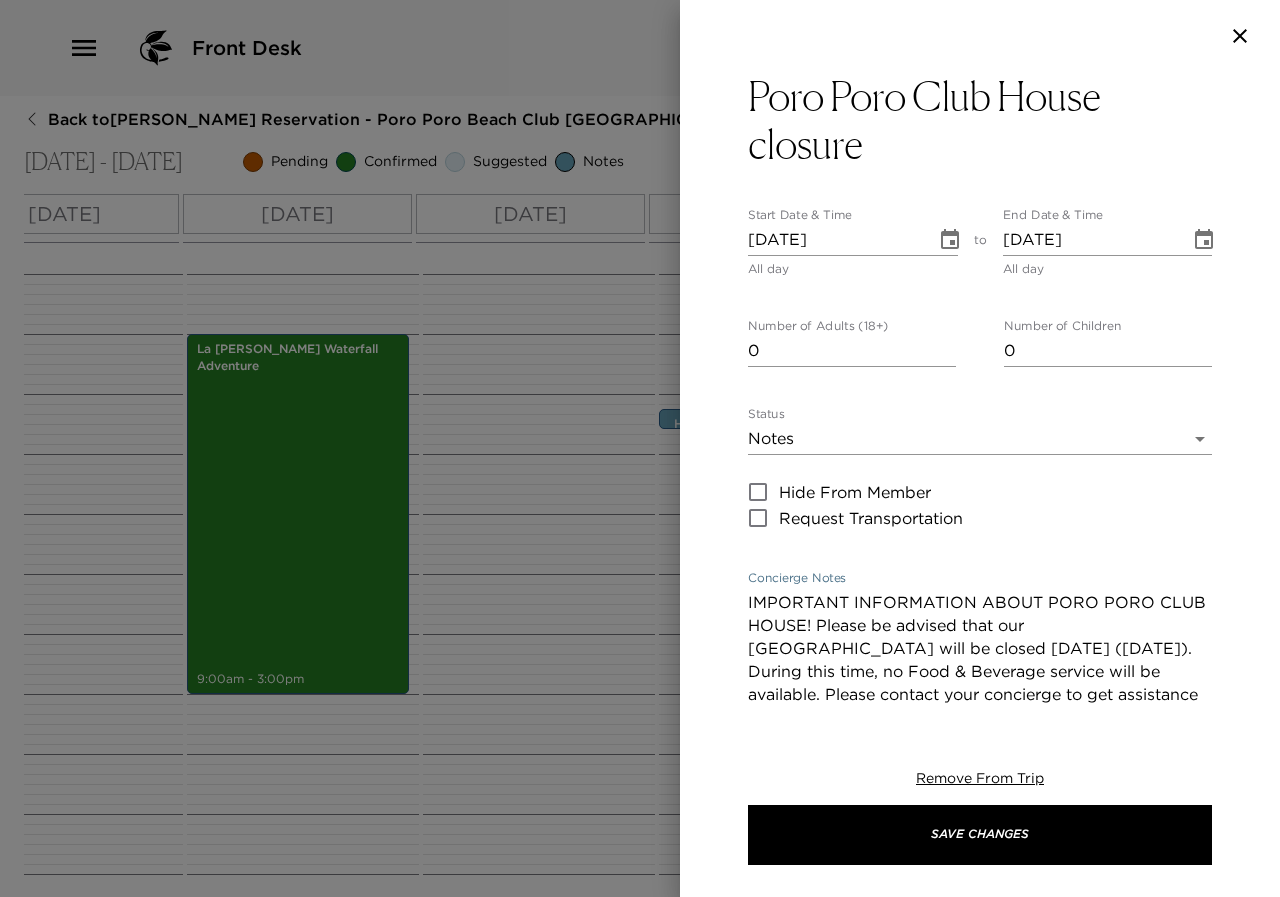 drag, startPoint x: 1042, startPoint y: 650, endPoint x: 983, endPoint y: 638, distance: 60.207973 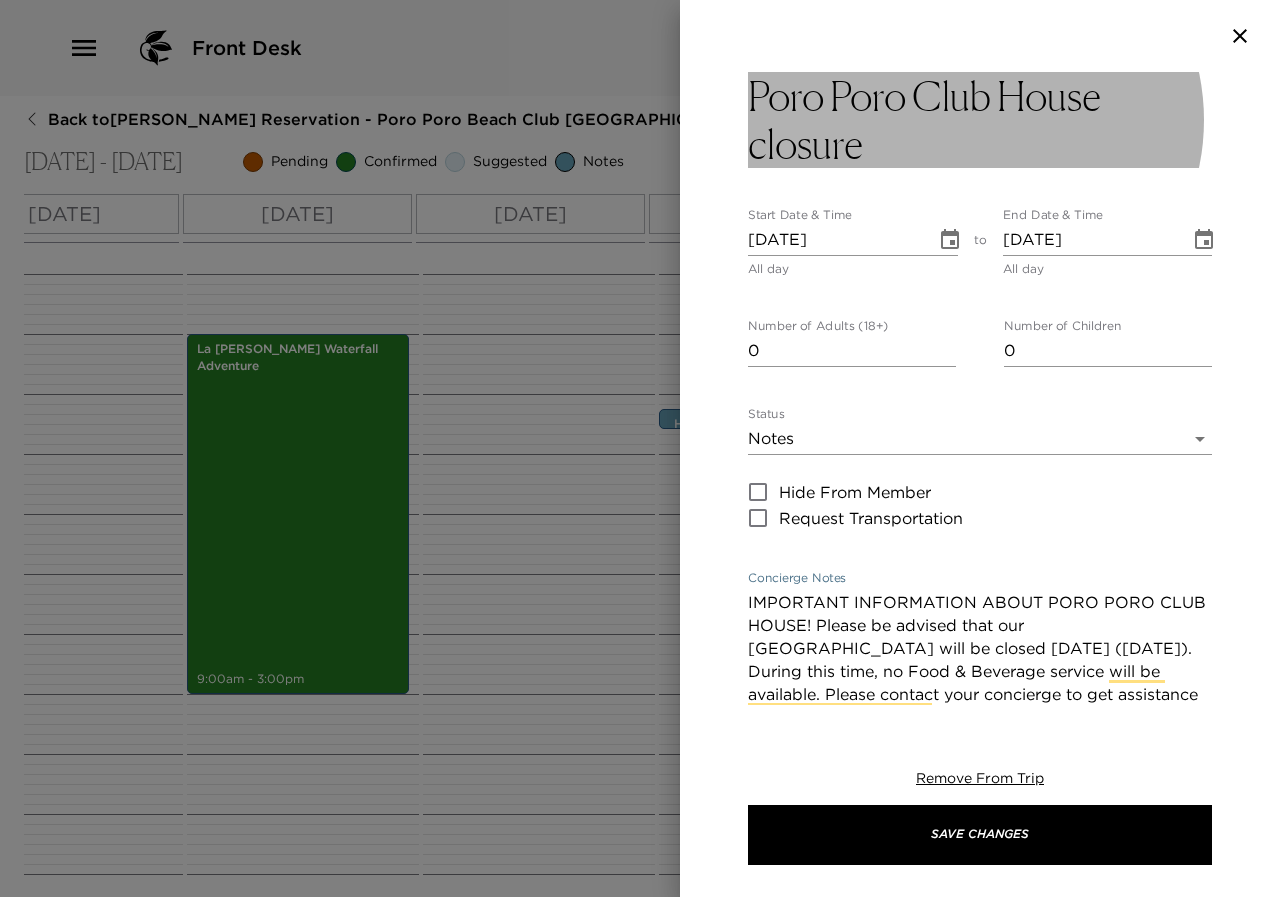 type on "IMPORTANT INFORMATION ABOUT PORO PORO CLUB HOUSE! Please be advised that our Poro Poro Club House will be closed today (Tuesday). During this time, no Food & Beverage service will be available. Please contact your concierge to get assistance arranging any different plans for today." 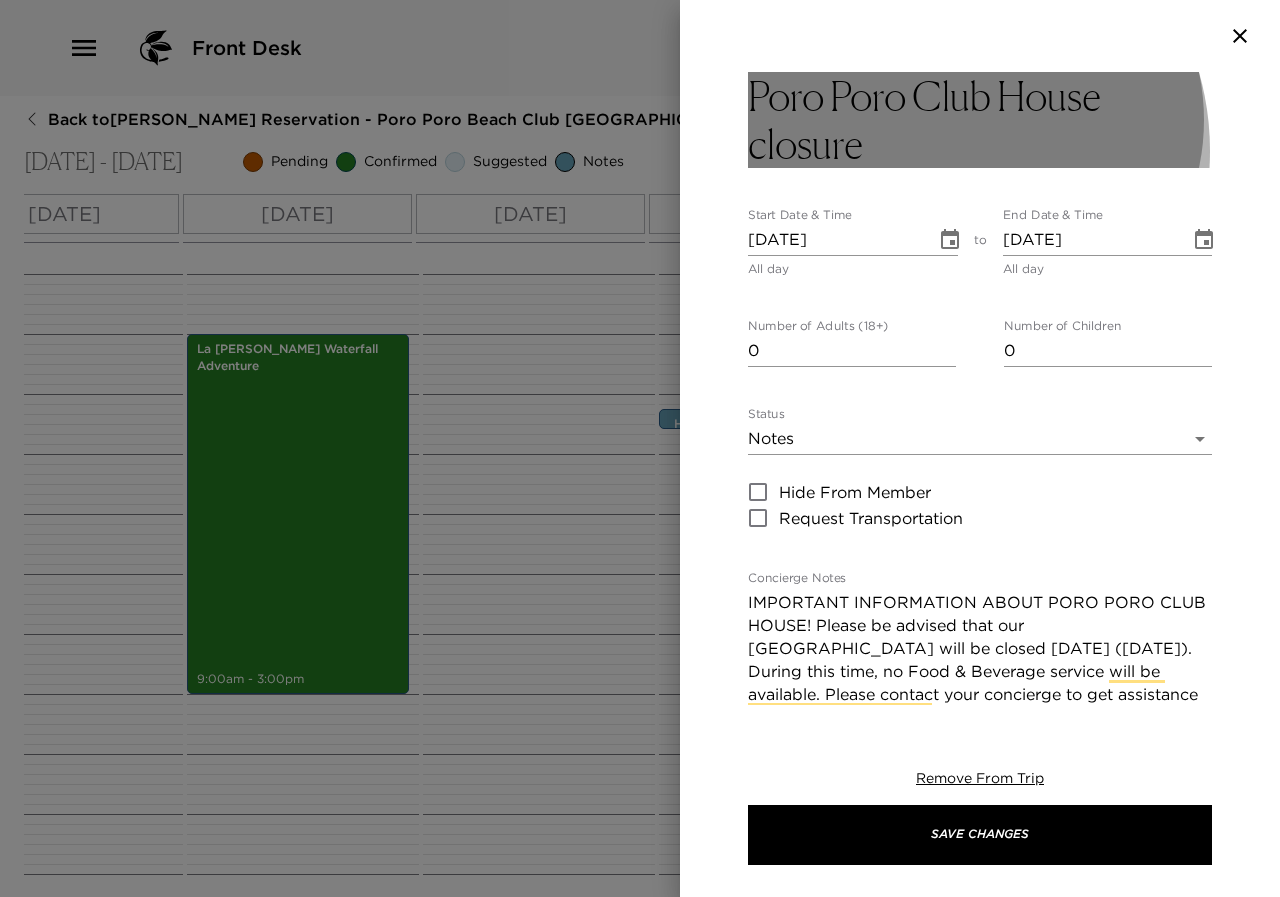 click on "Poro Poro Club House closure" at bounding box center [980, 120] 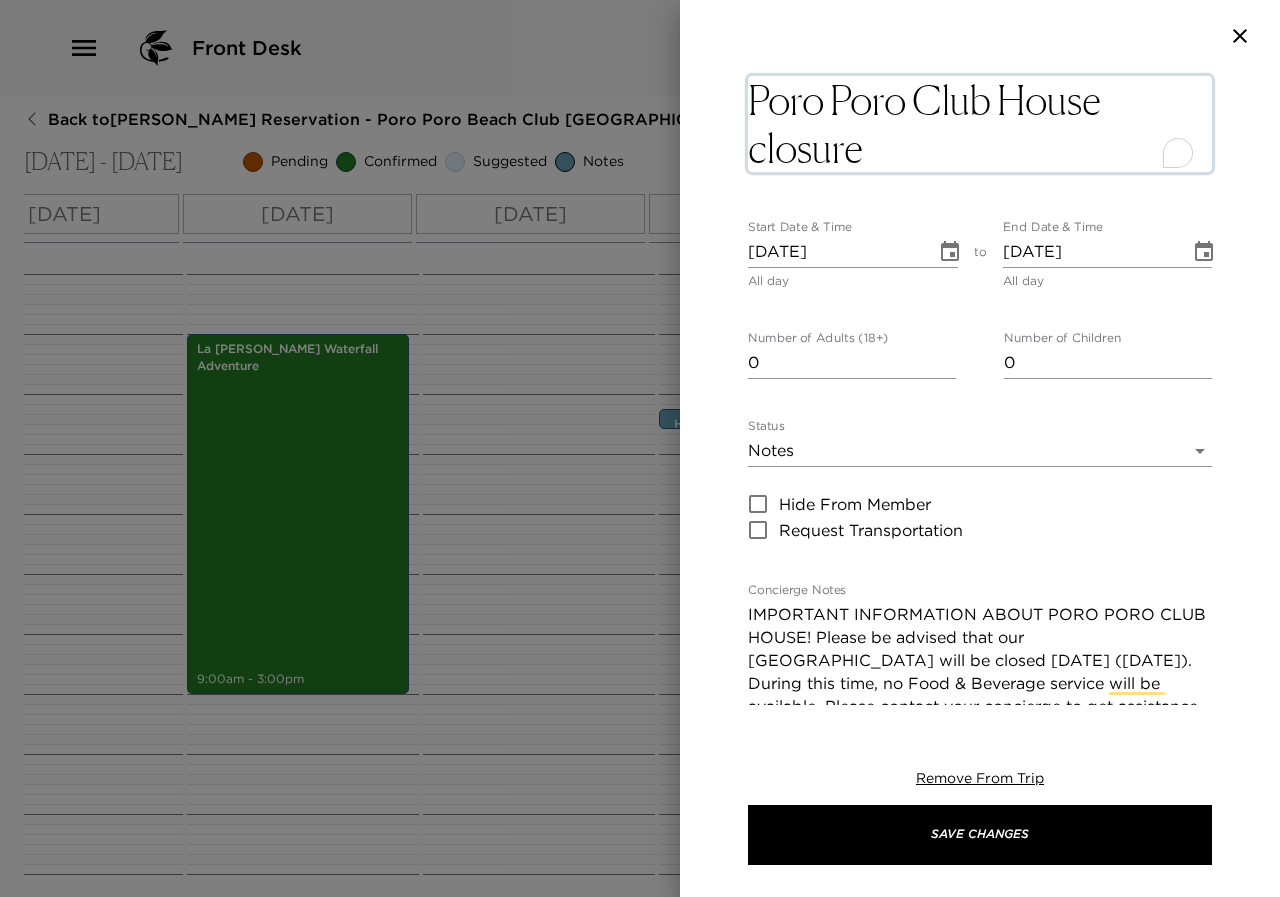 click on "Poro Poro Club House closure" at bounding box center [980, 124] 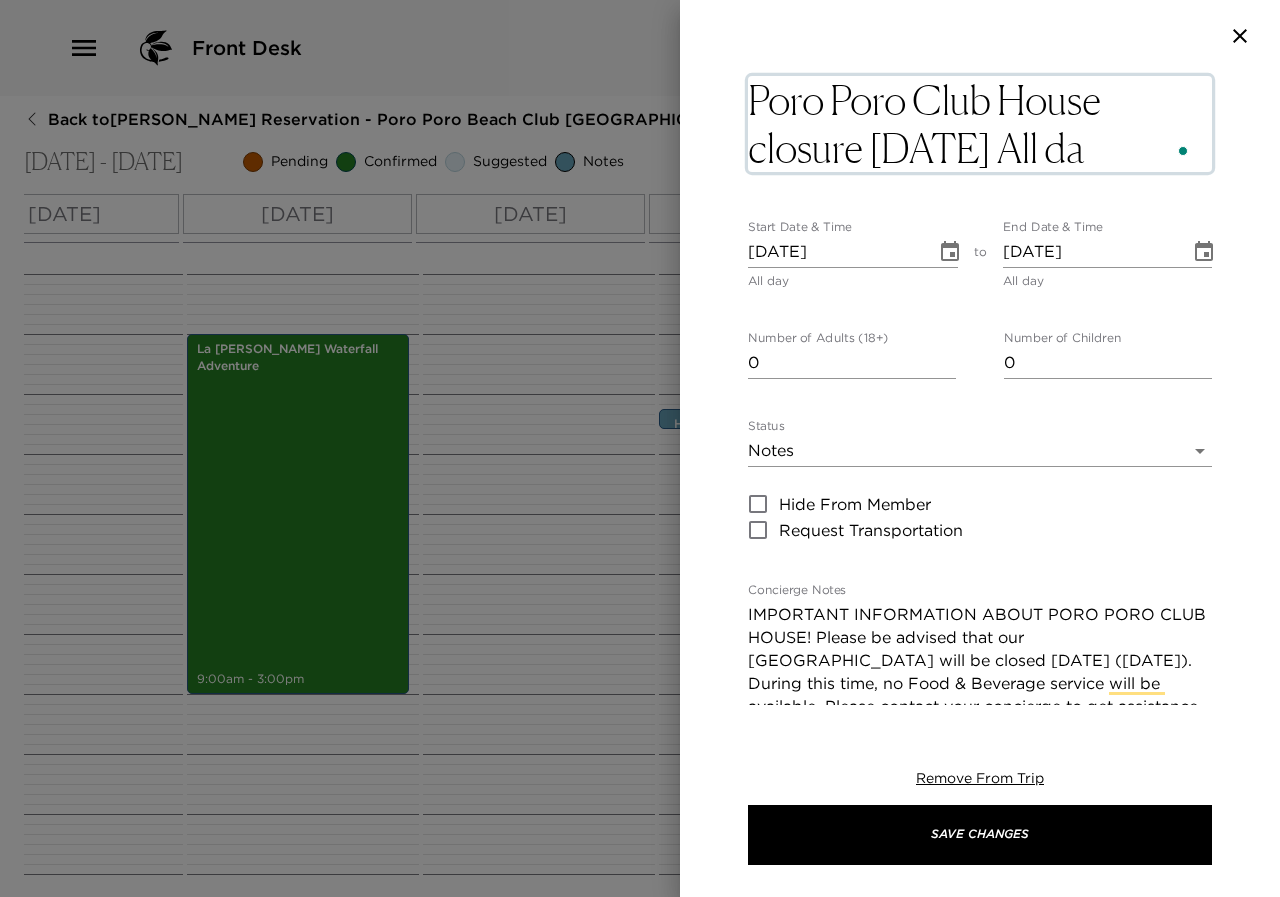 type on "Poro Poro Club House closure [DATE] All day" 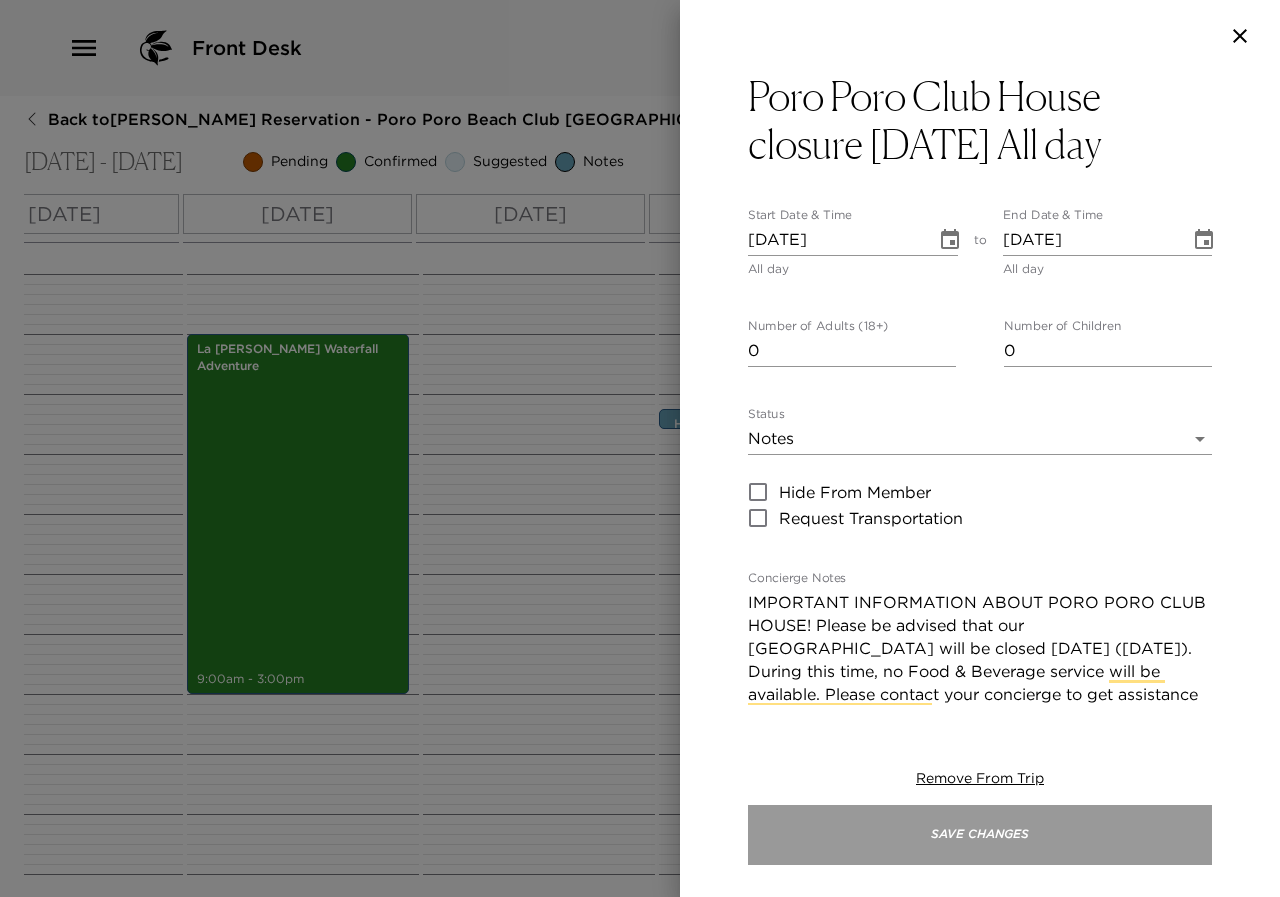 click on "Save Changes" at bounding box center [980, 835] 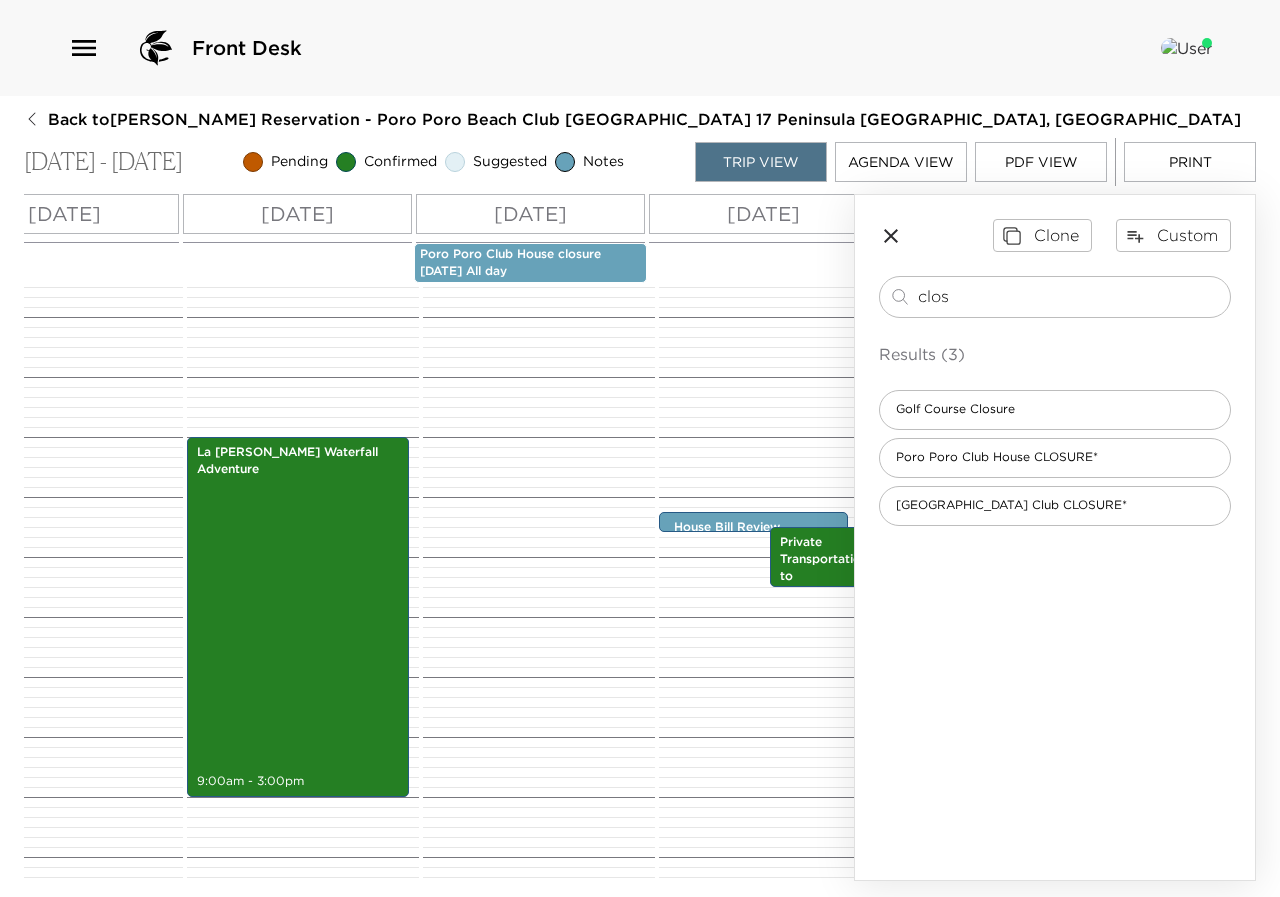 scroll, scrollTop: 680, scrollLeft: 0, axis: vertical 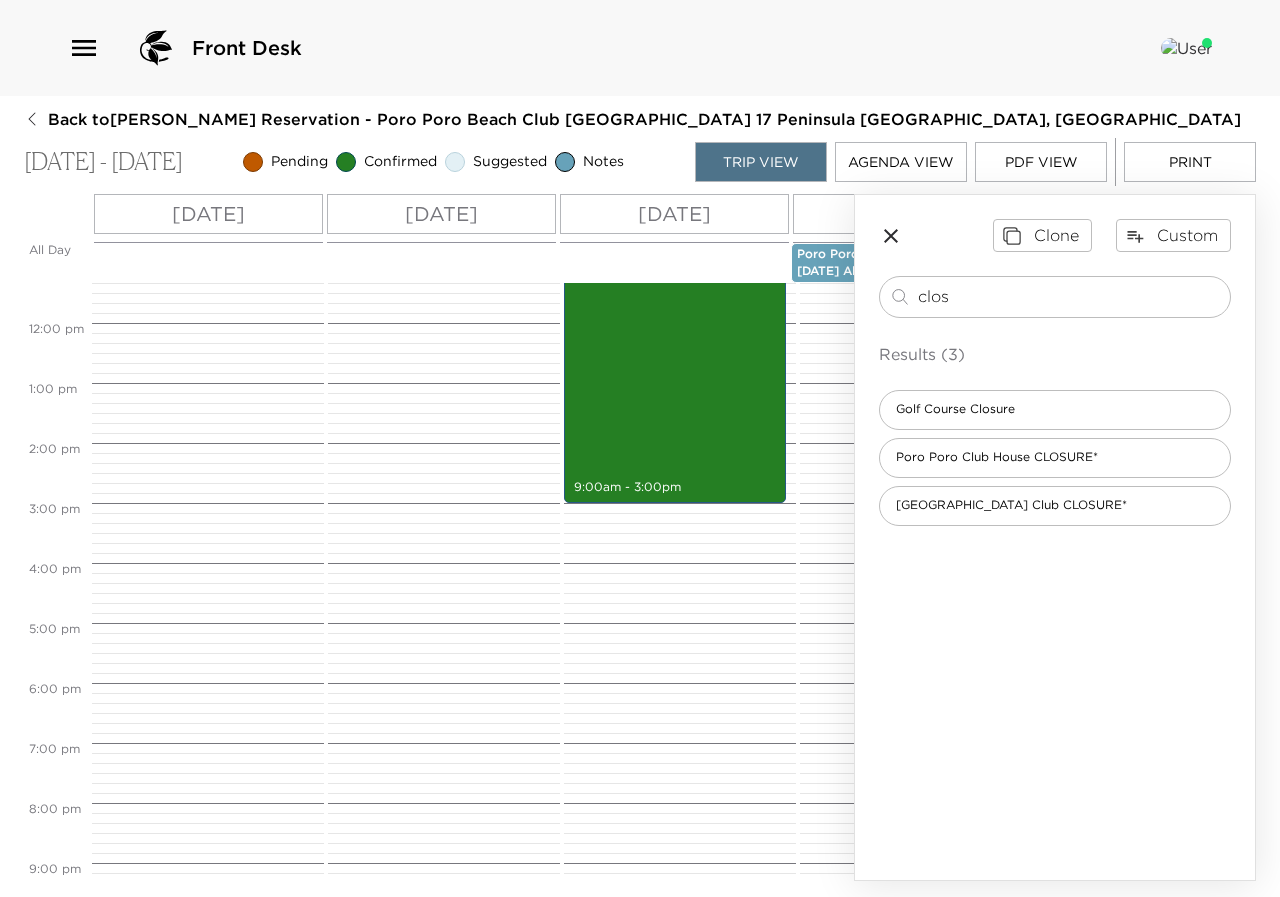 drag, startPoint x: 957, startPoint y: 296, endPoint x: 740, endPoint y: 264, distance: 219.34676 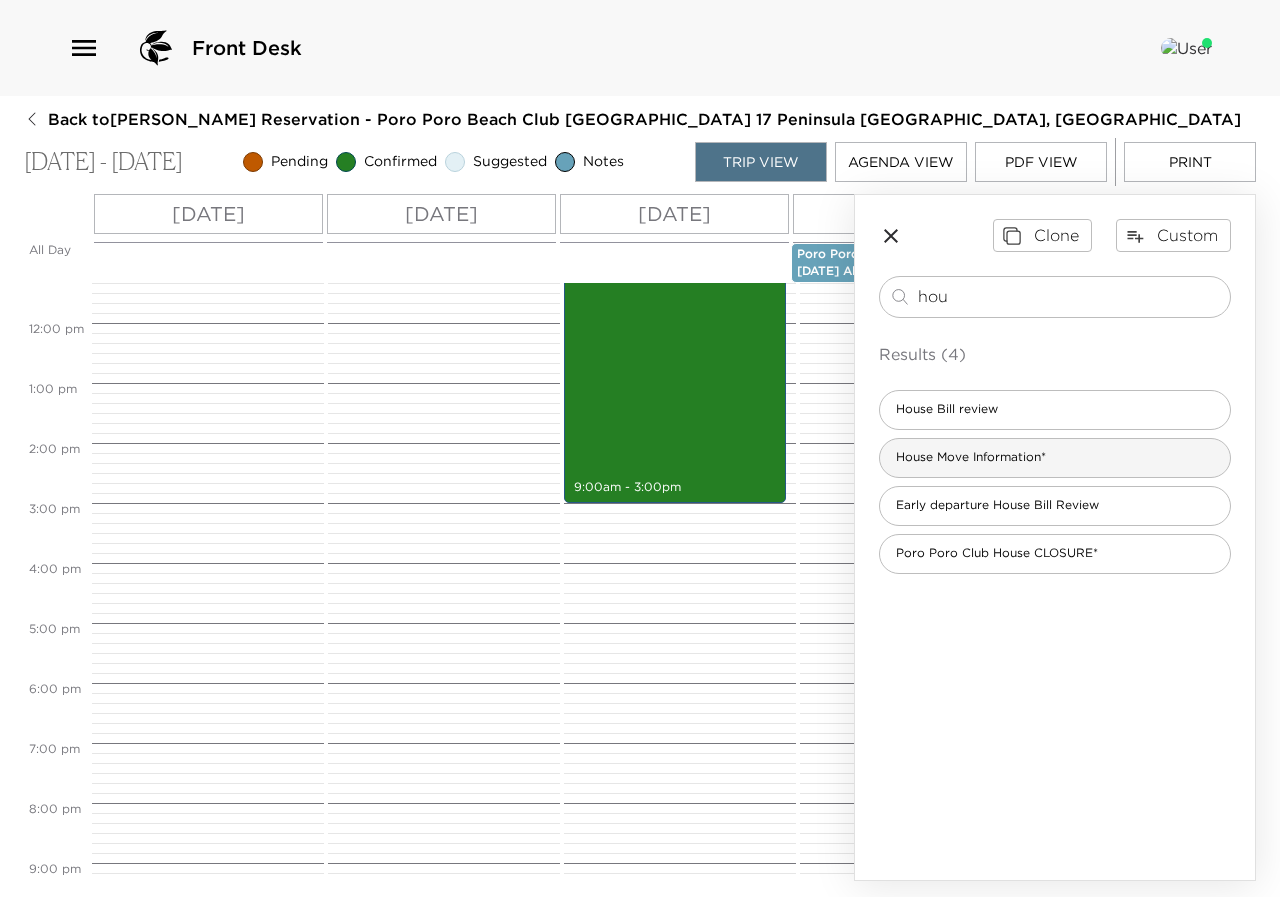 type on "hou" 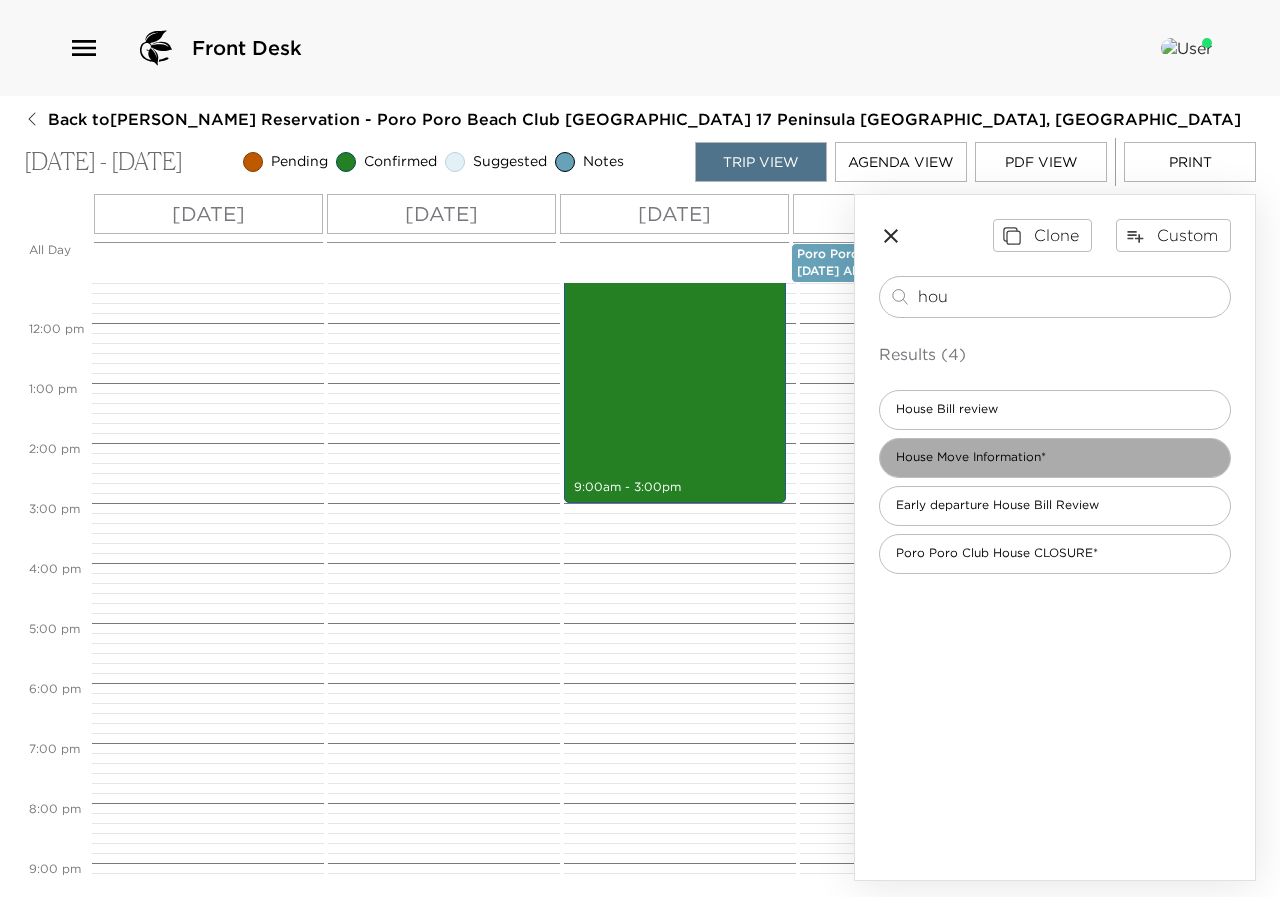 click on "House Move Information*" at bounding box center [971, 457] 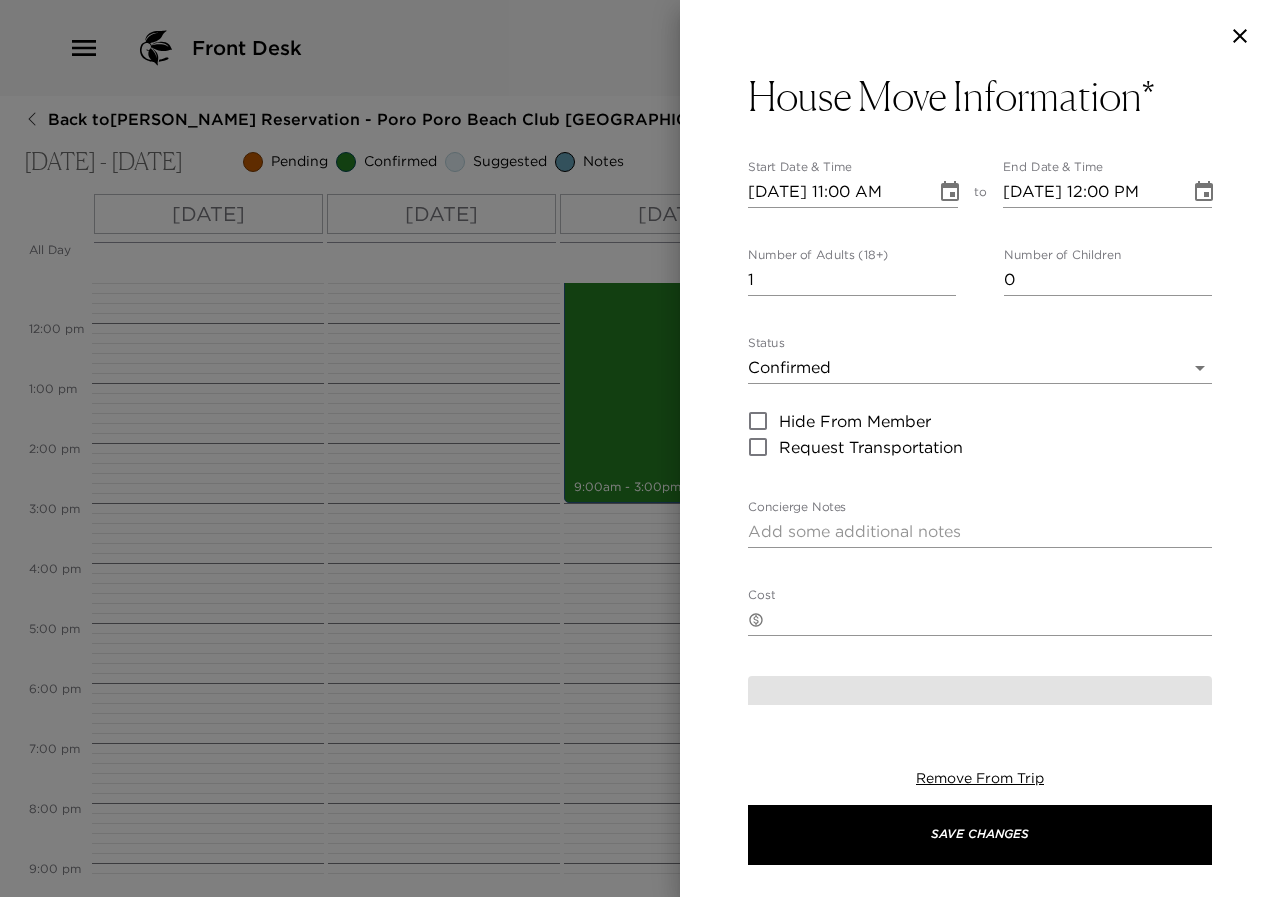 type on "House Move  Your family is scheduled to move from Villa  to Villa  on this day. Please have your luggage packed and be ready to depart the residence at our standard check-out time of 11:00 am. Bellmen will be in charge of move carefully all your luggage and groceries.Your new residence will be ready for your arrival by 4:00 pm.  You have indicated that you plan to spend the day at the Club House with your family during the transition." 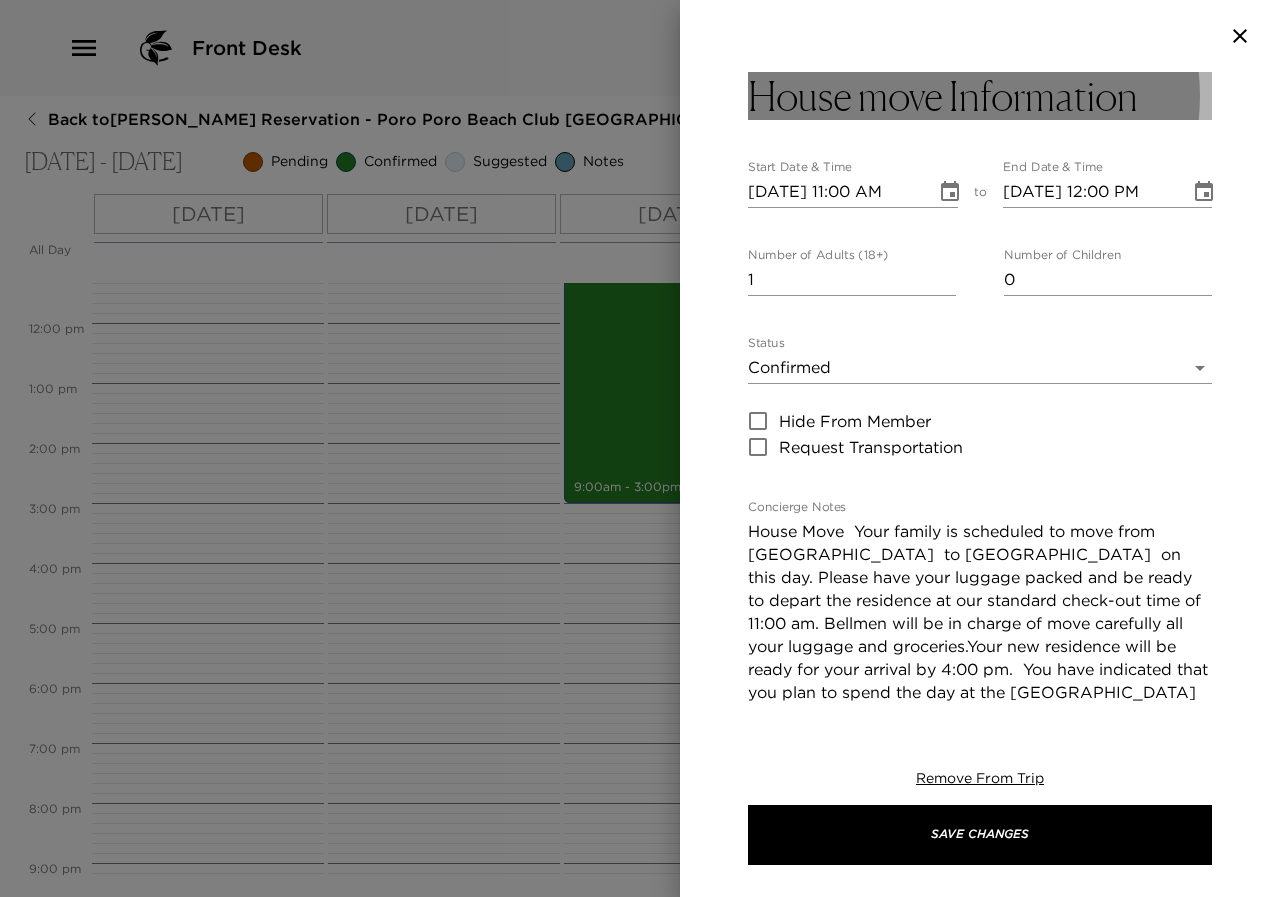 click on "House move Information" at bounding box center (980, 96) 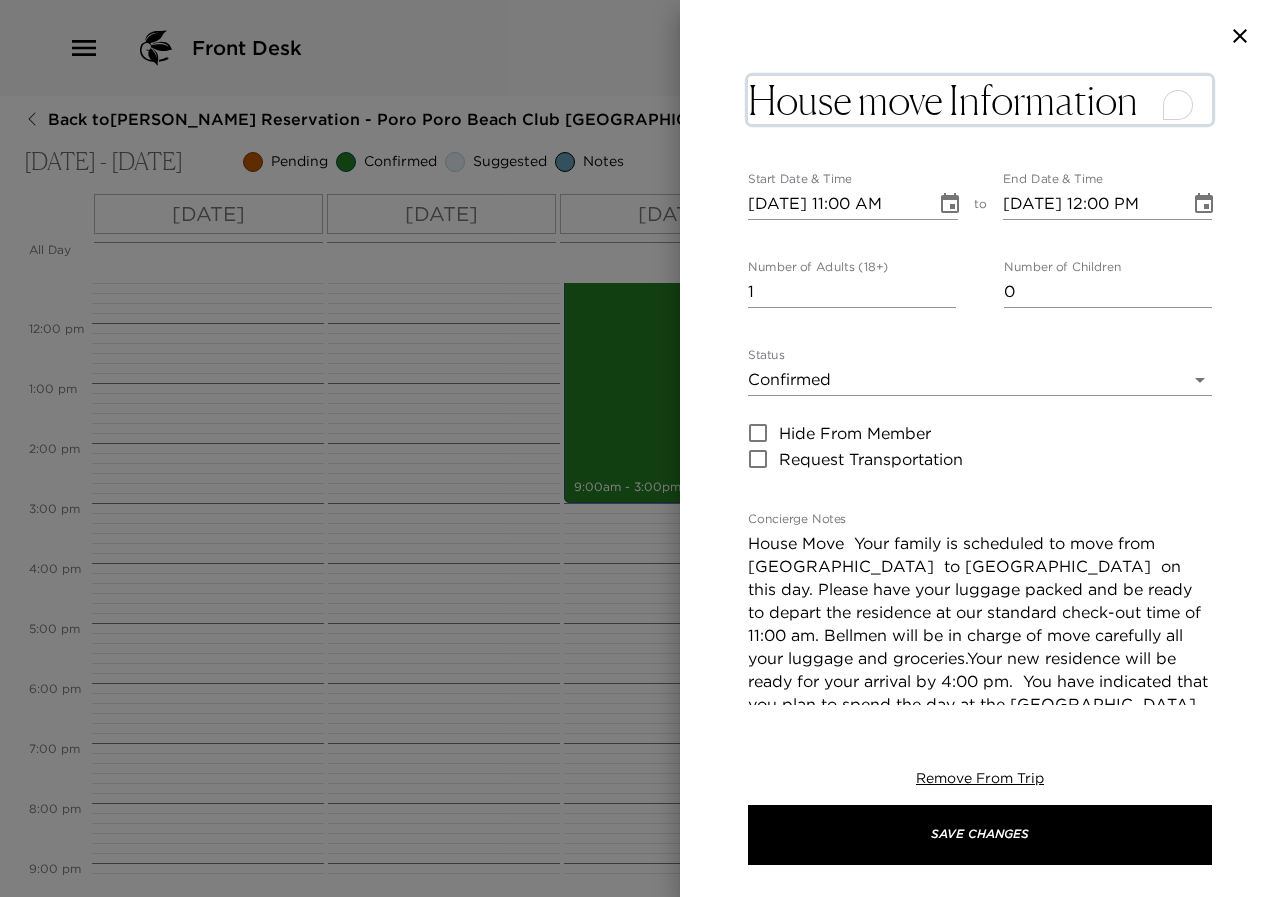 click on "House move Information" at bounding box center (980, 100) 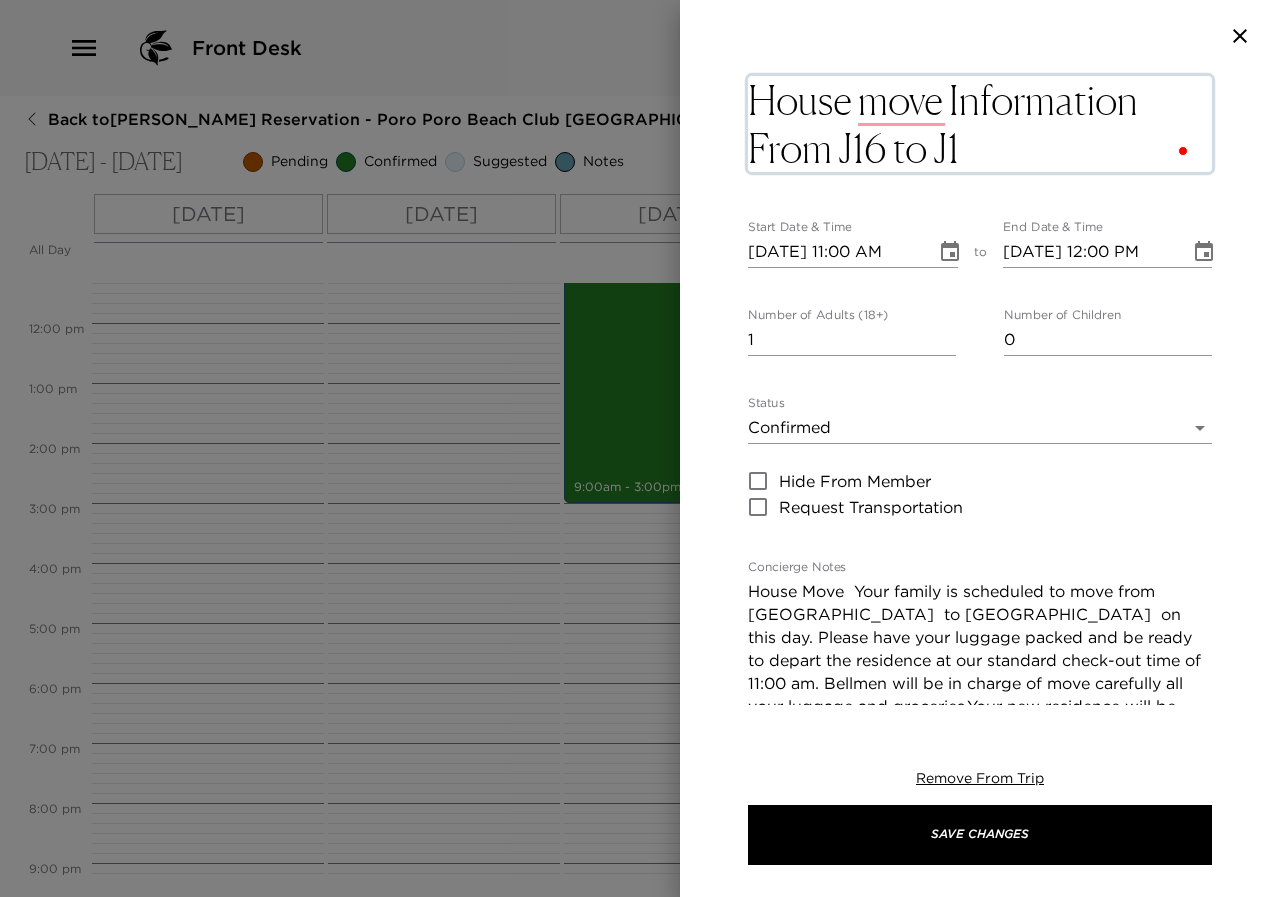 type on "House move Information From J16 to J17" 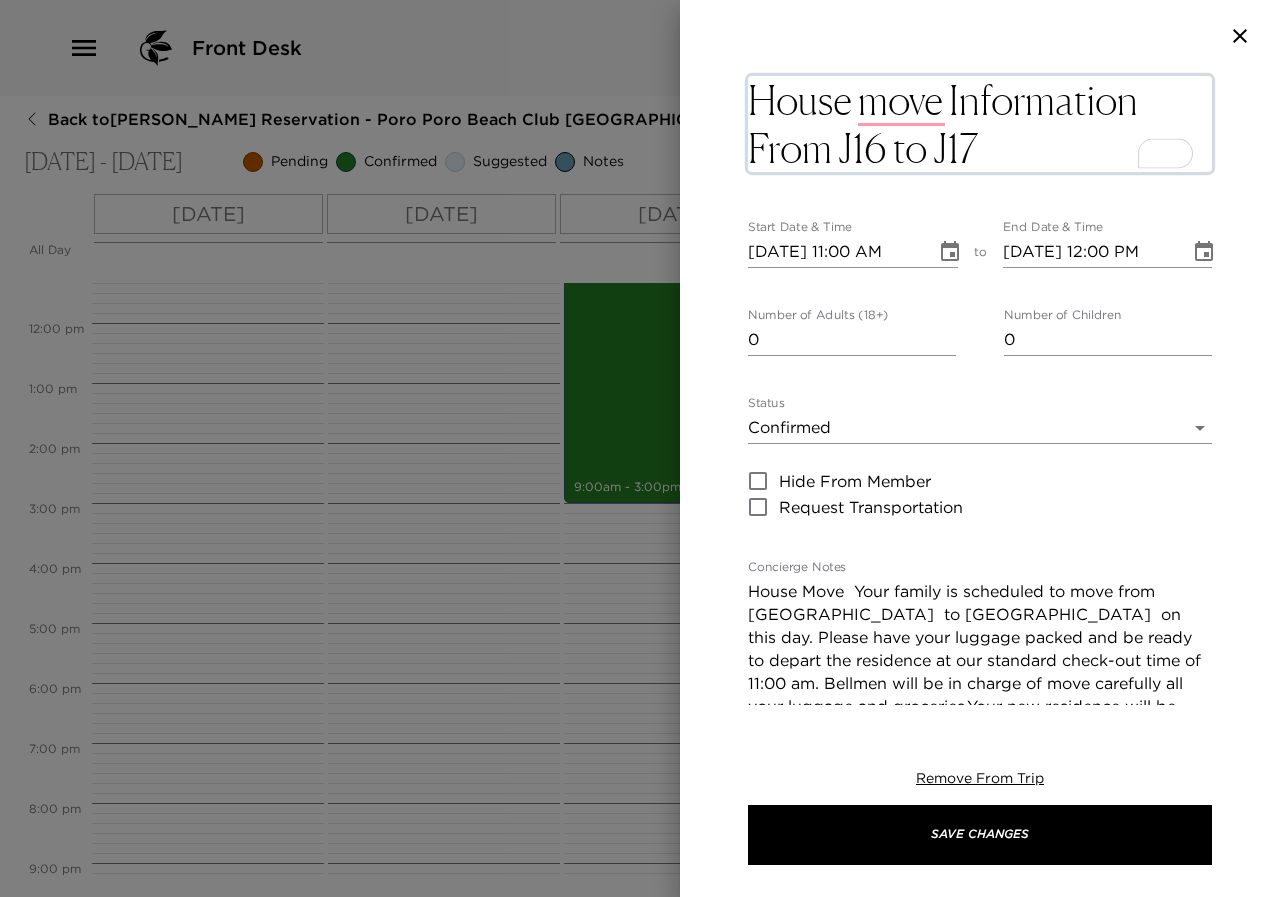 click on "0" at bounding box center (852, 340) 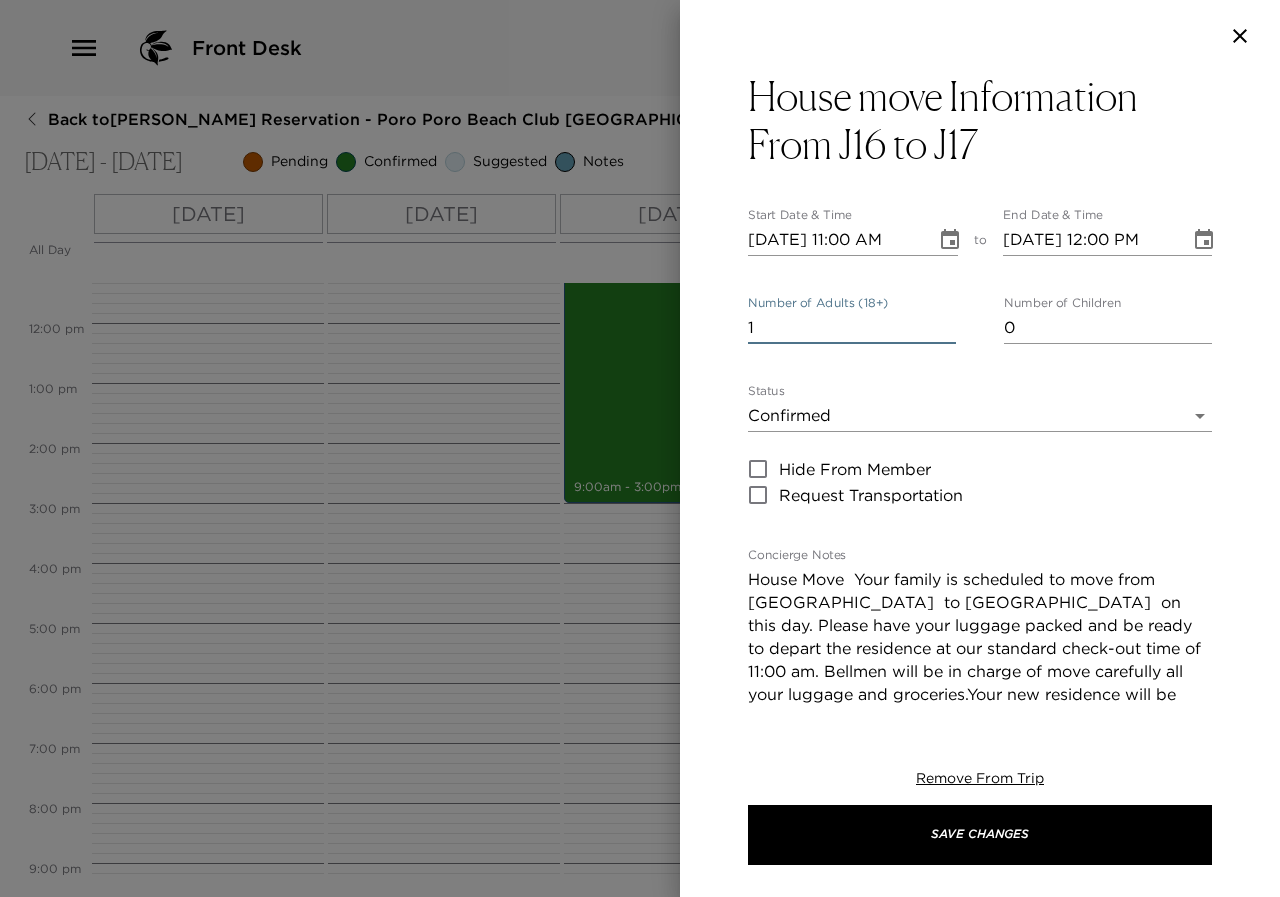 click on "1" at bounding box center [852, 328] 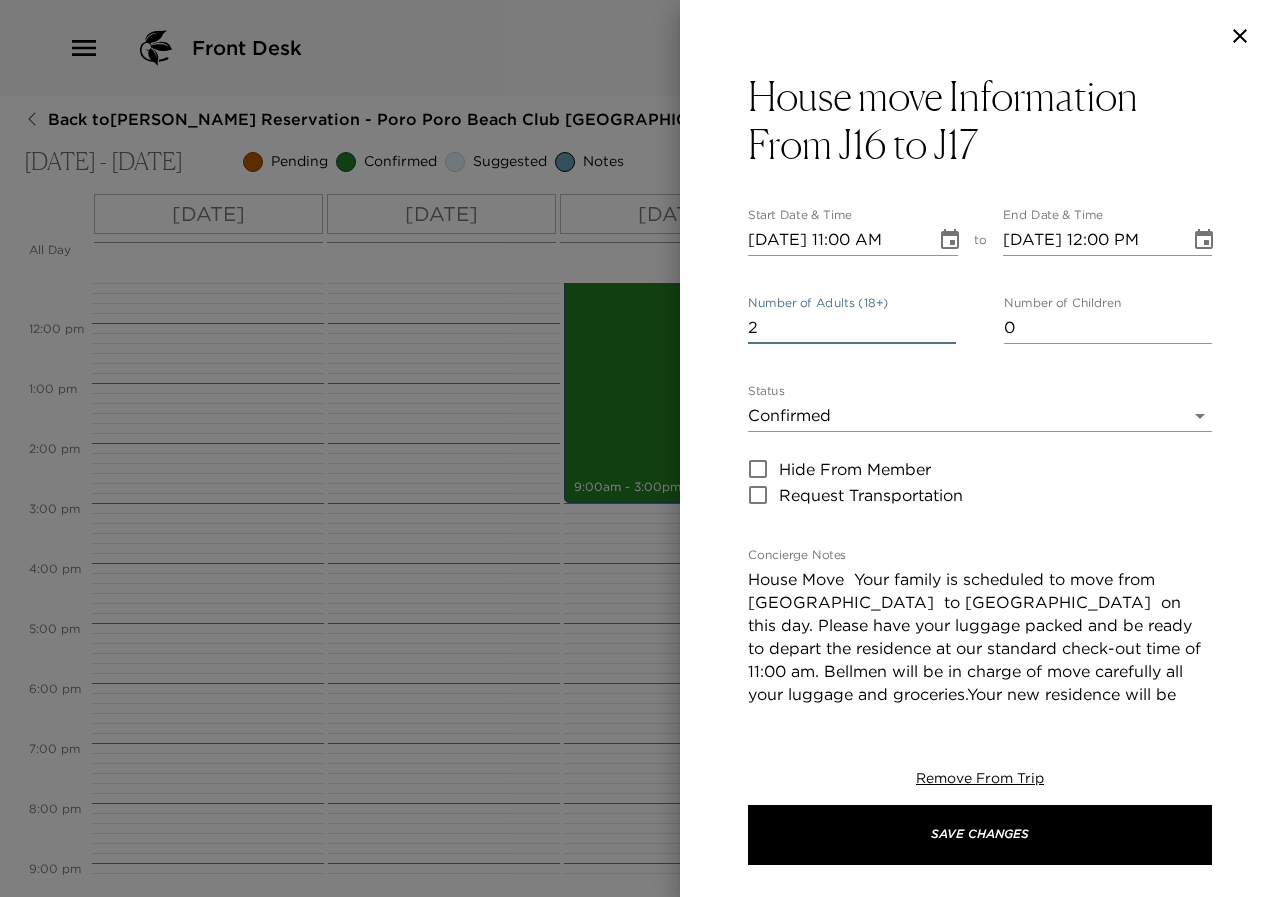 click on "2" at bounding box center (852, 328) 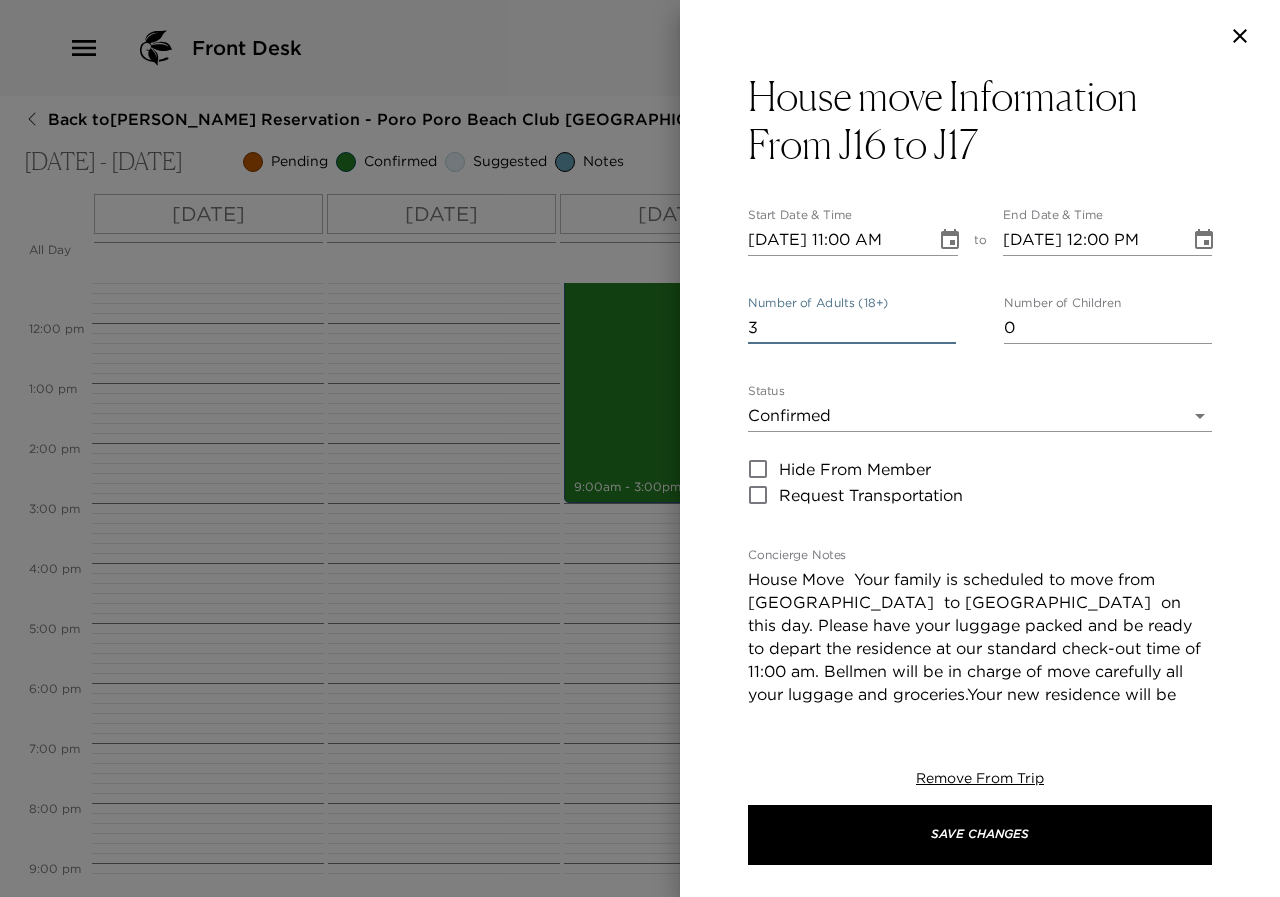 click on "3" at bounding box center [852, 328] 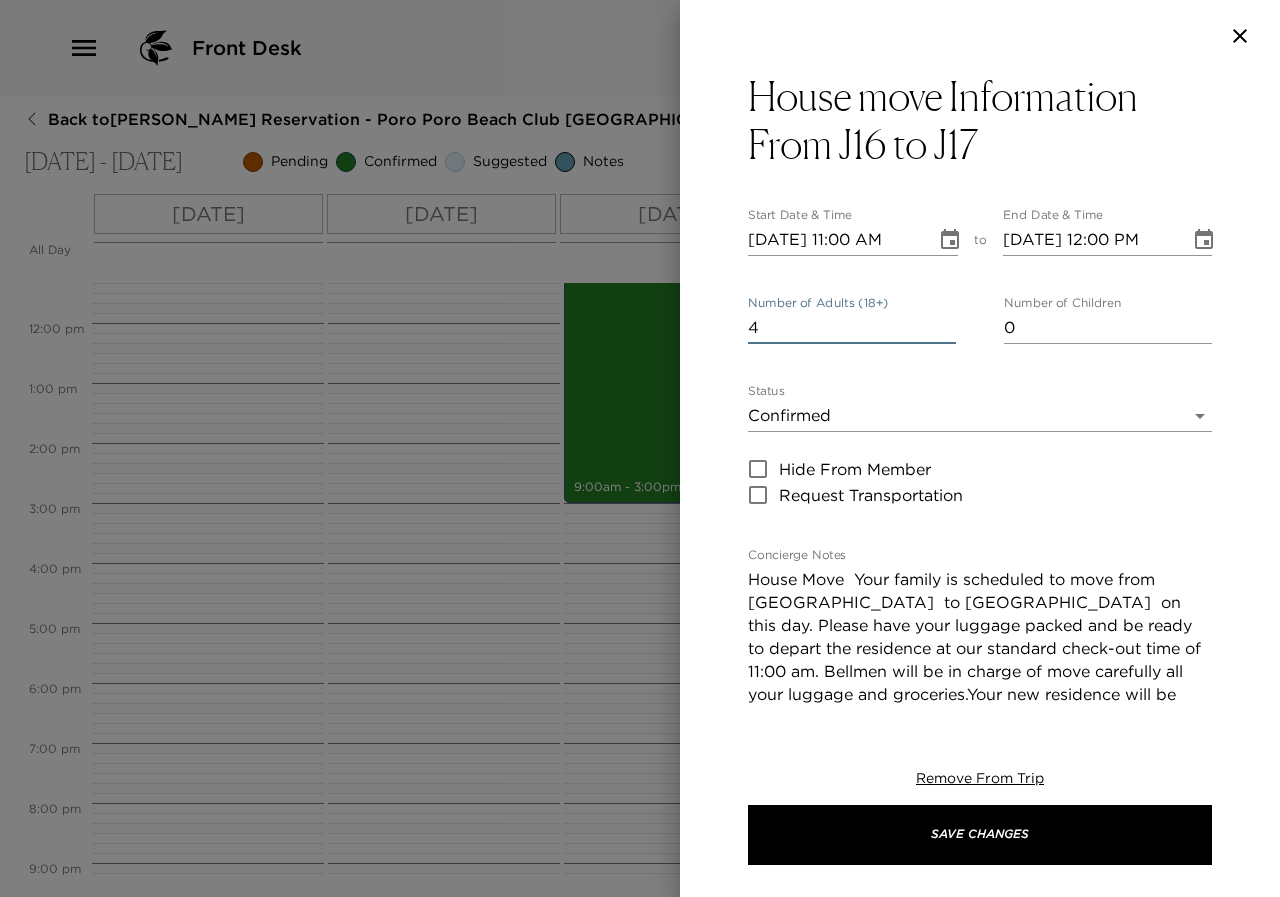 type on "4" 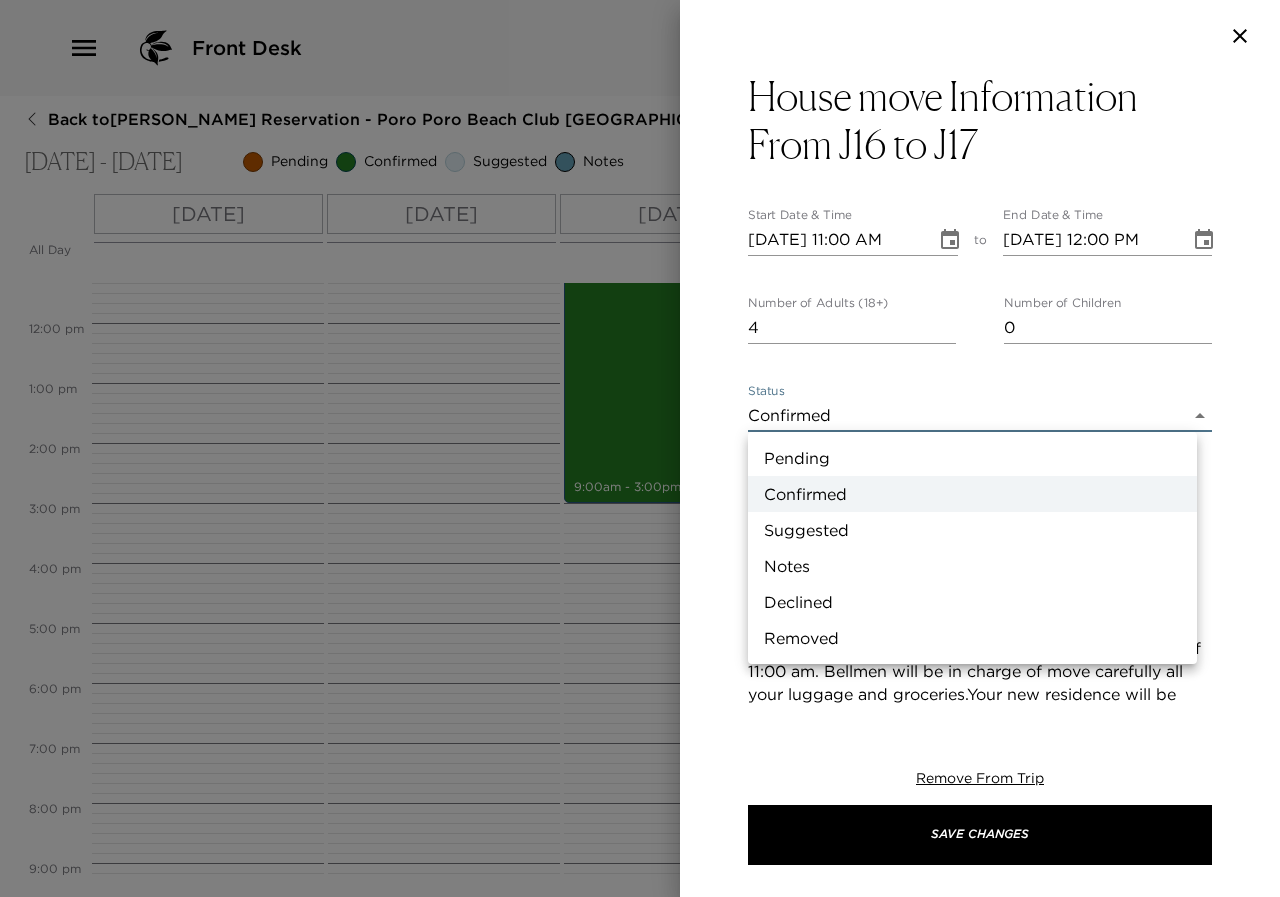 click at bounding box center [640, 448] 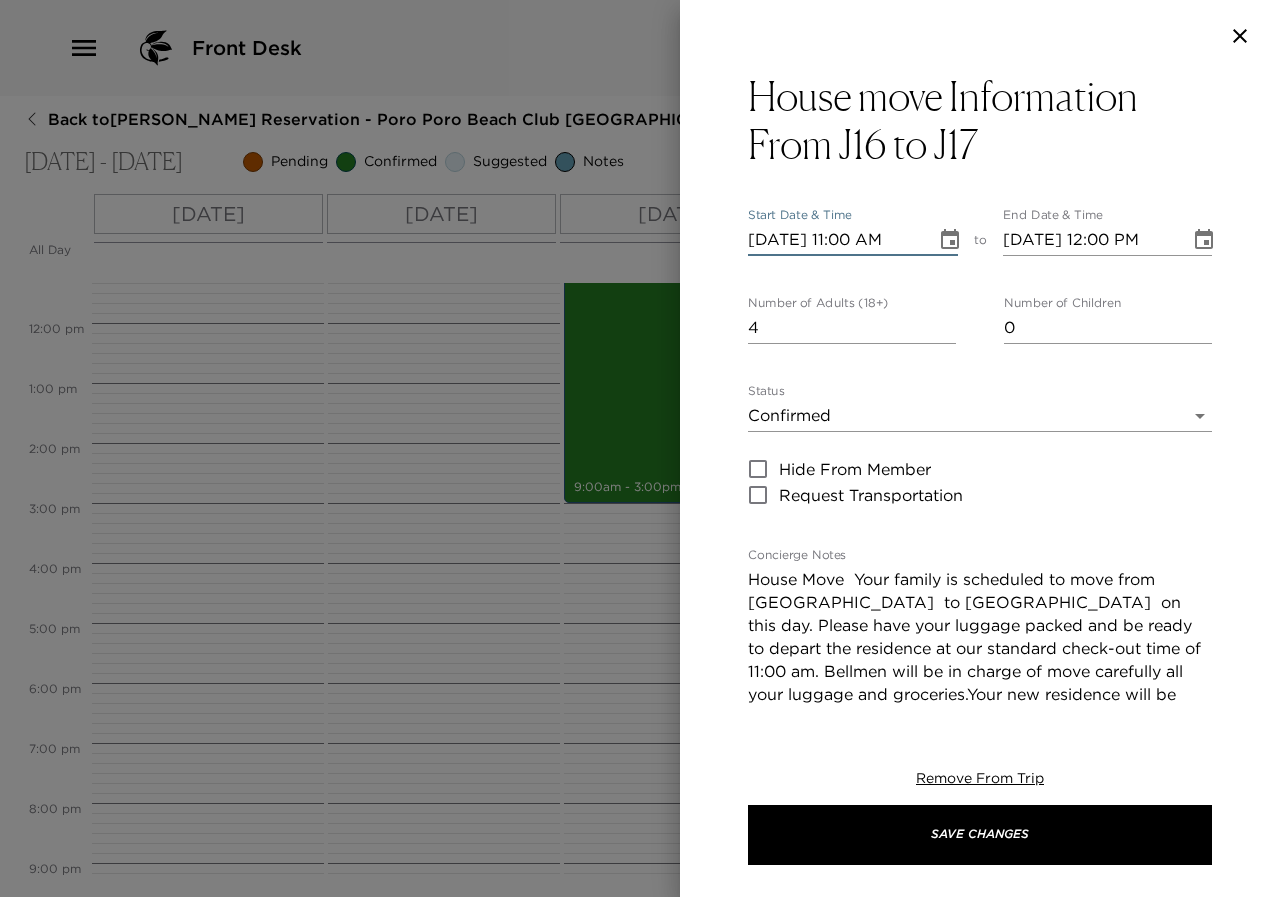 click on "08/02/2025 11:00 AM" at bounding box center (835, 240) 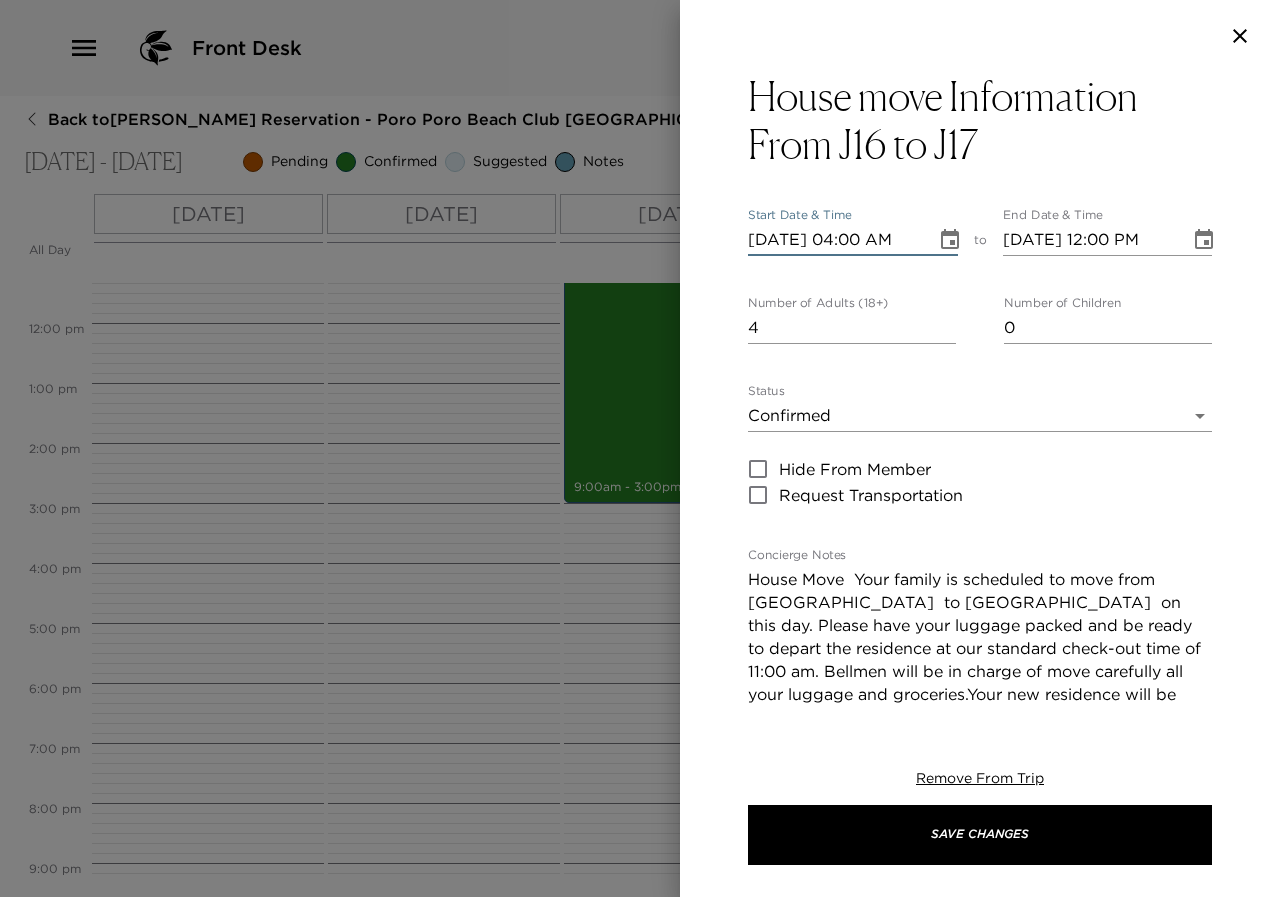 click on "08/02/2025 04:00 AM" at bounding box center [835, 240] 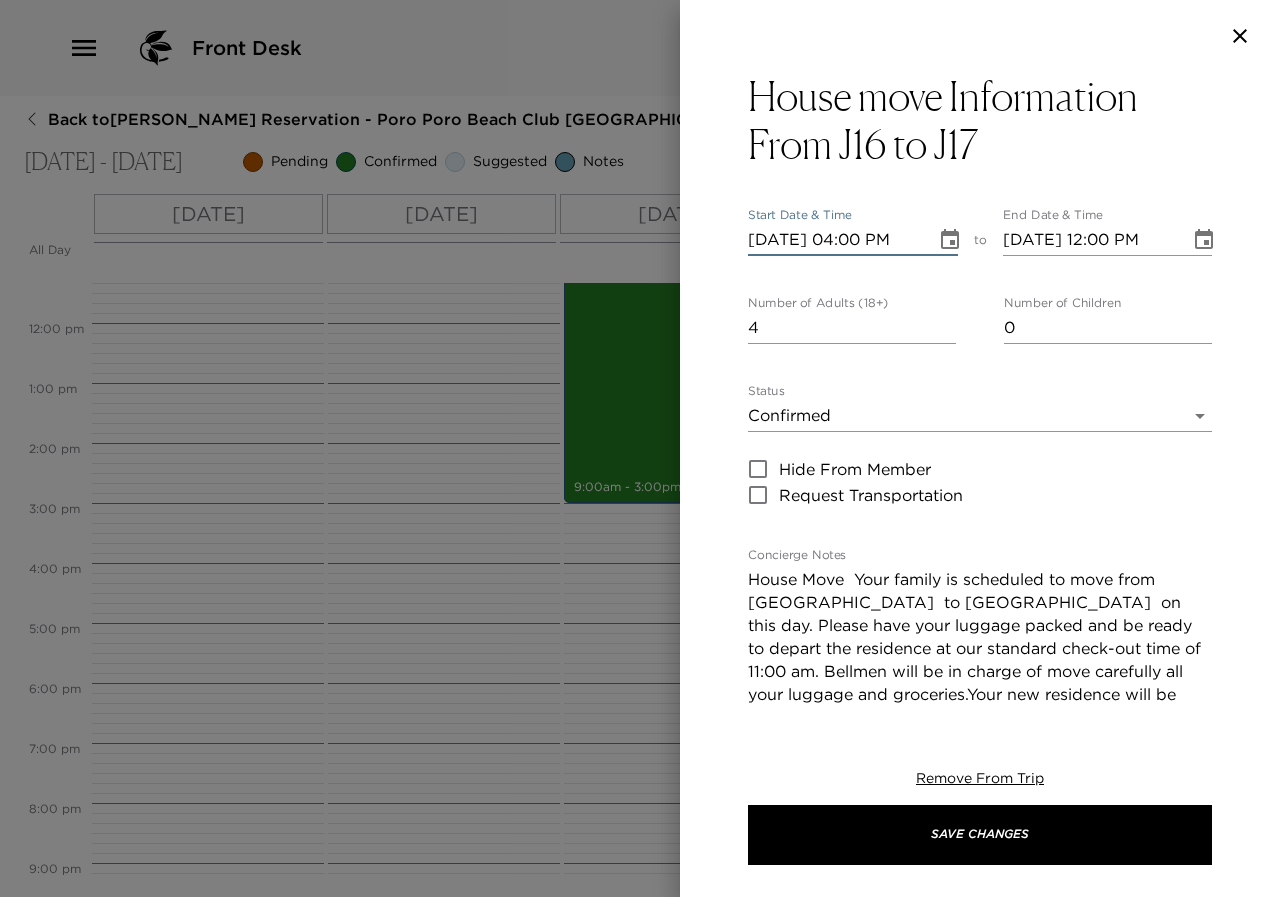 type on "08/02/2025 05:00 PM" 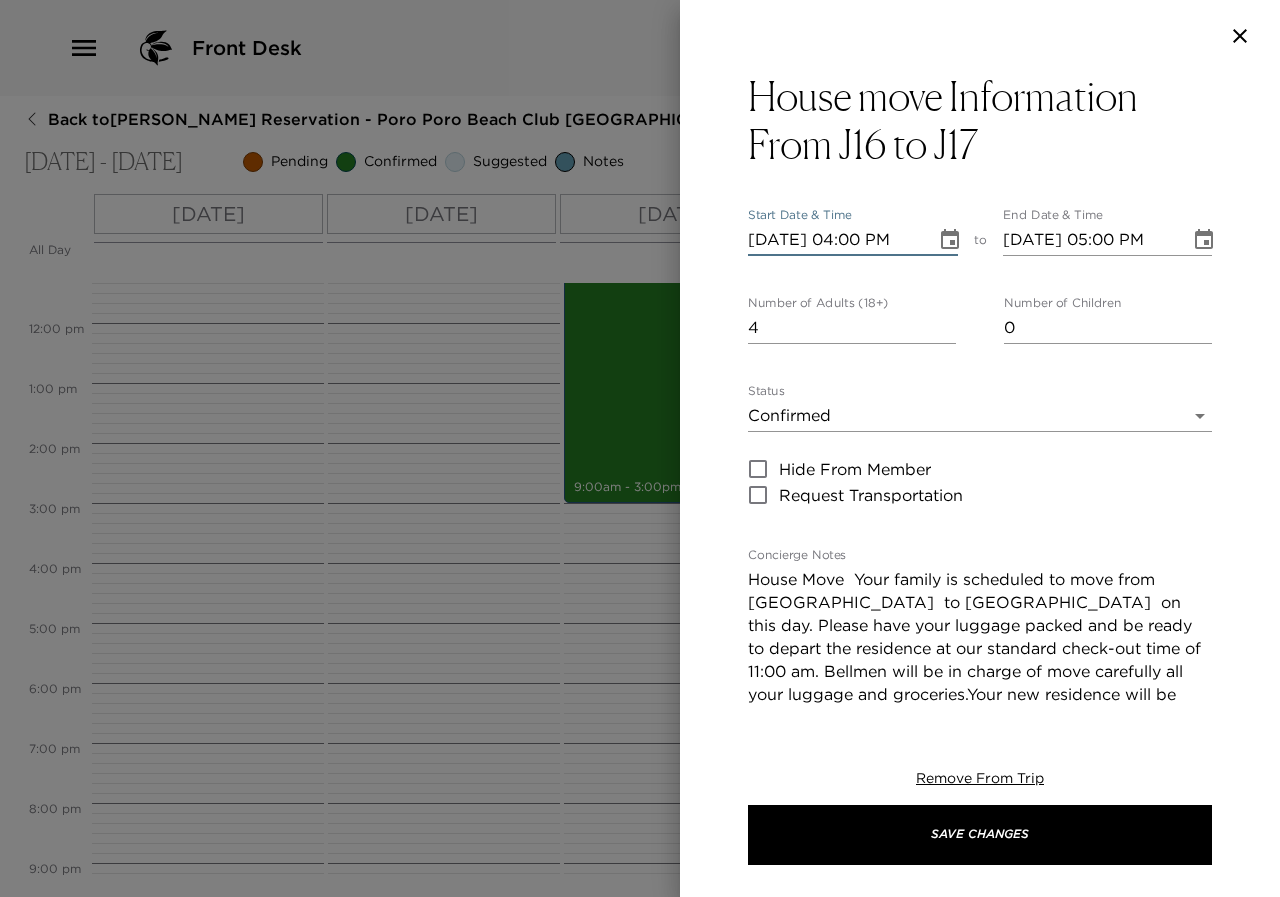 scroll, scrollTop: 0, scrollLeft: 2, axis: horizontal 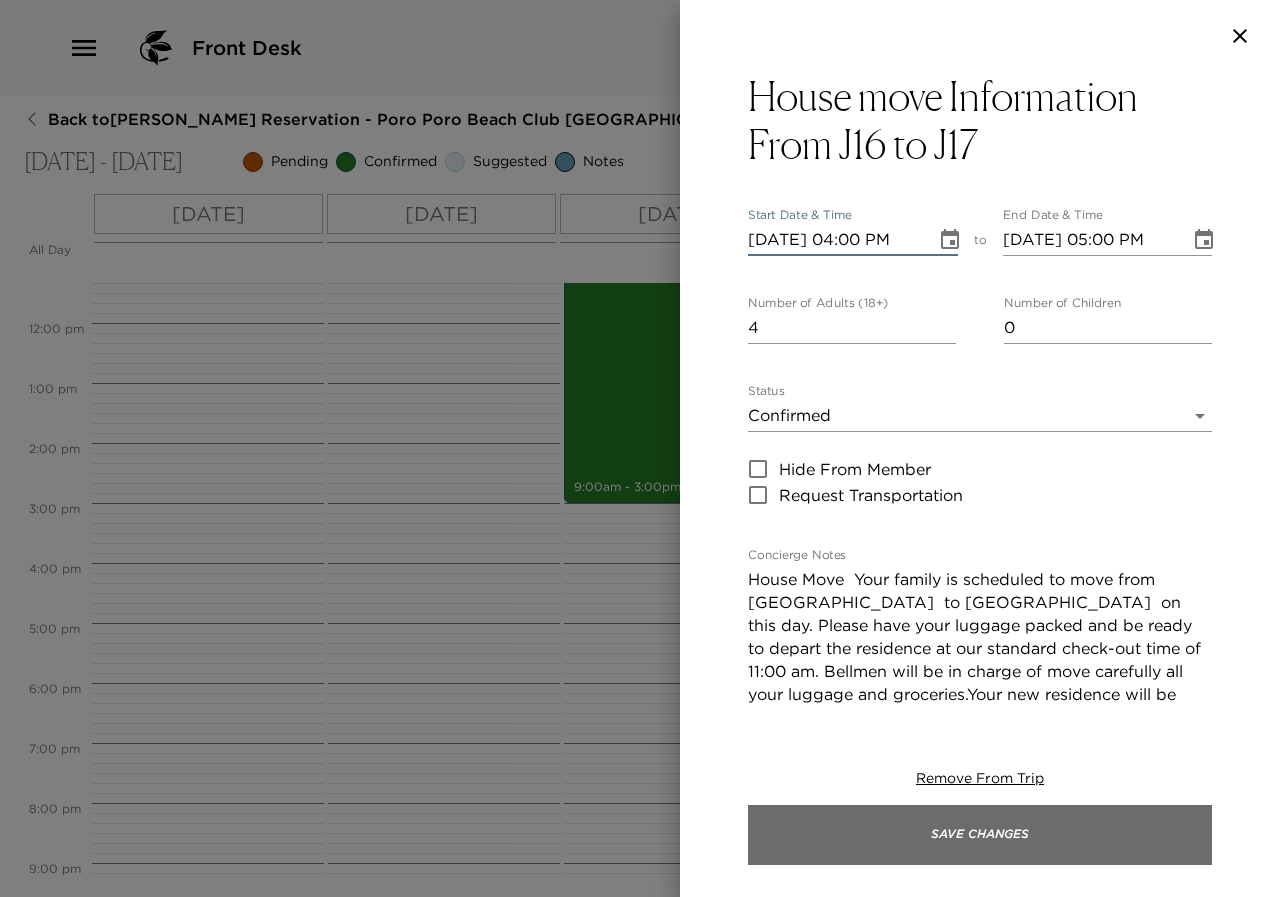 type on "08/02/2025 04:00 PM" 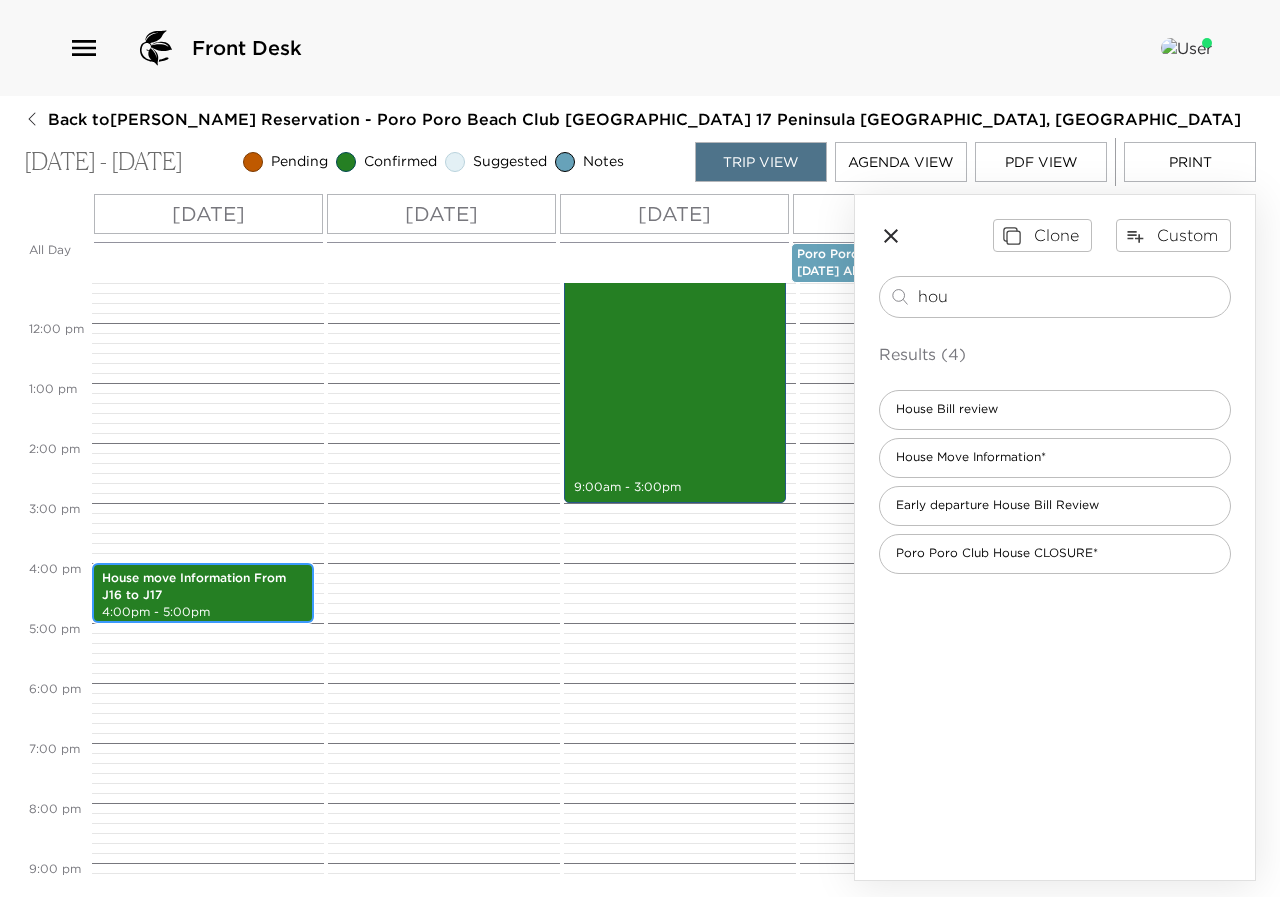 click on "House move Information From J16 to J17" at bounding box center [203, 587] 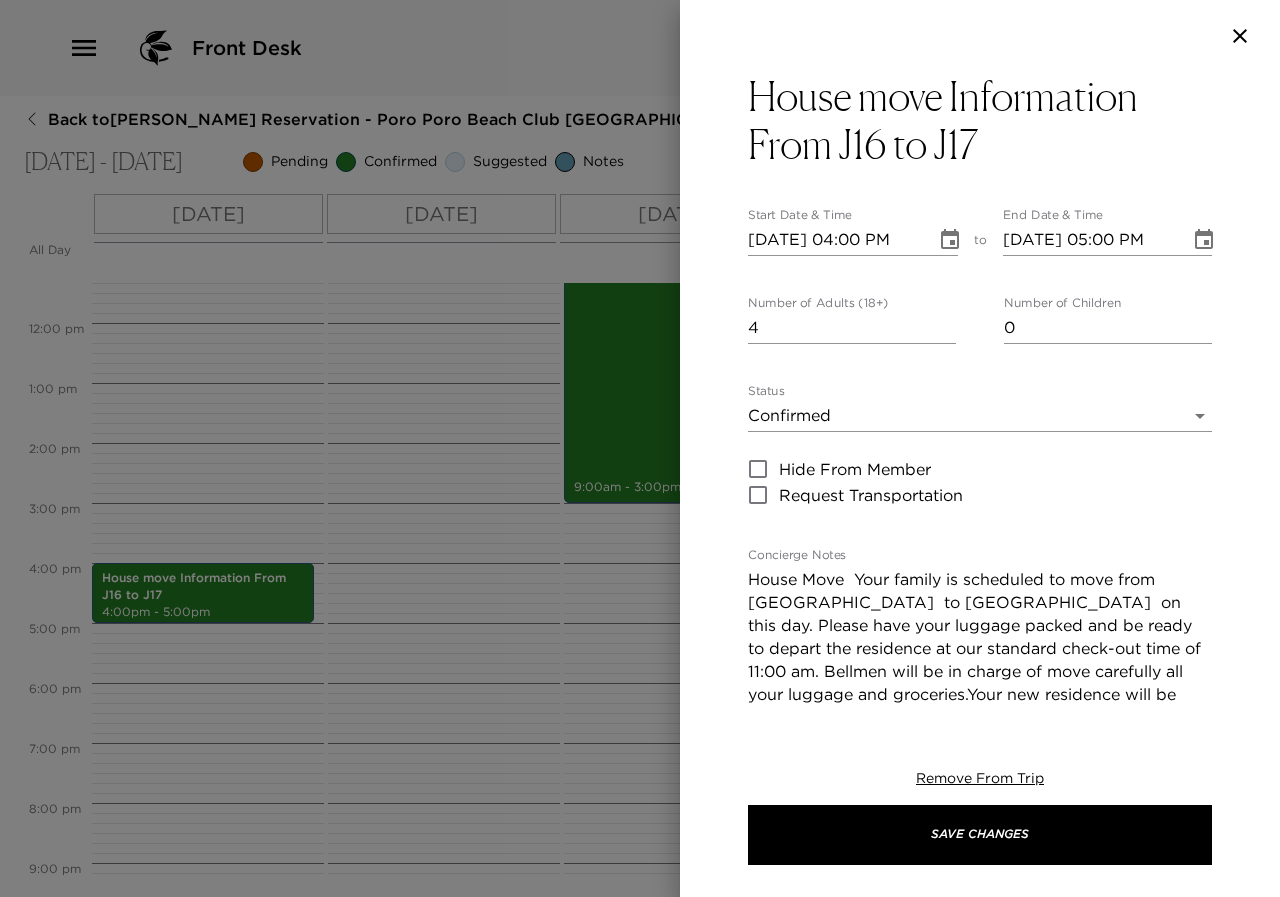 click on "Front Desk Back to  John Haluschak Reservation - Poro Poro Beach Club Jicaro 17 Peninsula Papagayo, Costa Rica Aug 02 - Aug 06, 2025 Pending Confirmed Suggested Notes Trip View Agenda View PDF View Print All Day Sat 08/02 Sun 08/03 Mon 08/04 Tue 08/05 Wed 08/06   Poro Poro Club House closure Tuesday All day 12:00 AM 1:00 AM 2:00 AM 3:00 AM 4:00 AM 5:00 AM 6:00 AM 7:00 AM 8:00 AM 9:00 AM 10:00 AM 11:00 AM 12:00 PM 1:00 PM 2:00 PM 3:00 PM 4:00 PM 5:00 PM 6:00 PM 7:00 PM 8:00 PM 9:00 PM 10:00 PM 11:00 PM House move Information From J16 to J17 4:00pm - 5:00pm La Leona Waterfall Adventure 9:00am - 3:00pm House Bill Review 10:15am - 10:33am Private Transportation to Liberia Airport (LIR) 10:30am - 11:30am Clone Custom hou ​ Results (4) House Bill review House Move Information* Early departure House Bill Review Poro Poro Club House CLOSURE* House move Information From J16 to J17 Start Date & Time 08/02/2025 04:00 PM to End Date & Time 08/02/2025 05:00 PM Number of Adults (18+) 4 Number of Children 0 Status x Cost" at bounding box center (640, 448) 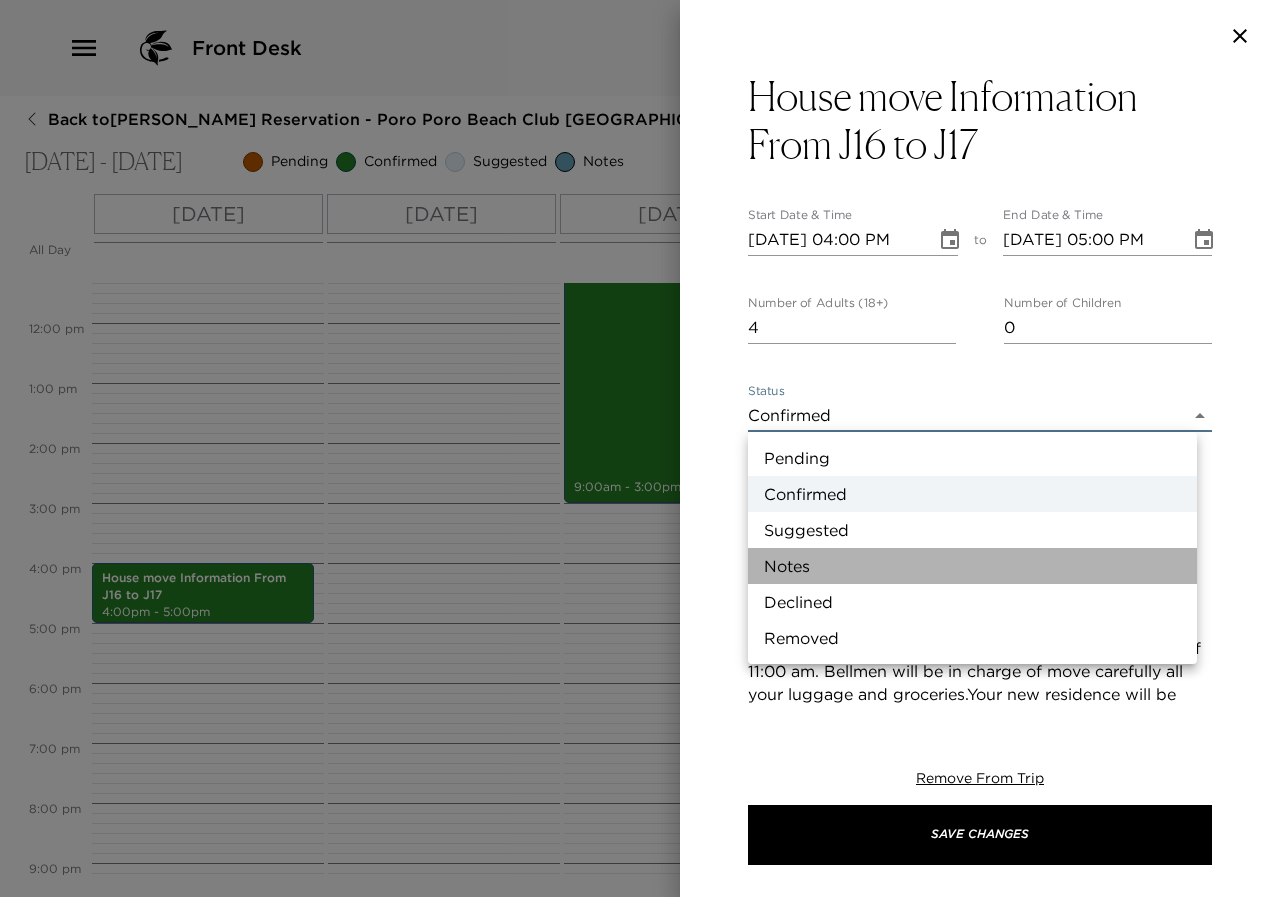 click on "Notes" at bounding box center (972, 566) 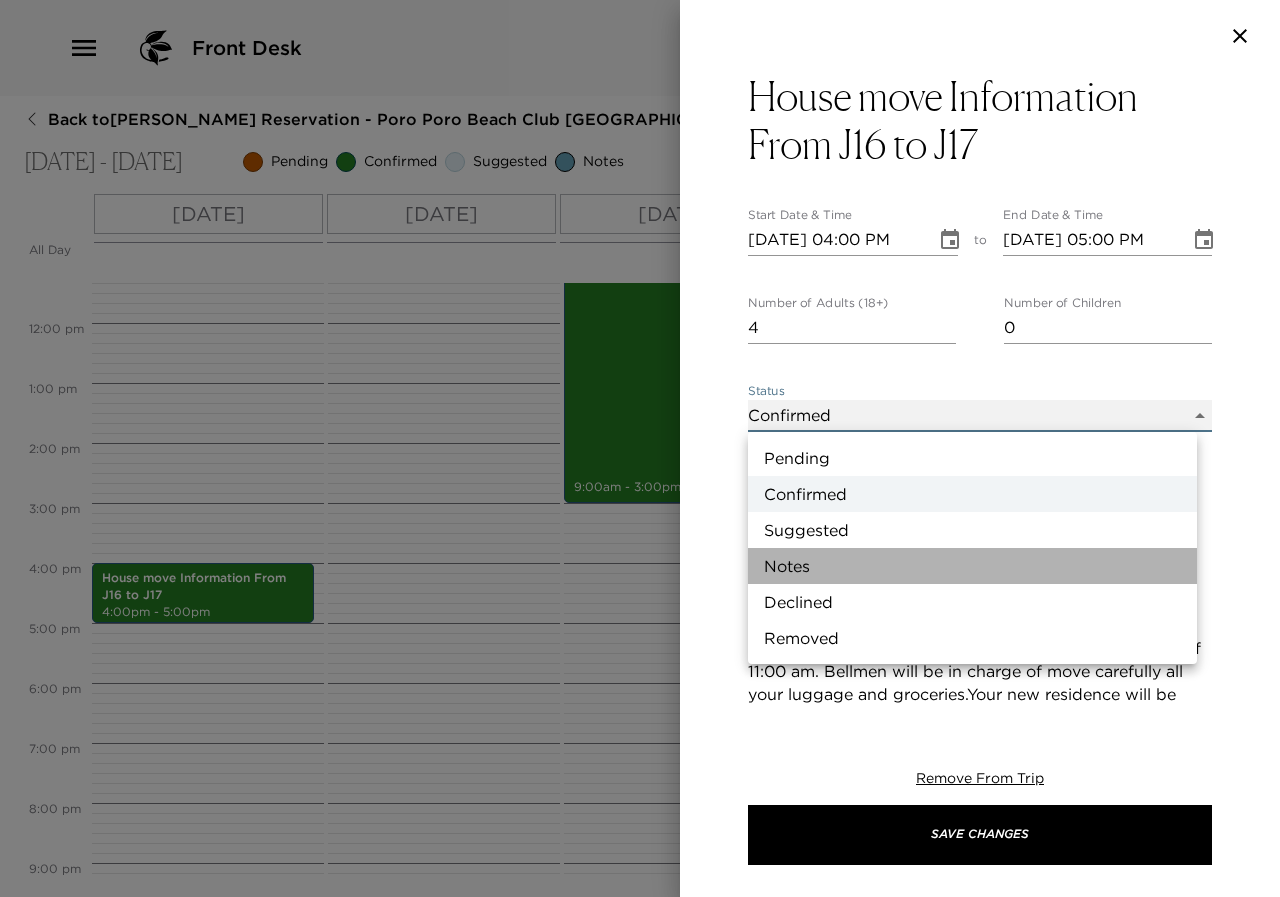 type on "Concierge Note" 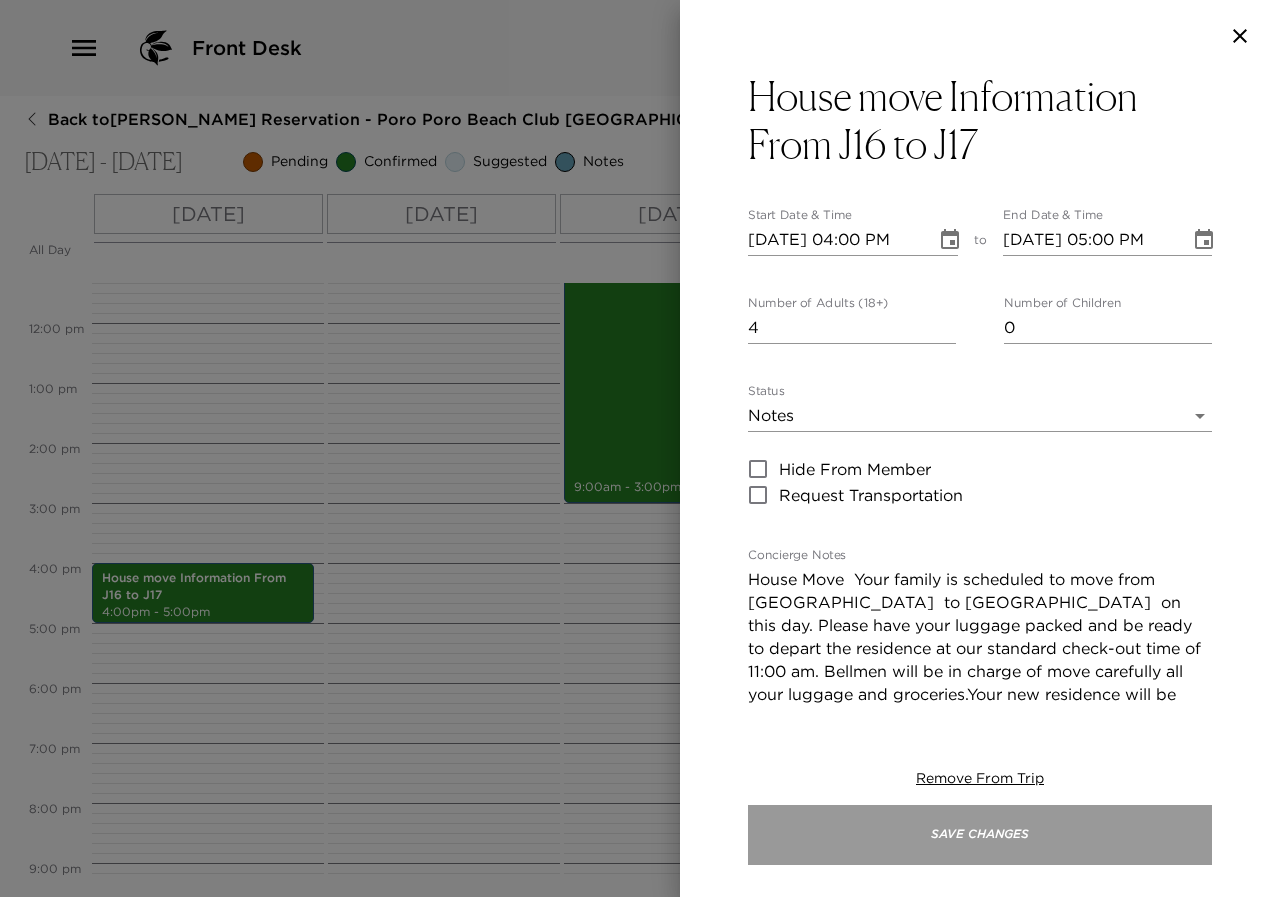 click on "Save Changes" at bounding box center [980, 835] 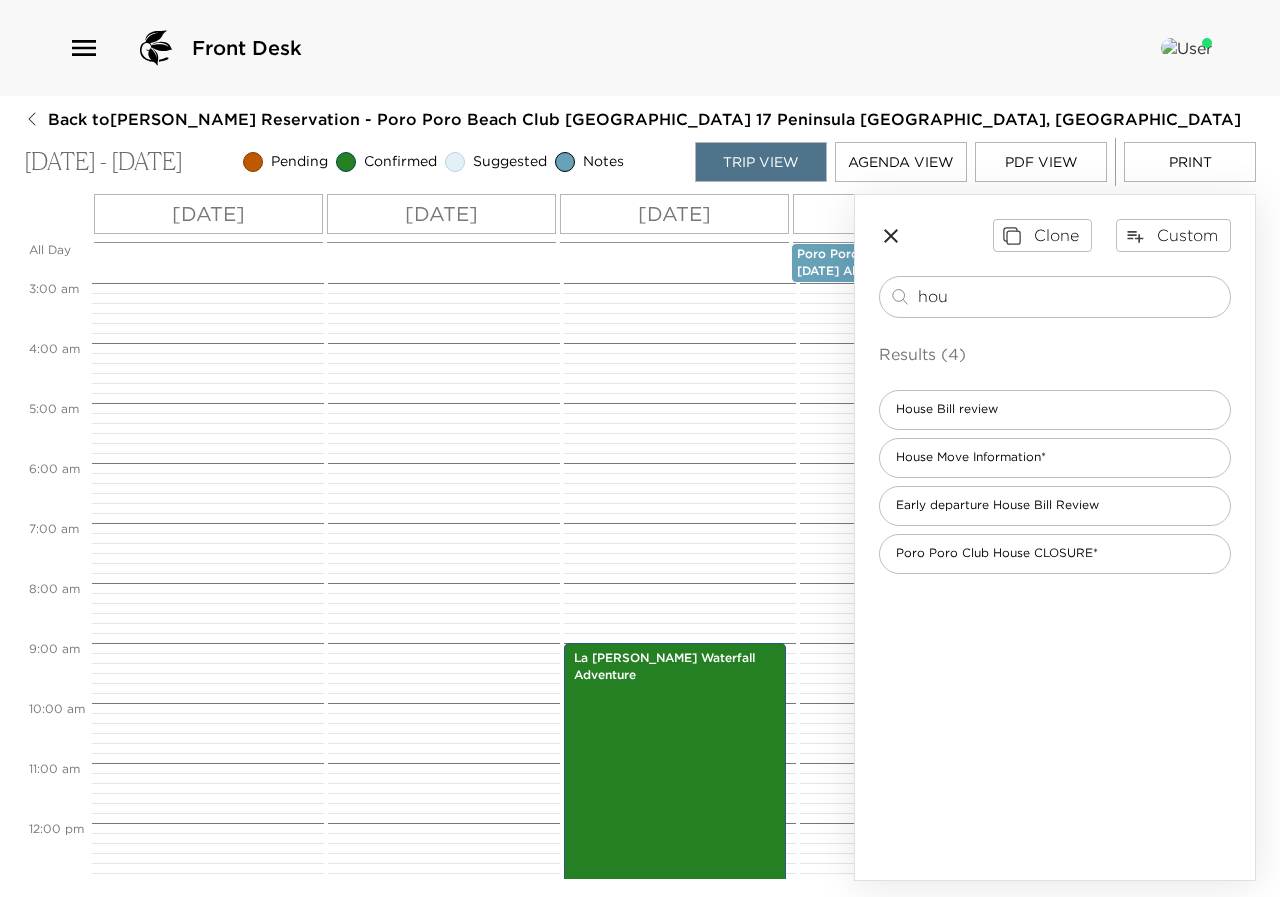 scroll, scrollTop: 680, scrollLeft: 0, axis: vertical 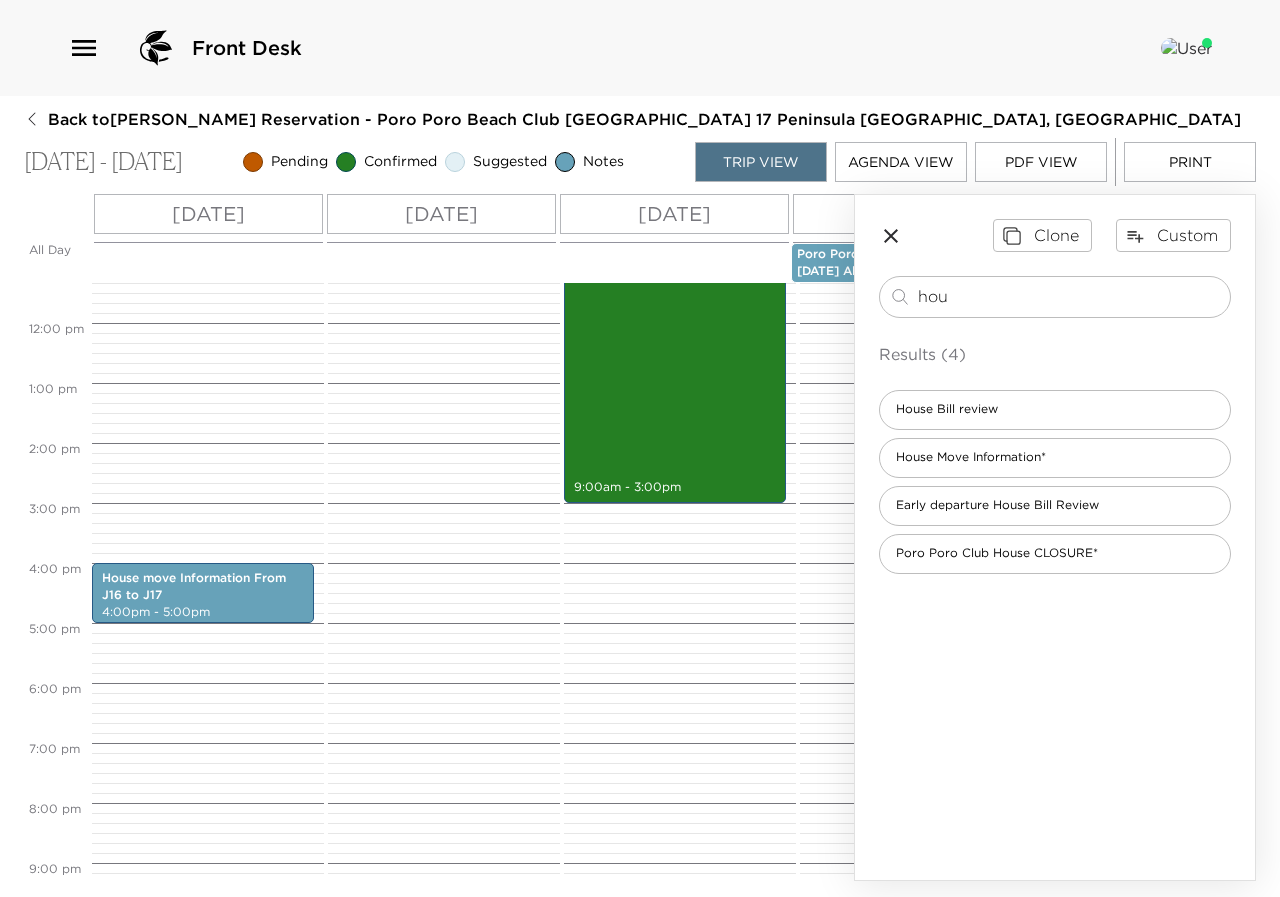 click at bounding box center [441, 323] 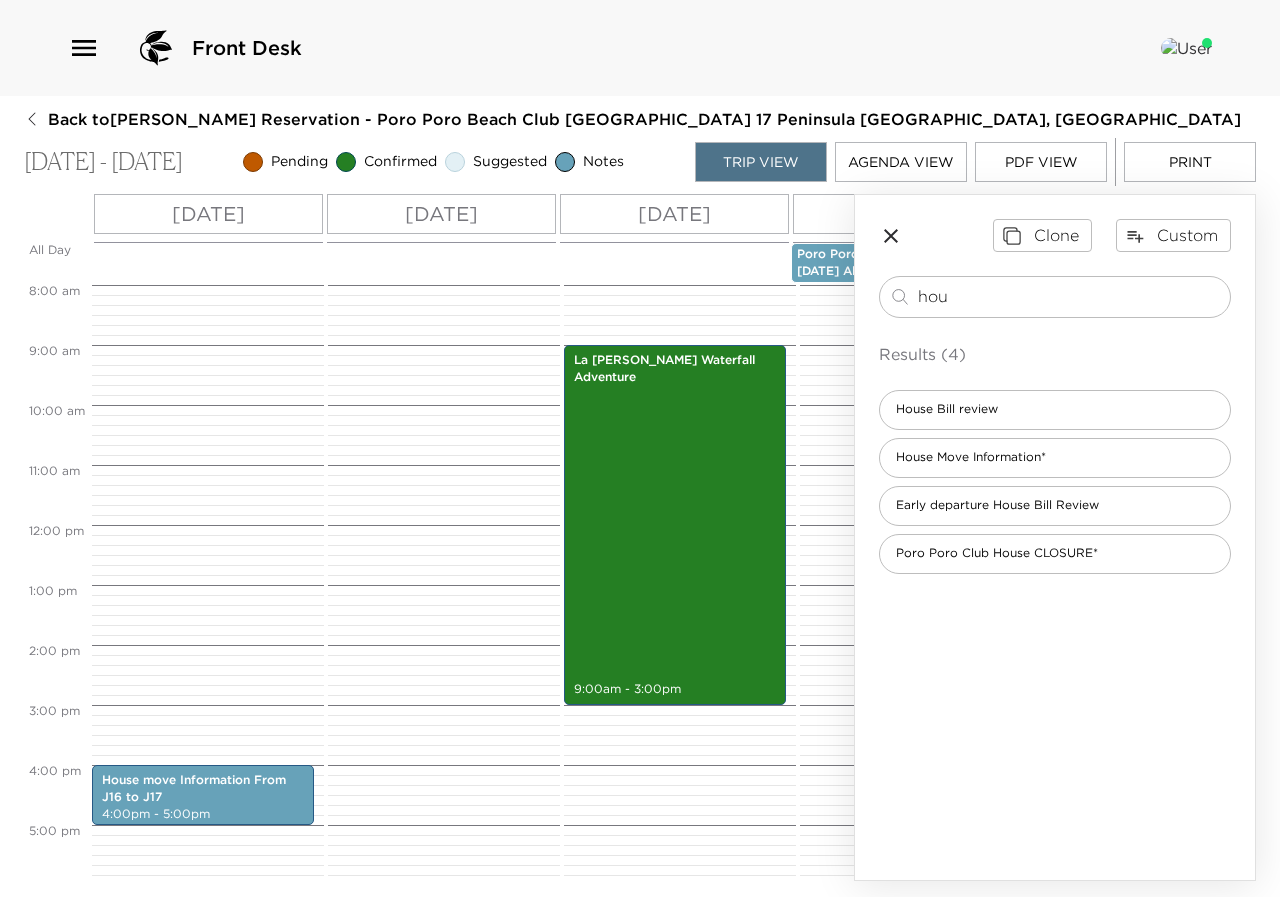 scroll, scrollTop: 380, scrollLeft: 0, axis: vertical 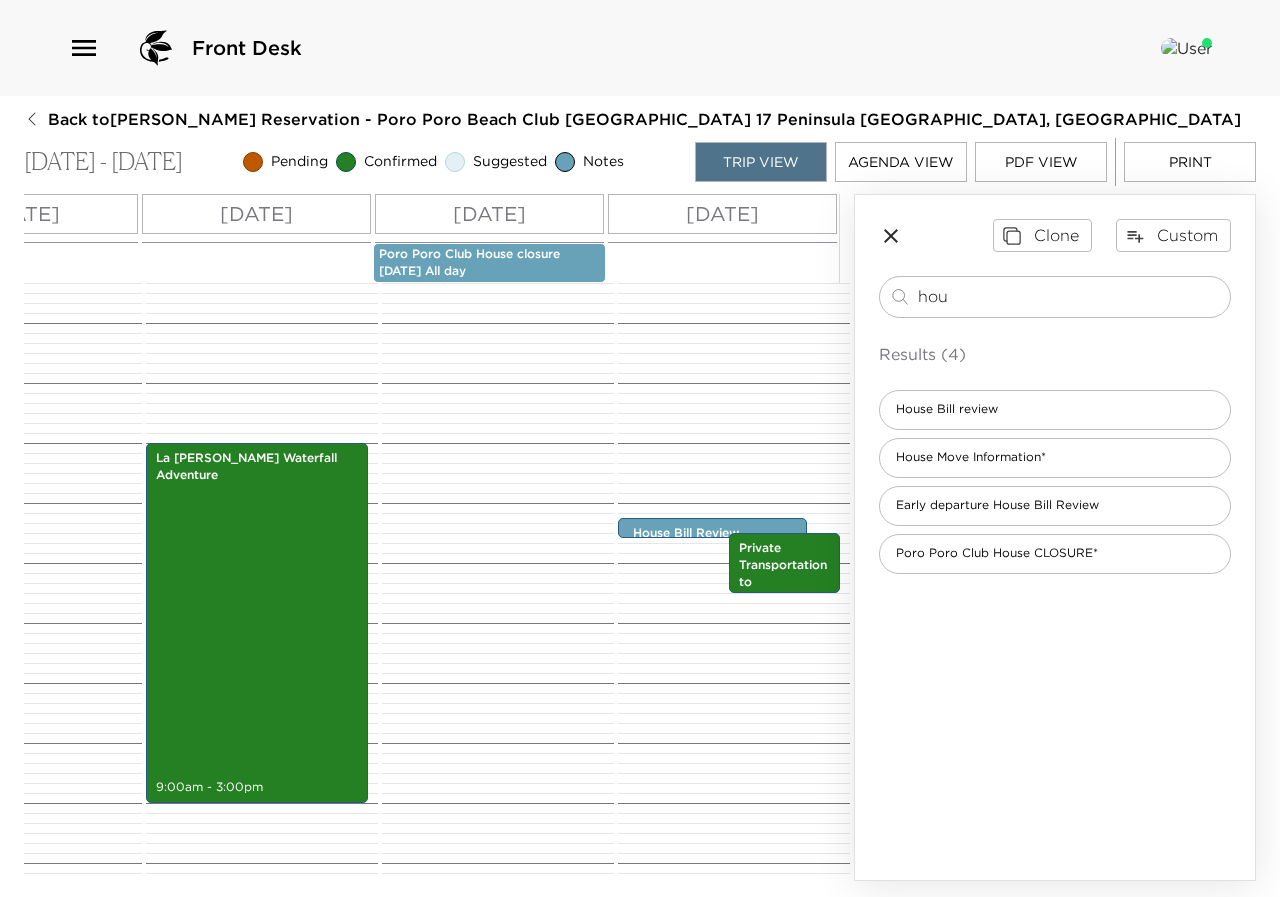 drag, startPoint x: 965, startPoint y: 285, endPoint x: 903, endPoint y: 274, distance: 62.968246 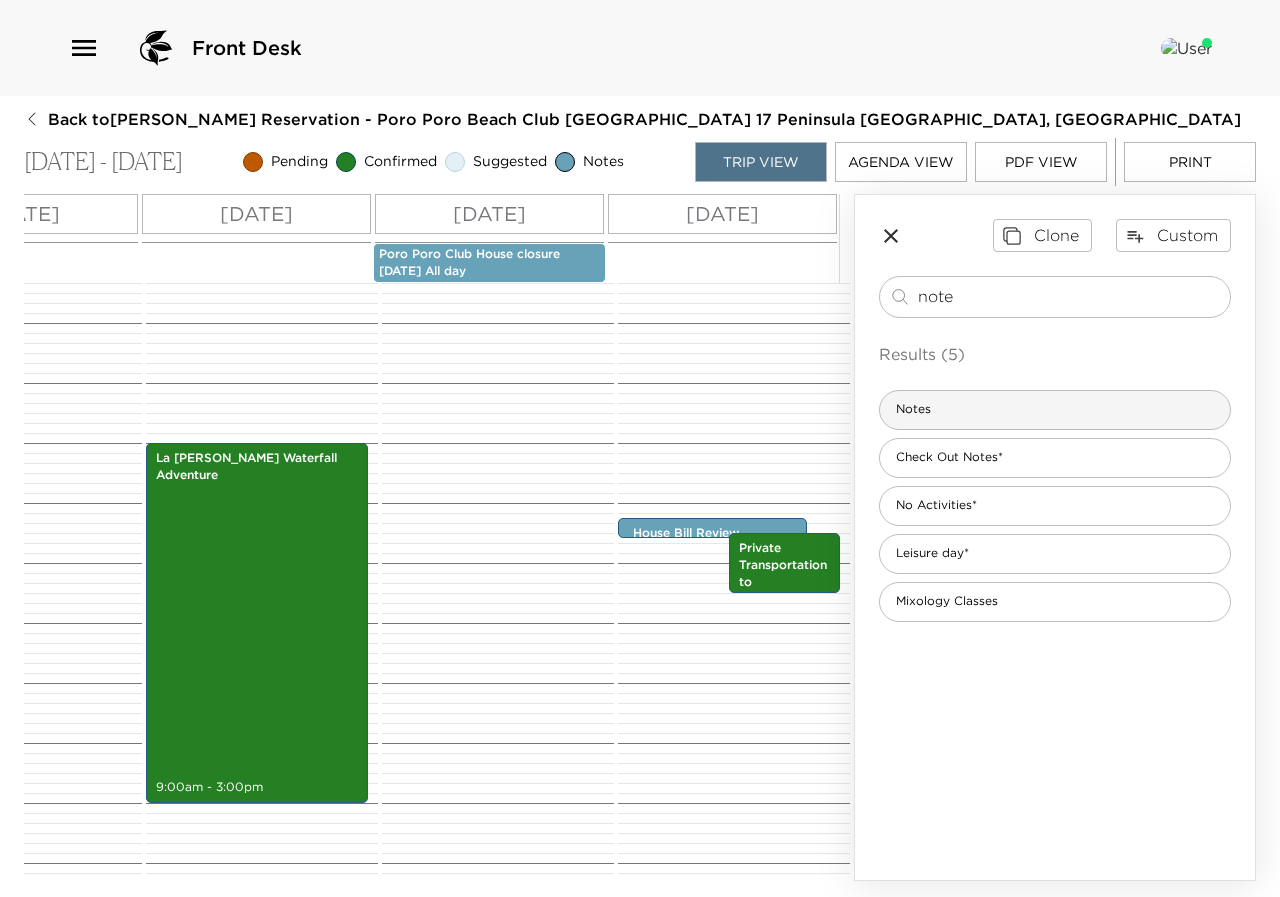 type on "note" 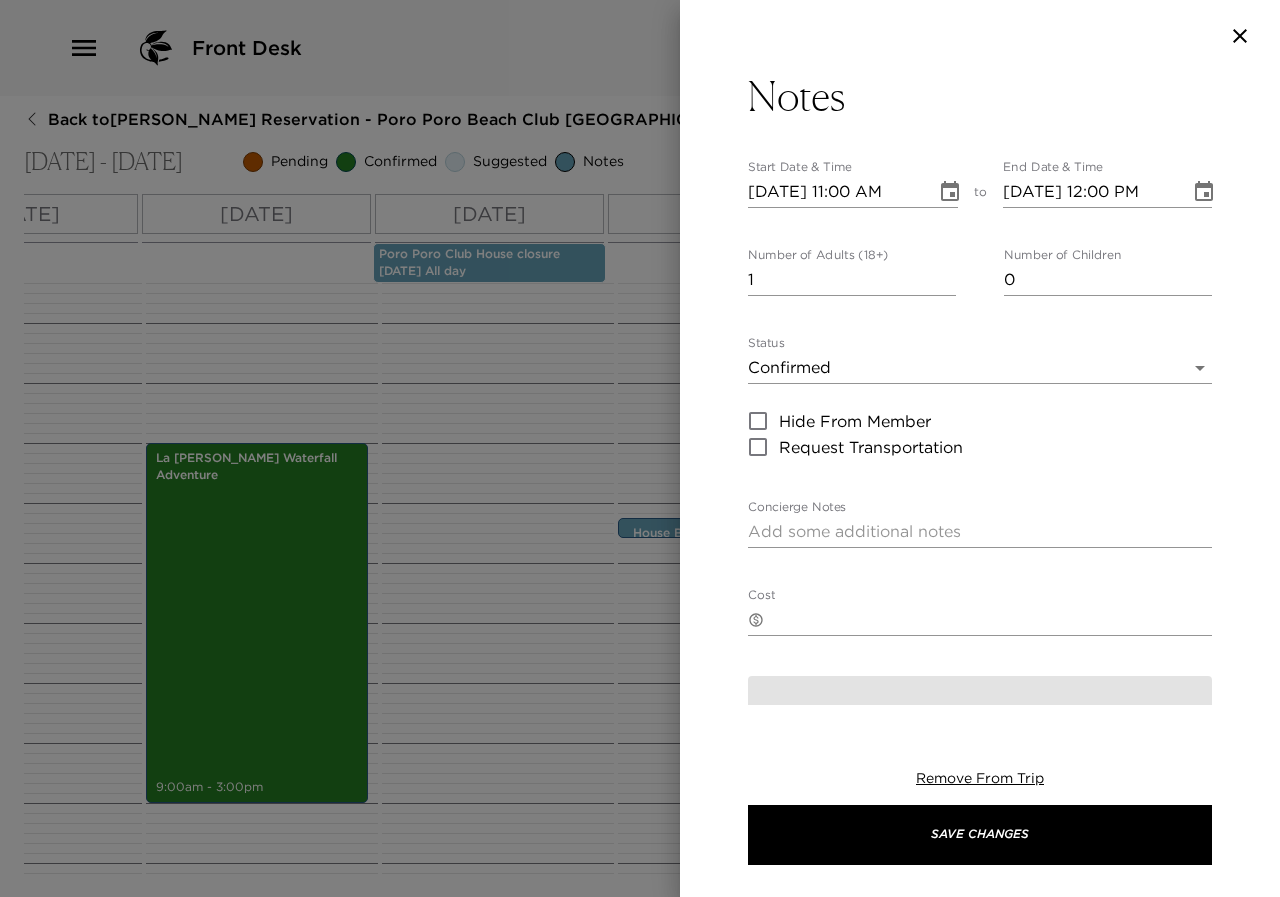 click on "08/02/2025 11:00 AM" at bounding box center [835, 192] 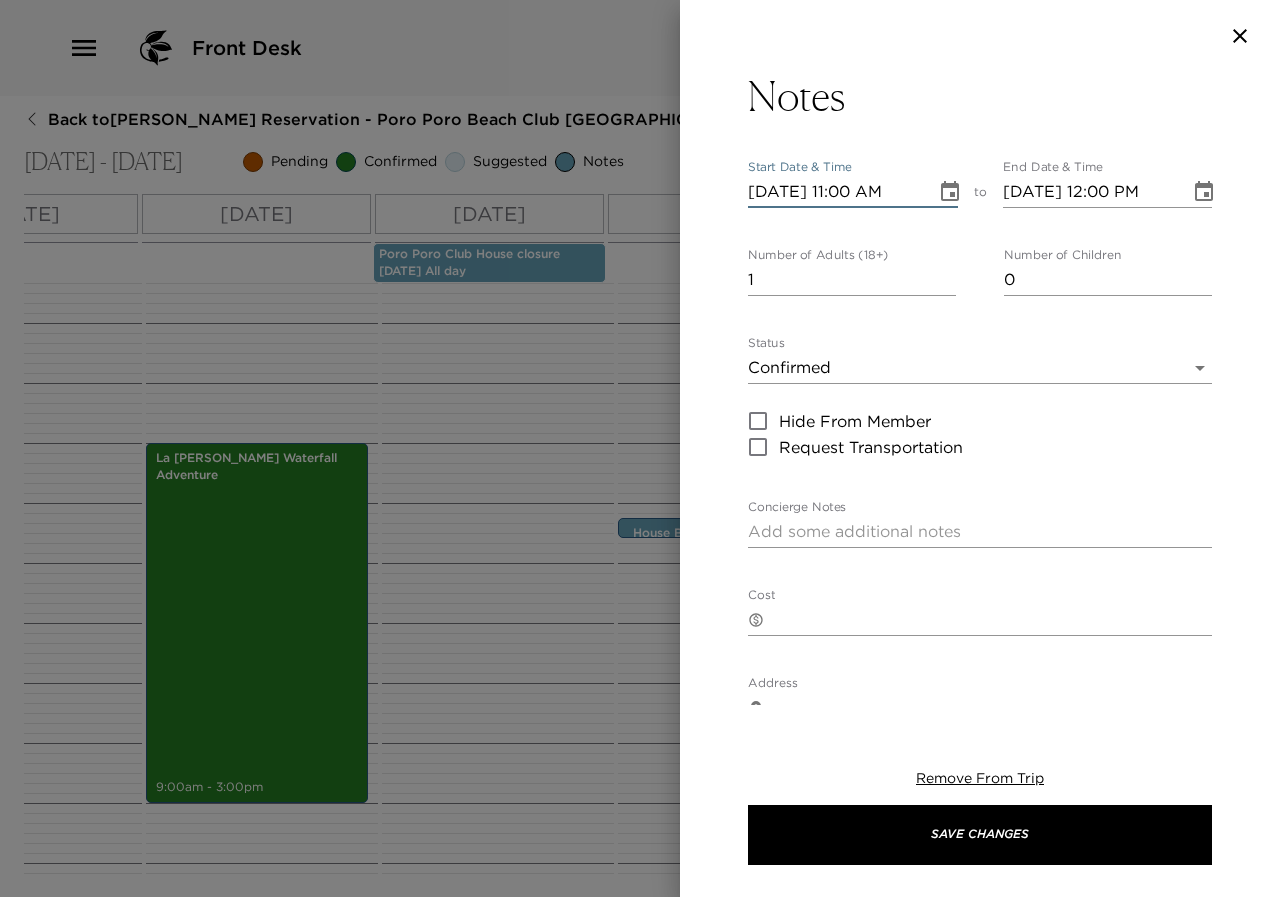 type on "08/05/2025 11:00 AM" 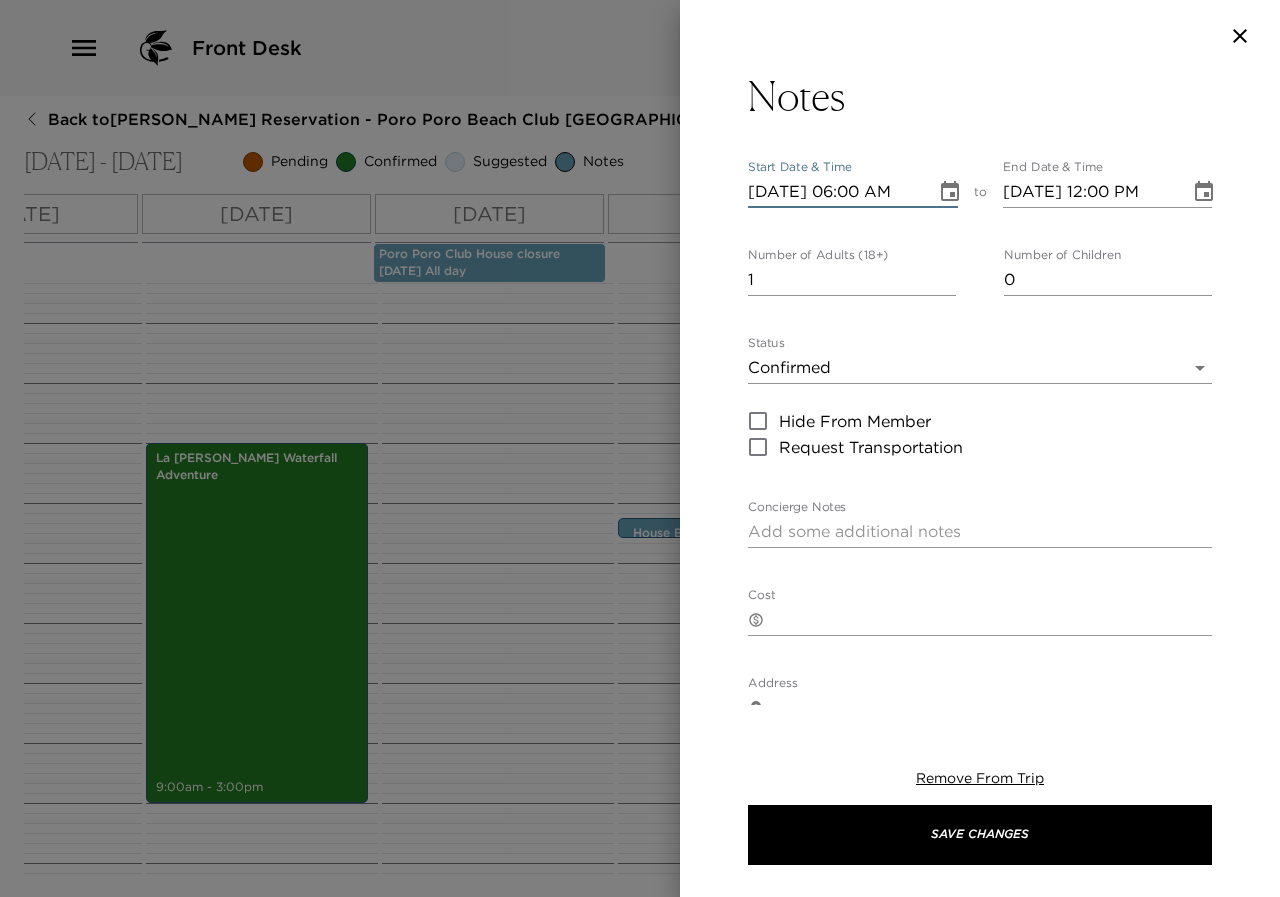 type on "08/05/2025 06:00 AM" 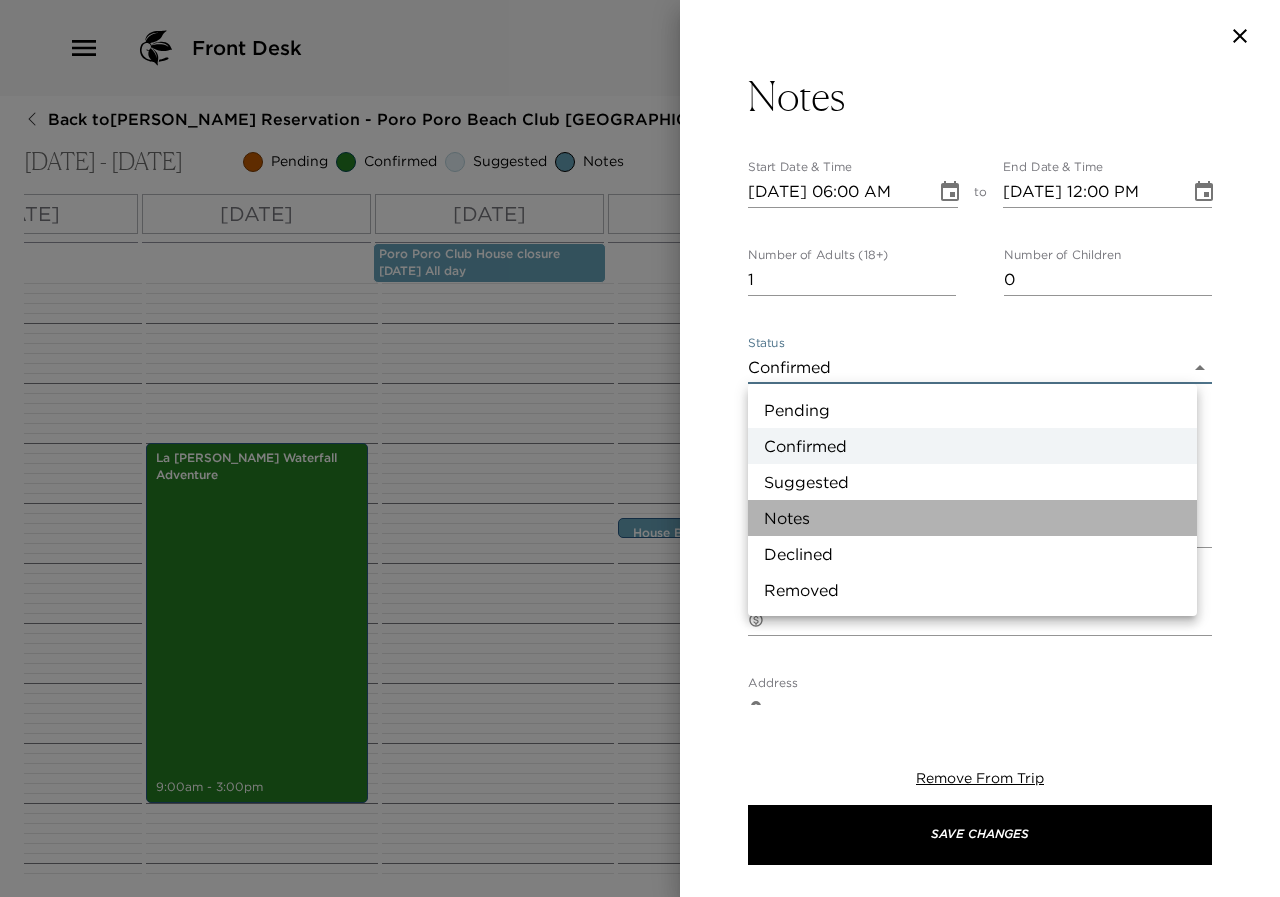 click on "Notes" at bounding box center (972, 518) 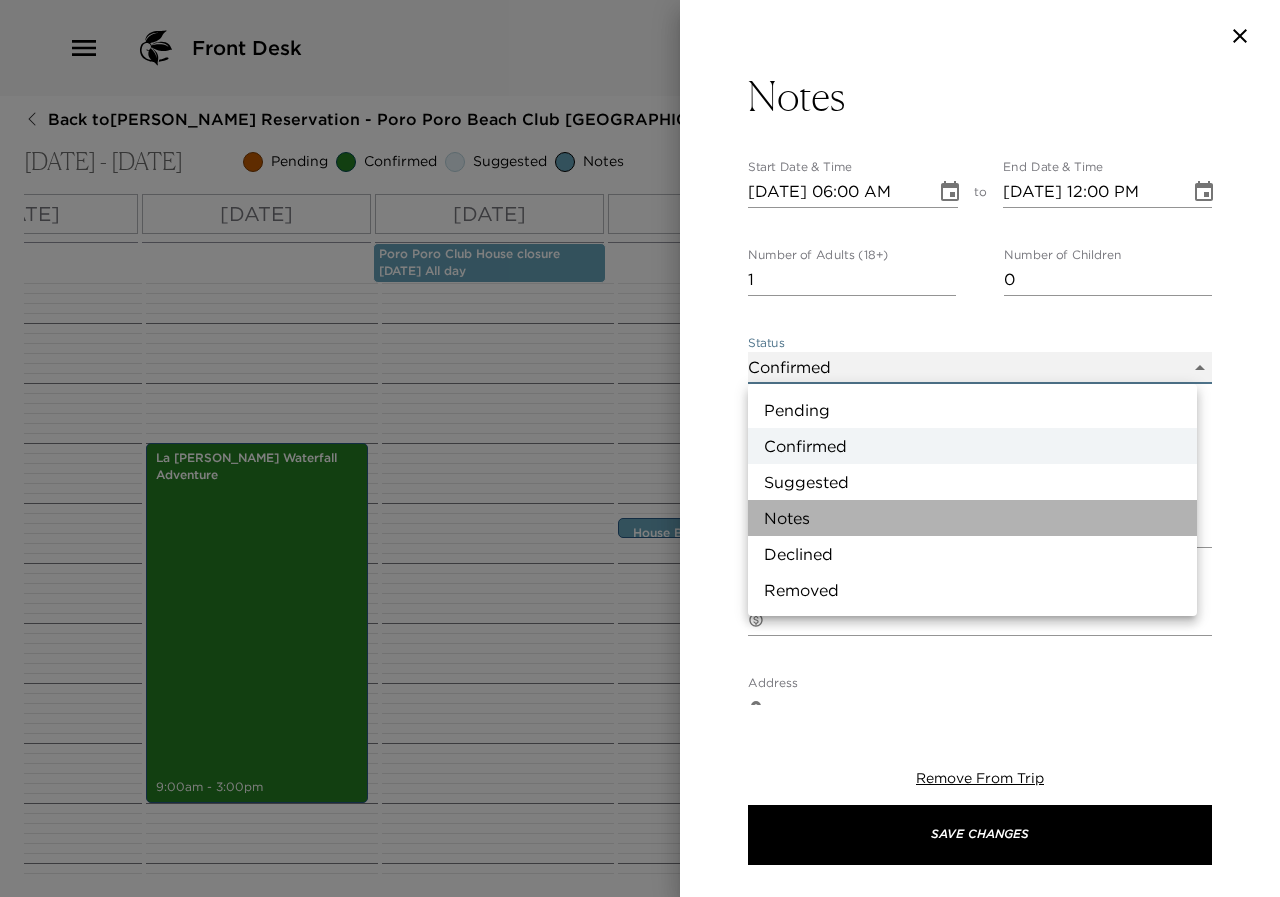 type on "Concierge Note" 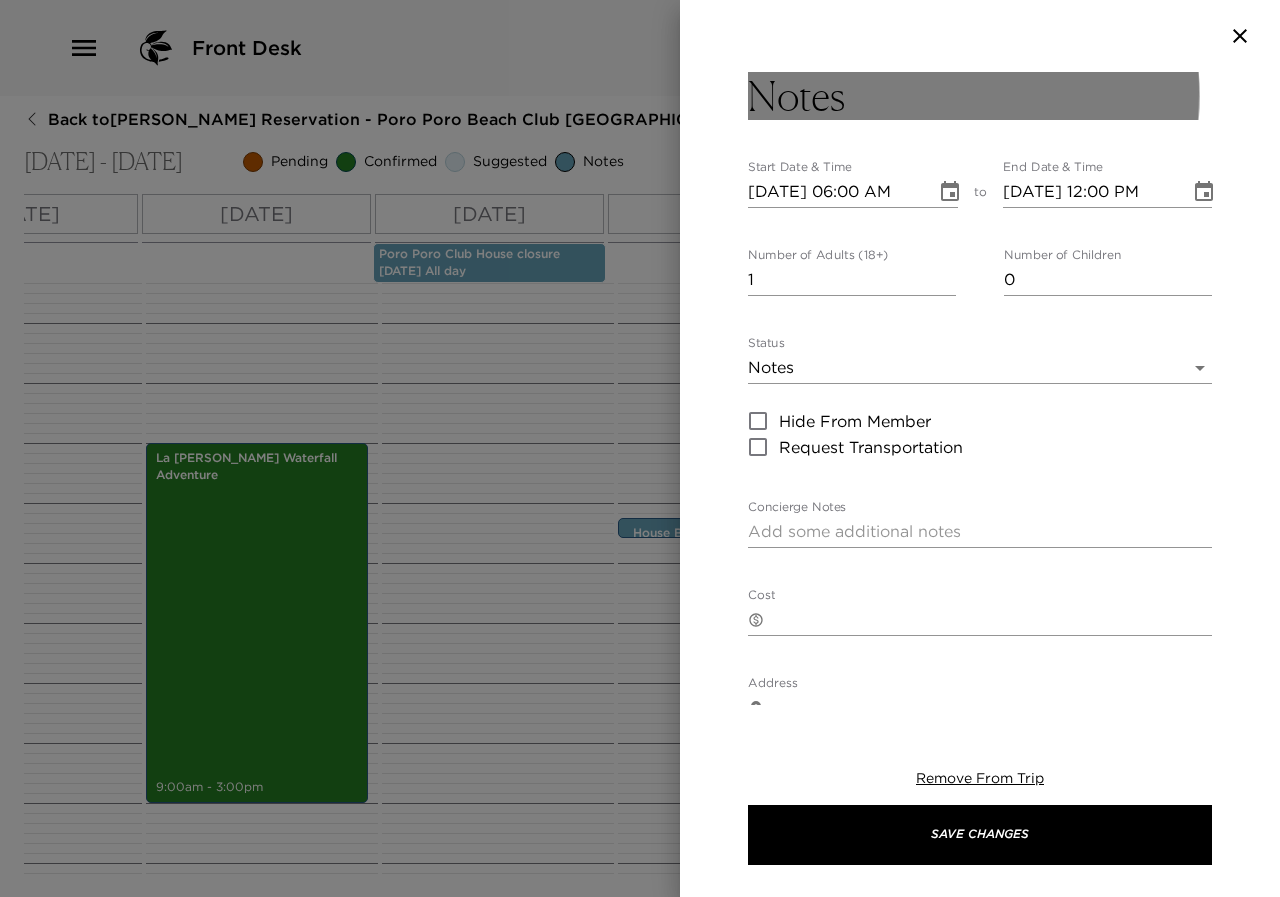 click on "Notes" at bounding box center [980, 96] 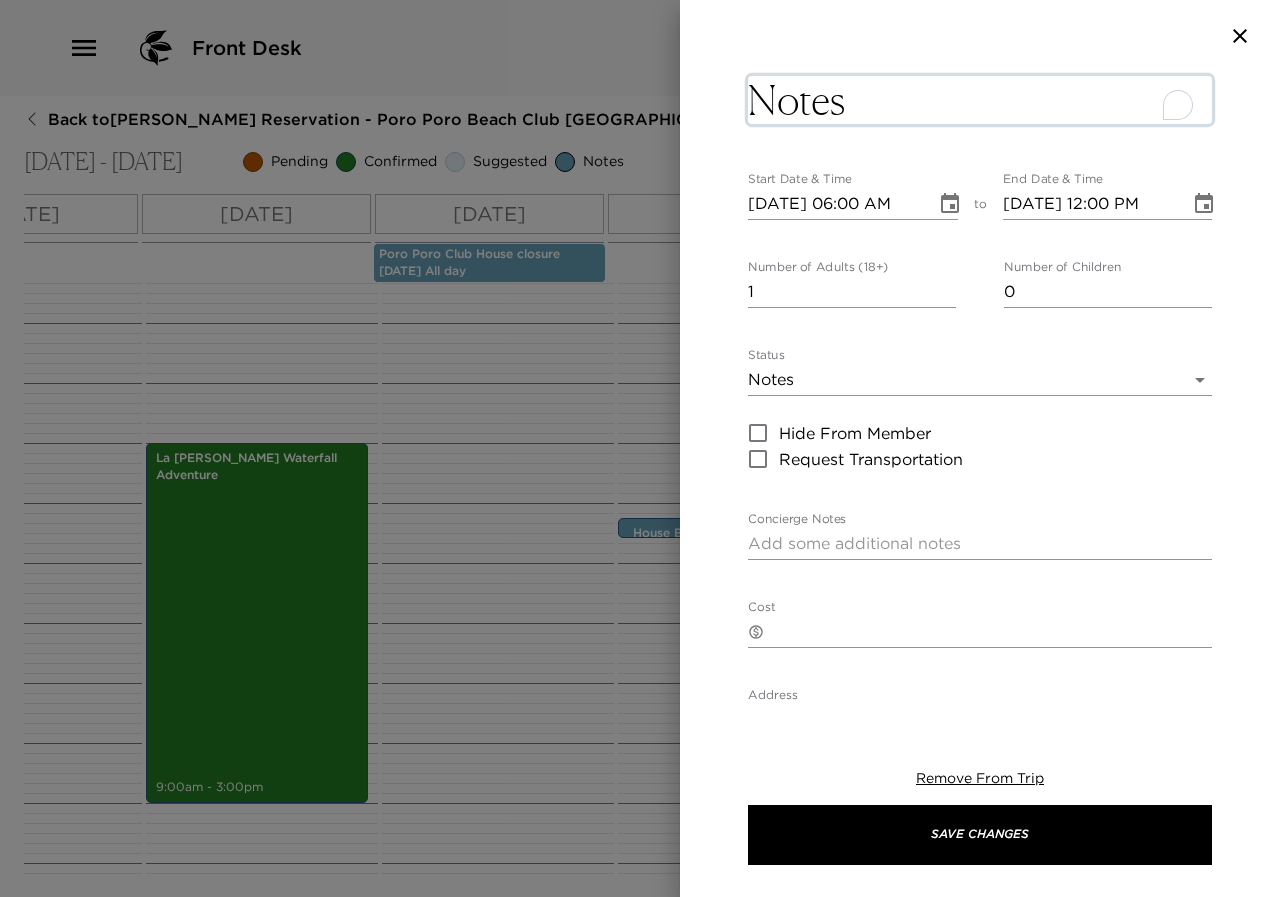 drag, startPoint x: 851, startPoint y: 92, endPoint x: 737, endPoint y: 85, distance: 114.21471 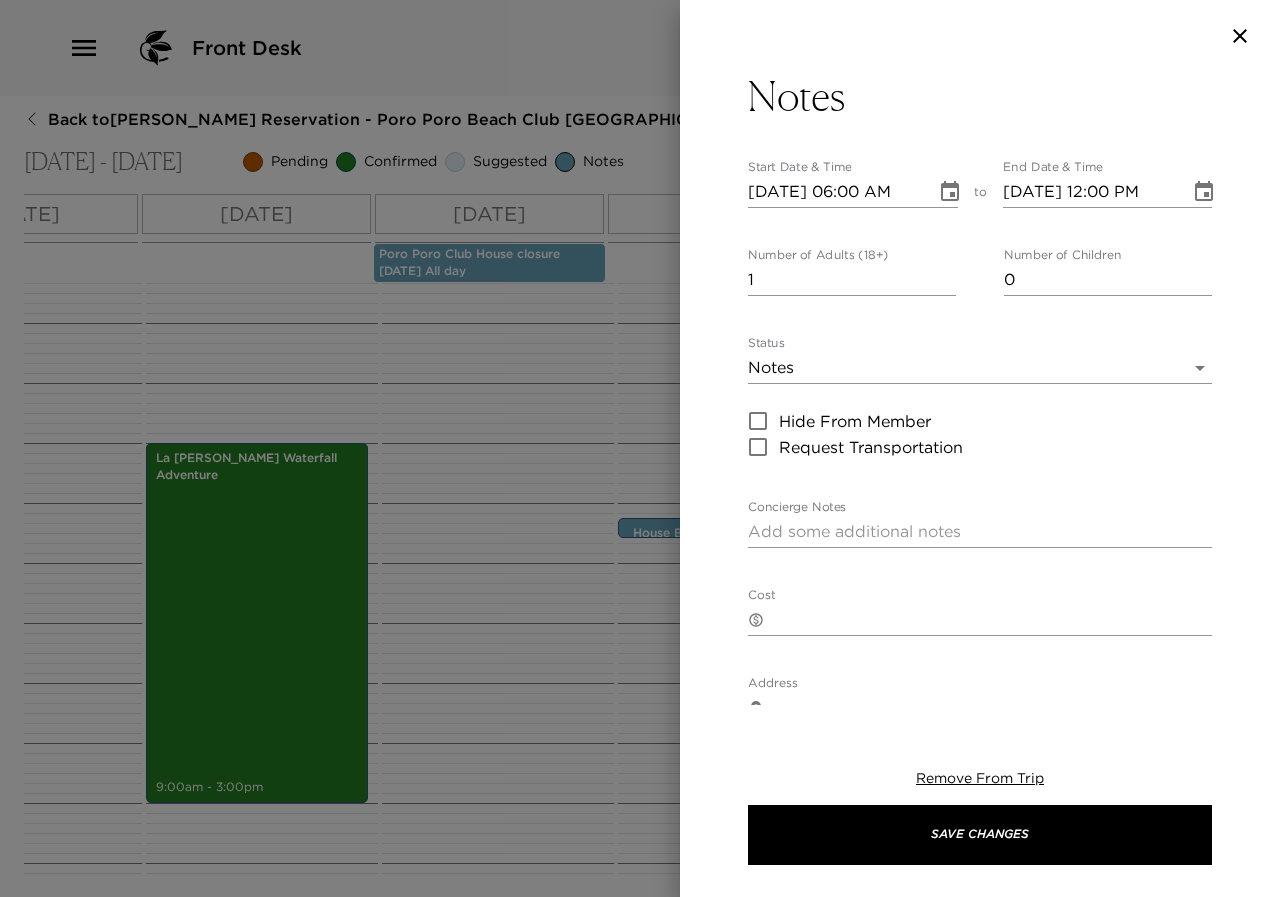 click on "Notes" at bounding box center [980, 96] 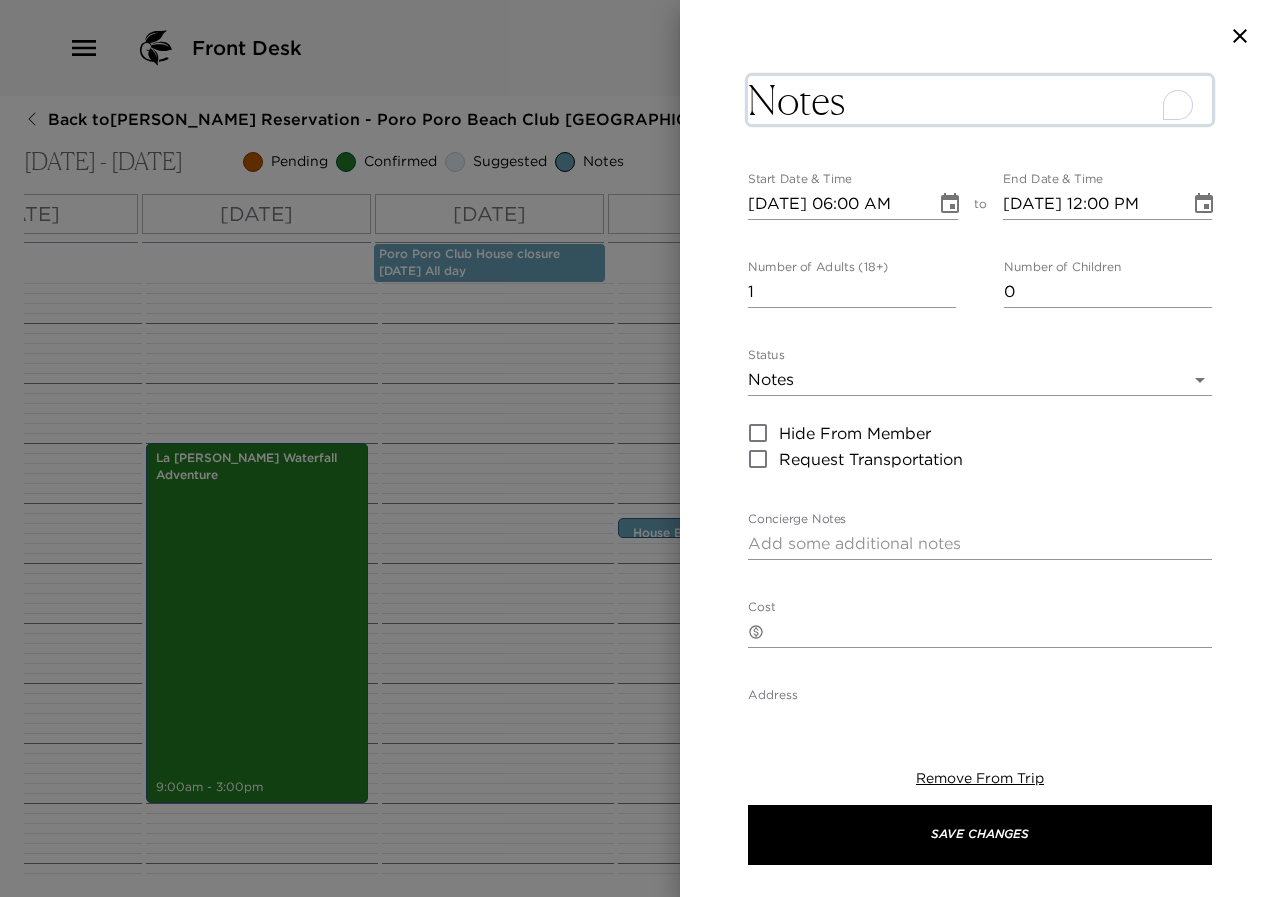 drag, startPoint x: 853, startPoint y: 108, endPoint x: 840, endPoint y: 106, distance: 13.152946 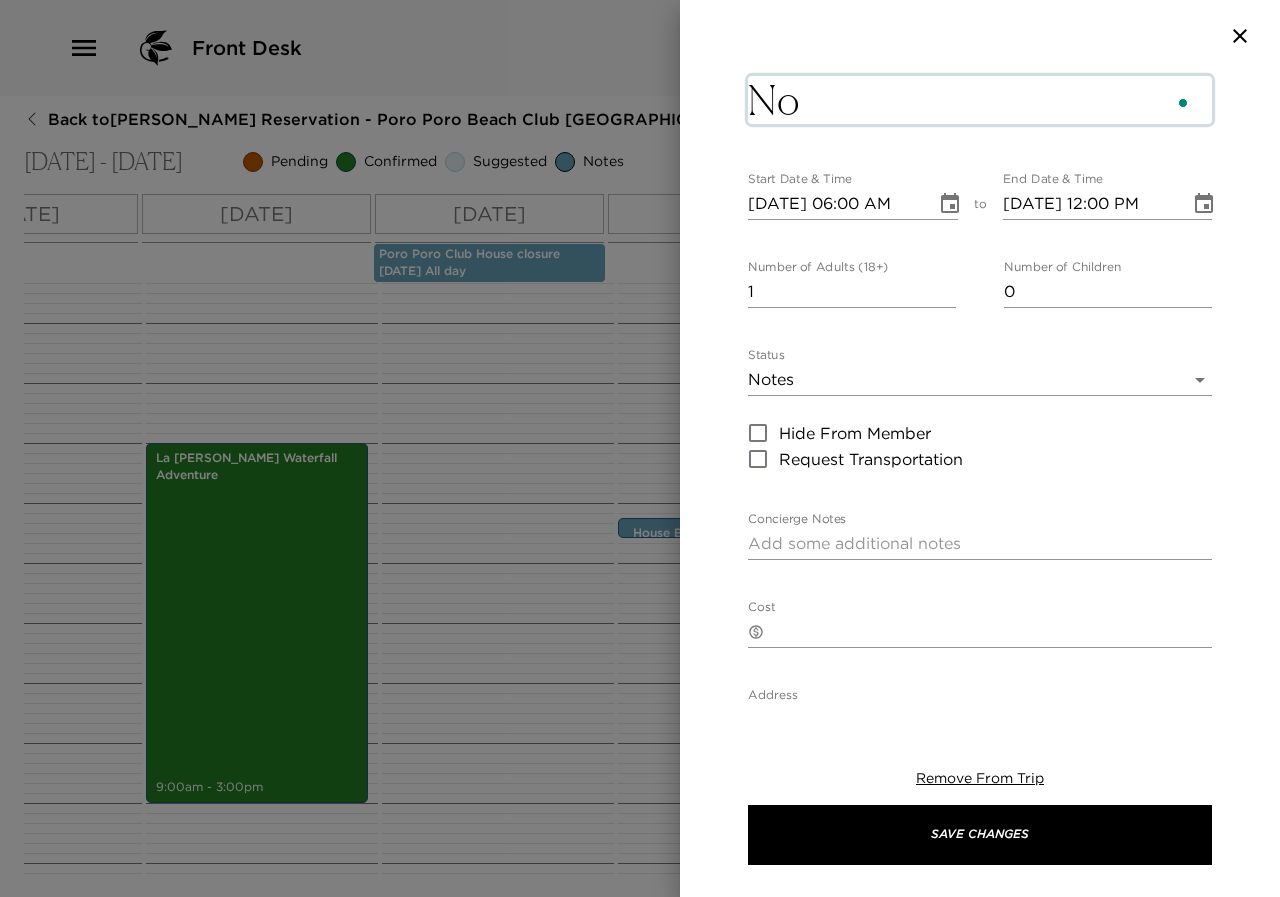 type on "N" 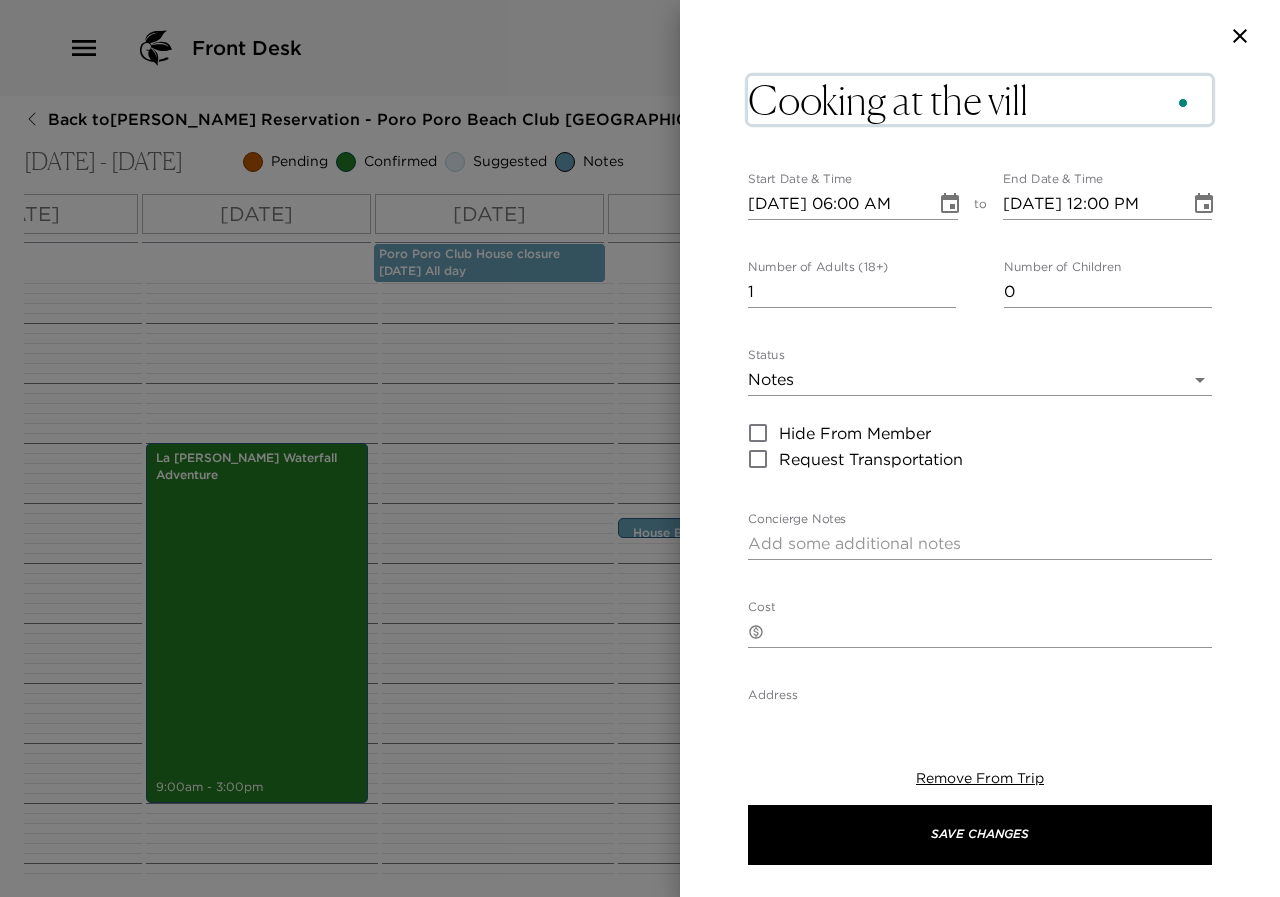 type on "Cooking at the villa" 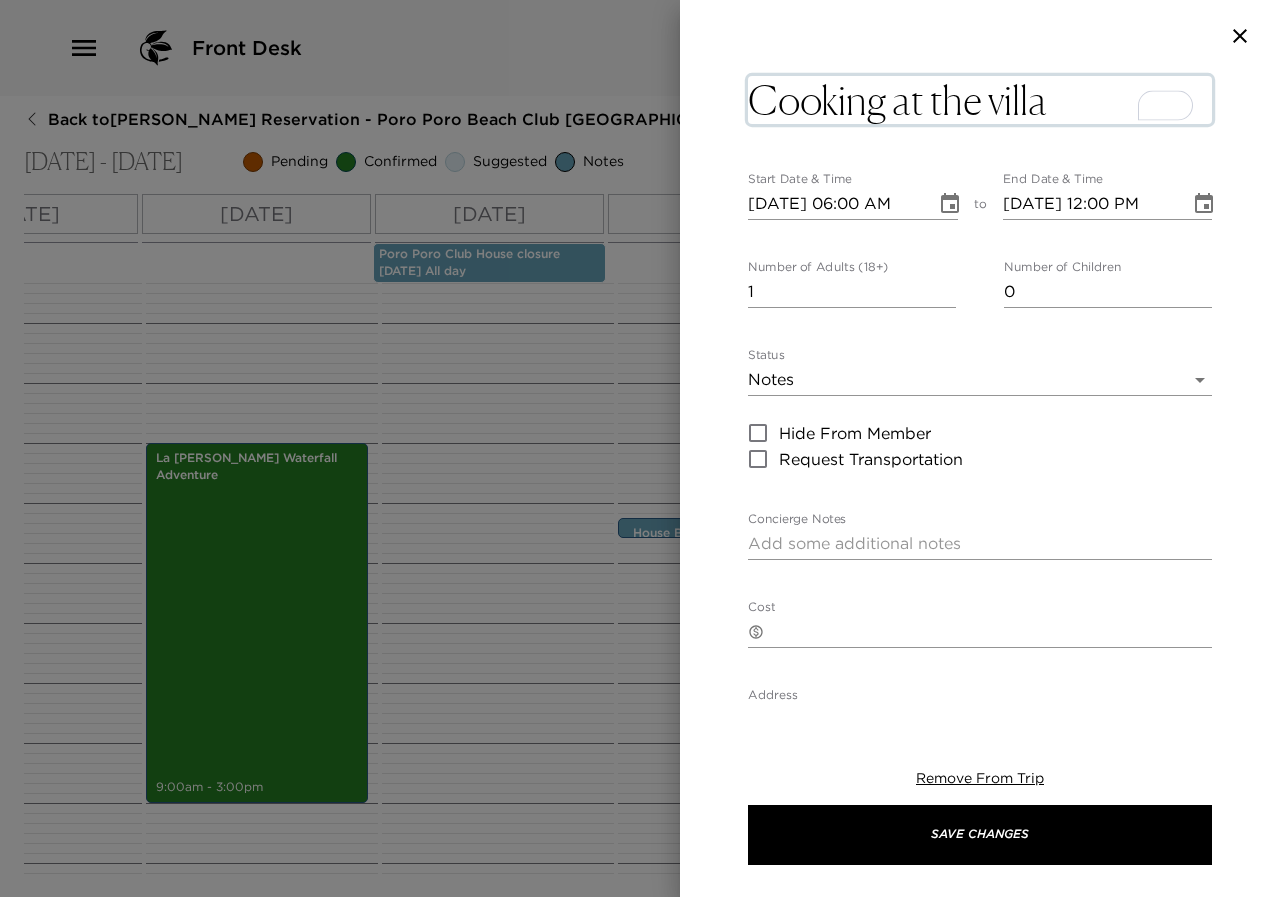 click on "08/05/2025 12:00 PM" at bounding box center [1090, 204] 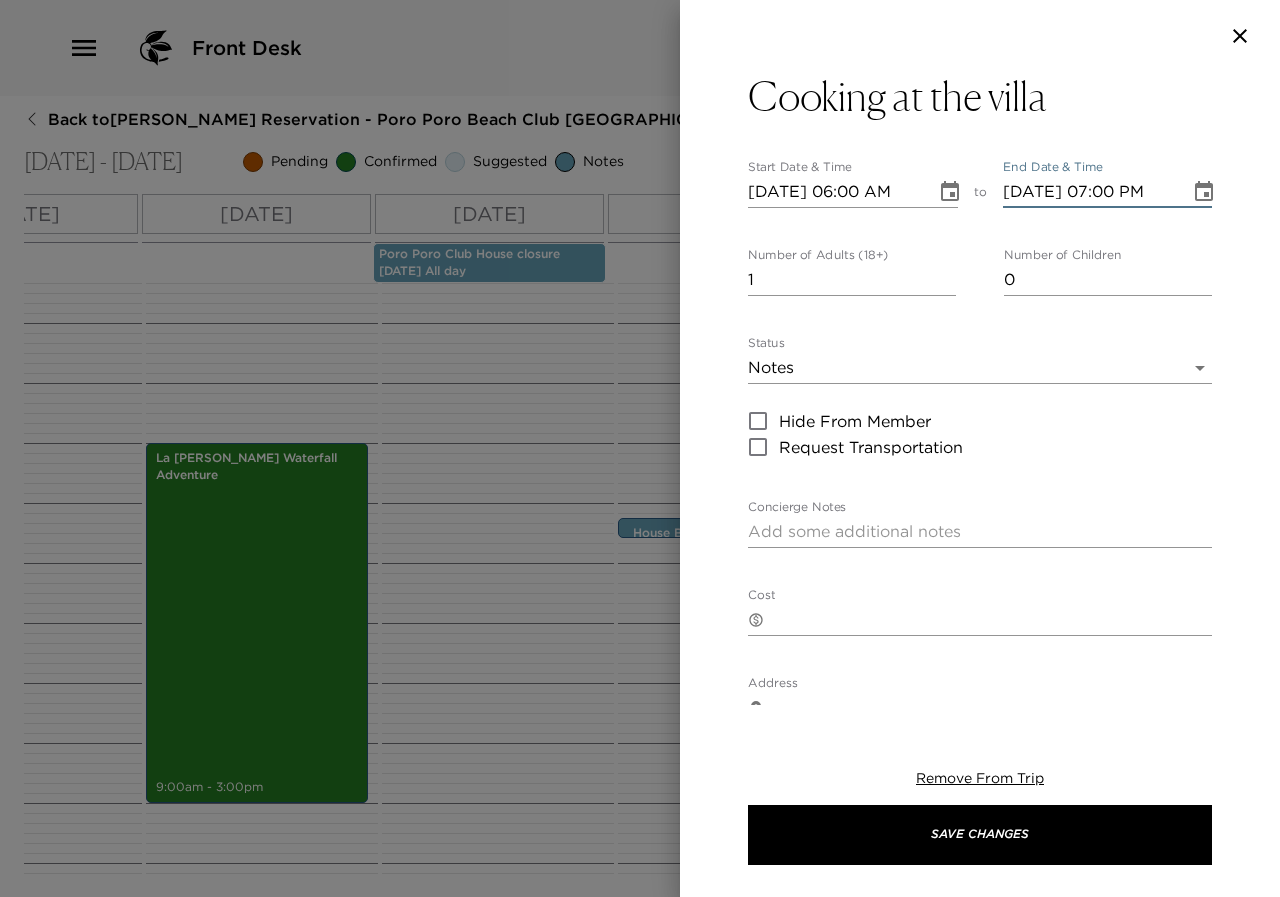 type on "08/05/2025 07:00 PM" 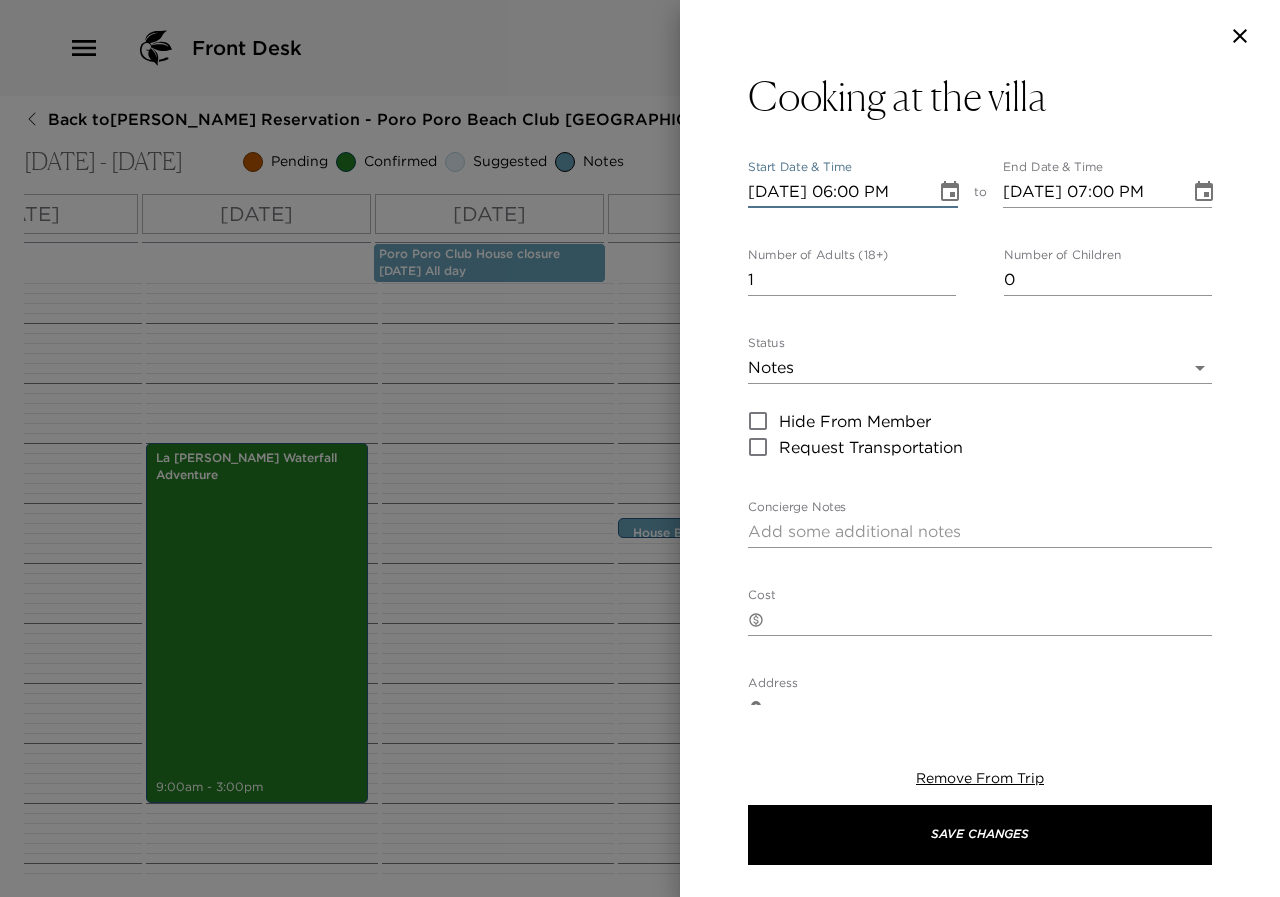 scroll, scrollTop: 0, scrollLeft: 2, axis: horizontal 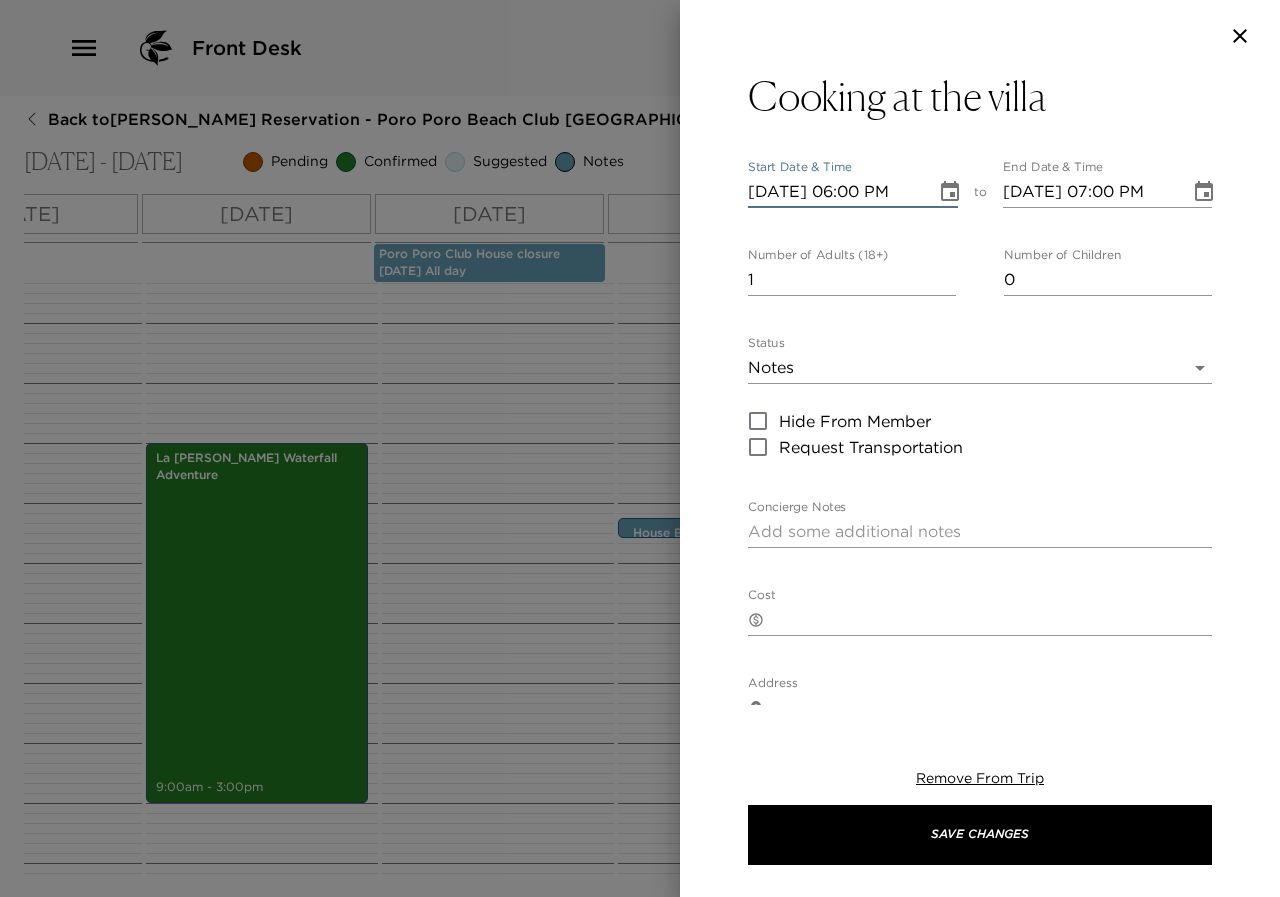 type on "08/05/2025 06:00 PM" 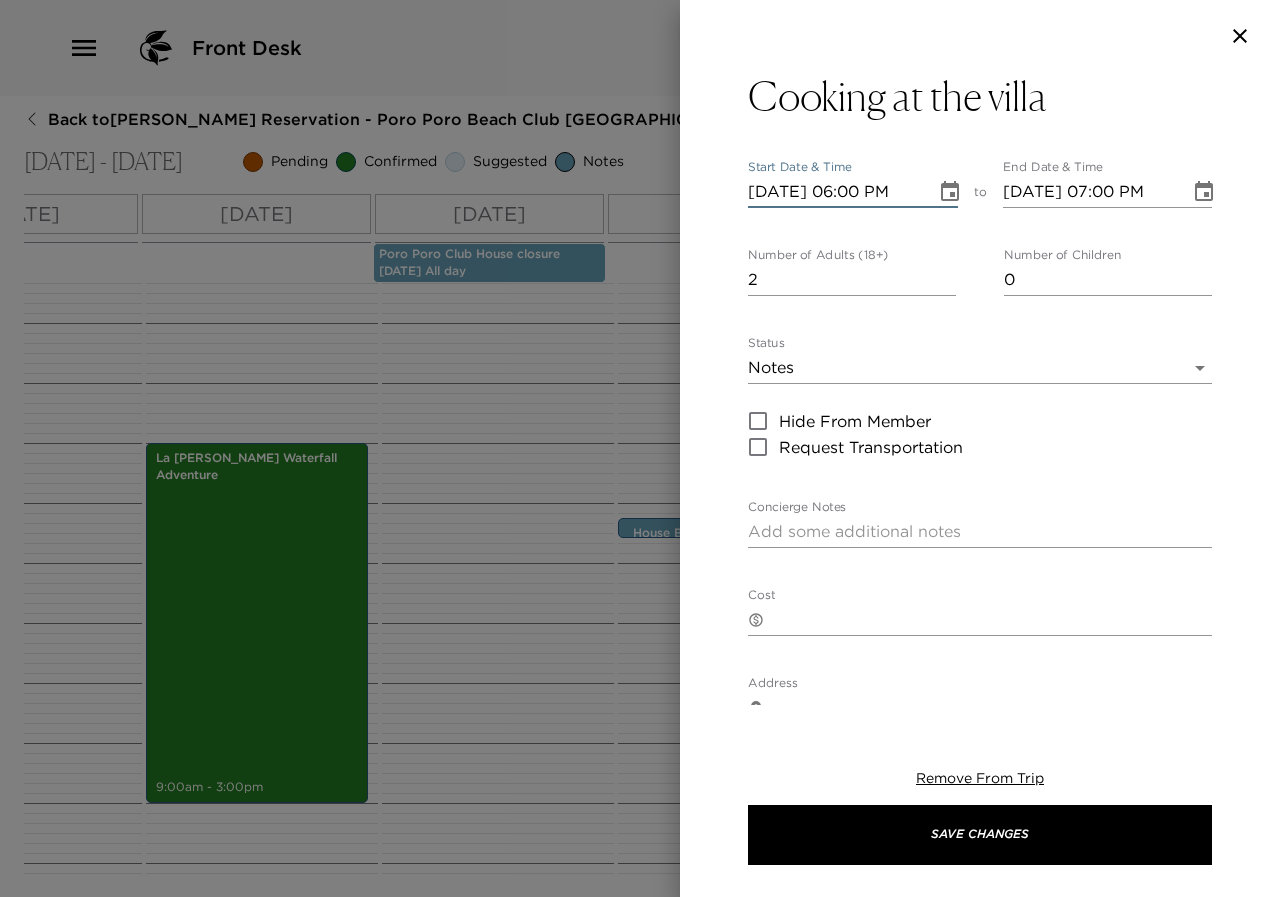 click on "2" at bounding box center (852, 280) 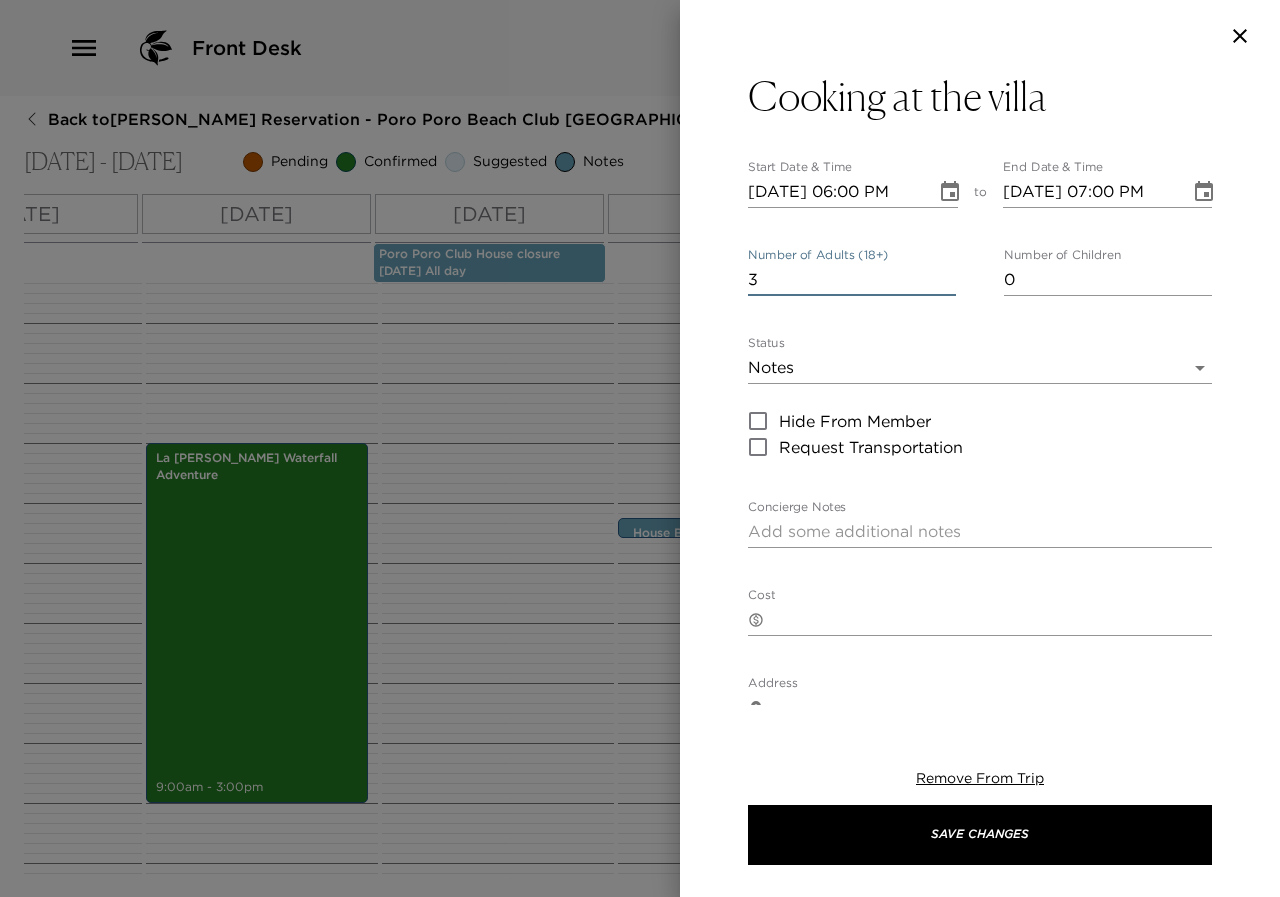 click on "3" at bounding box center (852, 280) 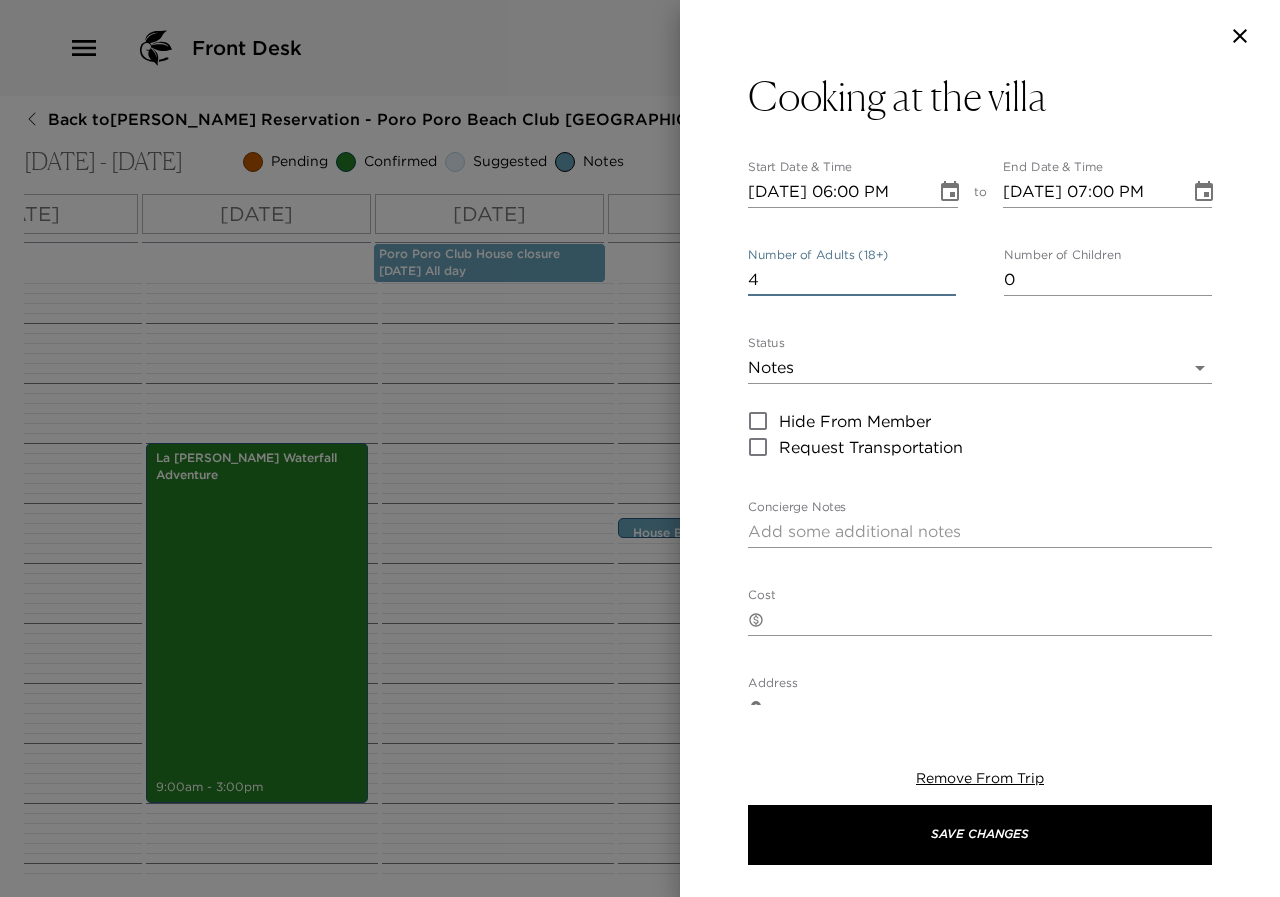 type on "4" 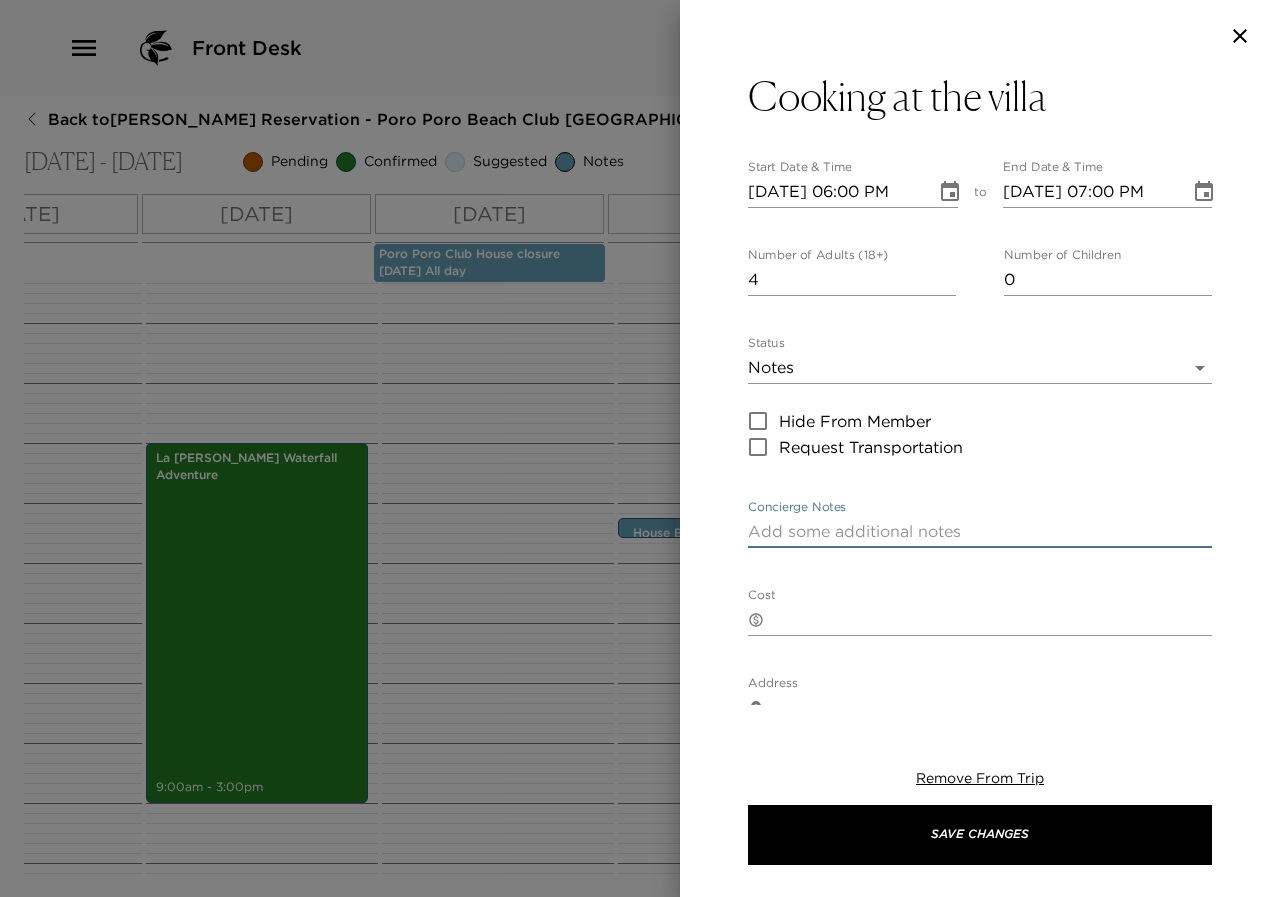 click on "Concierge Notes" at bounding box center [980, 531] 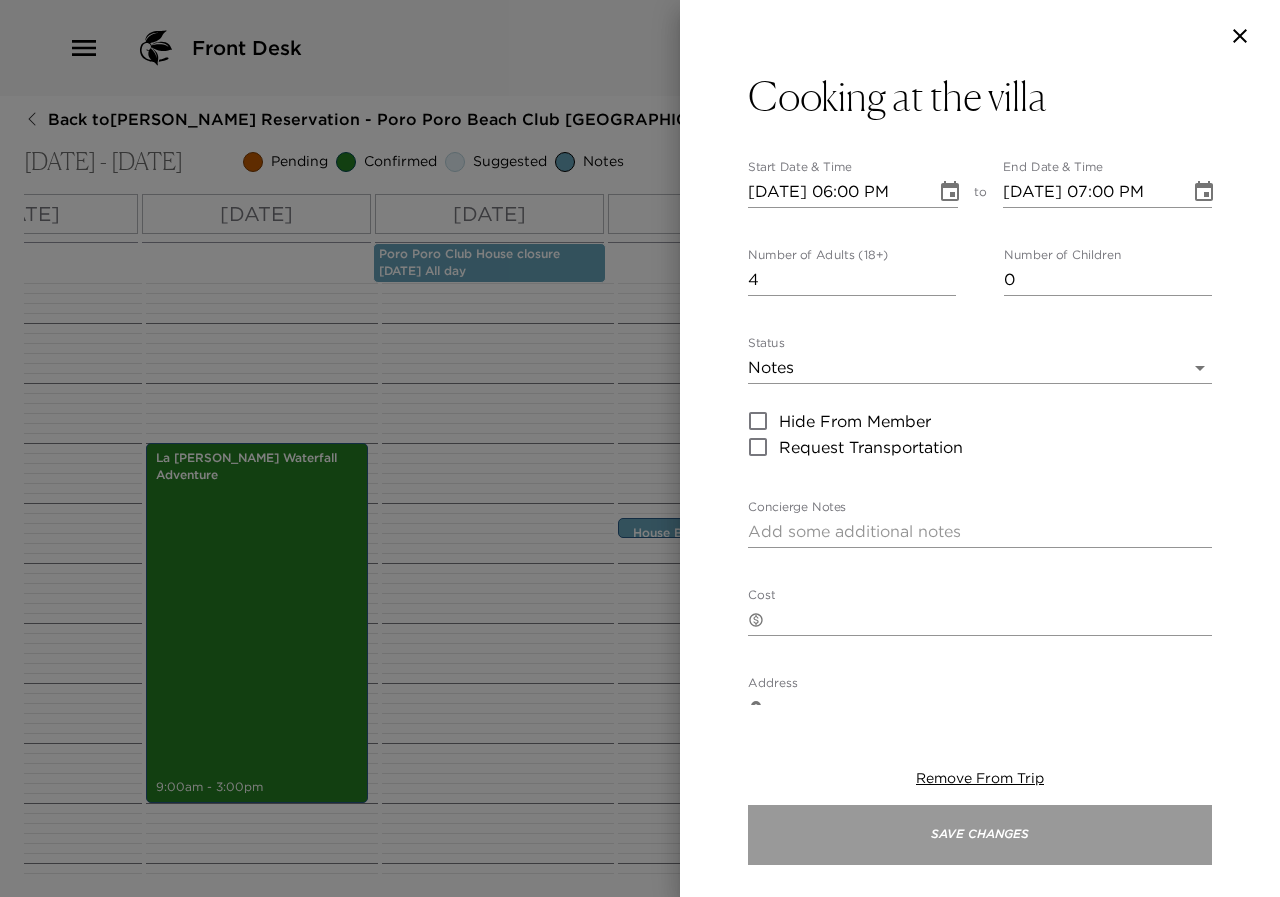 click on "Save Changes" at bounding box center [980, 835] 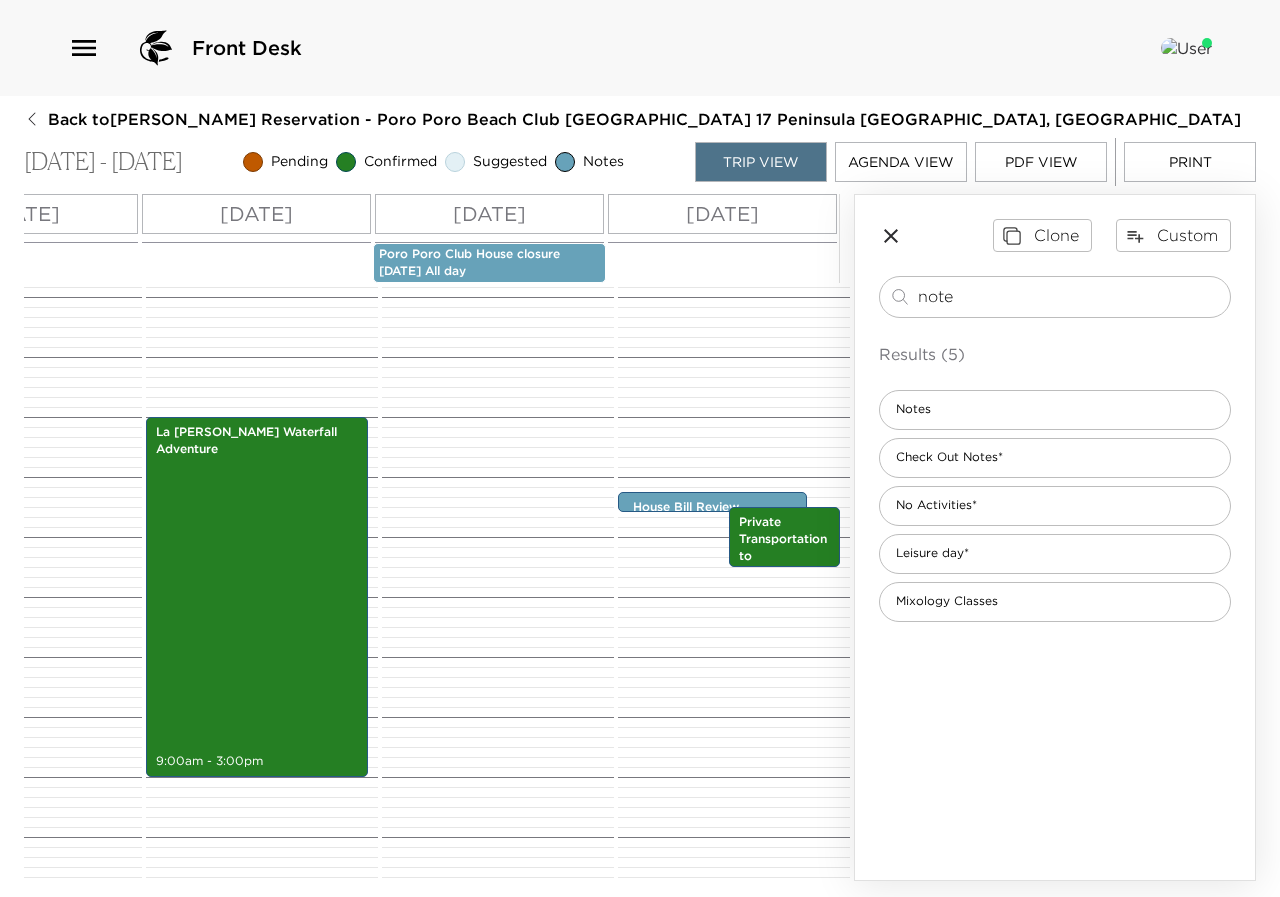 scroll, scrollTop: 559, scrollLeft: 0, axis: vertical 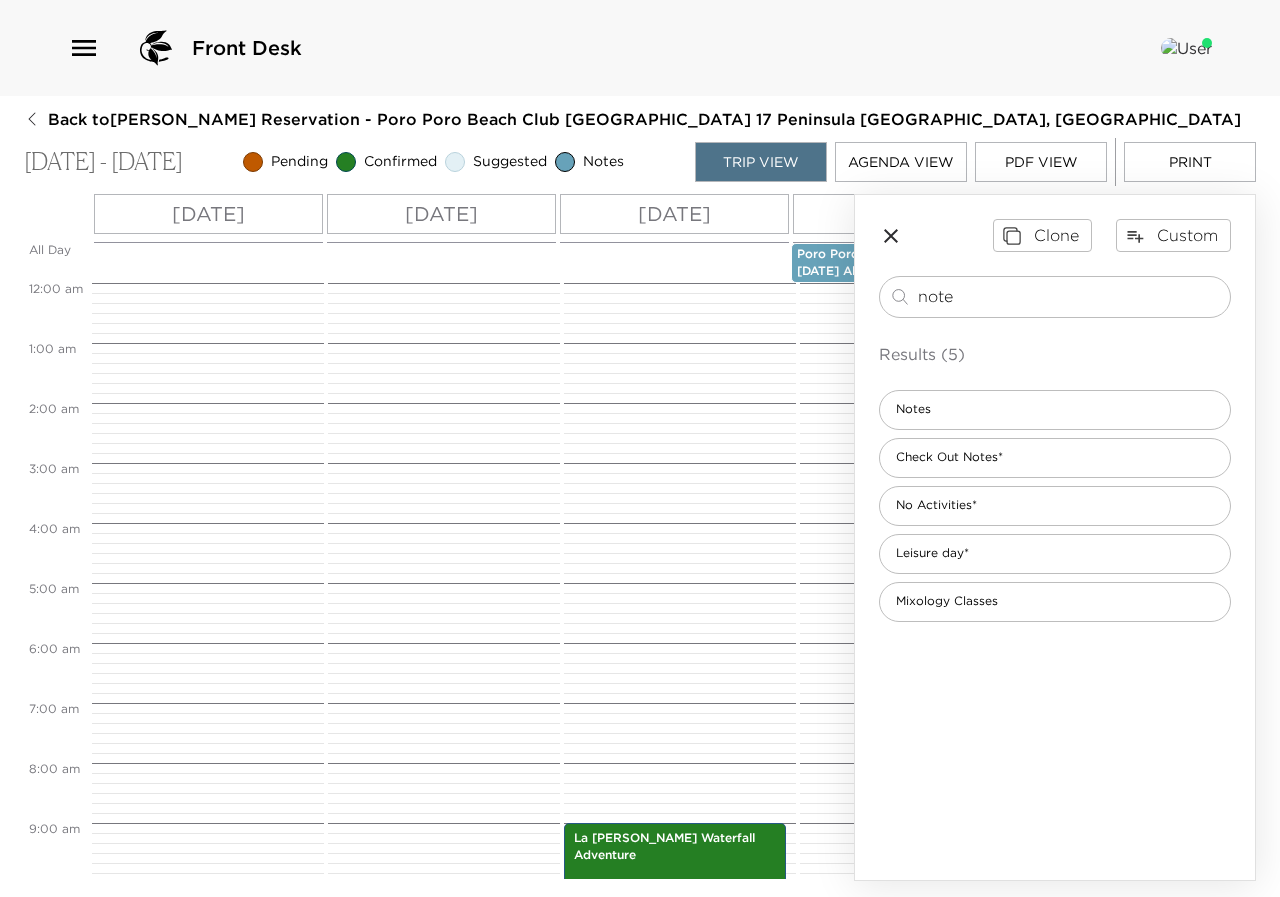 click 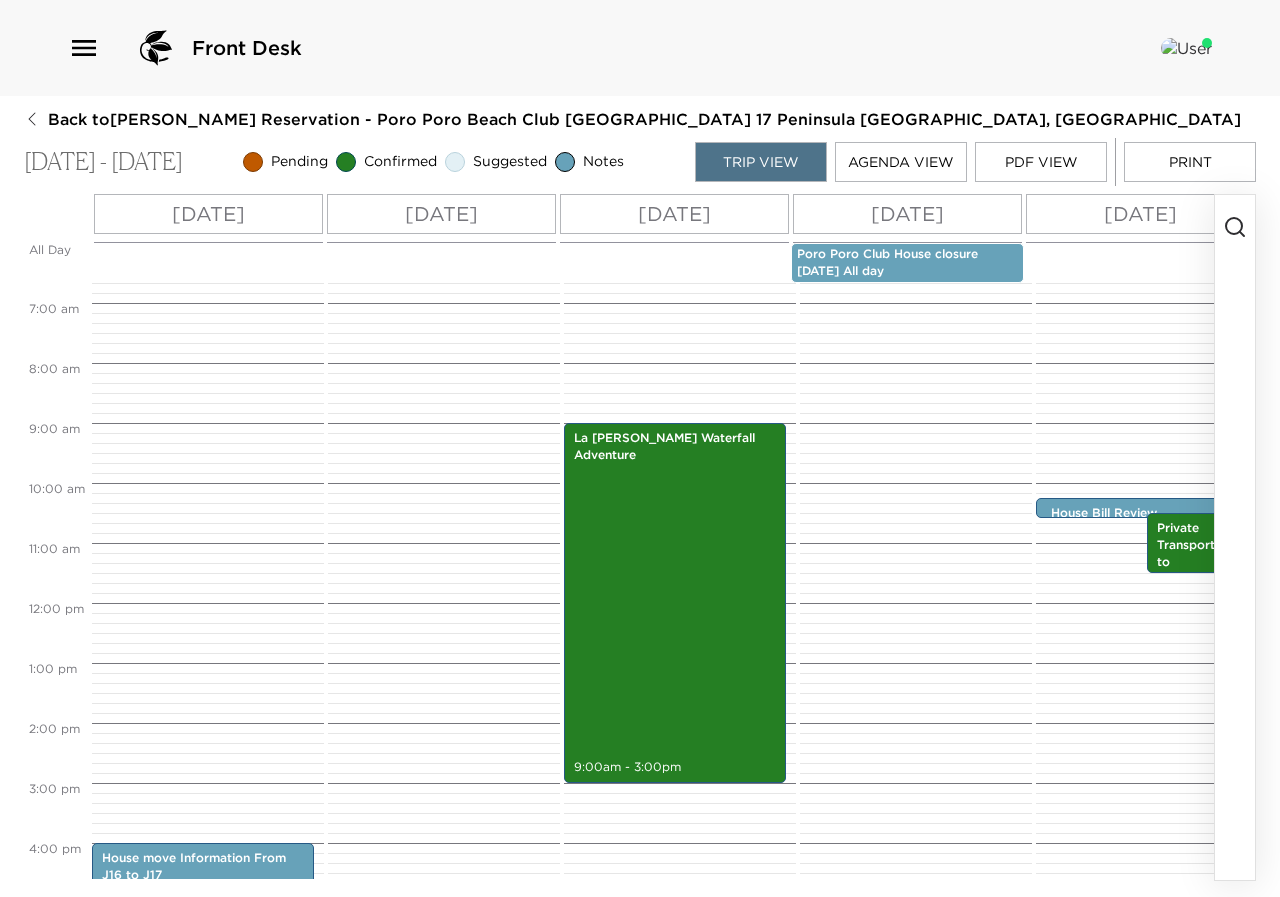 scroll, scrollTop: 600, scrollLeft: 0, axis: vertical 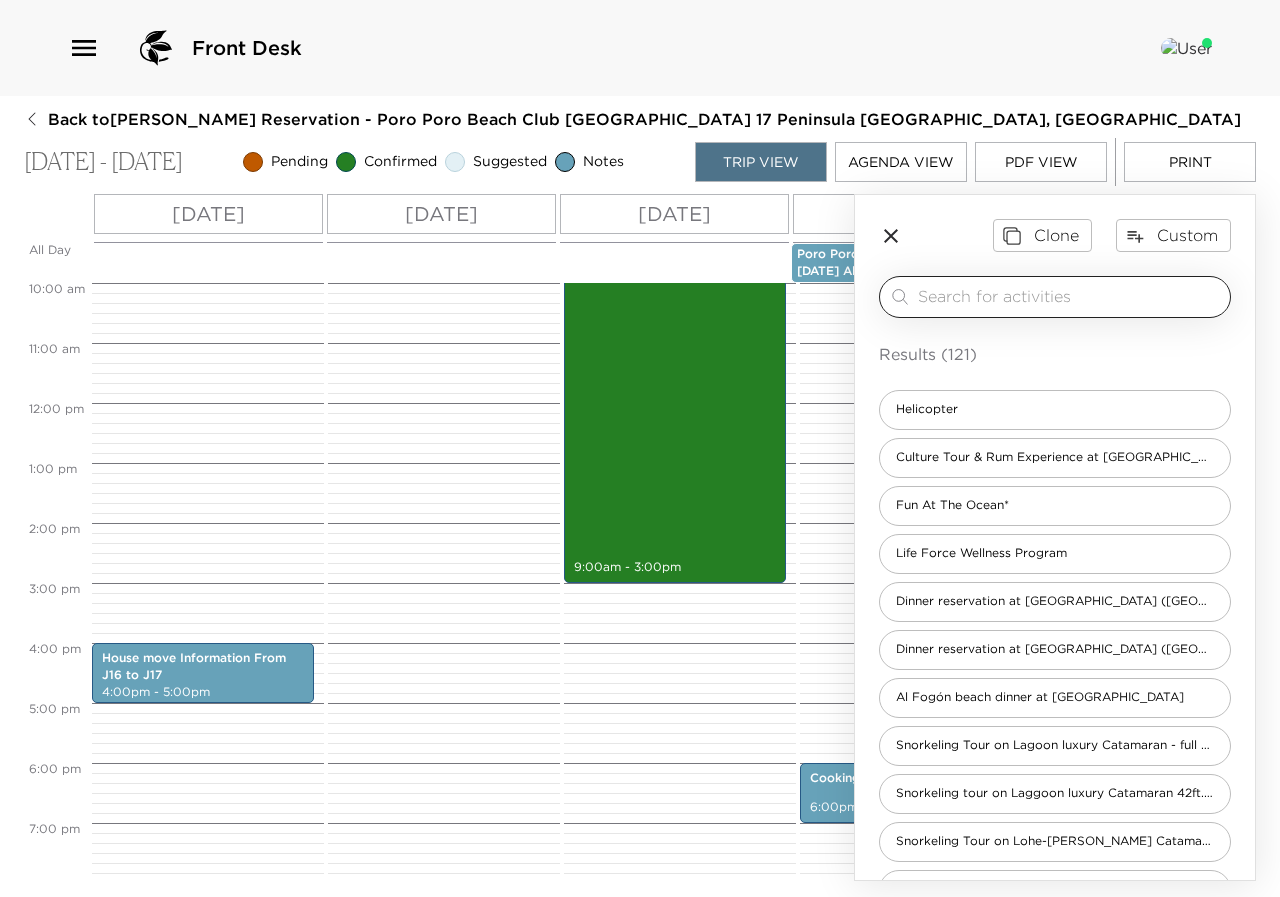 click at bounding box center (1070, 296) 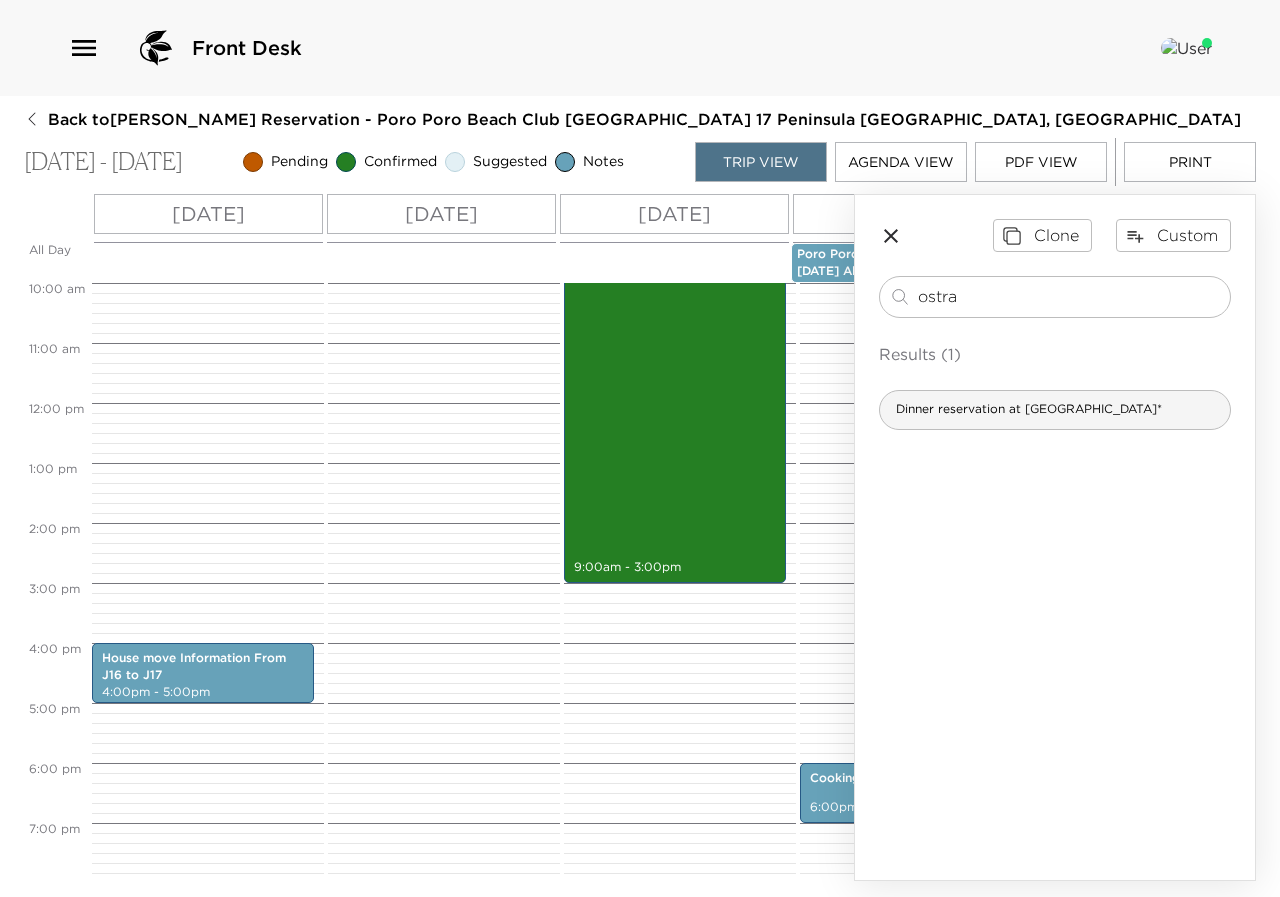 type on "ostra" 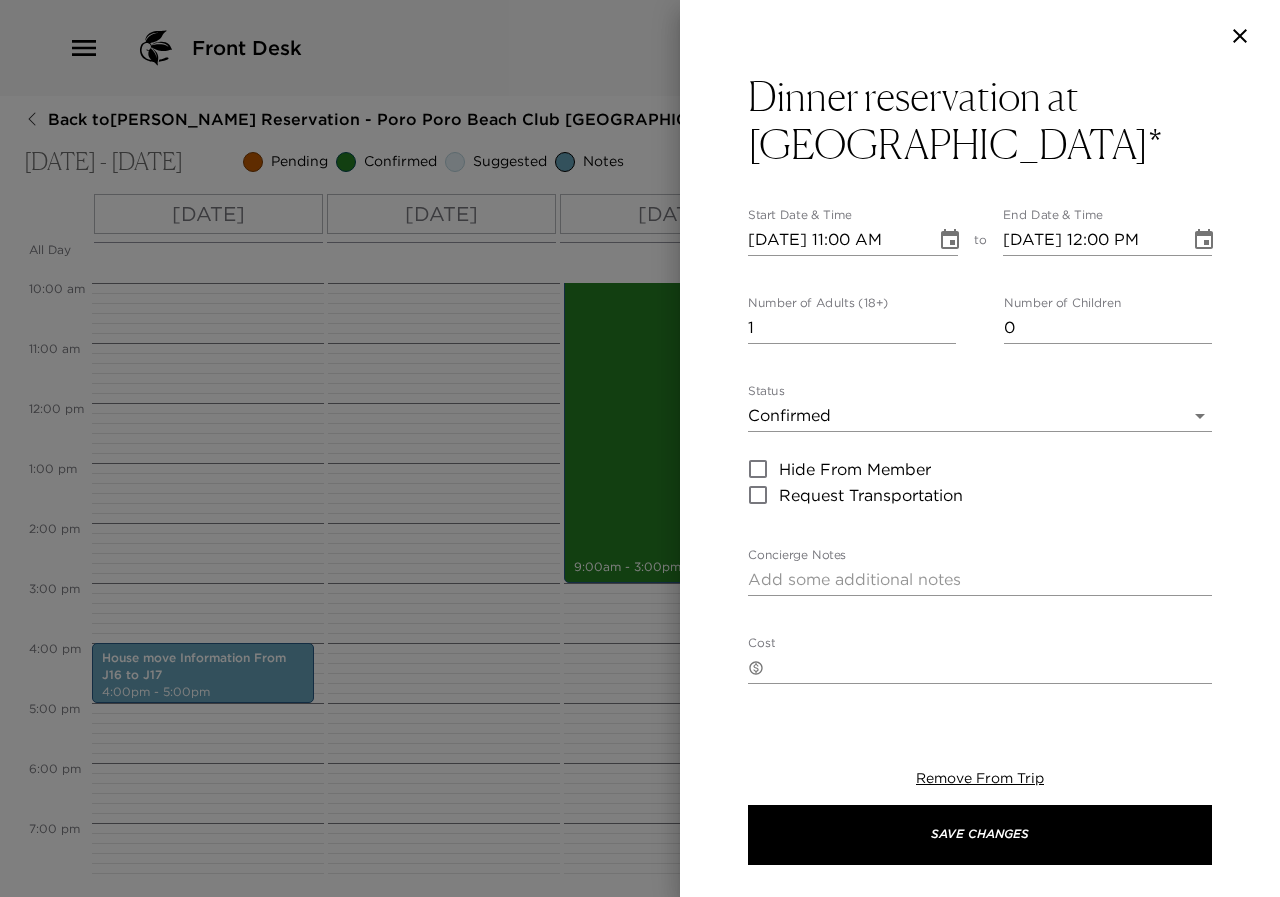 click on "08/02/2025 11:00 AM" at bounding box center [835, 240] 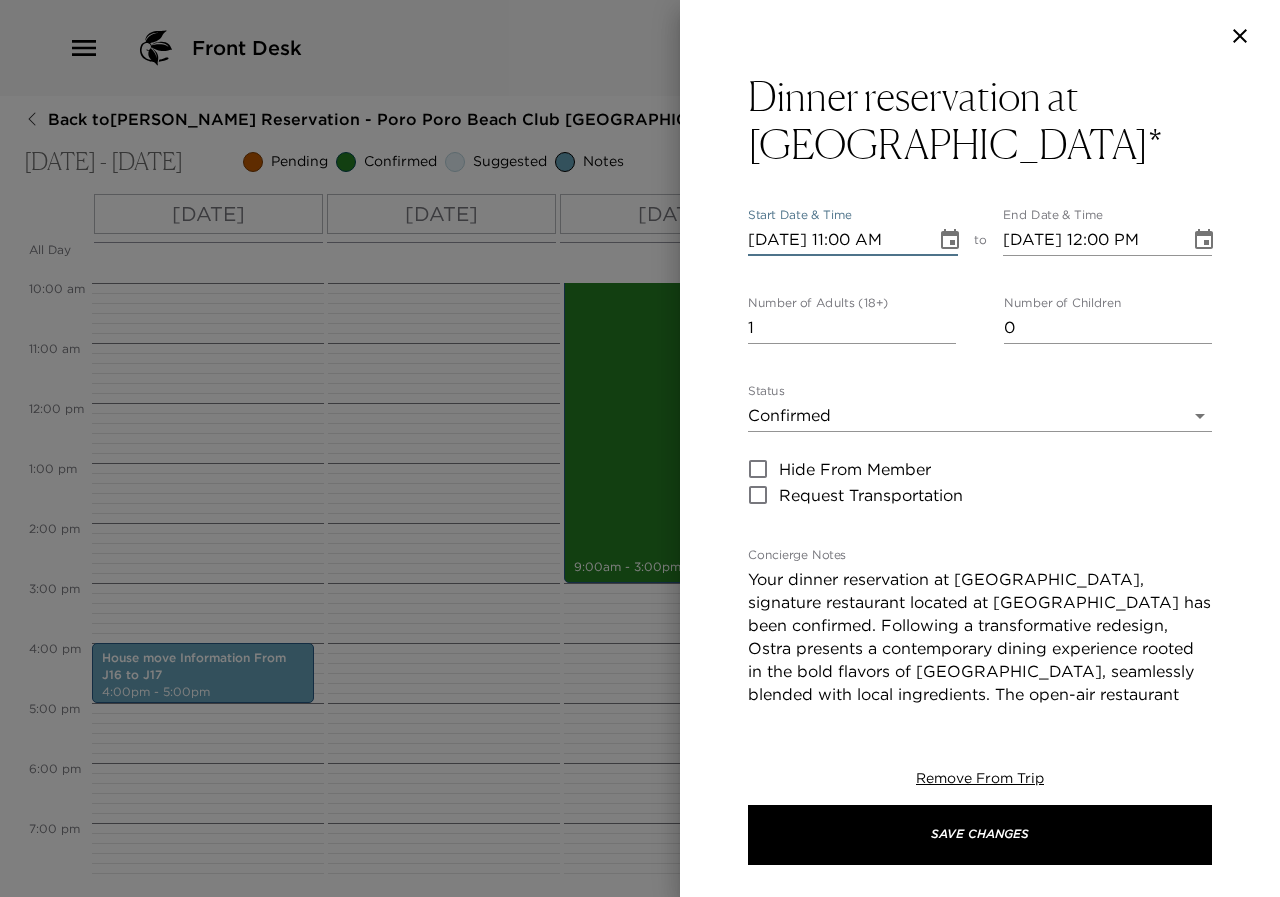 type on "08/03/2025 11:00 AM" 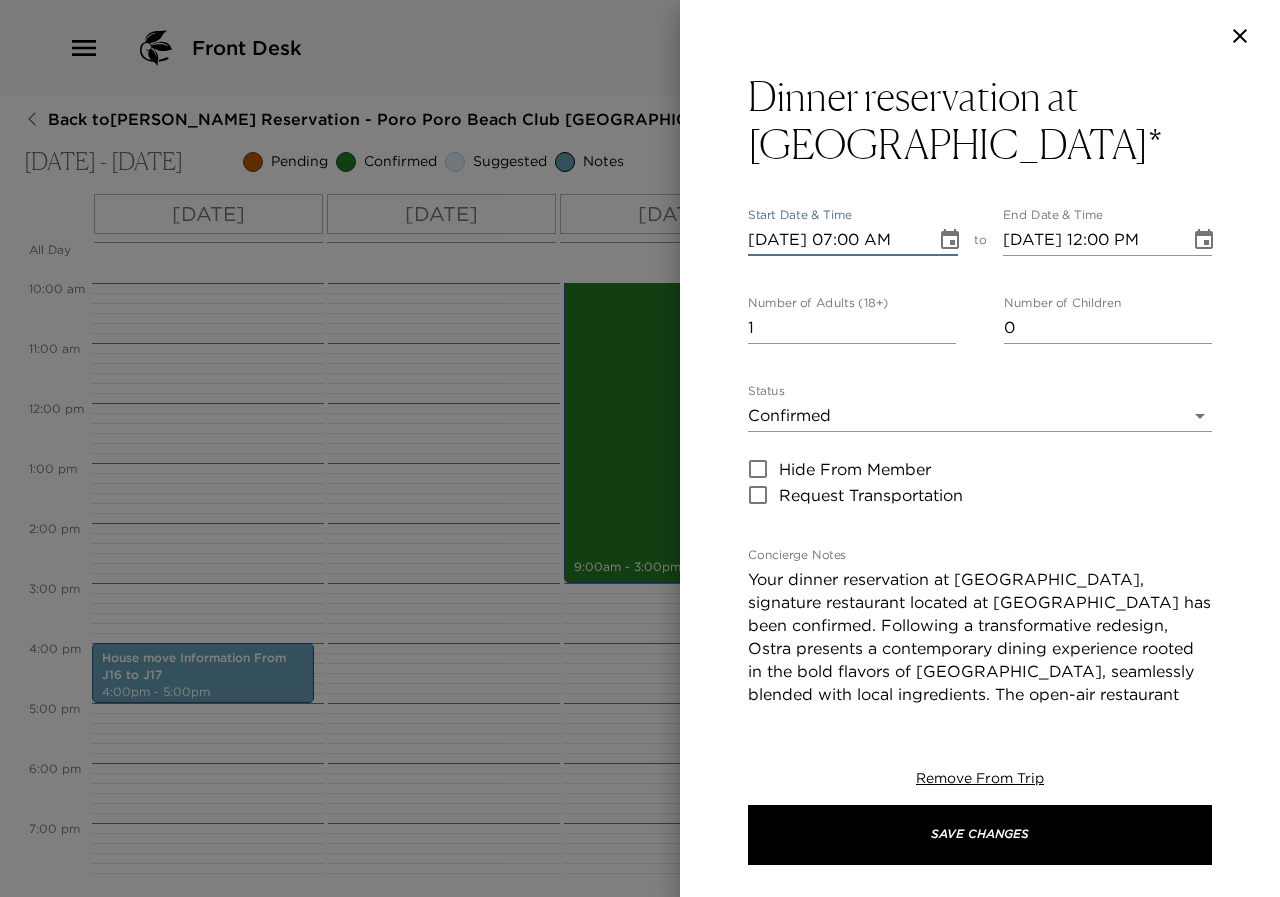 type on "08/03/2025 07:00 AM" 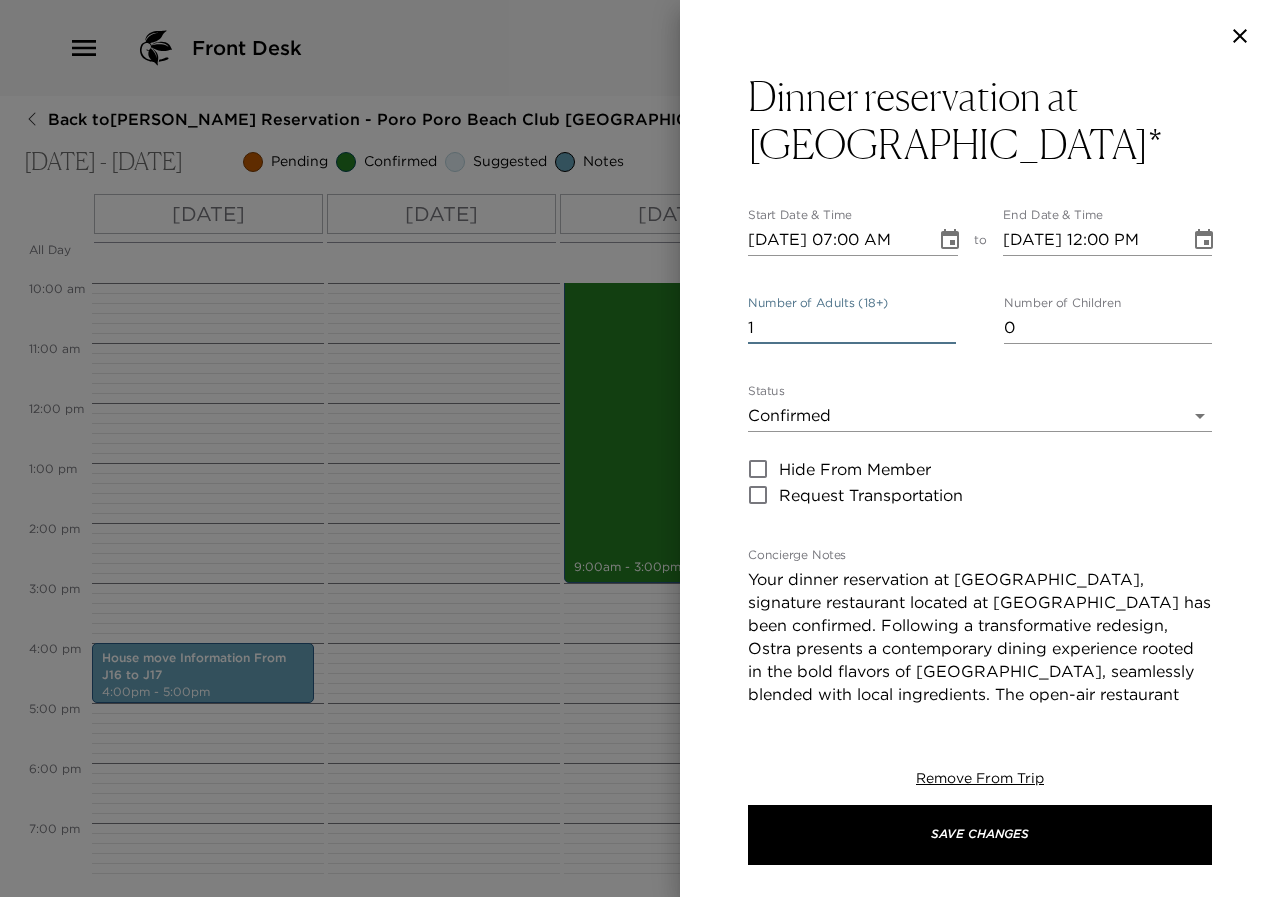 click on "1" at bounding box center [852, 328] 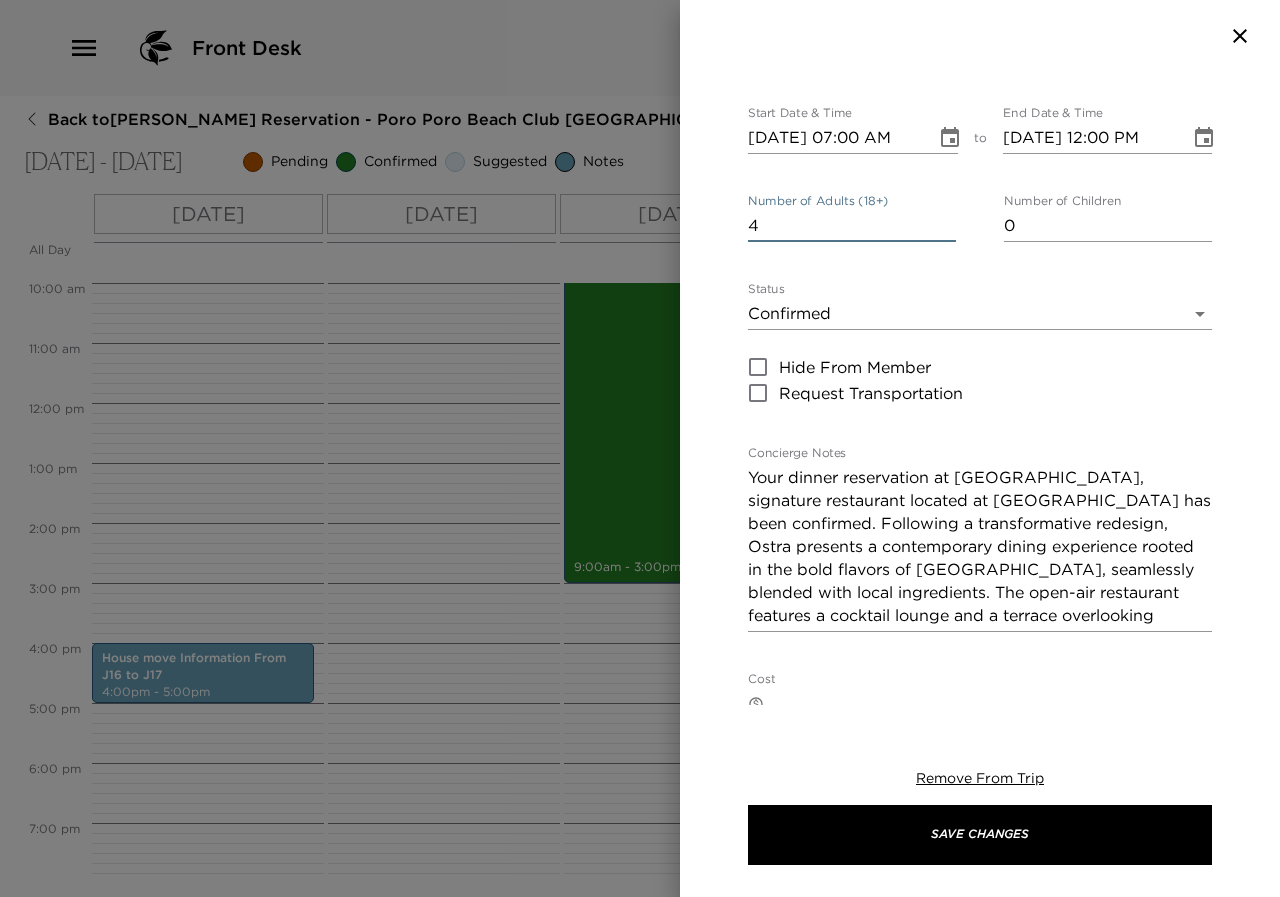 scroll, scrollTop: 300, scrollLeft: 0, axis: vertical 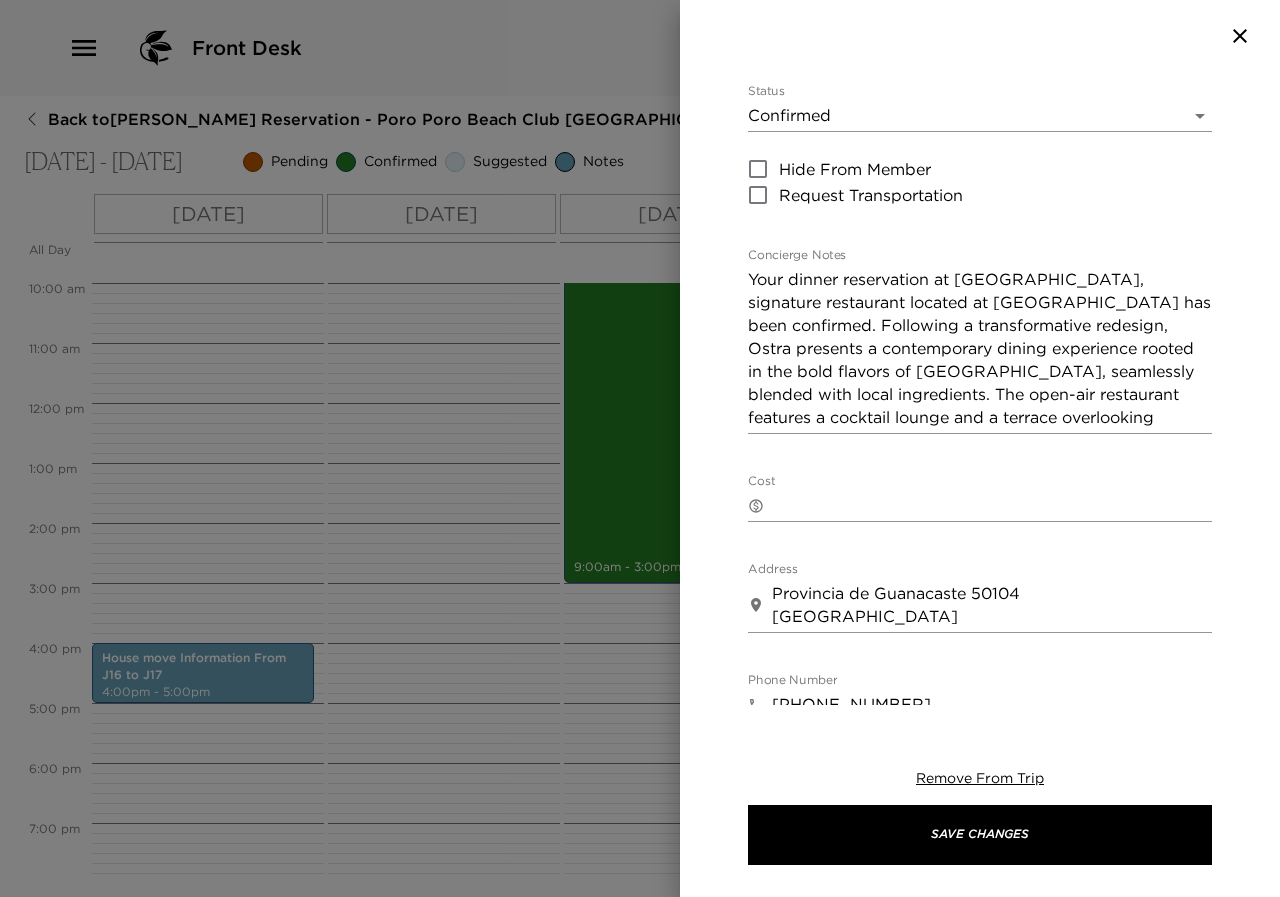 type on "4" 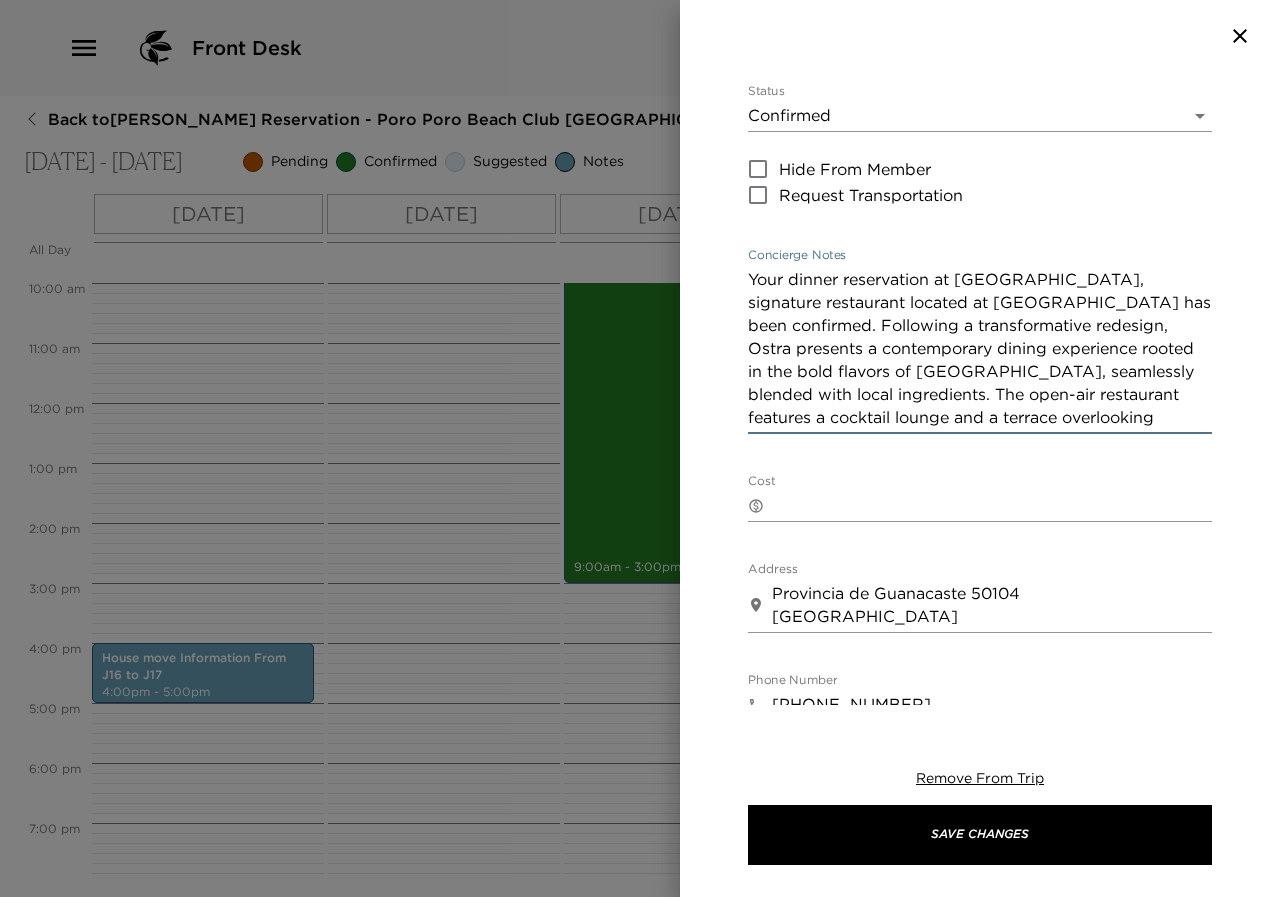 click on "Your dinner reservation at Ostra restaurant, signature restaurant located at Andaz Papagayo hotel has been confirmed. Following a transformative redesign, Ostra presents a contemporary dining experience rooted in the bold flavors of Southeast Asia, seamlessly blended with local ingredients. The open-air restaurant features a cocktail lounge and a terrace overlooking Culebra Bay." at bounding box center (980, 348) 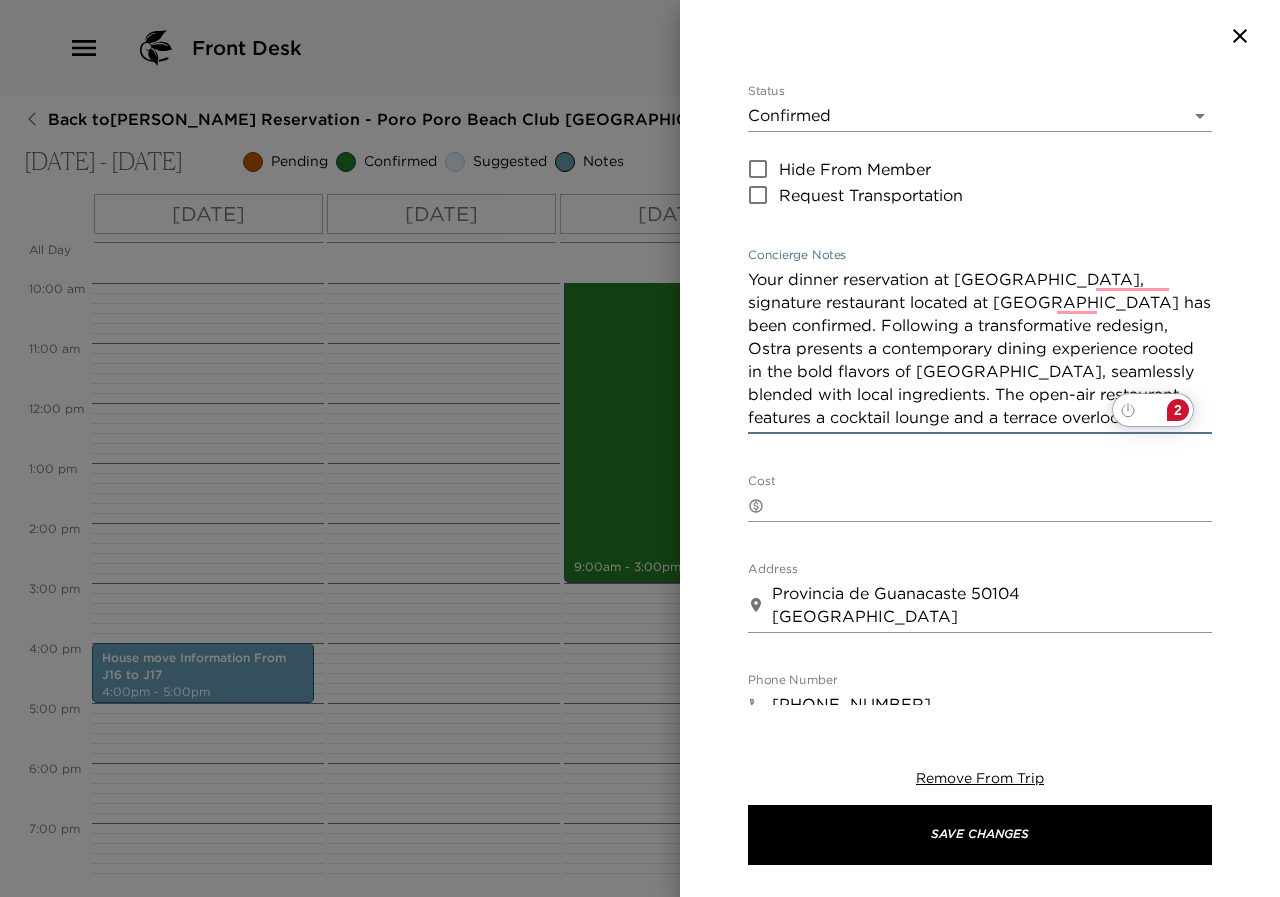 scroll, scrollTop: 300, scrollLeft: 0, axis: vertical 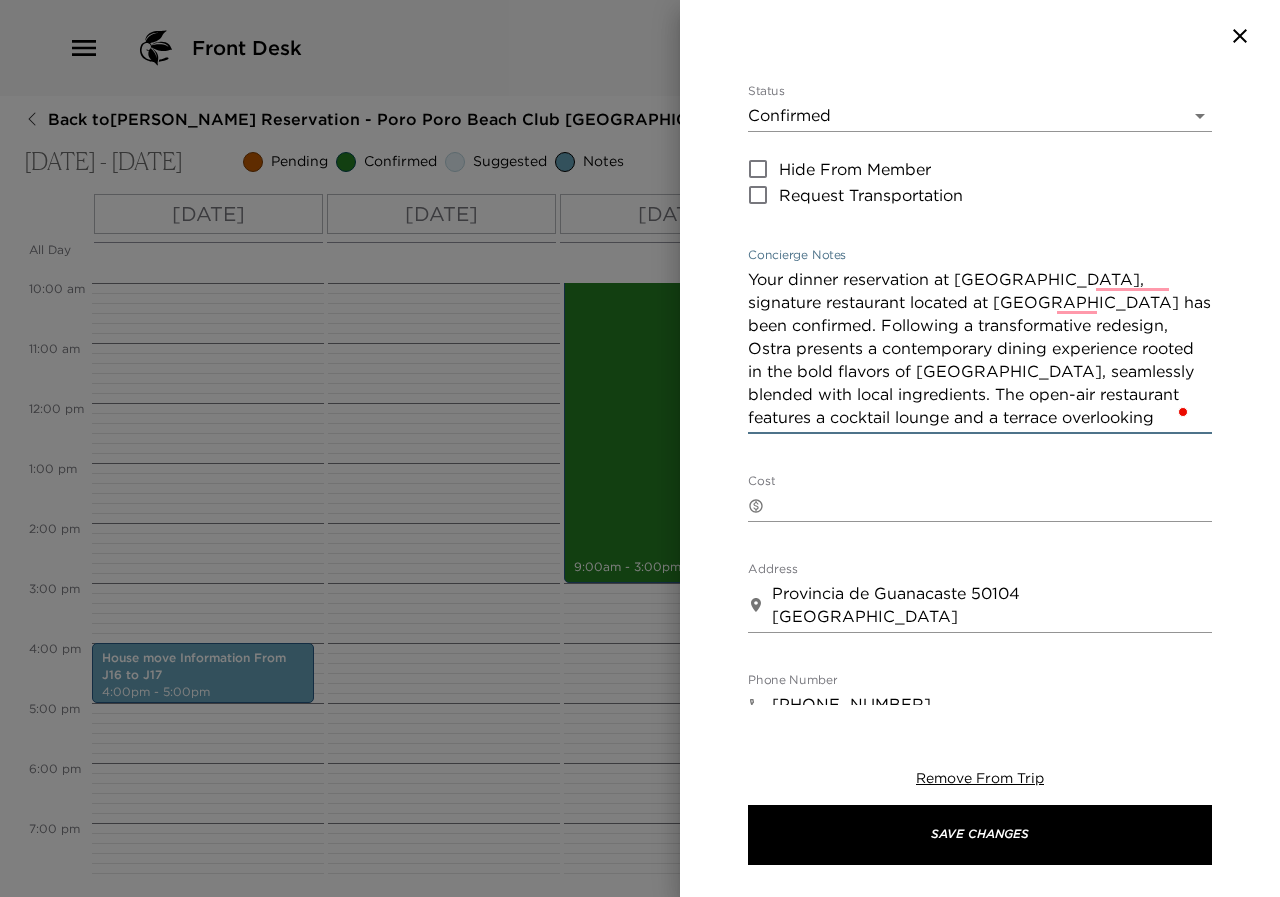 paste on "Ostra Restaurant
Reservation confirmed for Dr. John Haluschak
4 (Standard • Ostra - Southeast Asian)
Sun, Aug 3 at 7:00 PM" 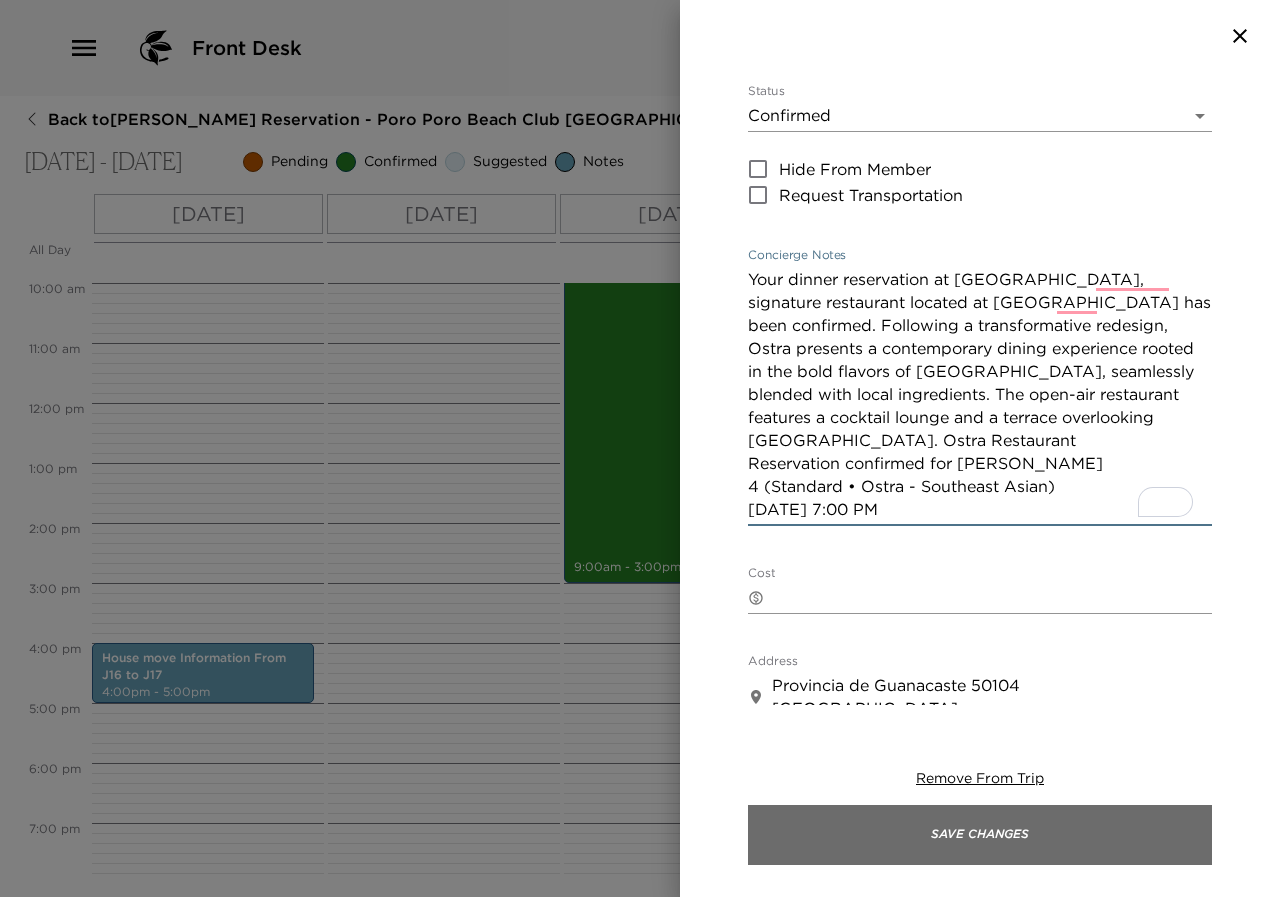 type on "Your dinner reservation at [GEOGRAPHIC_DATA], signature restaurant located at [GEOGRAPHIC_DATA] has been confirmed. Following a transformative redesign, Ostra presents a contemporary dining experience rooted in the bold flavors of [GEOGRAPHIC_DATA], seamlessly blended with local ingredients. The open-air restaurant features a cocktail lounge and a terrace overlooking [GEOGRAPHIC_DATA]. Ostra Restaurant
Reservation confirmed for [PERSON_NAME]
4 (Standard • Ostra - Southeast Asian)
[DATE] 7:00 PM" 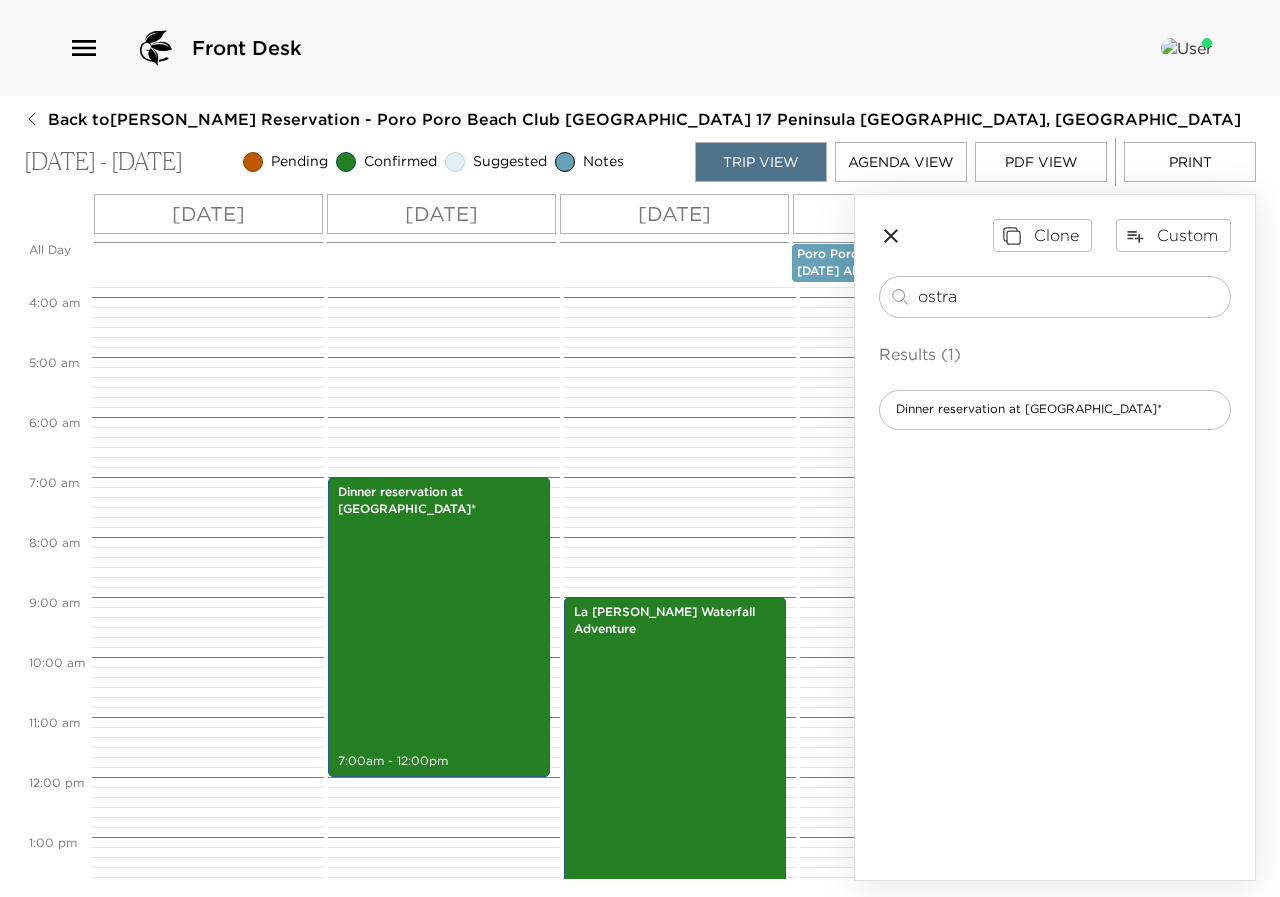 scroll, scrollTop: 200, scrollLeft: 0, axis: vertical 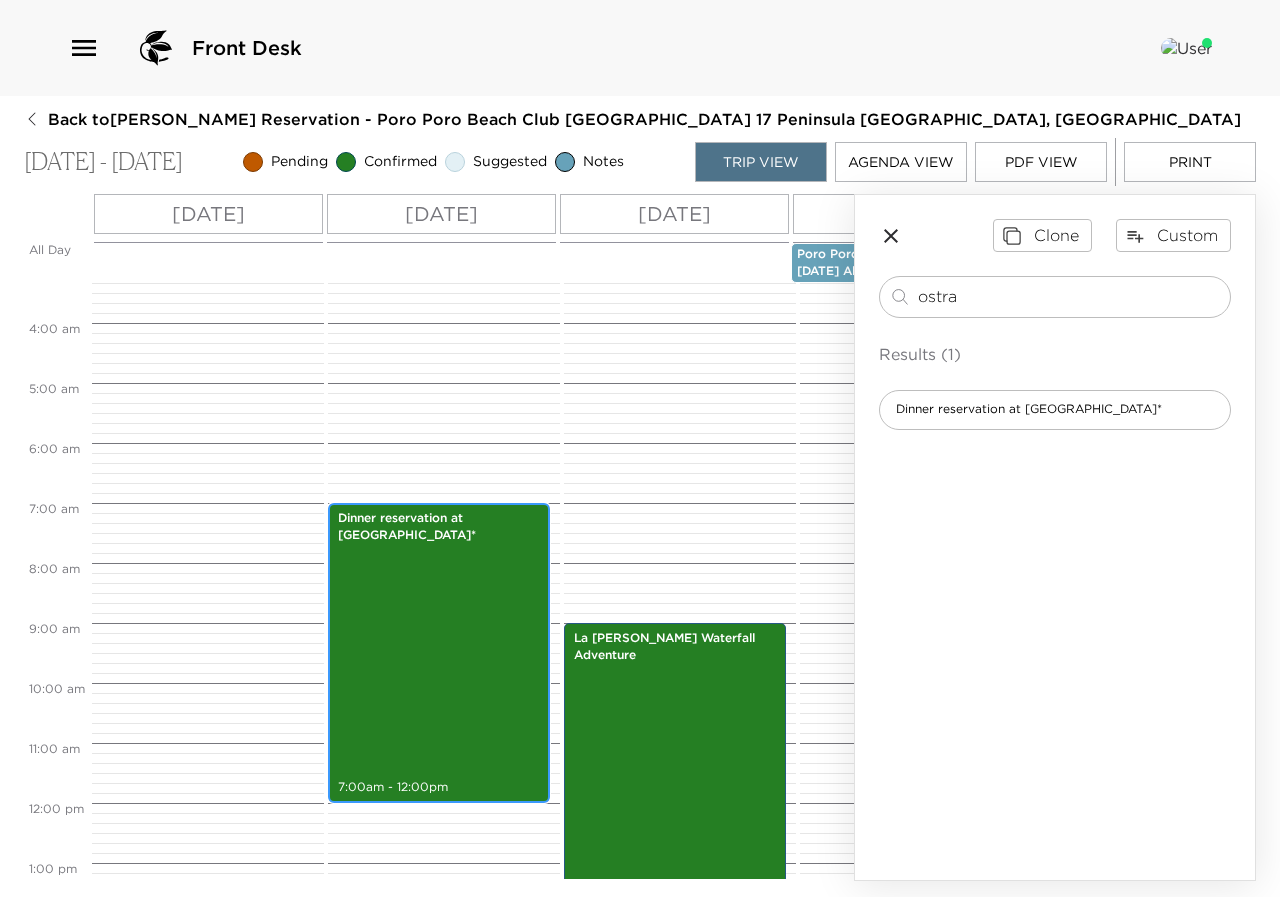 click on "Dinner reservation at Ostra restaurant* 7:00am - 12:00pm" at bounding box center [439, 653] 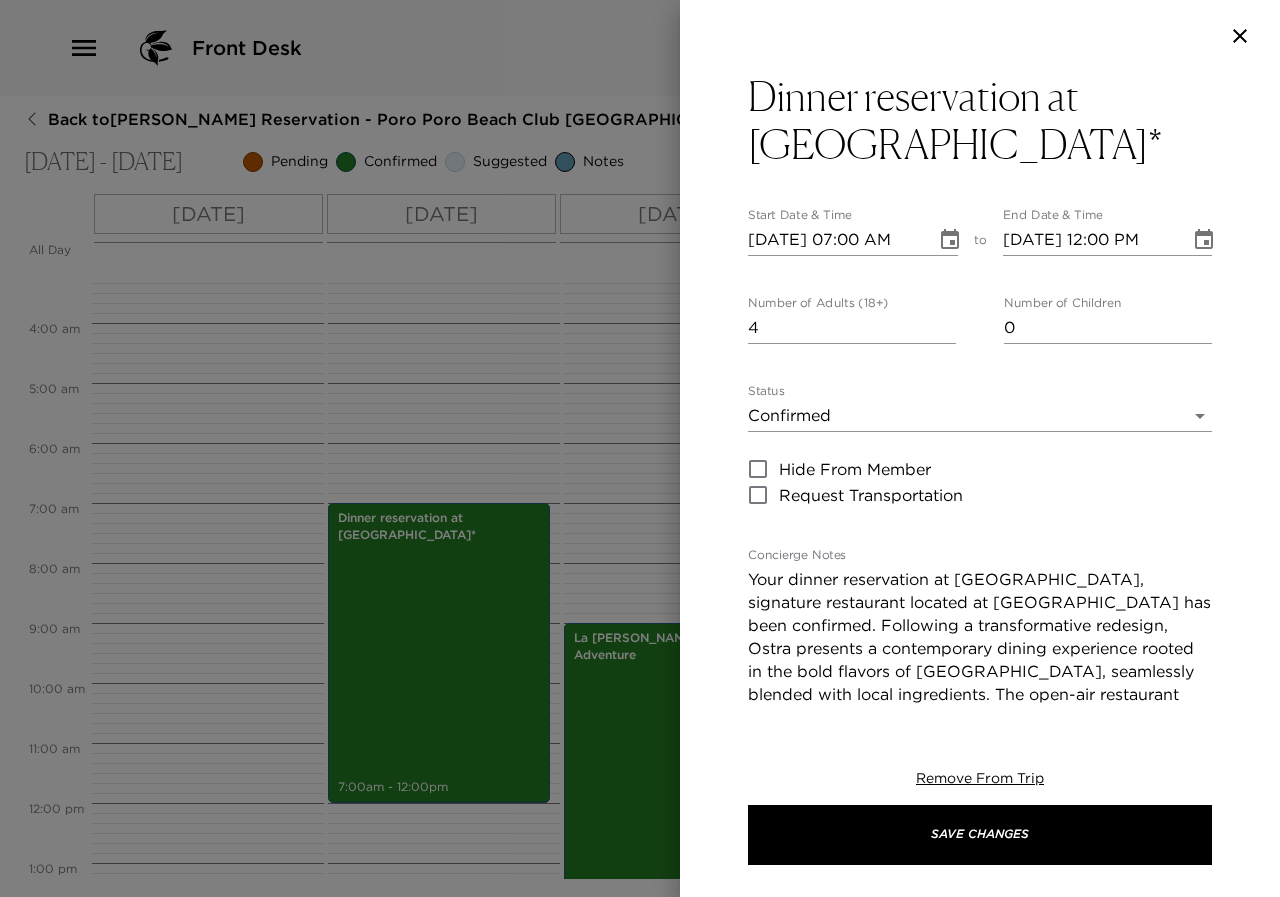 click on "08/03/2025 07:00 AM" at bounding box center [835, 240] 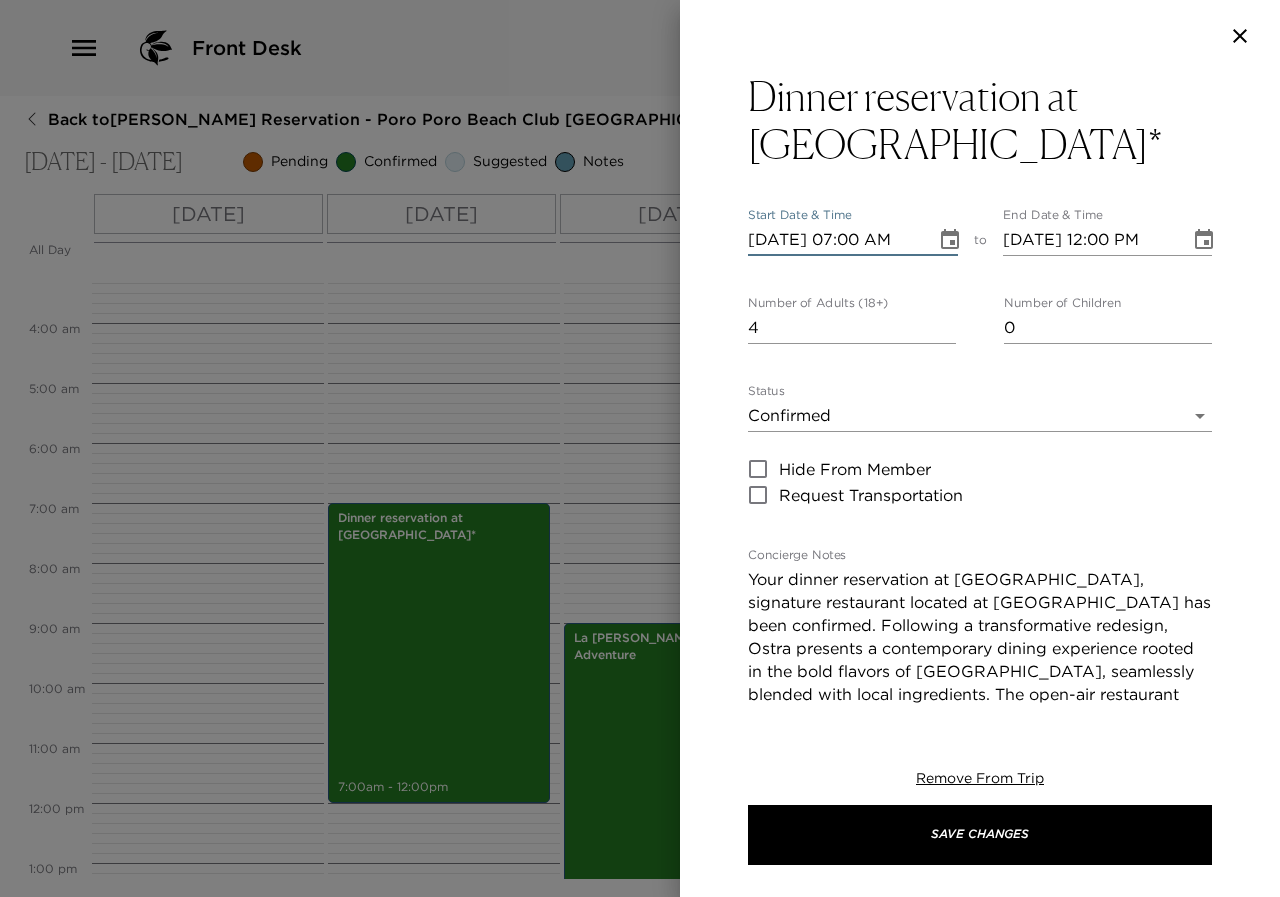 type on "[DATE] 07:00 PM" 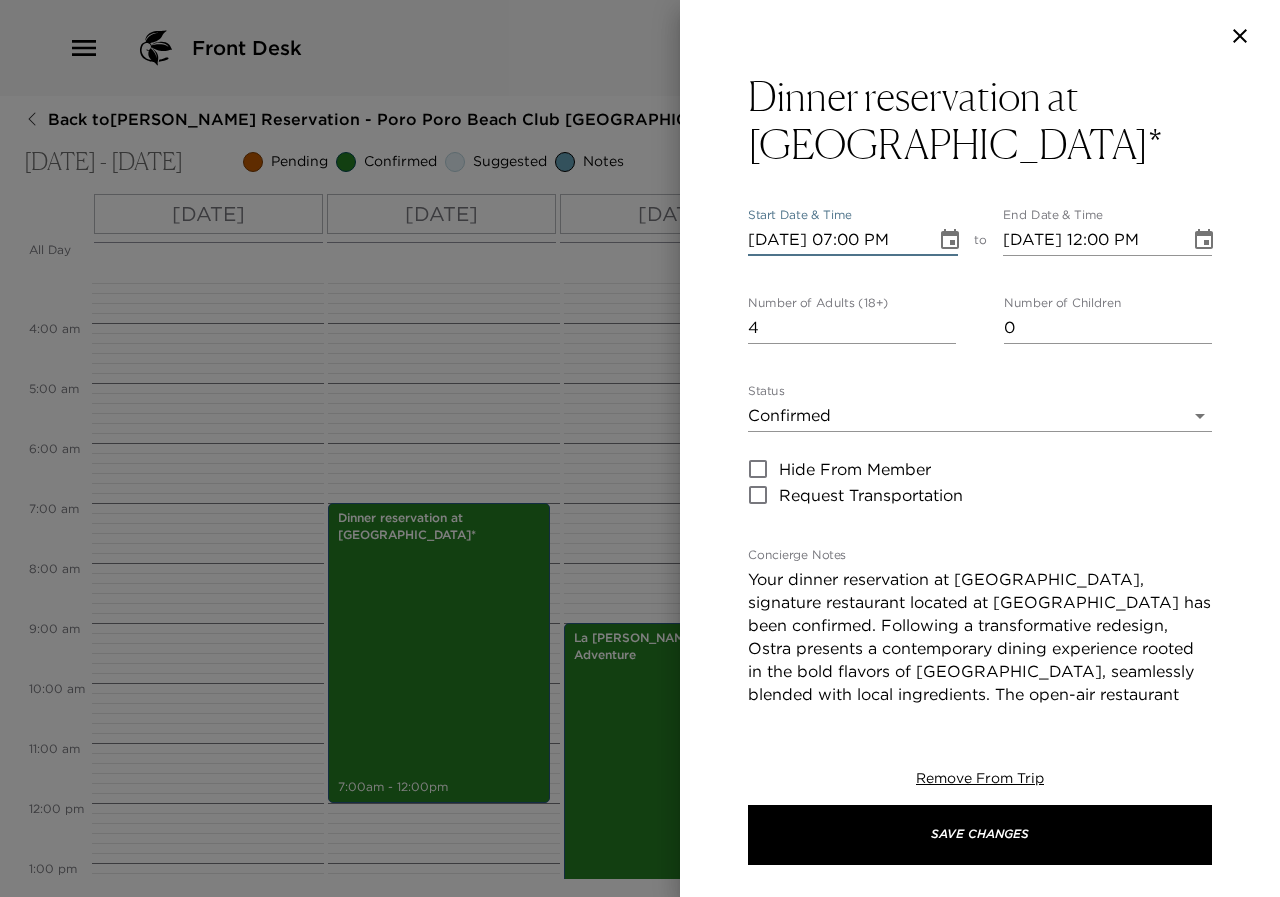 type on "[DATE] 08:00 PM" 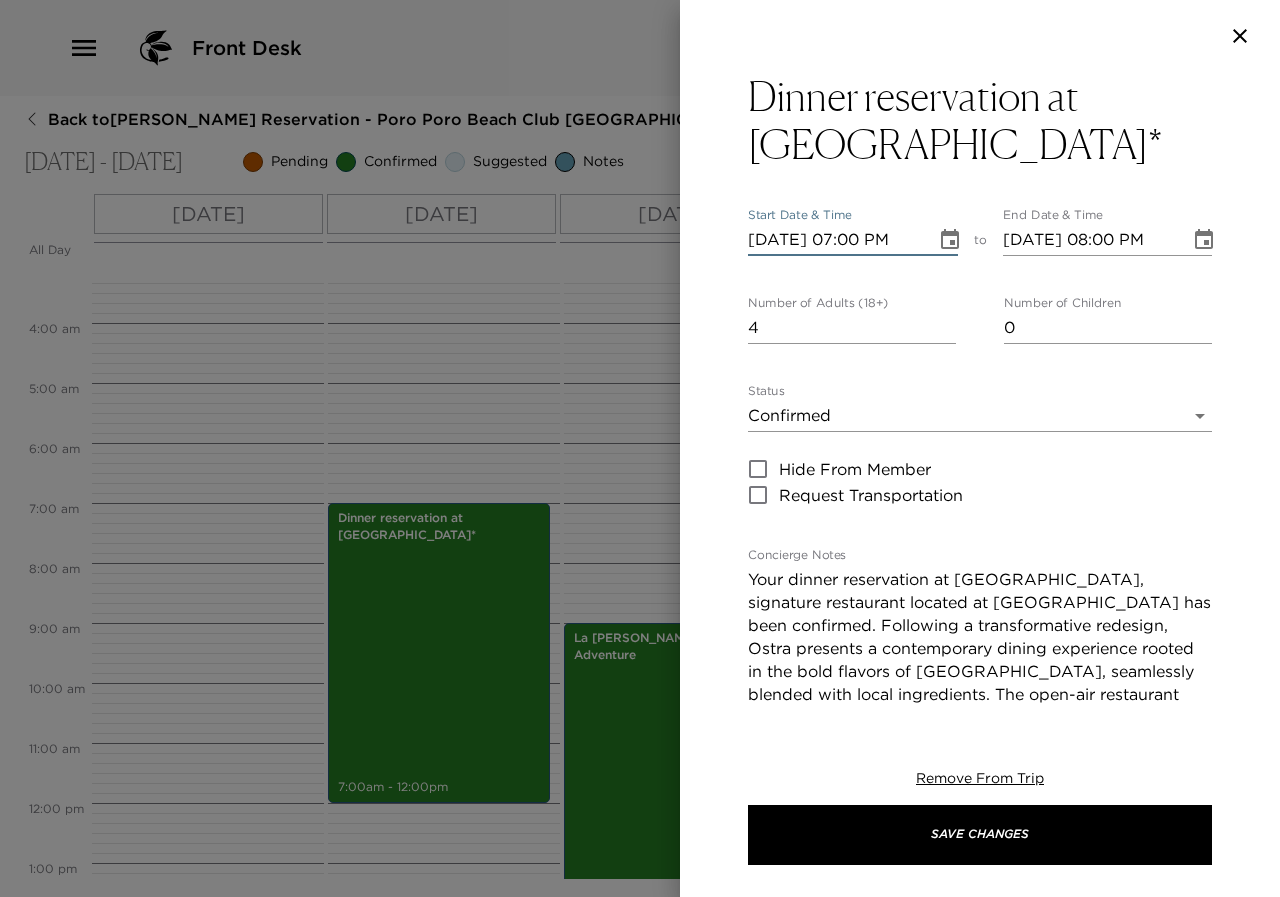 scroll, scrollTop: 0, scrollLeft: 2, axis: horizontal 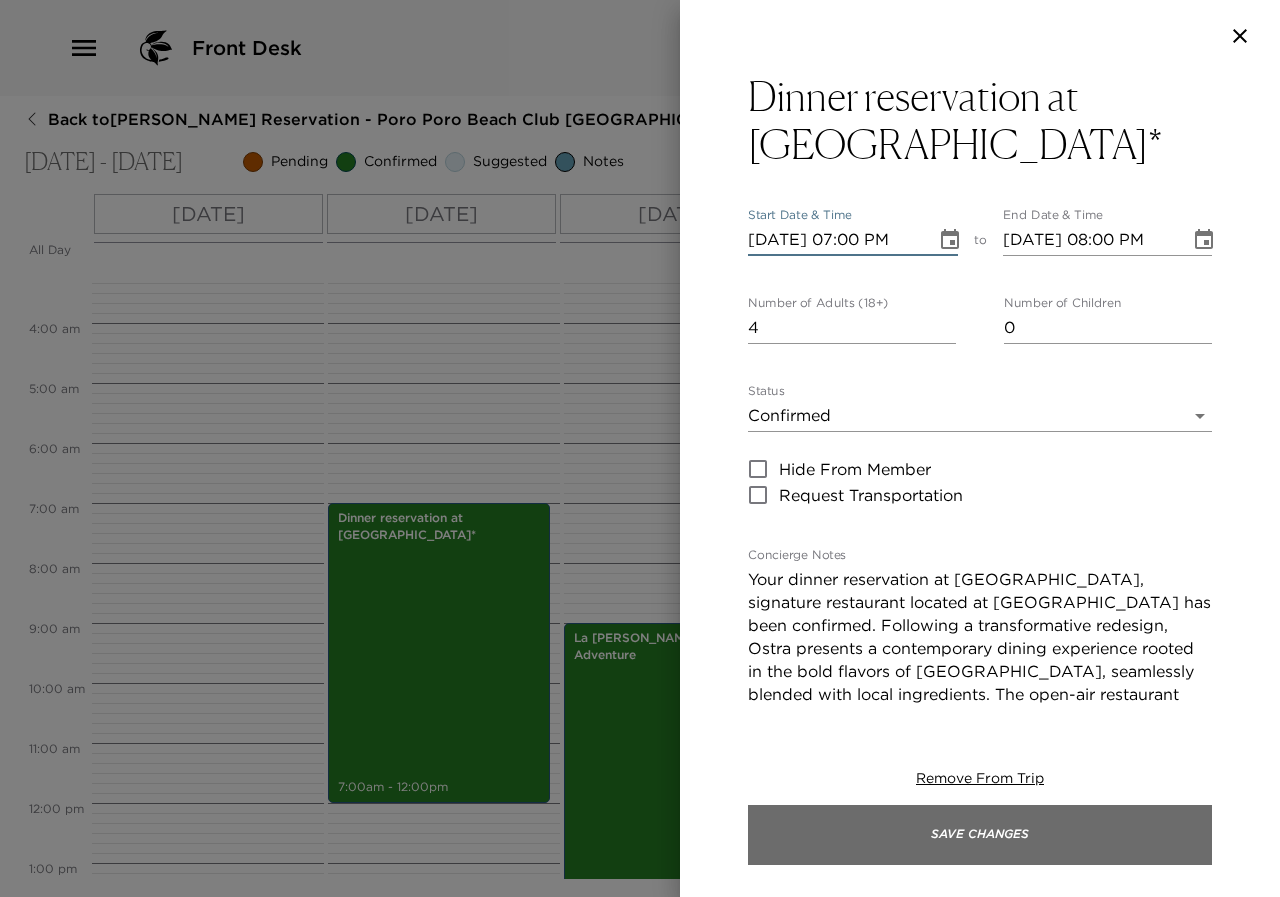type on "[DATE] 07:00 PM" 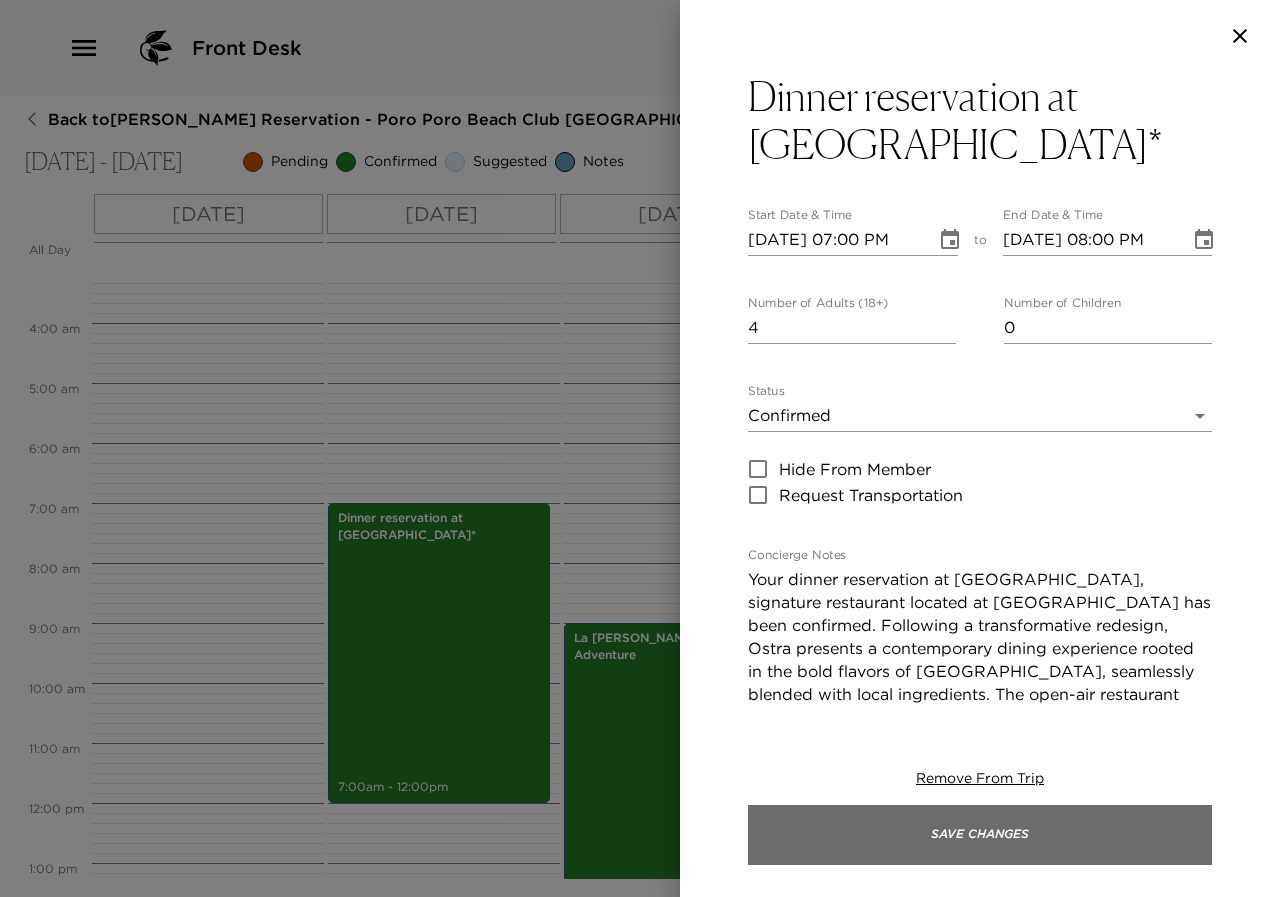 scroll, scrollTop: 0, scrollLeft: 0, axis: both 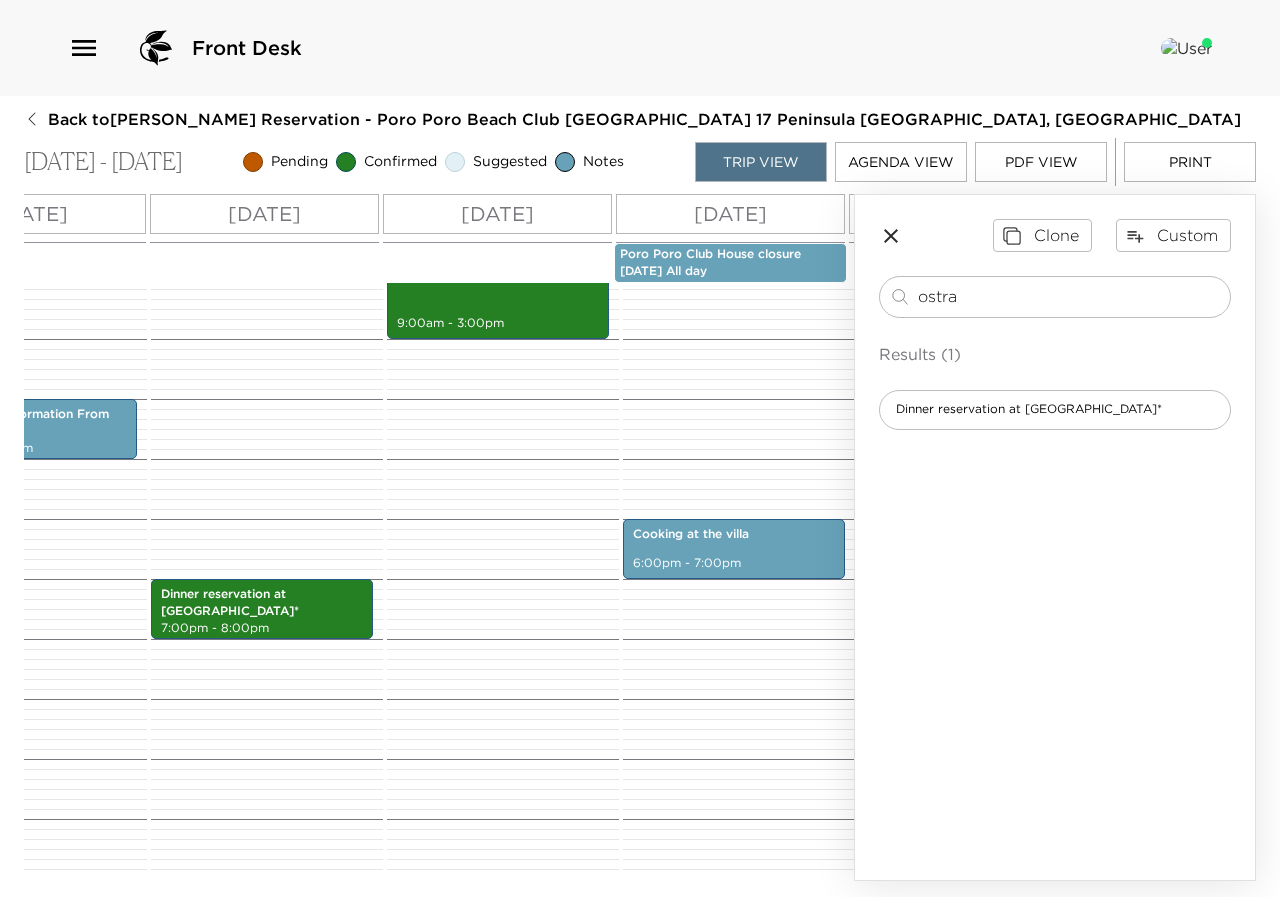 drag, startPoint x: 971, startPoint y: 302, endPoint x: 870, endPoint y: 288, distance: 101.96568 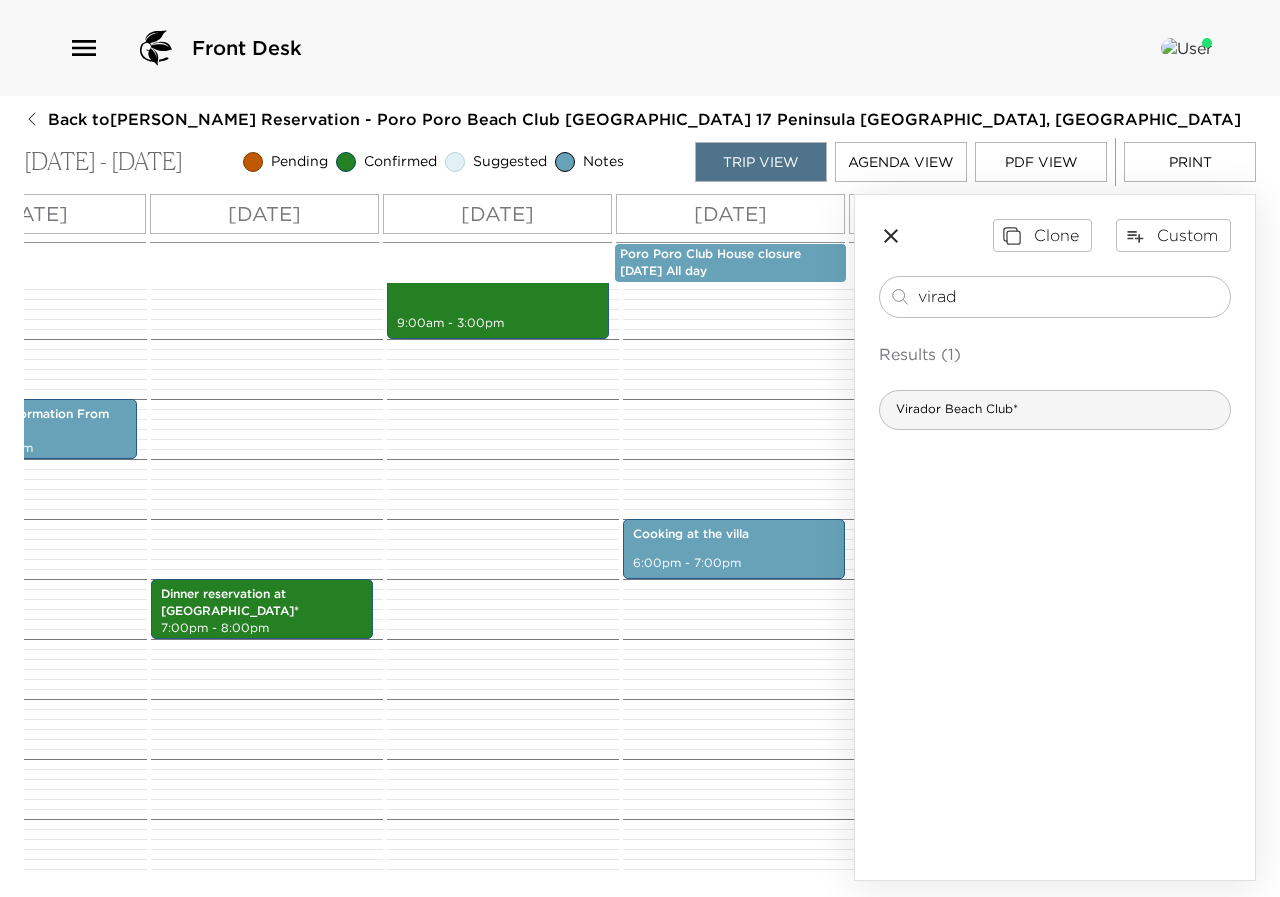 type on "virad" 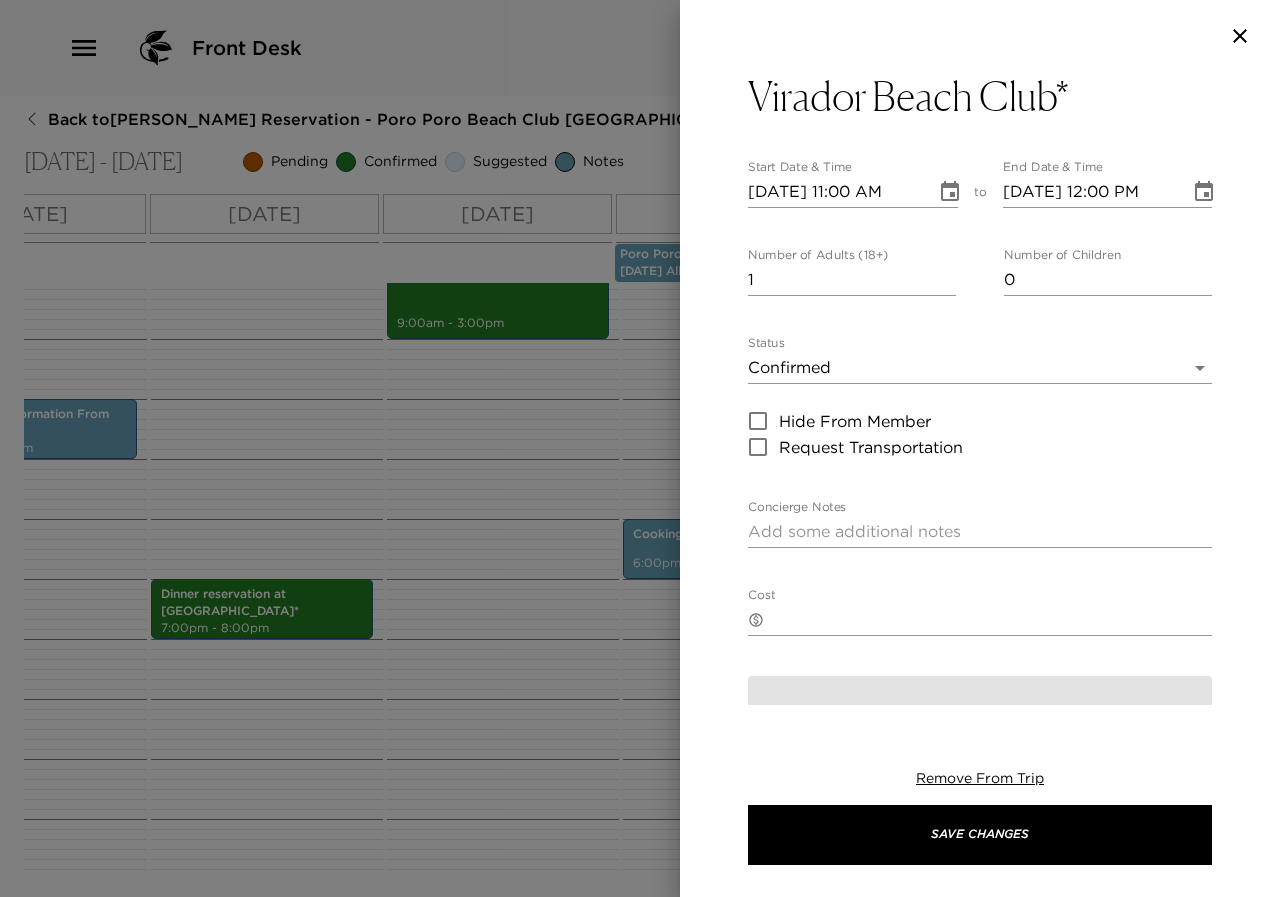 type on "Your dinner reservation at Virador Beach Club restaurant, located at Four Seasons, has been confirmed." 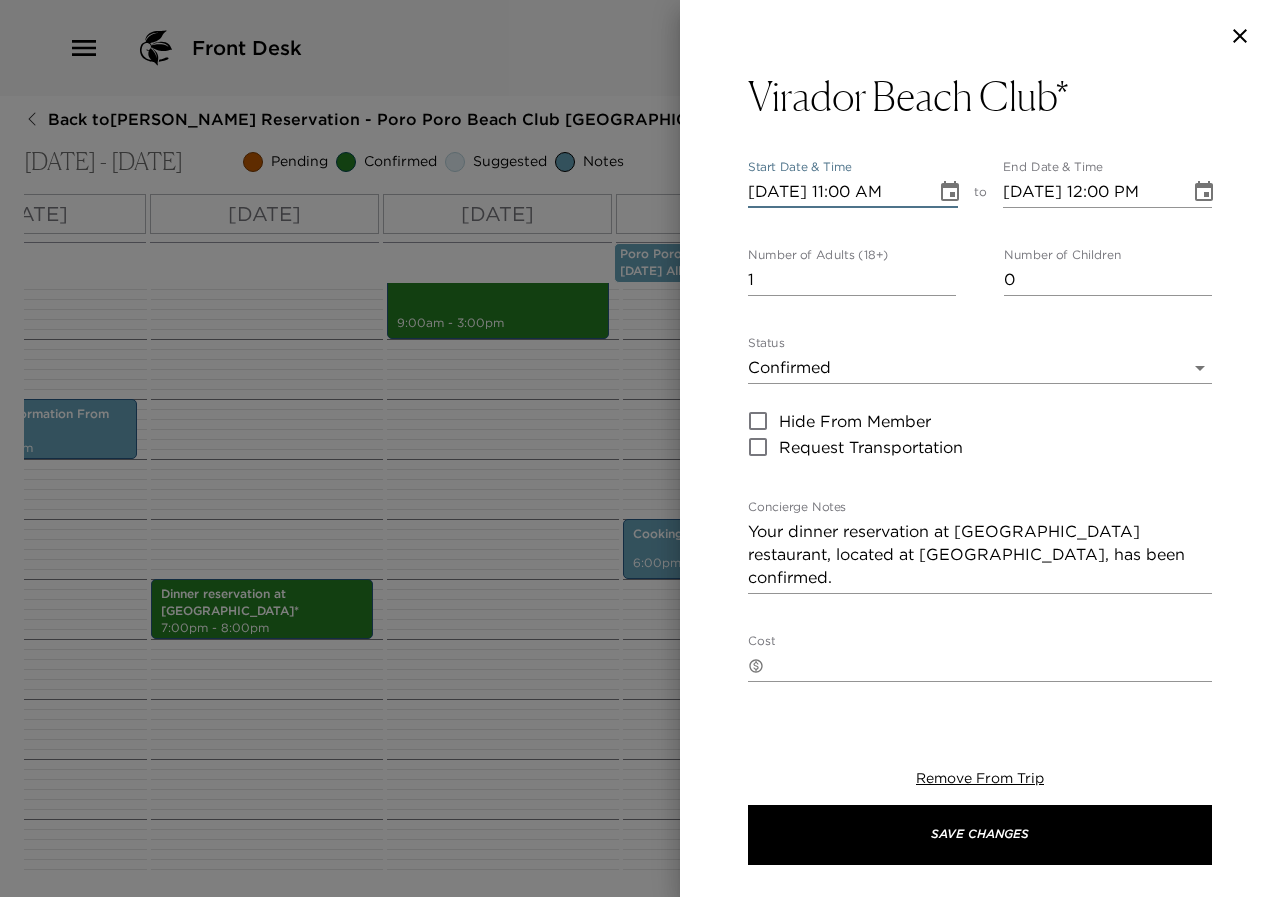 click on "08/02/2025 11:00 AM" at bounding box center [835, 192] 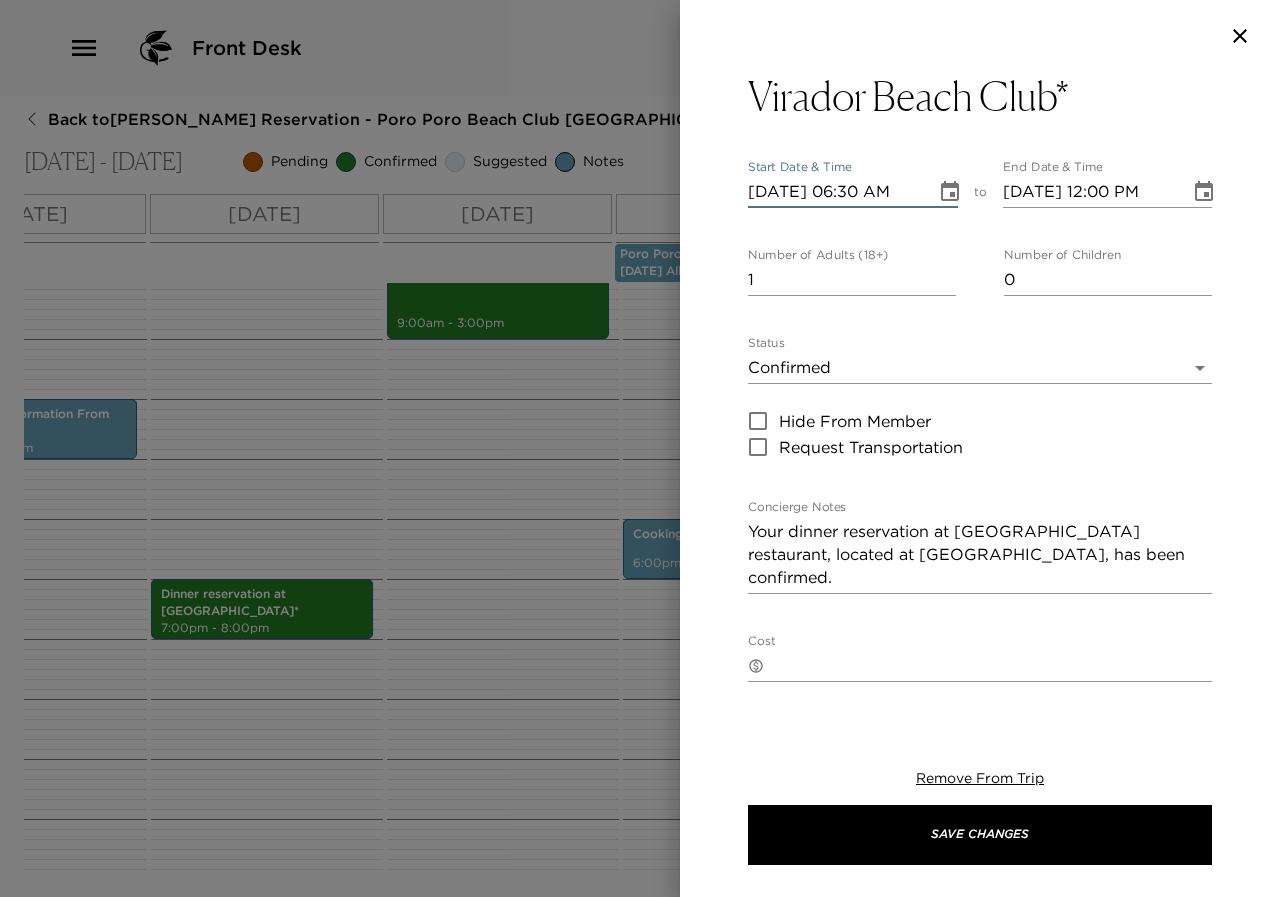 scroll, scrollTop: 0, scrollLeft: 1, axis: horizontal 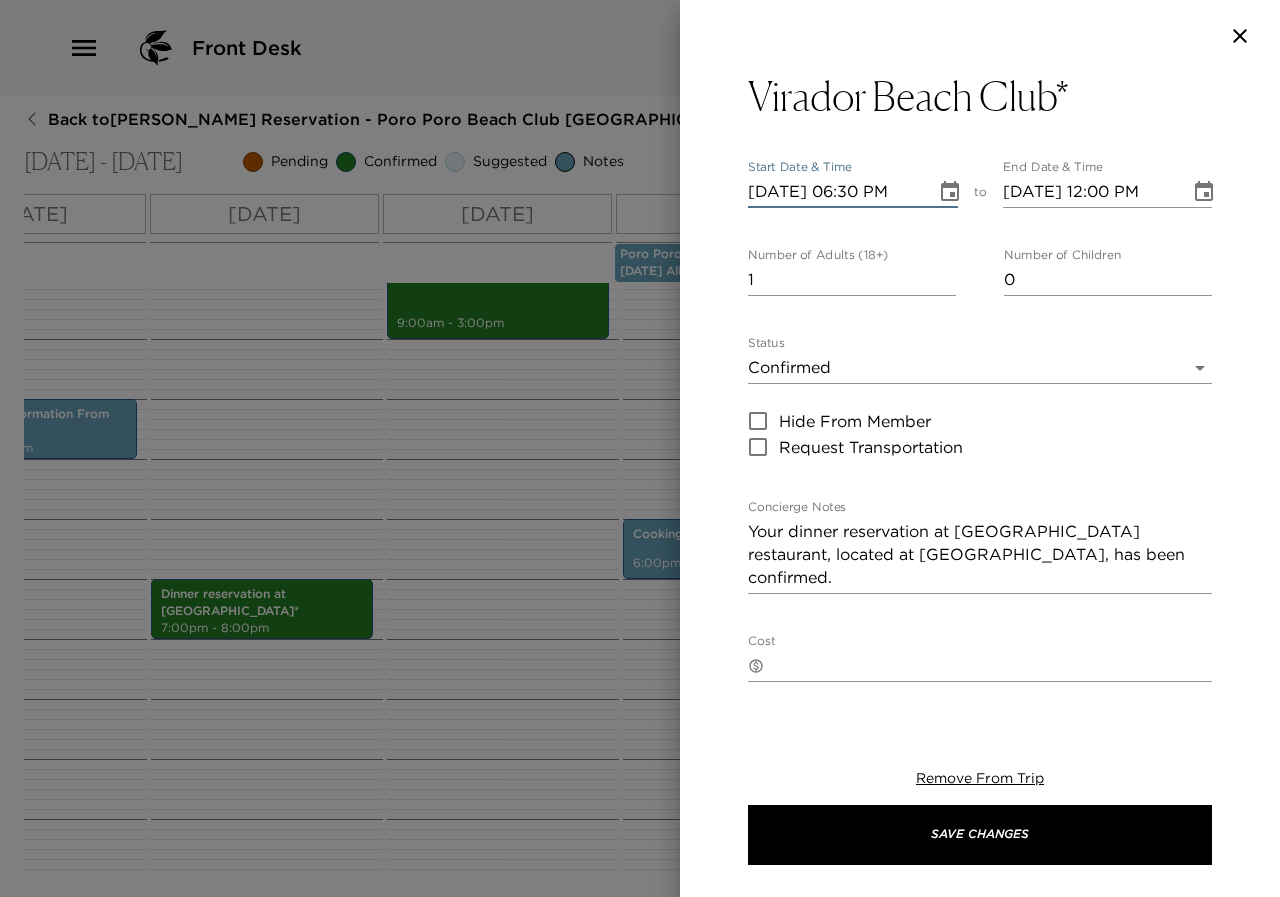 type on "08/04/2025 07:30 PM" 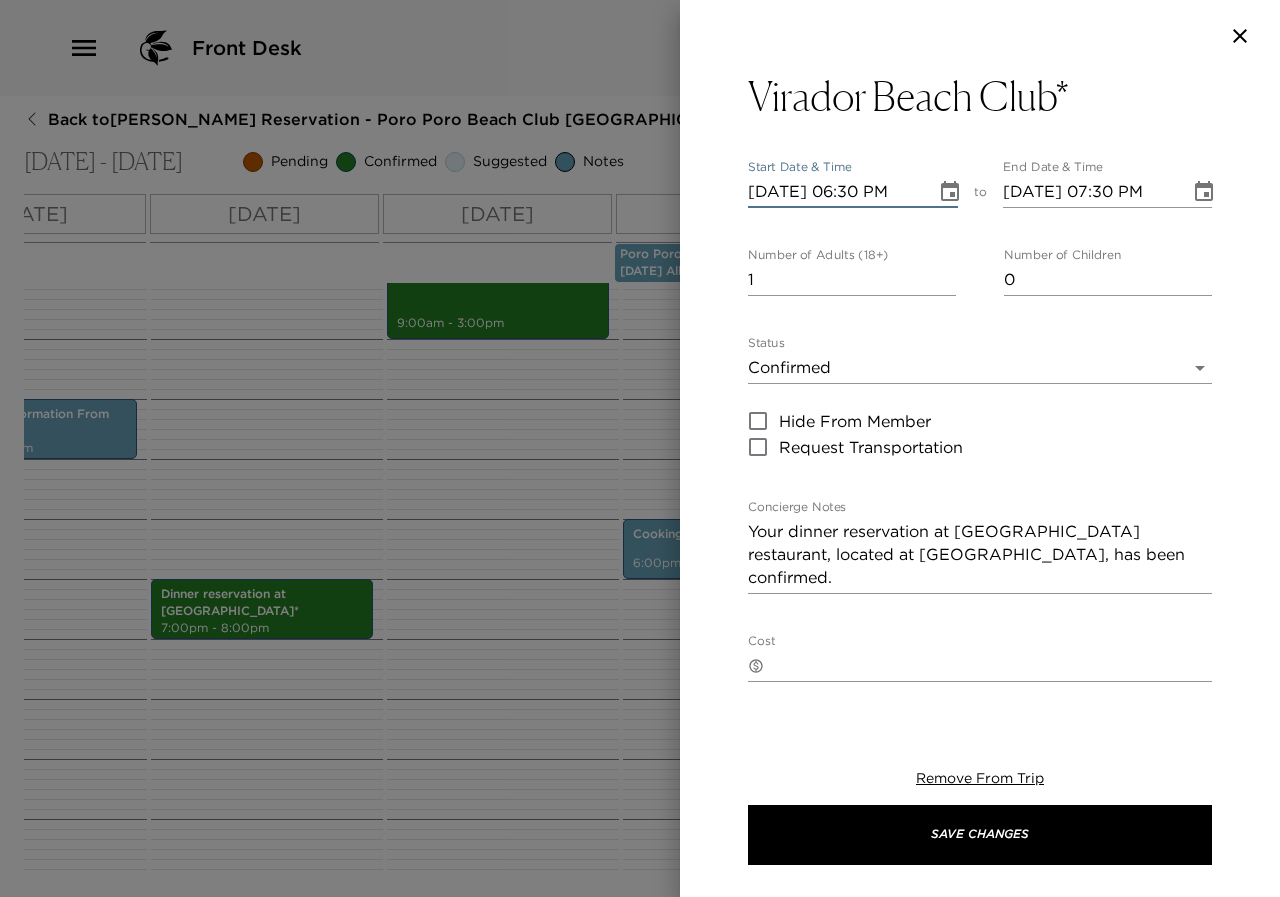scroll, scrollTop: 0, scrollLeft: 2, axis: horizontal 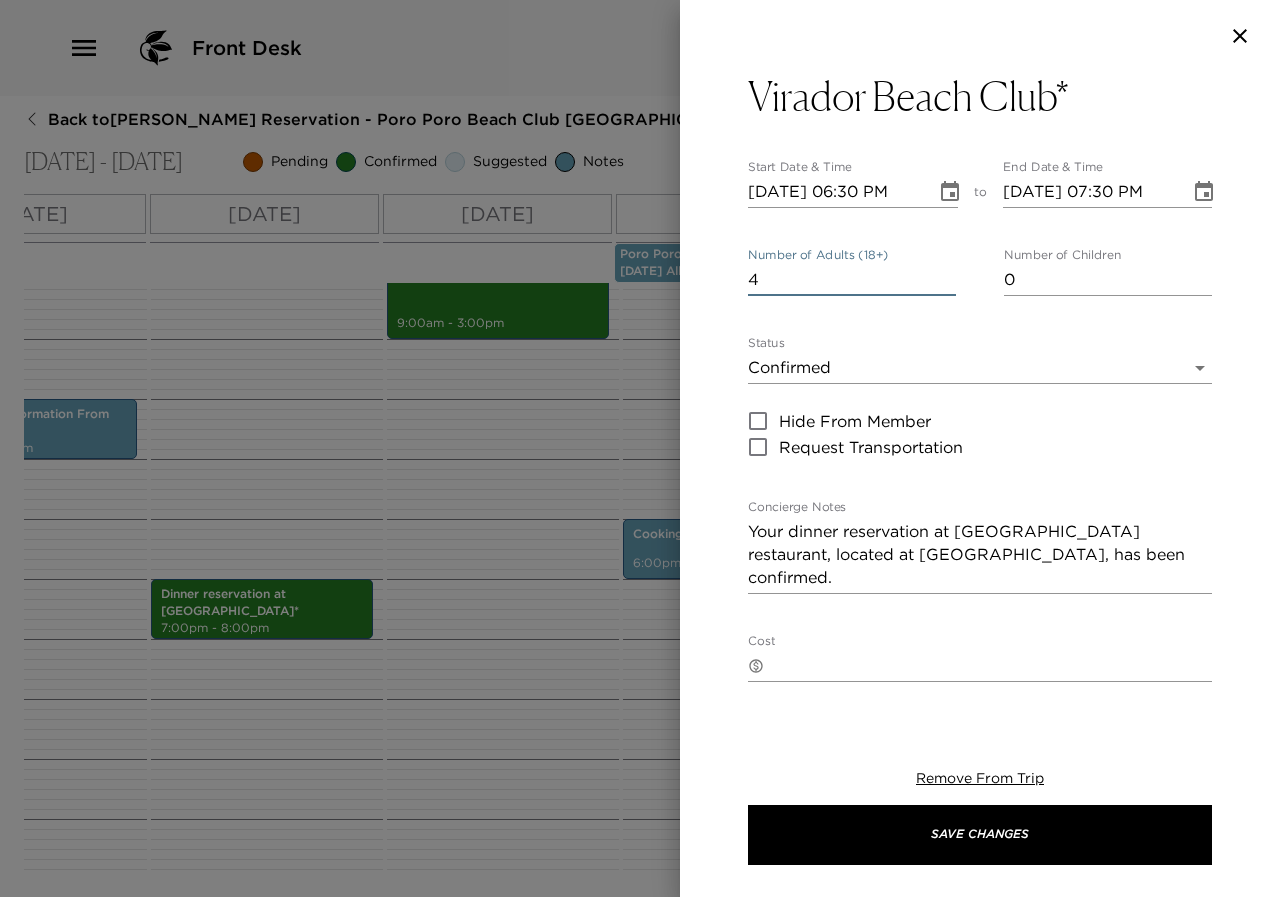 type on "4" 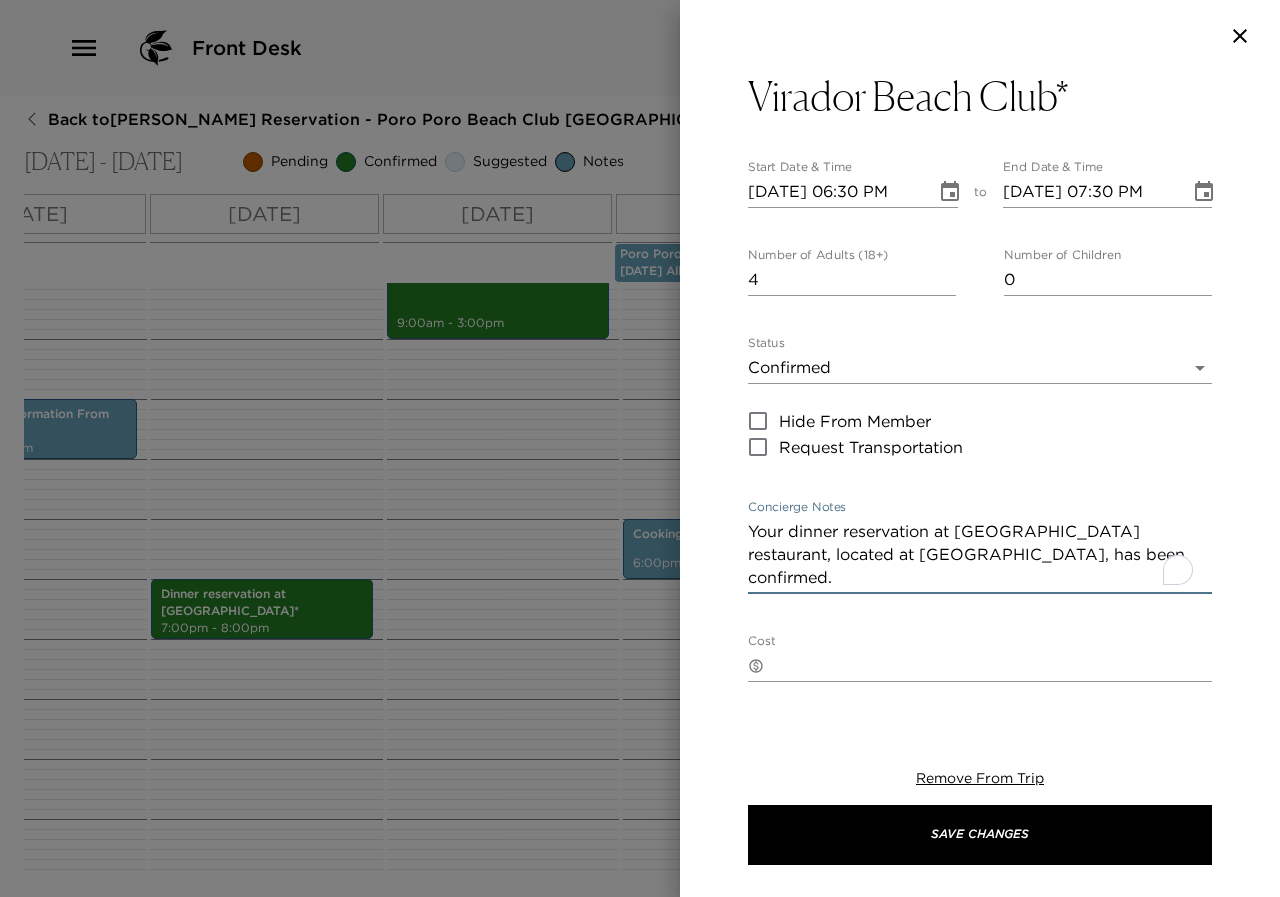 paste on "Virador Beach Club
Reservation confirmed for Dr. John Haluschak
4 (Standard seating)
Mon, Aug 4 at 6:30 PM" 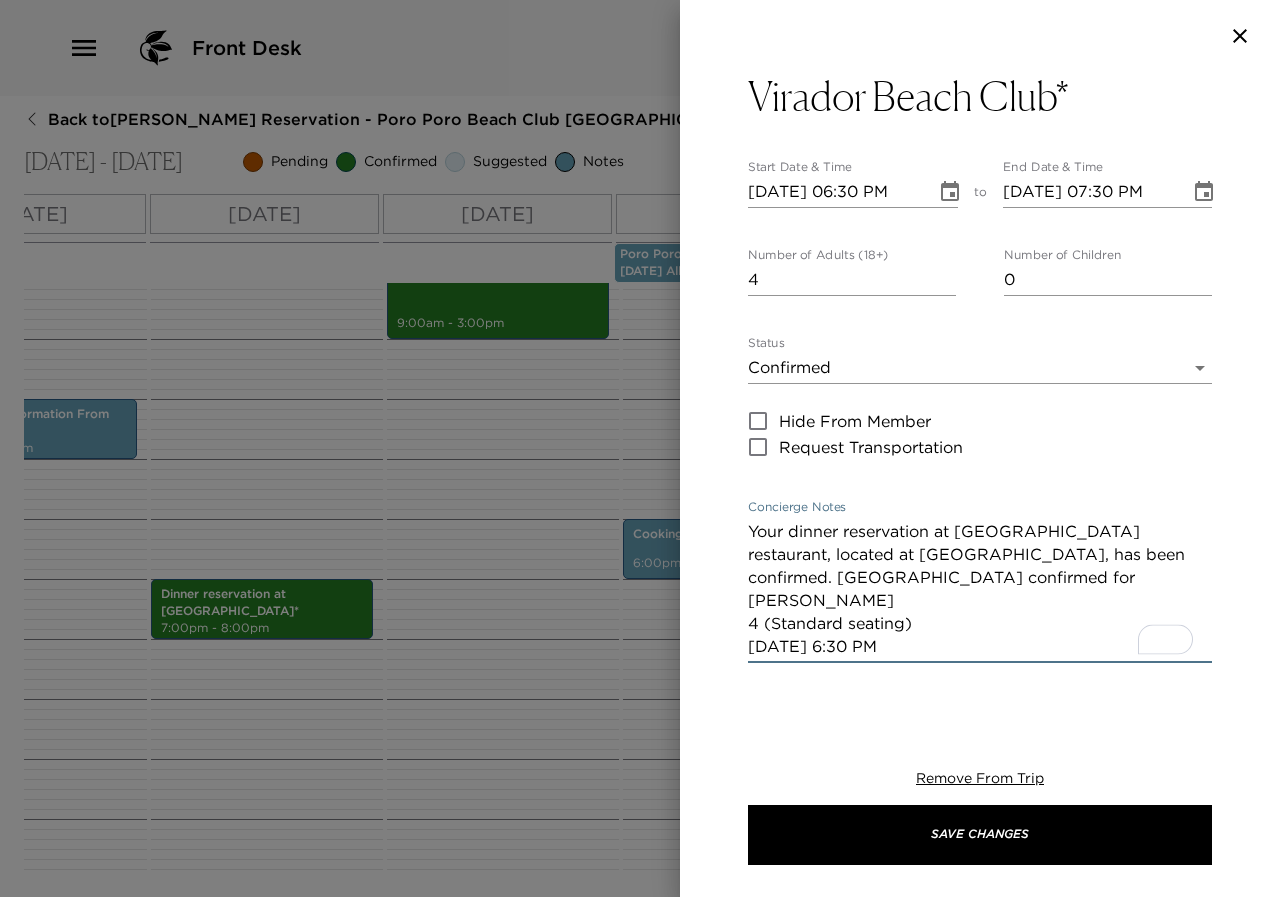 drag, startPoint x: 913, startPoint y: 621, endPoint x: 766, endPoint y: 612, distance: 147.27525 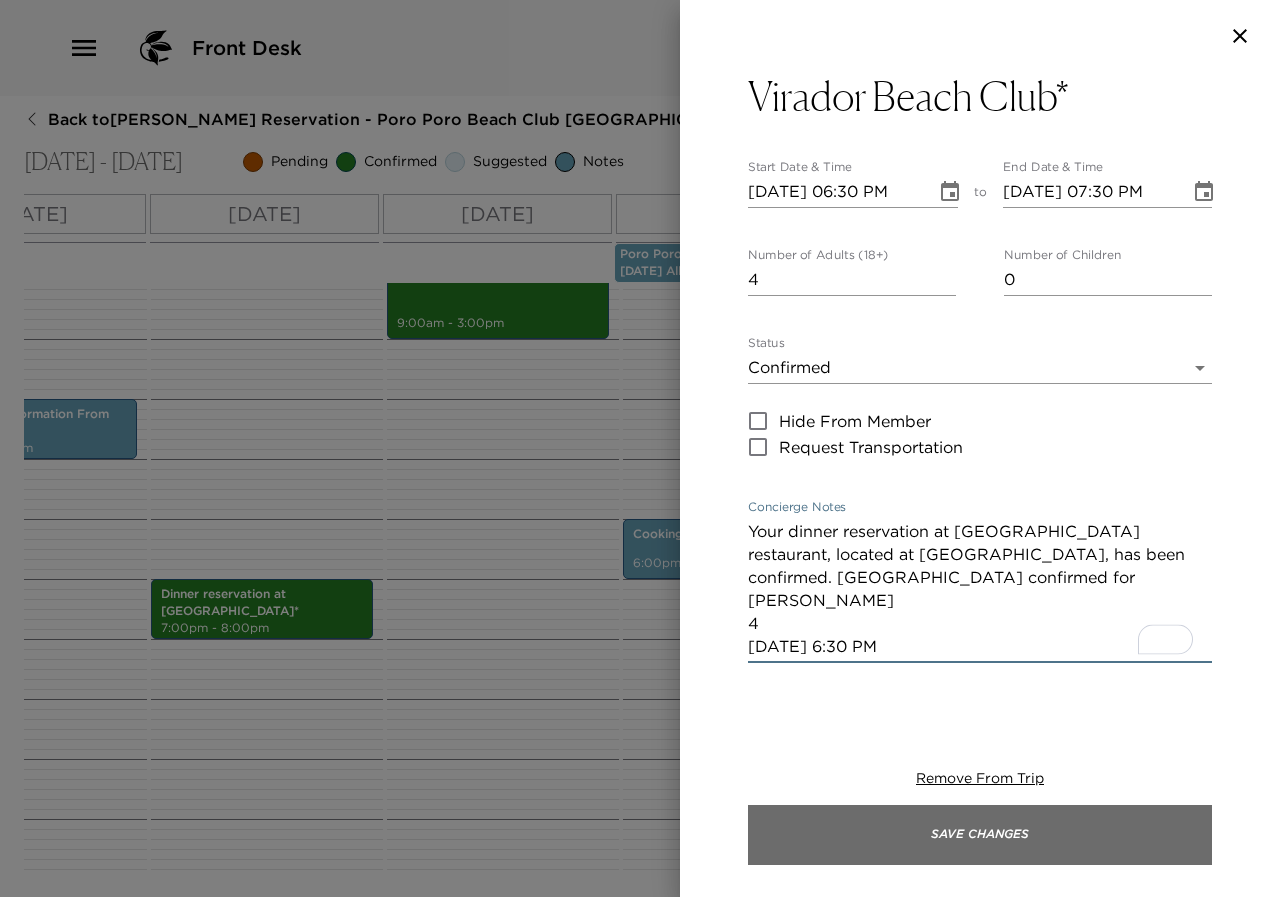 type on "Your dinner reservation at Virador Beach Club restaurant, located at Four Seasons, has been confirmed. Virador Beach Club
Reservation confirmed for Dr. John Haluschak
4
Mon, Aug 4 at 6:30 PM" 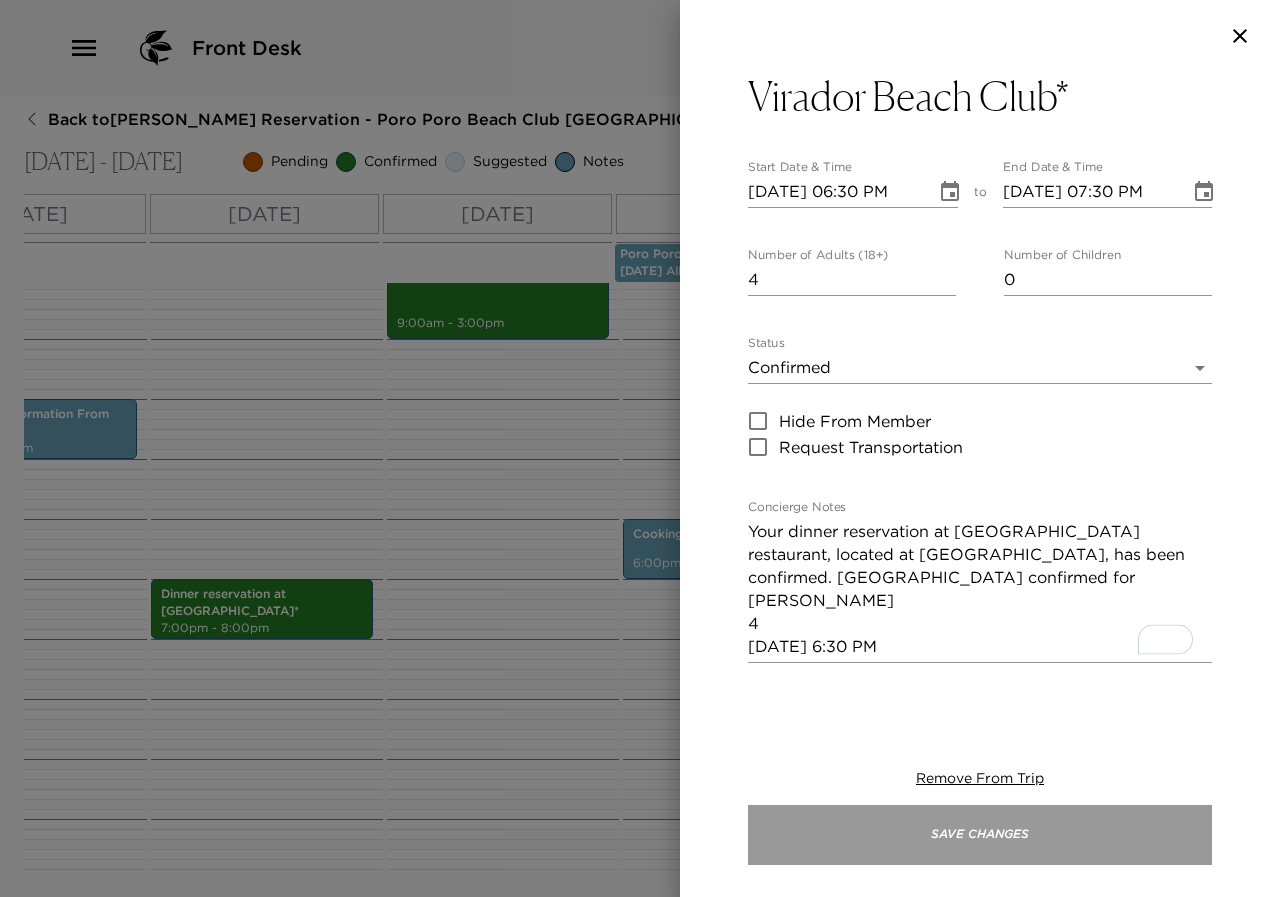 click on "Save Changes" at bounding box center (980, 835) 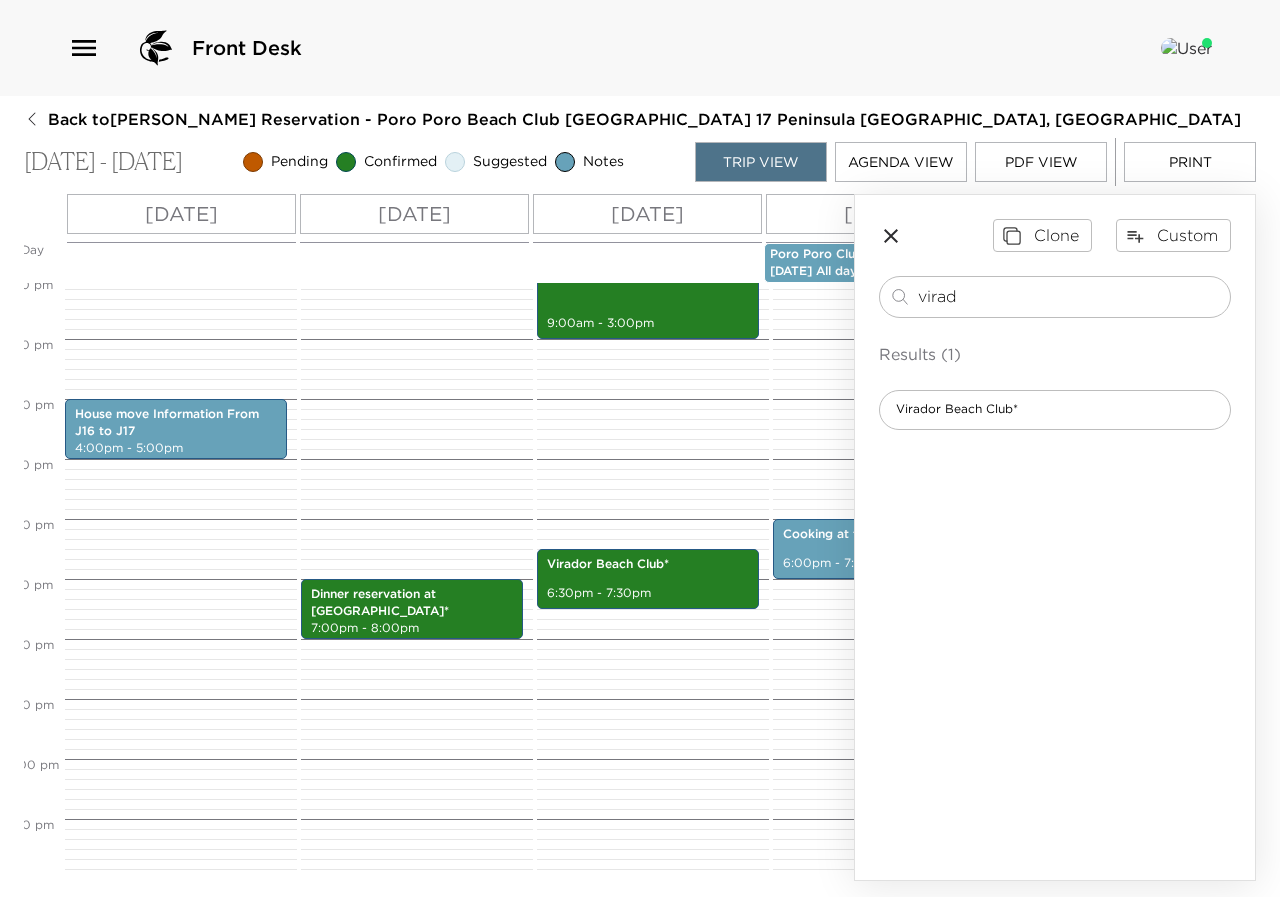 scroll, scrollTop: 0, scrollLeft: 0, axis: both 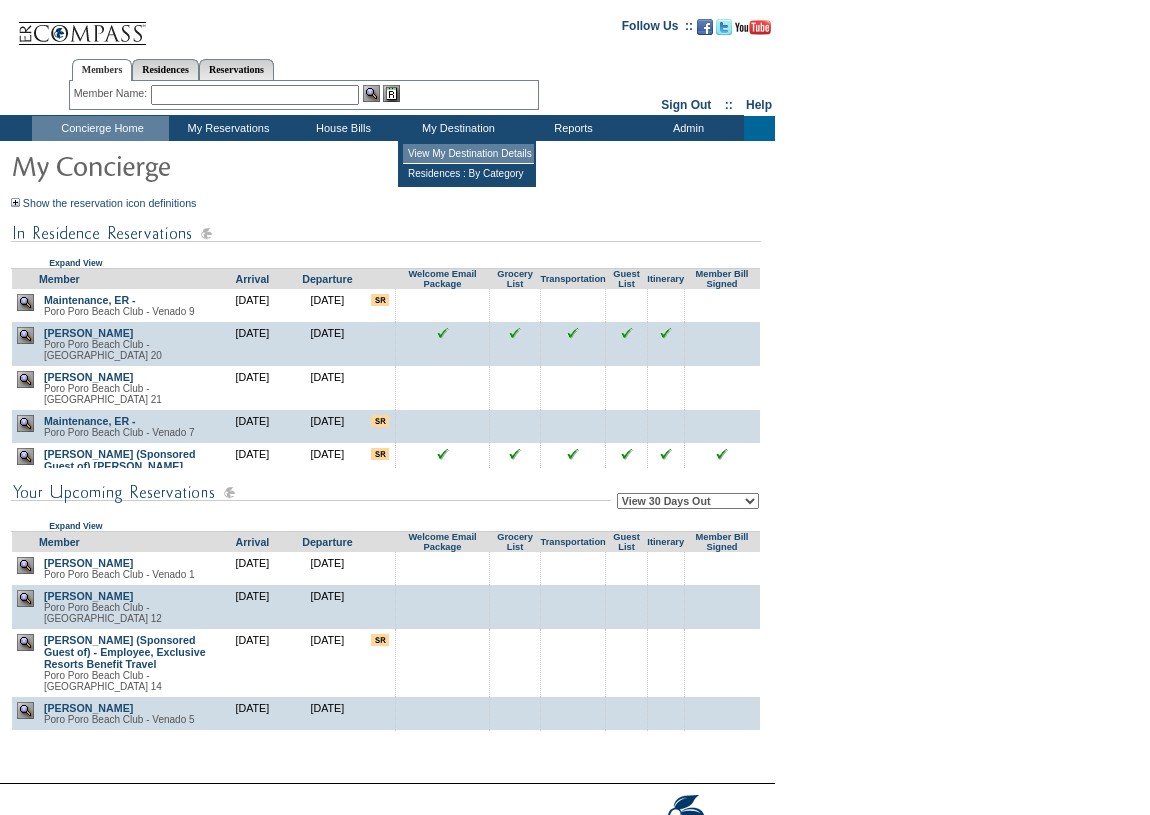 click on "View My Destination Details" at bounding box center (468, 154) 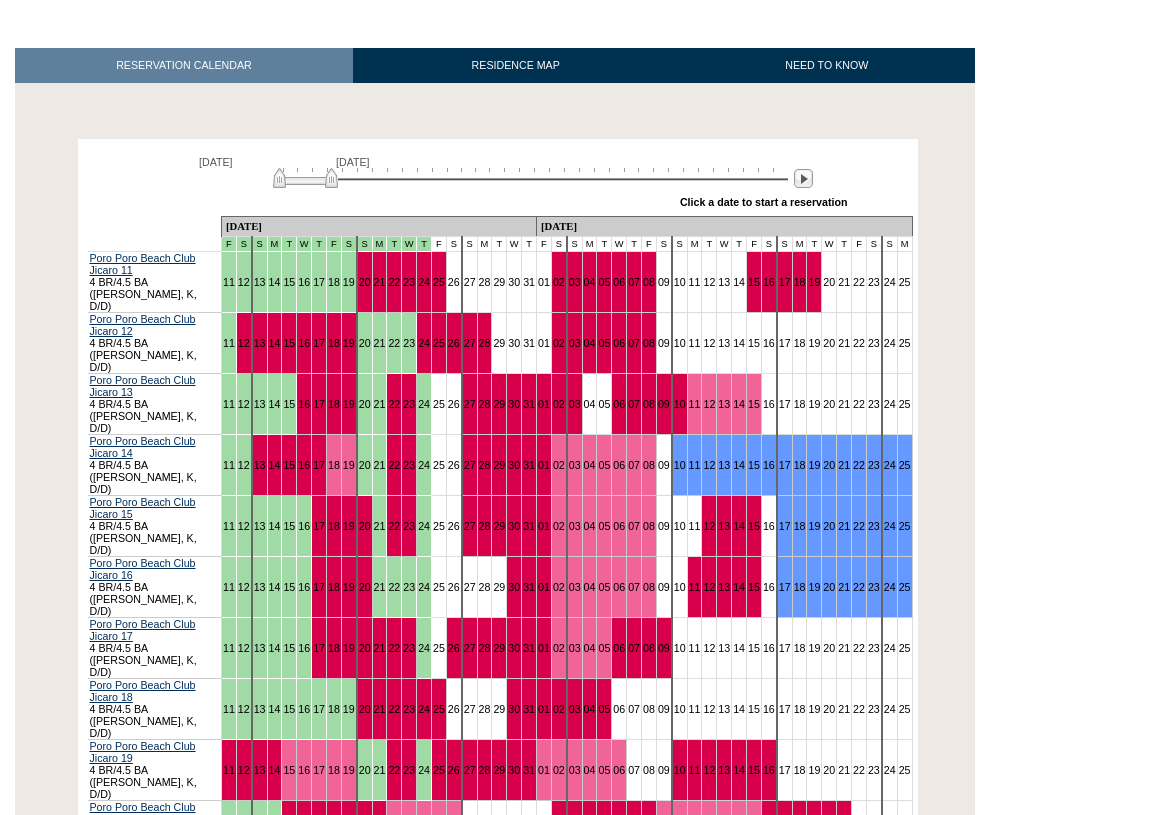 scroll, scrollTop: 272, scrollLeft: 0, axis: vertical 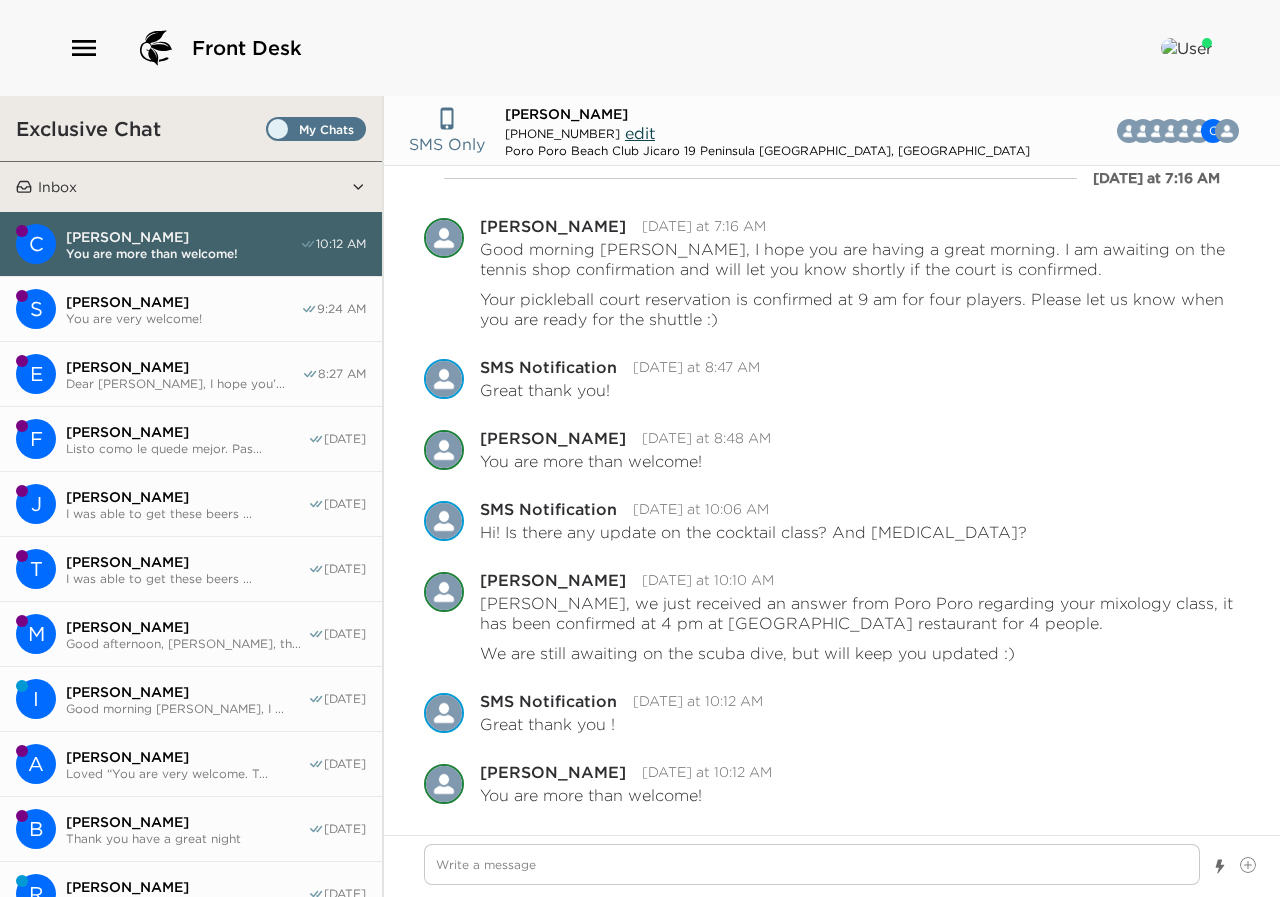 type on "x" 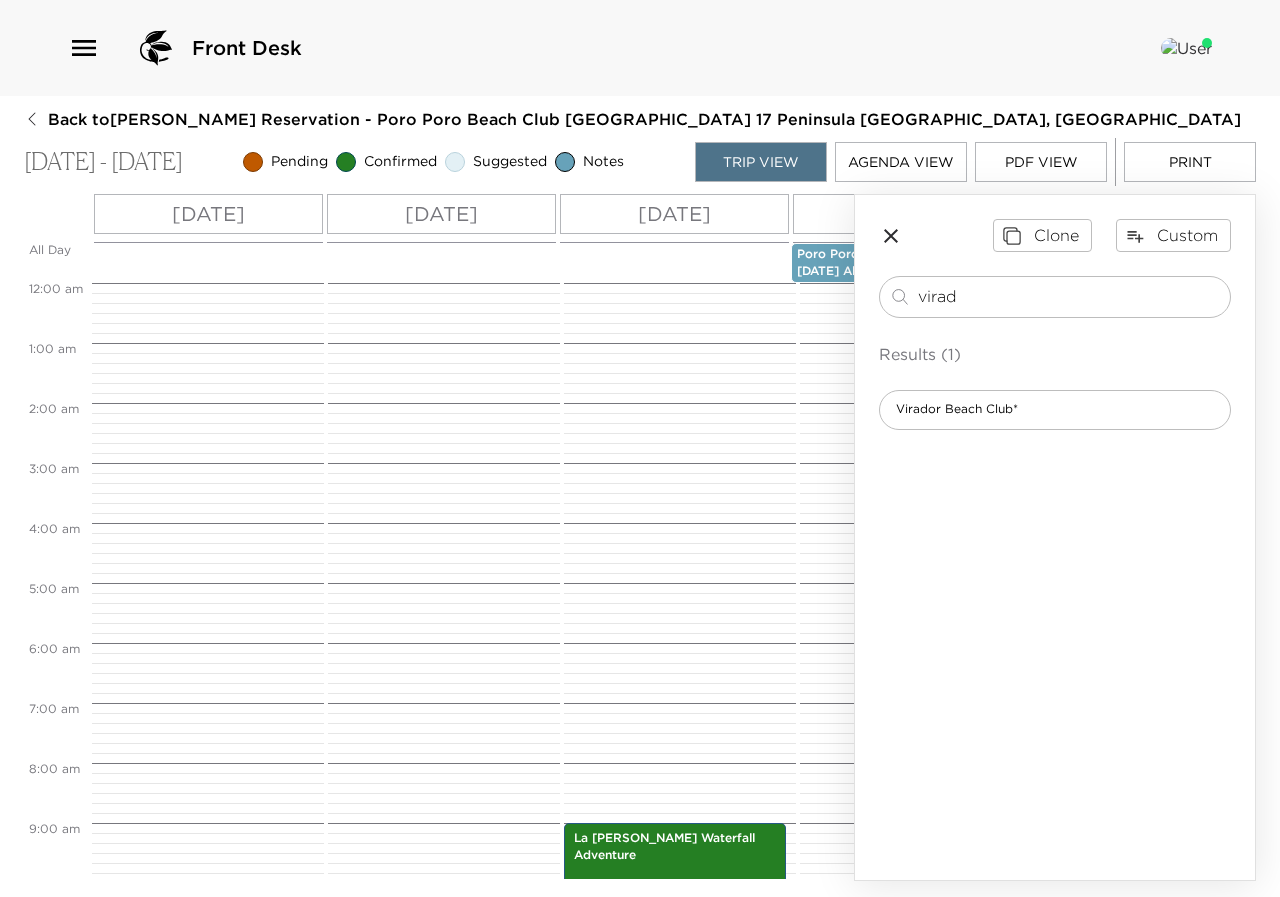 scroll, scrollTop: 0, scrollLeft: 0, axis: both 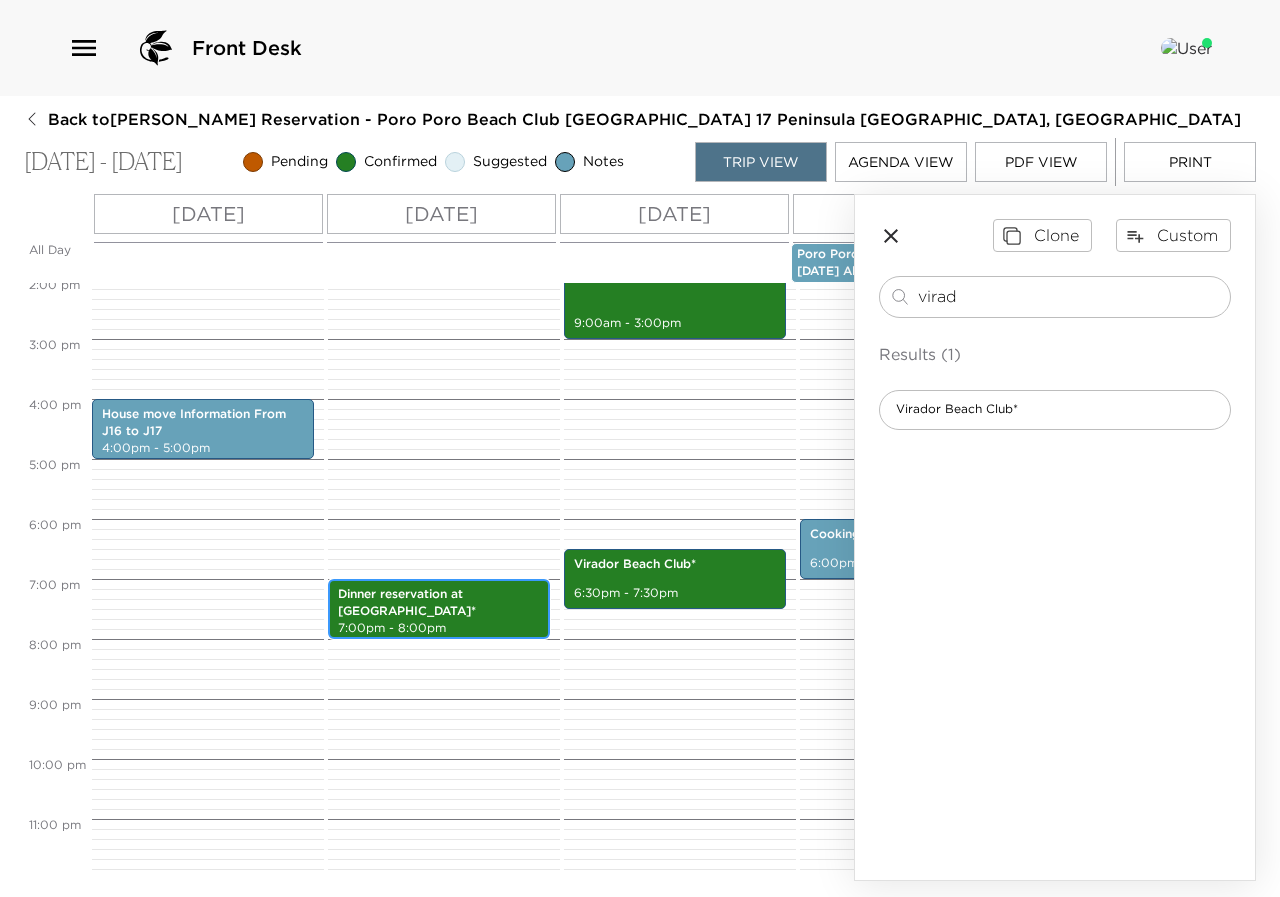click on "7:00pm - 8:00pm" at bounding box center [439, 628] 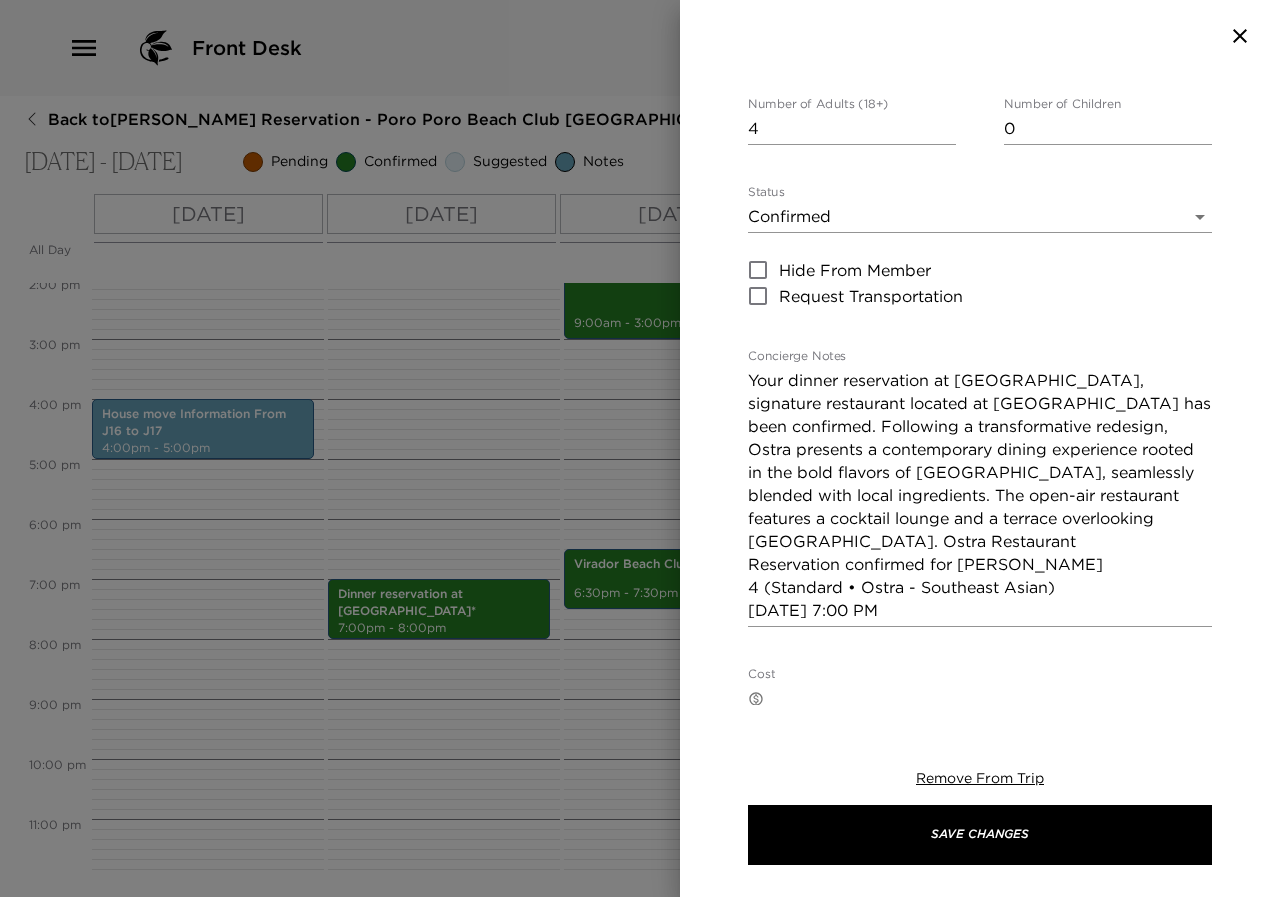 scroll, scrollTop: 200, scrollLeft: 0, axis: vertical 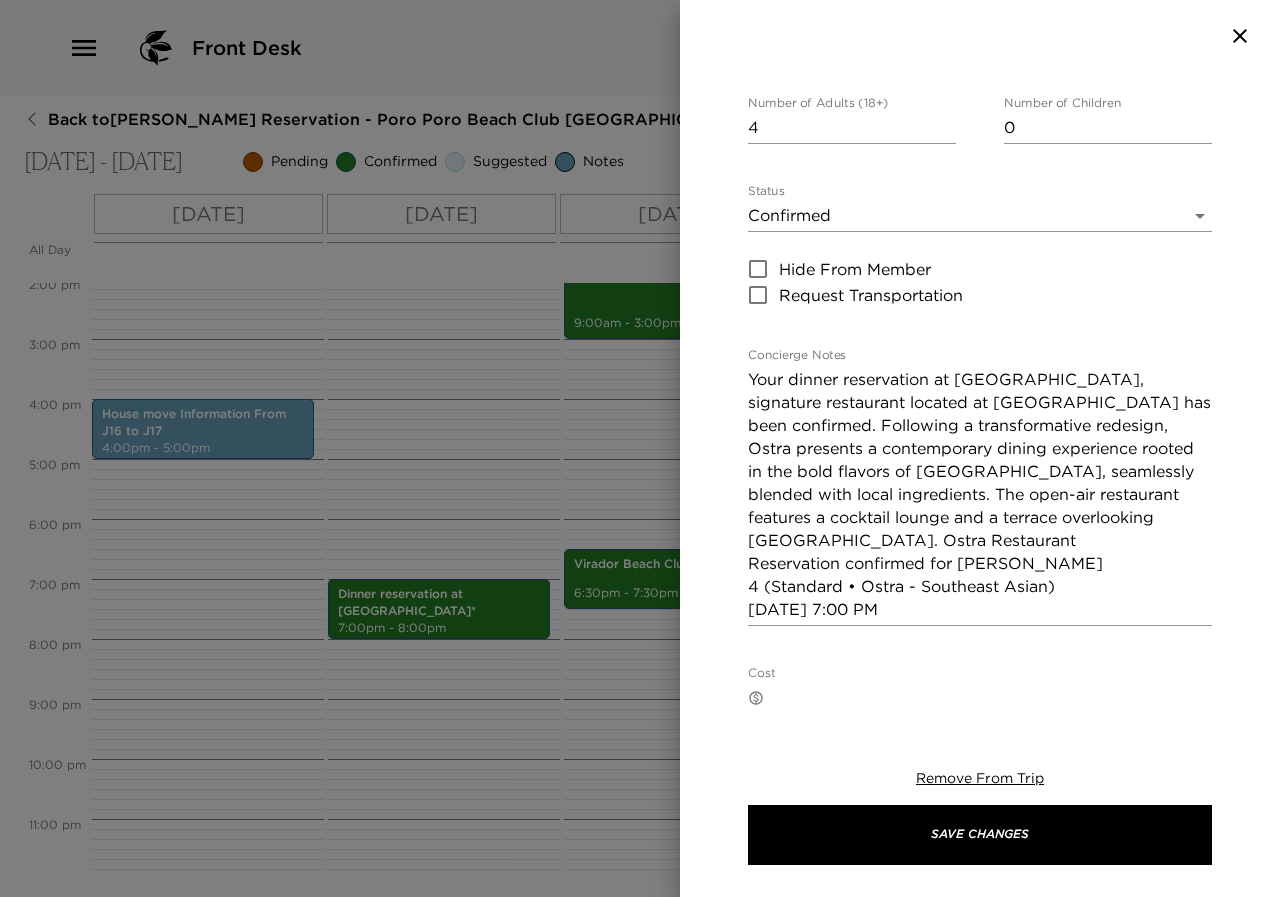 click at bounding box center [640, 448] 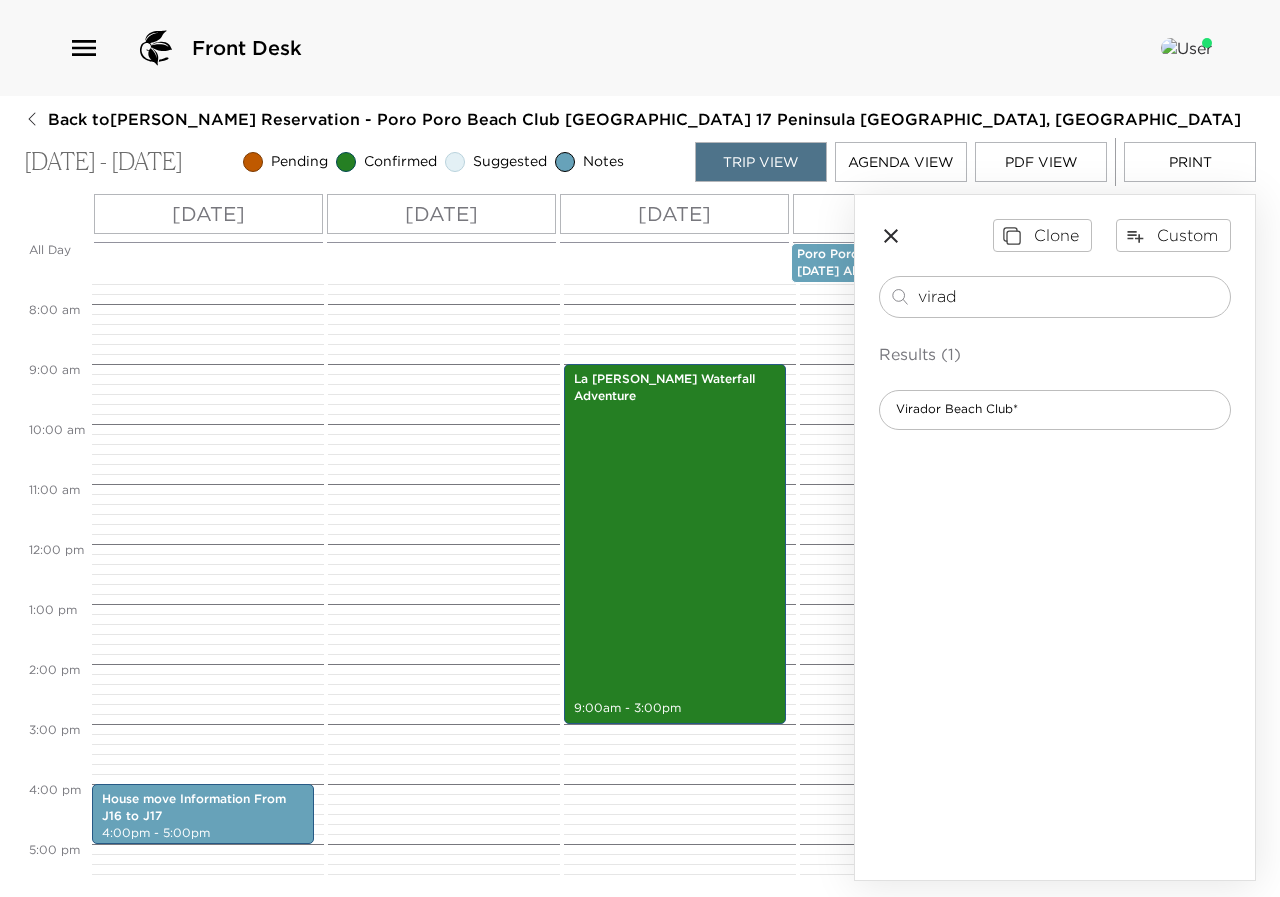 scroll, scrollTop: 859, scrollLeft: 0, axis: vertical 